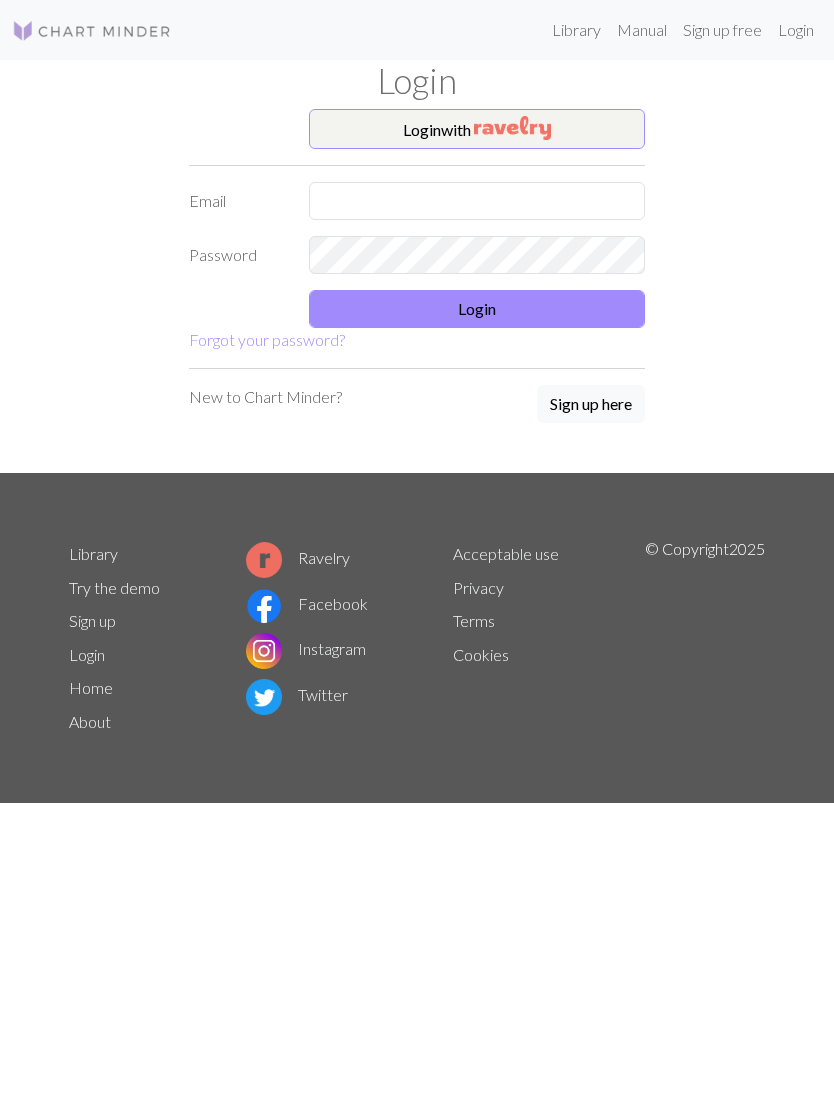 scroll, scrollTop: 0, scrollLeft: 0, axis: both 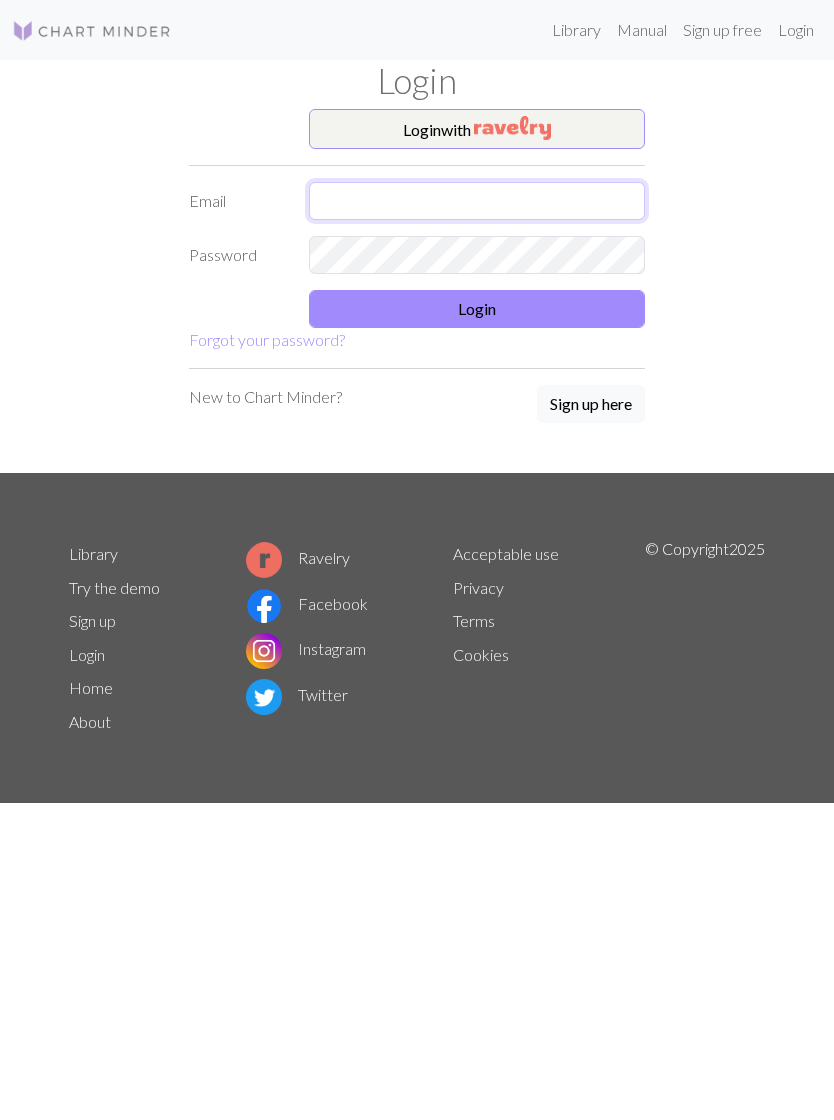 type on "Vat1324@gmail.com" 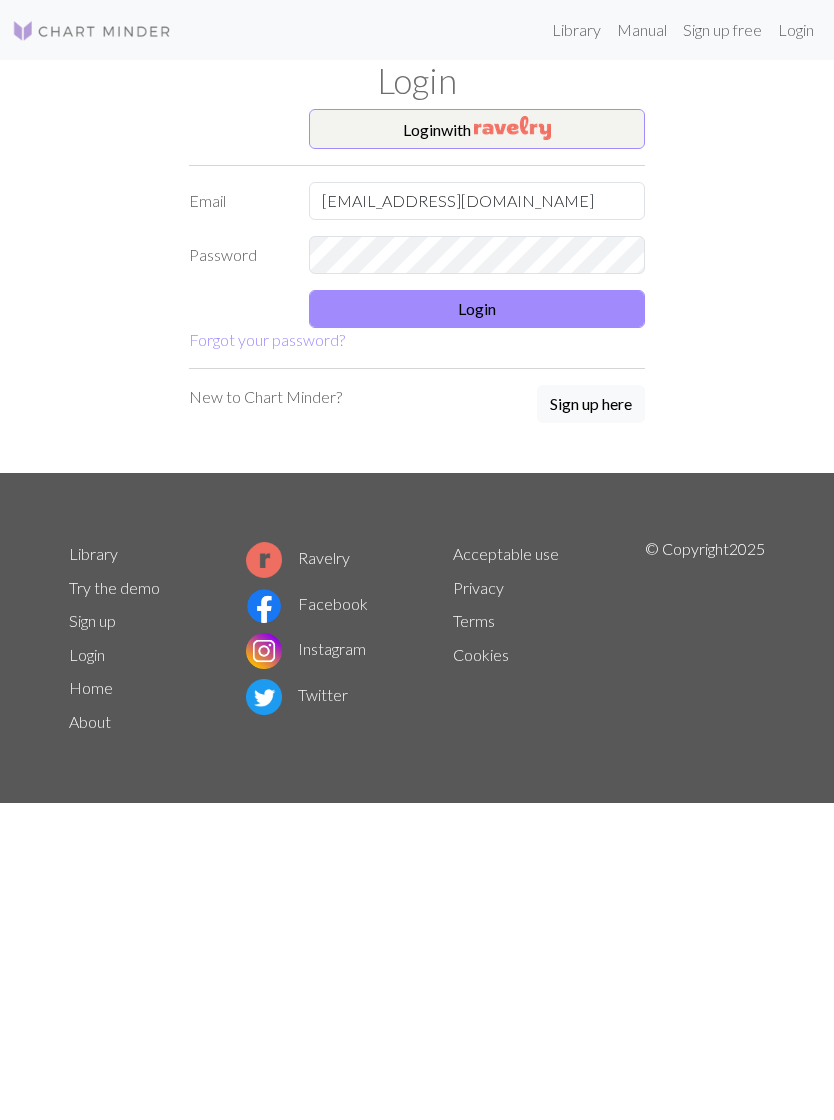 click on "Login" at bounding box center [477, 309] 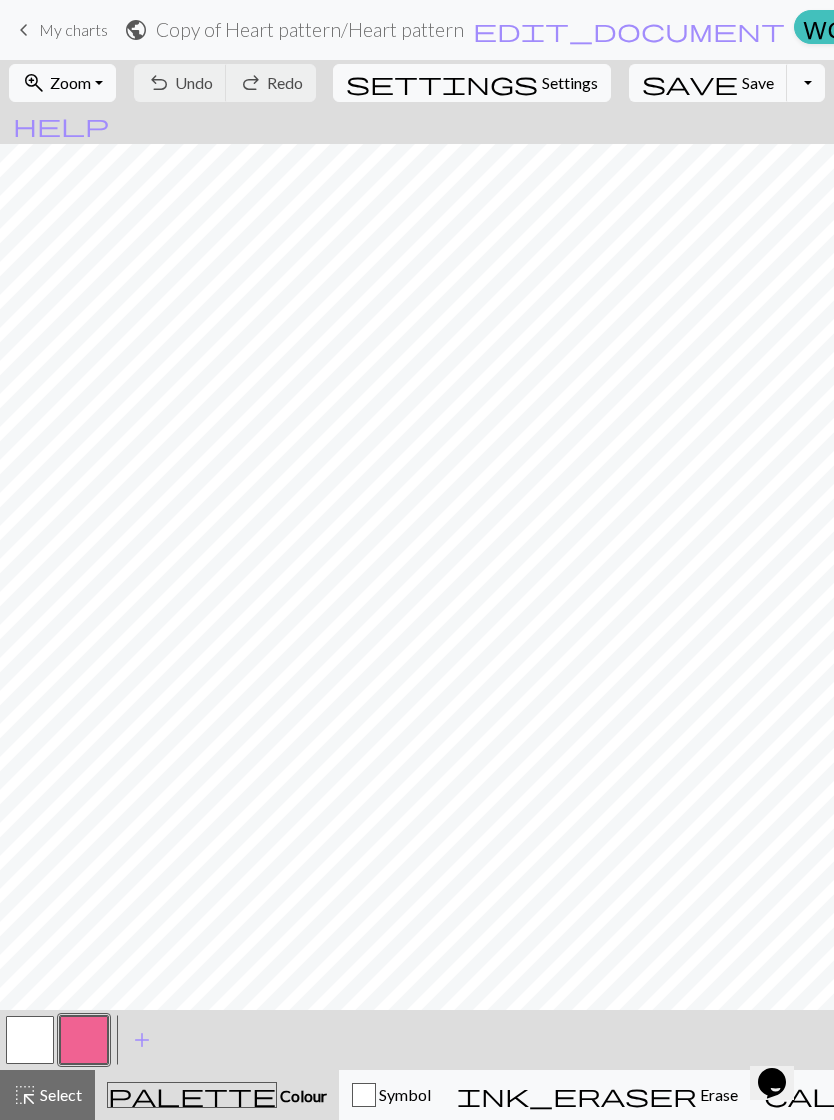 click on "keyboard_arrow_left" at bounding box center (24, 30) 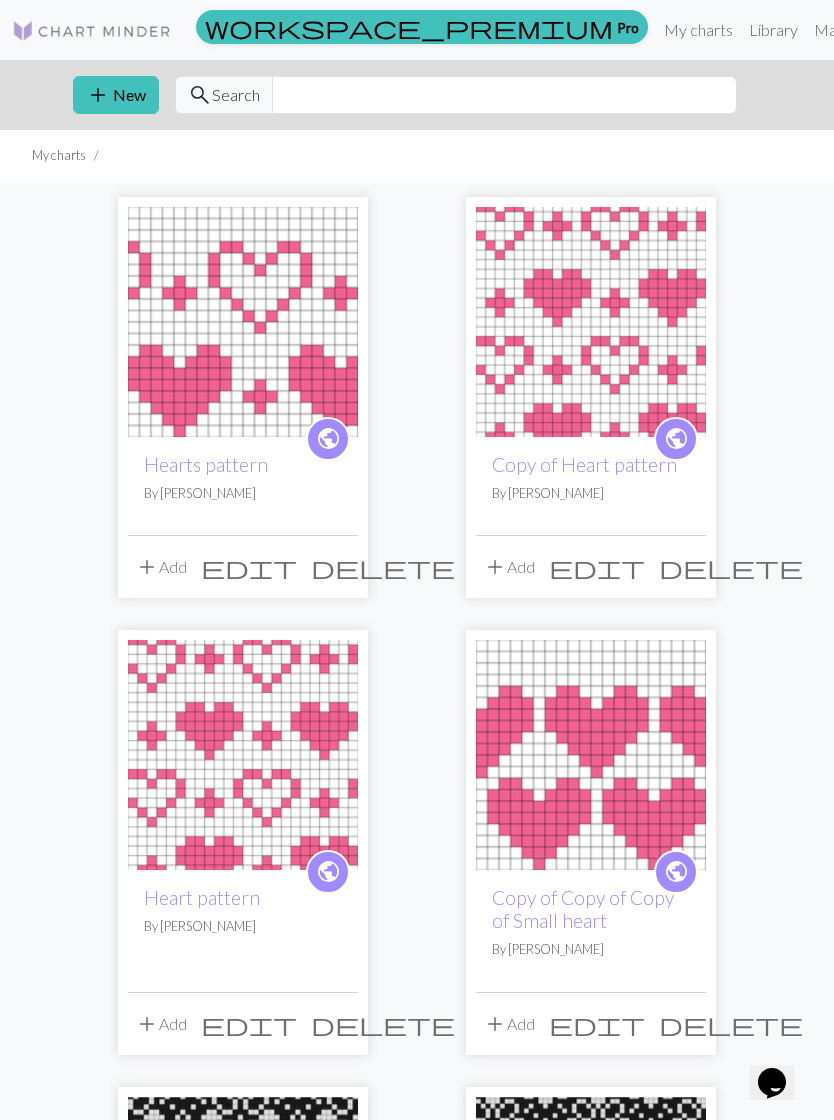 click on "Library" at bounding box center (773, 30) 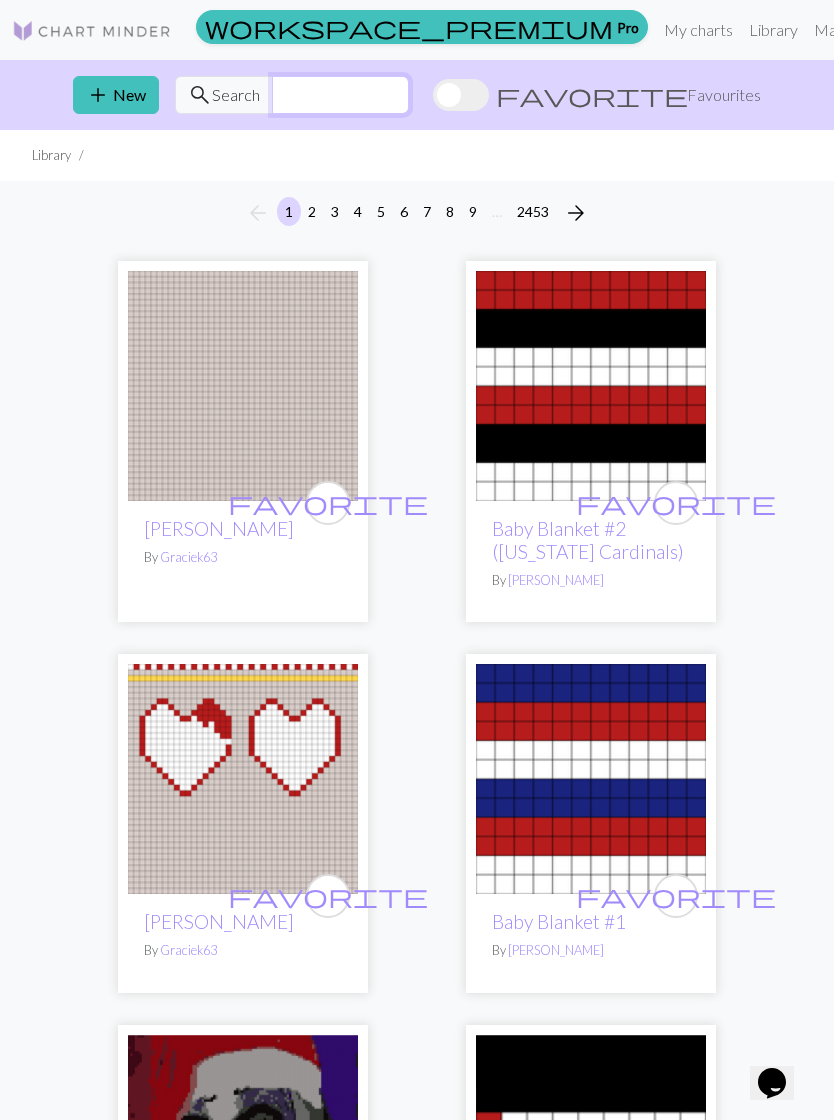 click at bounding box center [340, 95] 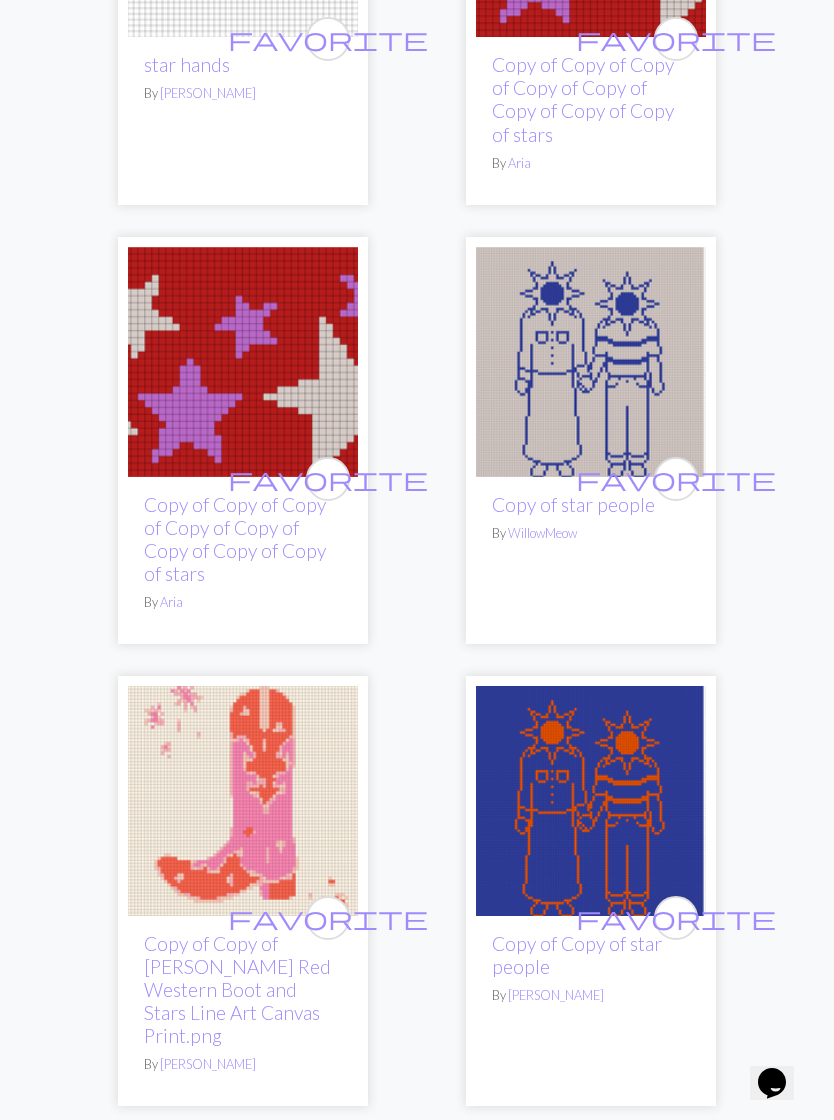 scroll, scrollTop: 836, scrollLeft: 0, axis: vertical 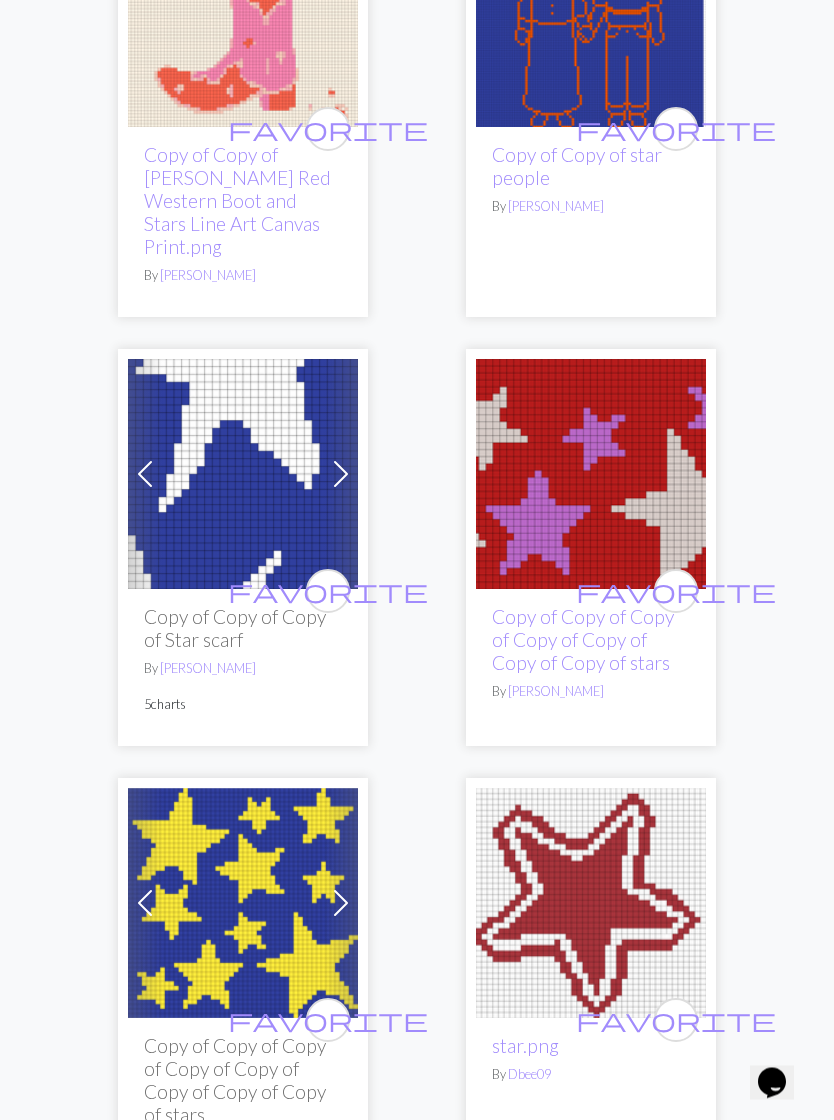 type on "Stars" 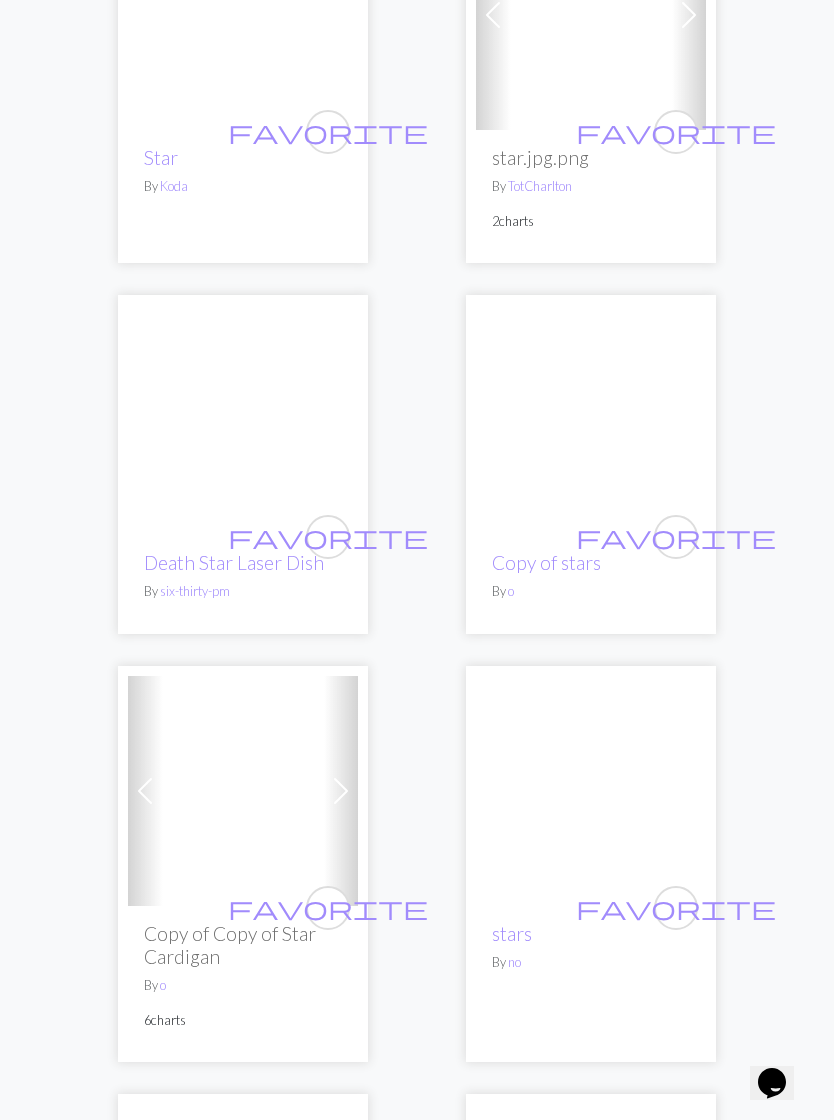 scroll, scrollTop: 8675, scrollLeft: 0, axis: vertical 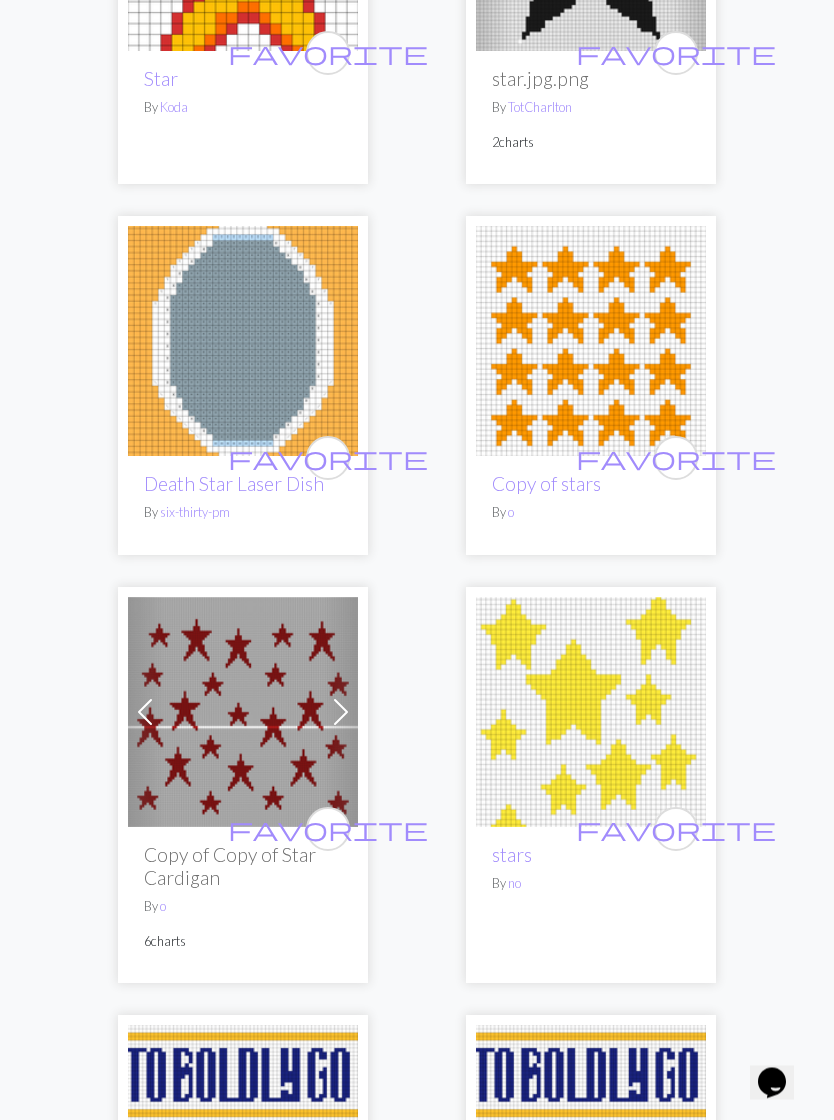 click at bounding box center (591, 713) 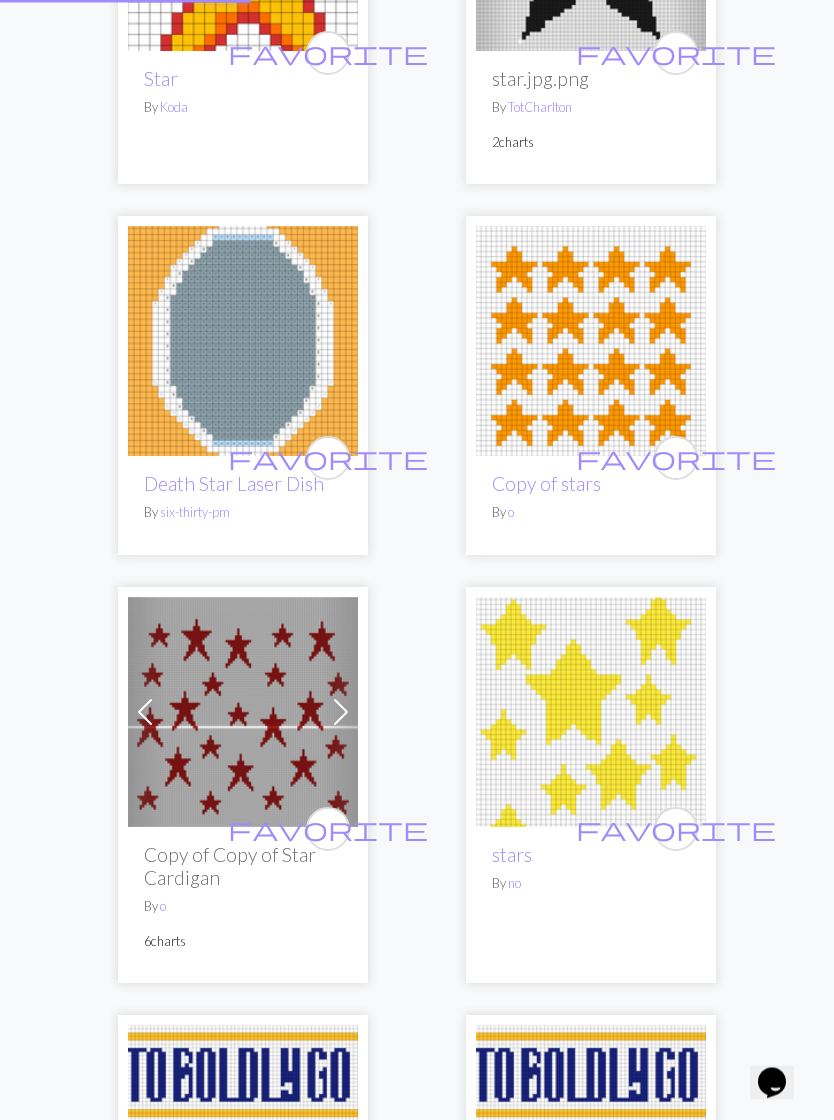 scroll, scrollTop: 8676, scrollLeft: 0, axis: vertical 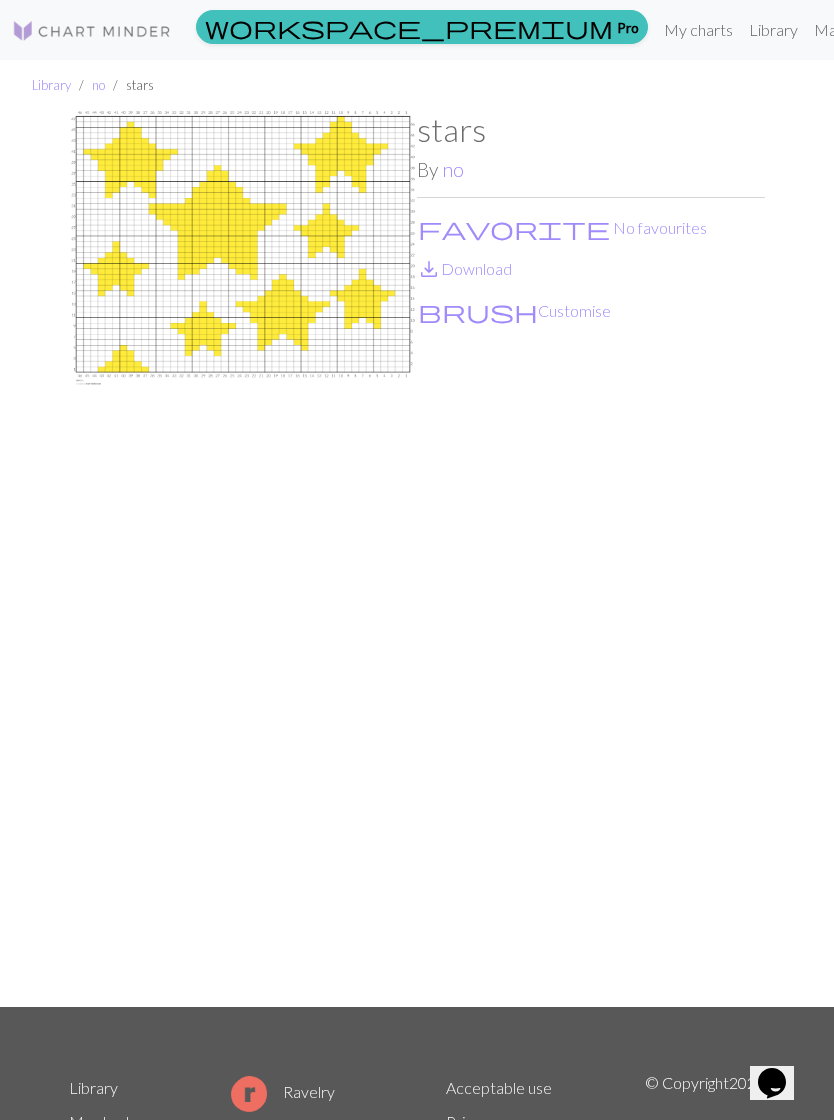 click at bounding box center (243, 559) 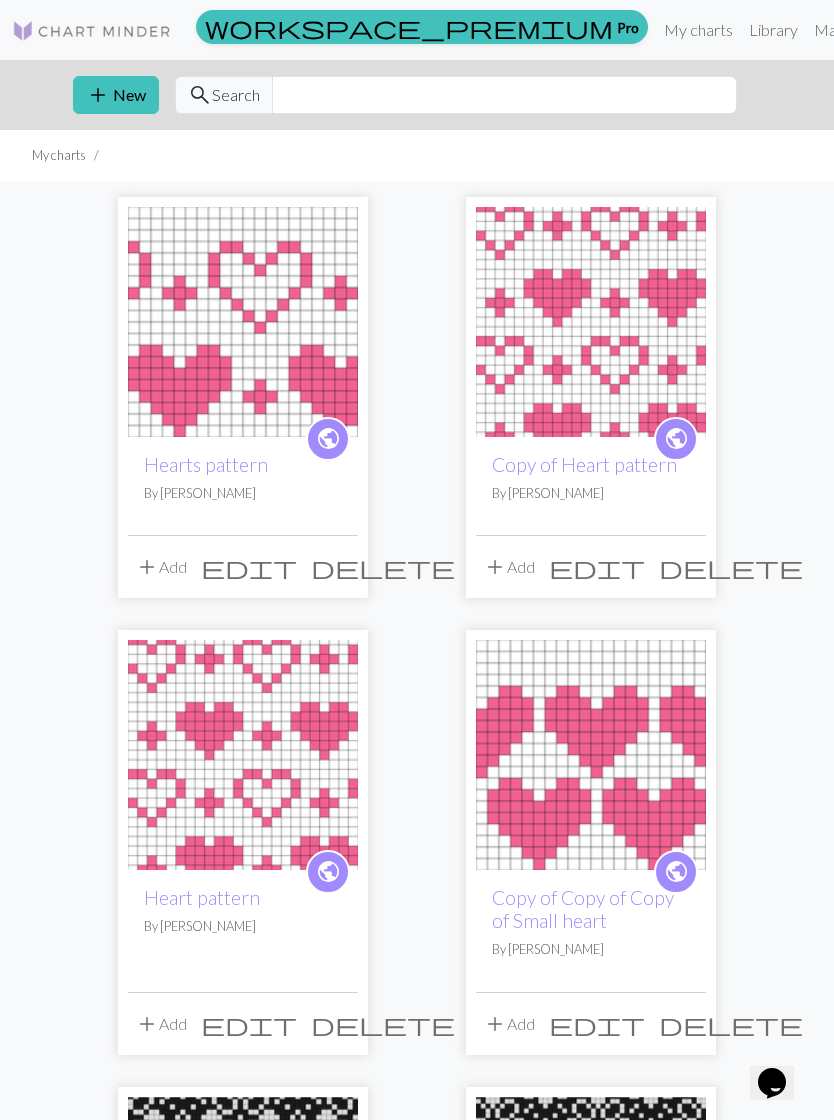 click on "add   New" at bounding box center [116, 95] 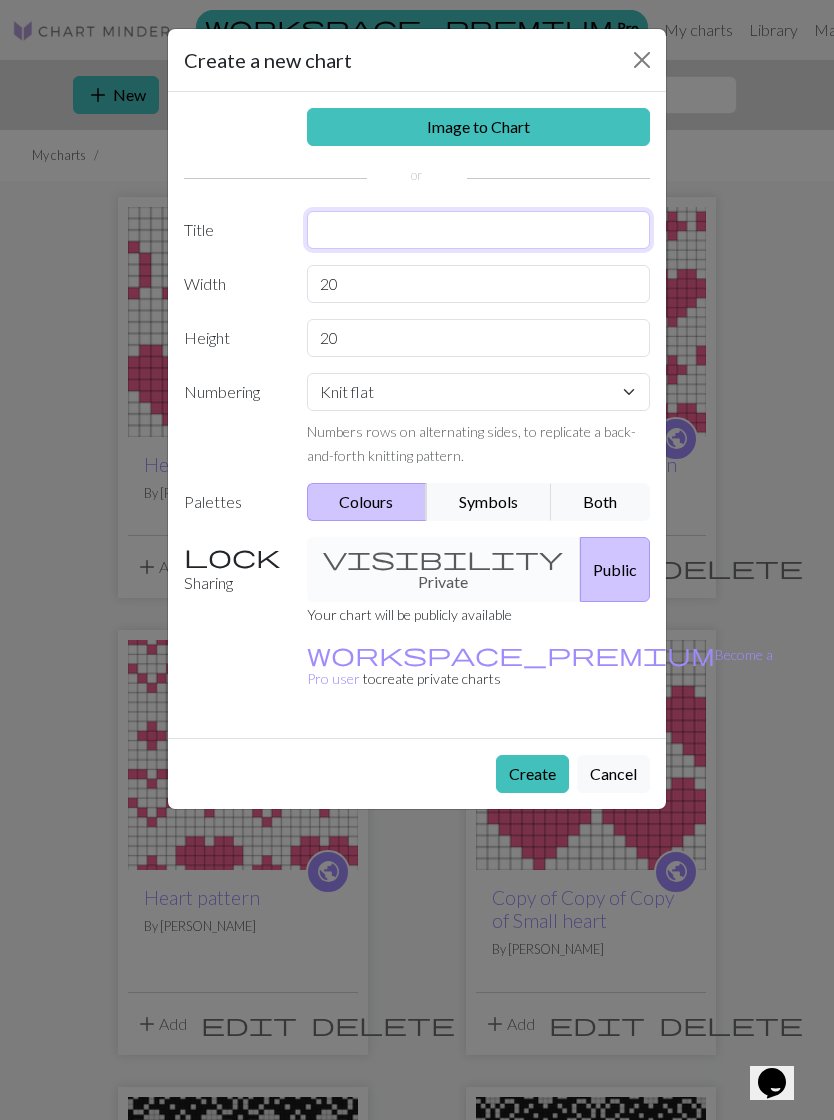 click at bounding box center [479, 230] 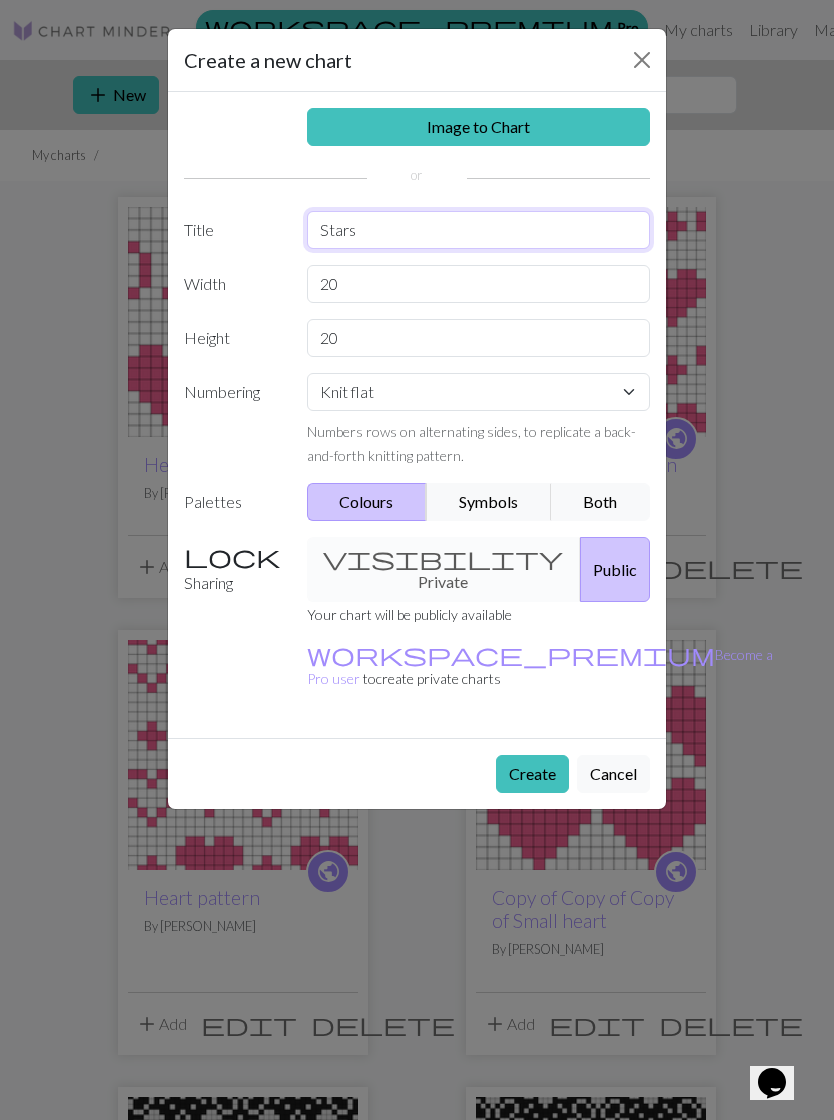 type on "Stars" 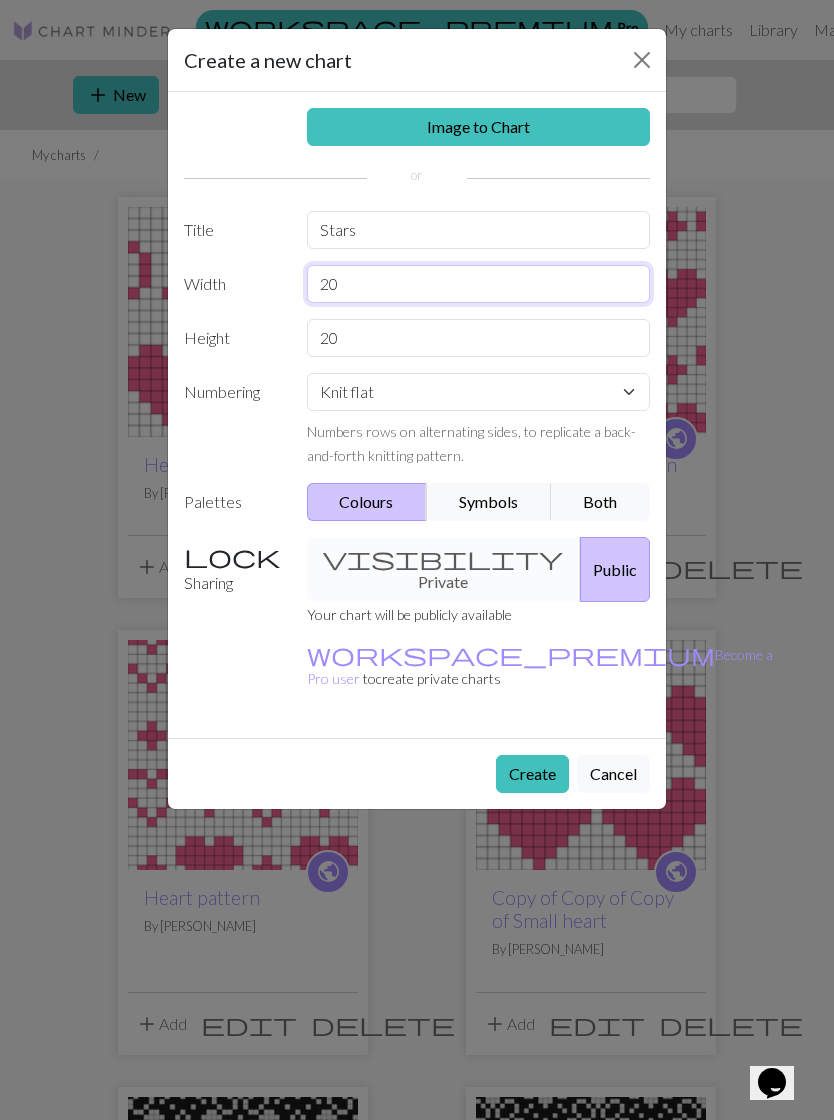 click on "20" at bounding box center [479, 284] 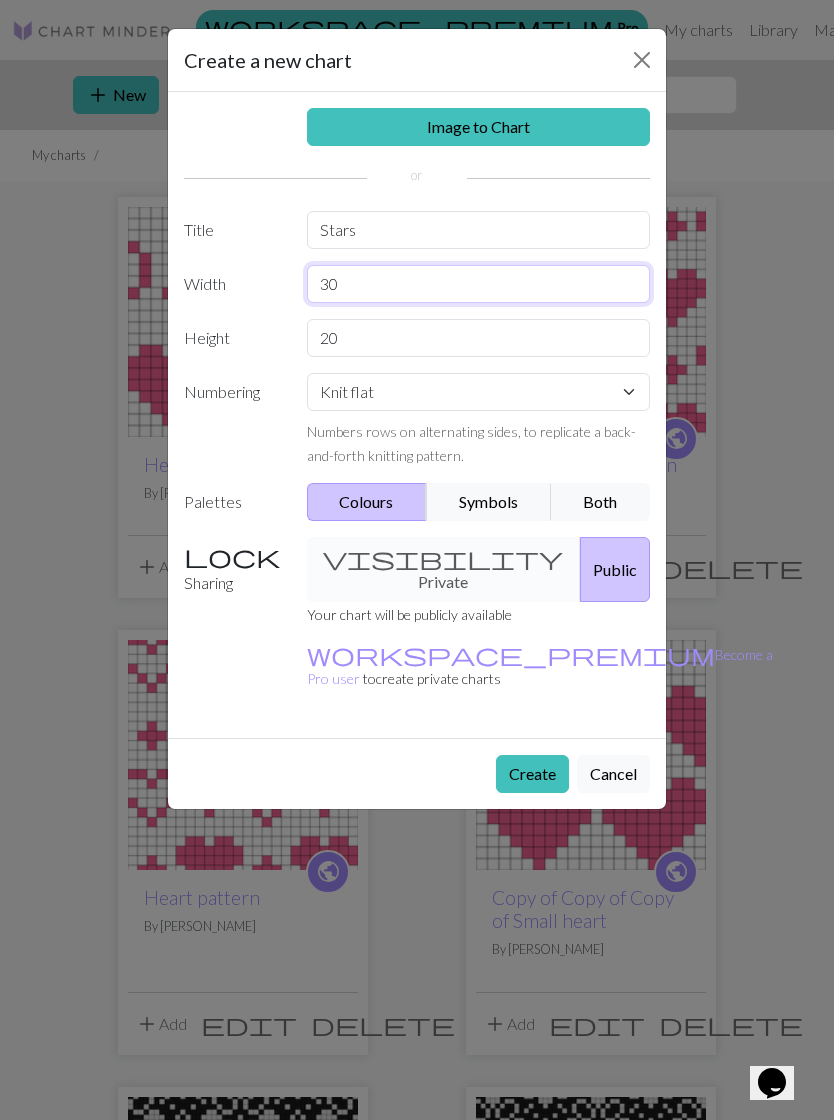type on "30" 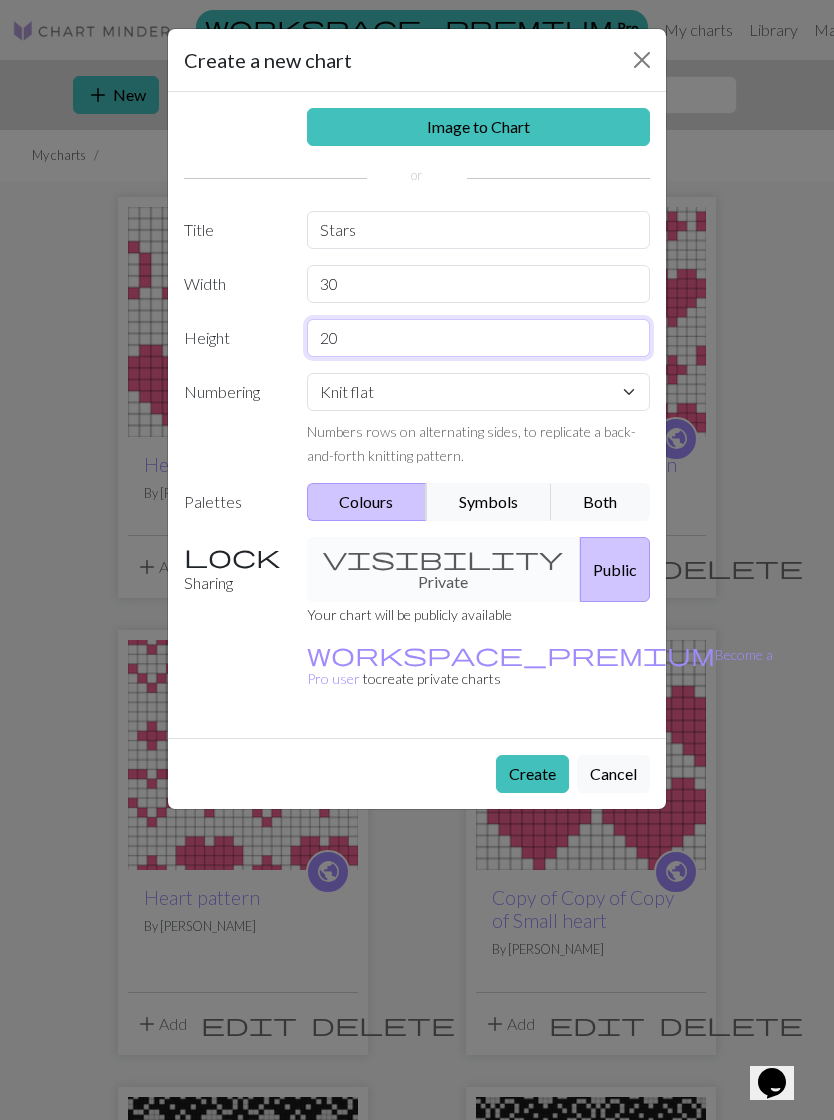 click on "20" at bounding box center (479, 338) 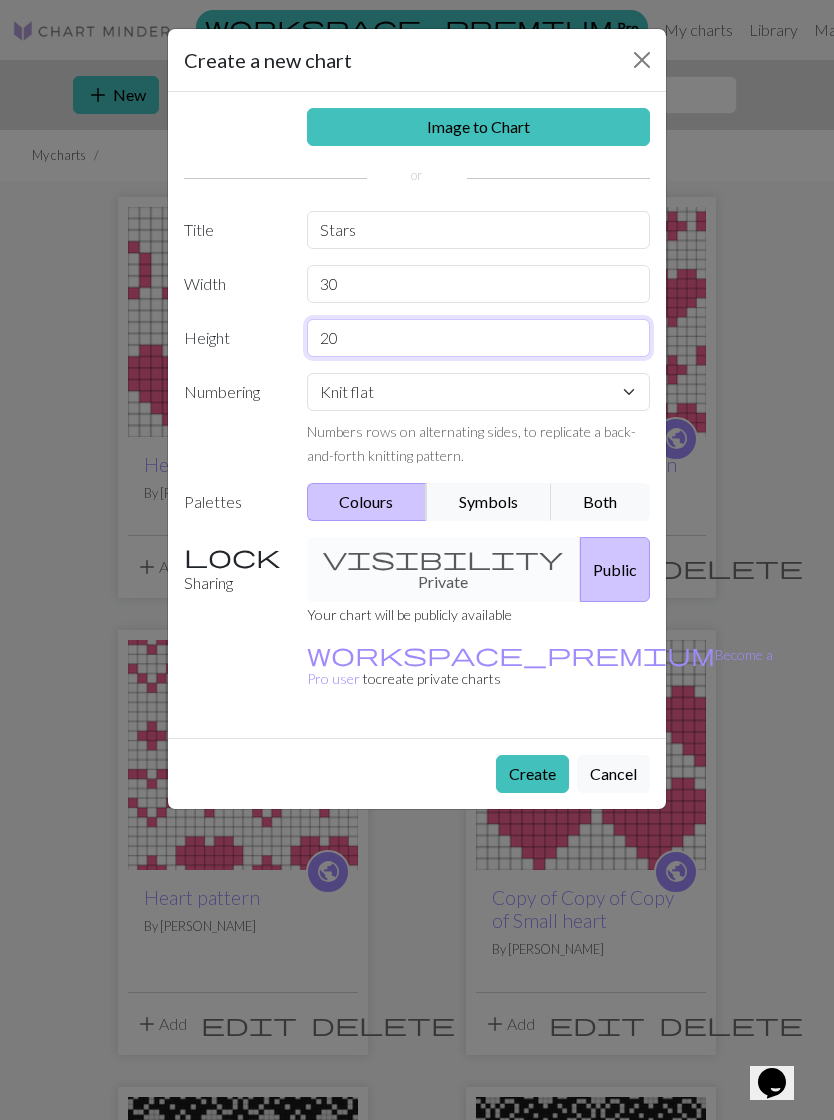 type on "6" 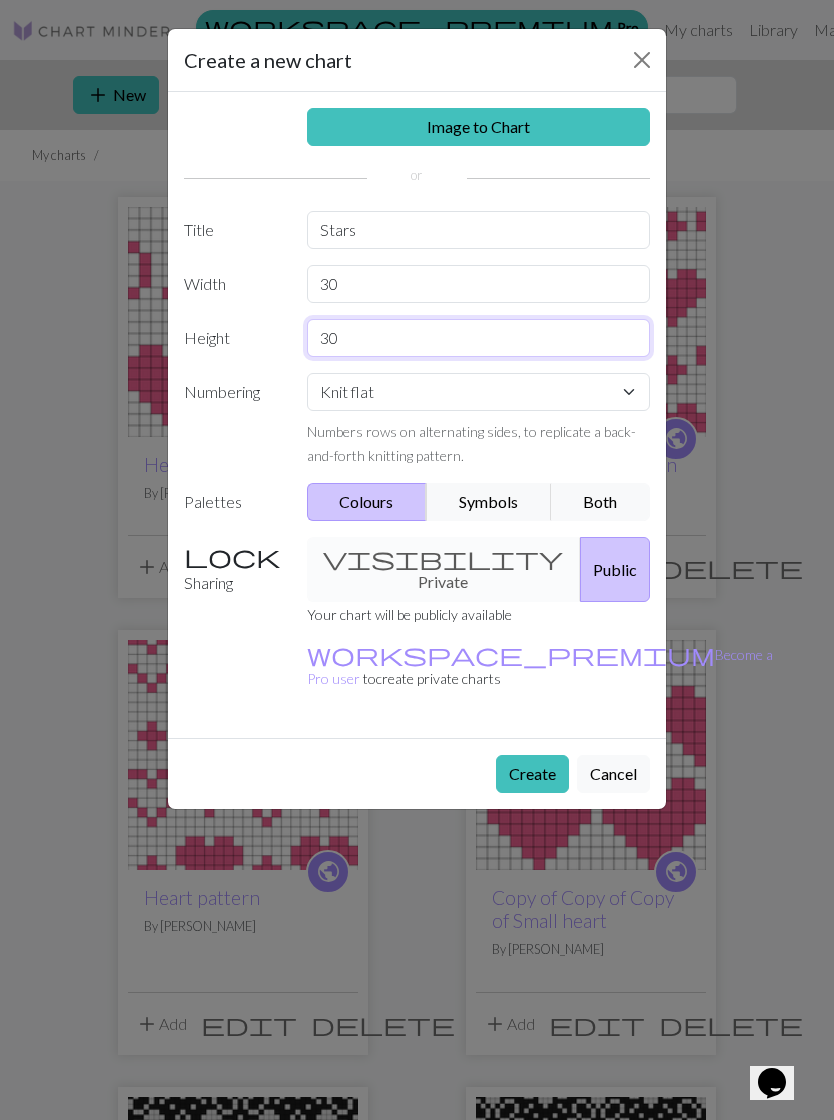 type on "30" 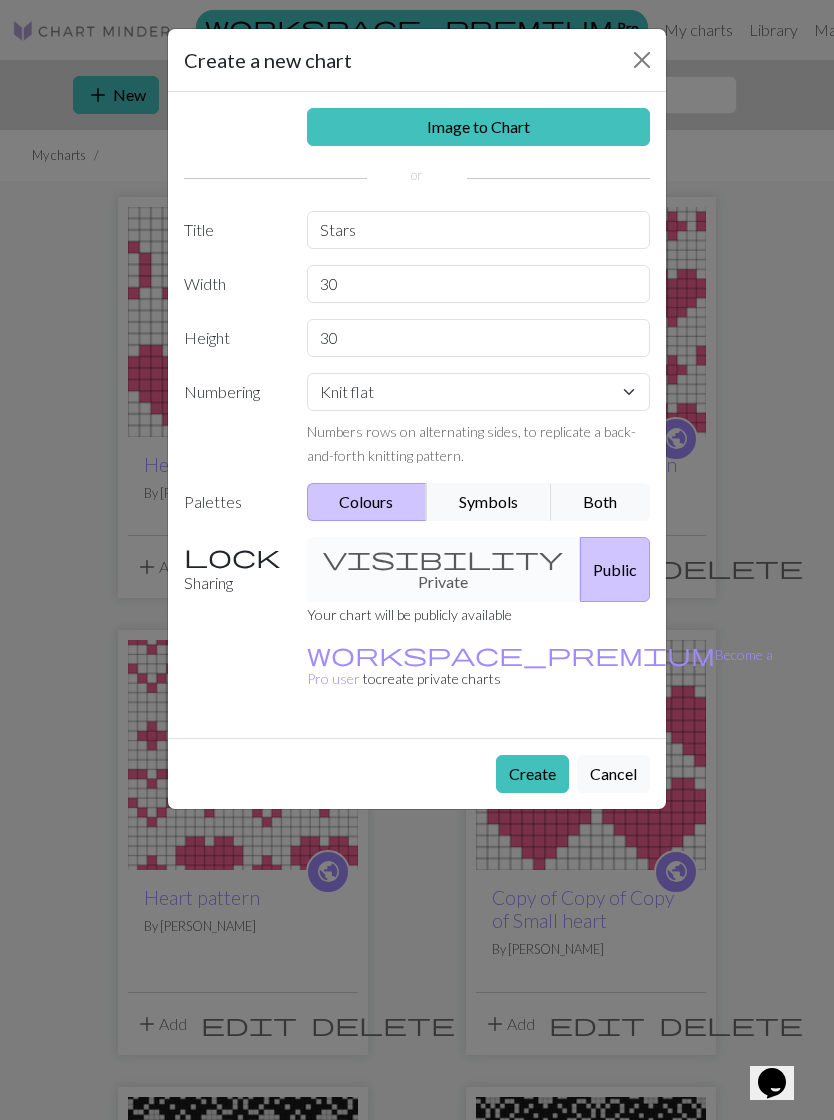 click on "Create" at bounding box center (532, 774) 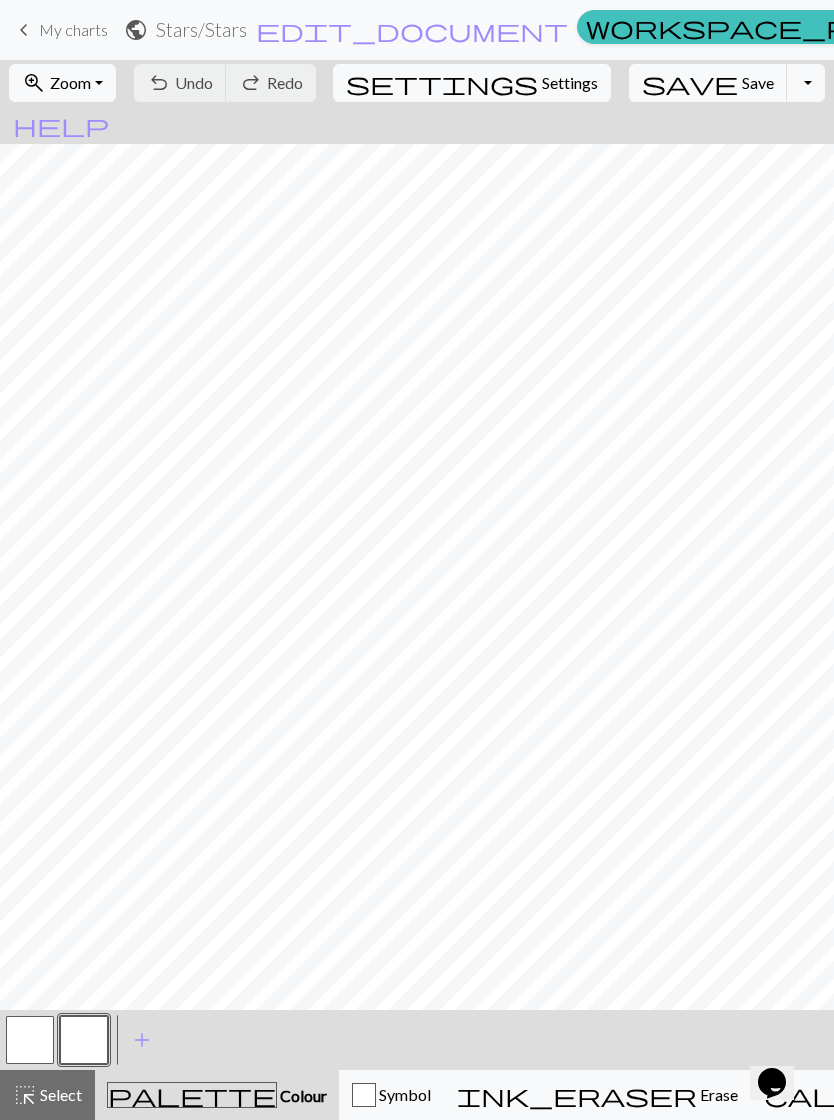 click at bounding box center [84, 1040] 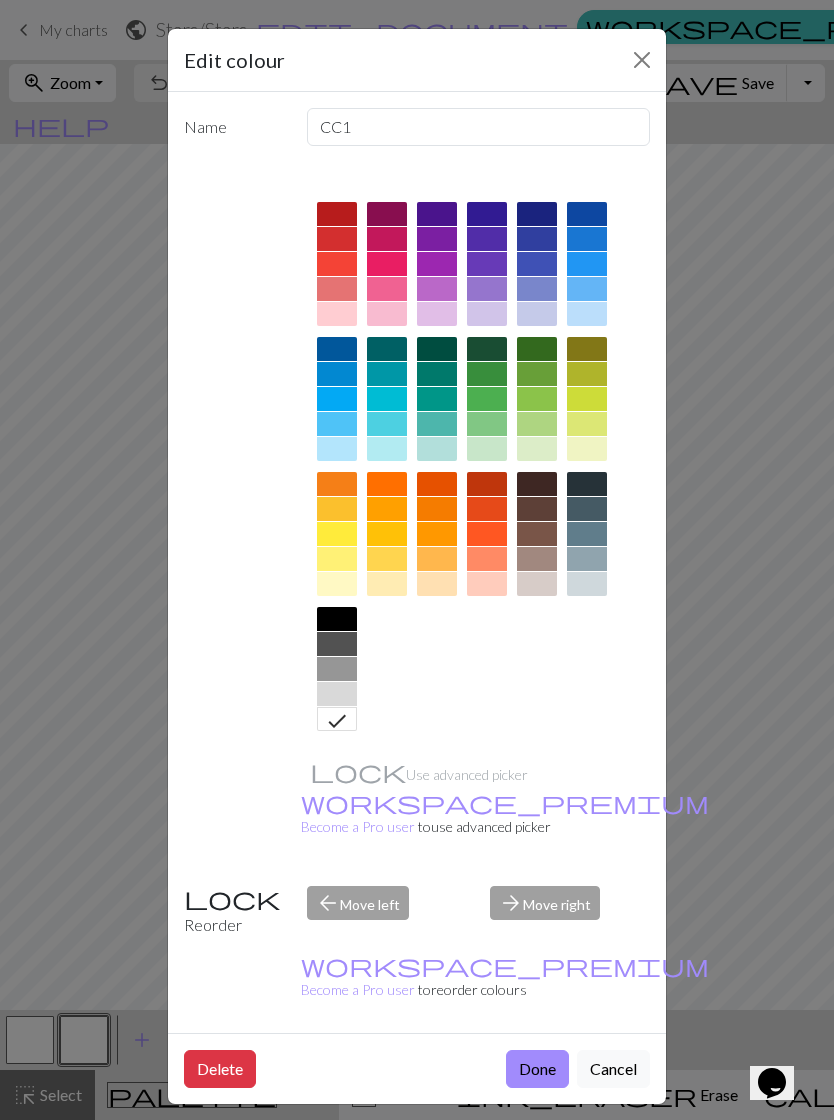 click at bounding box center (387, 449) 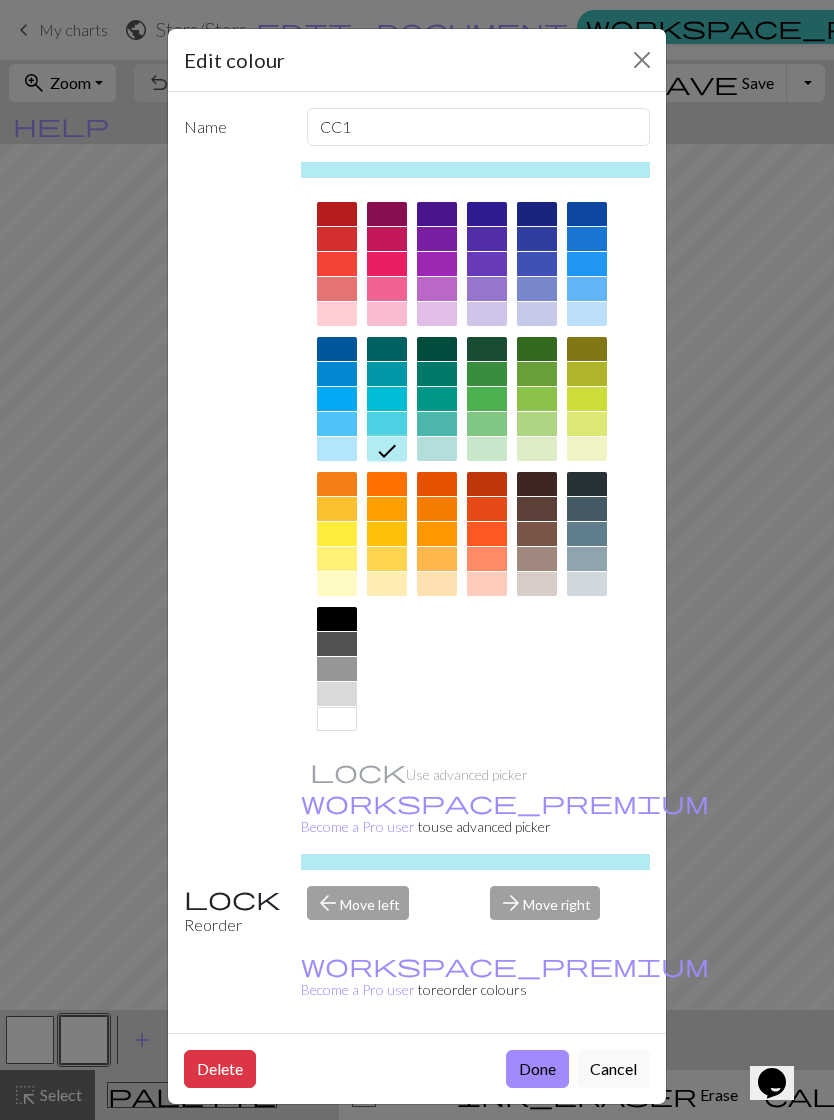 click on "Done" at bounding box center (537, 1069) 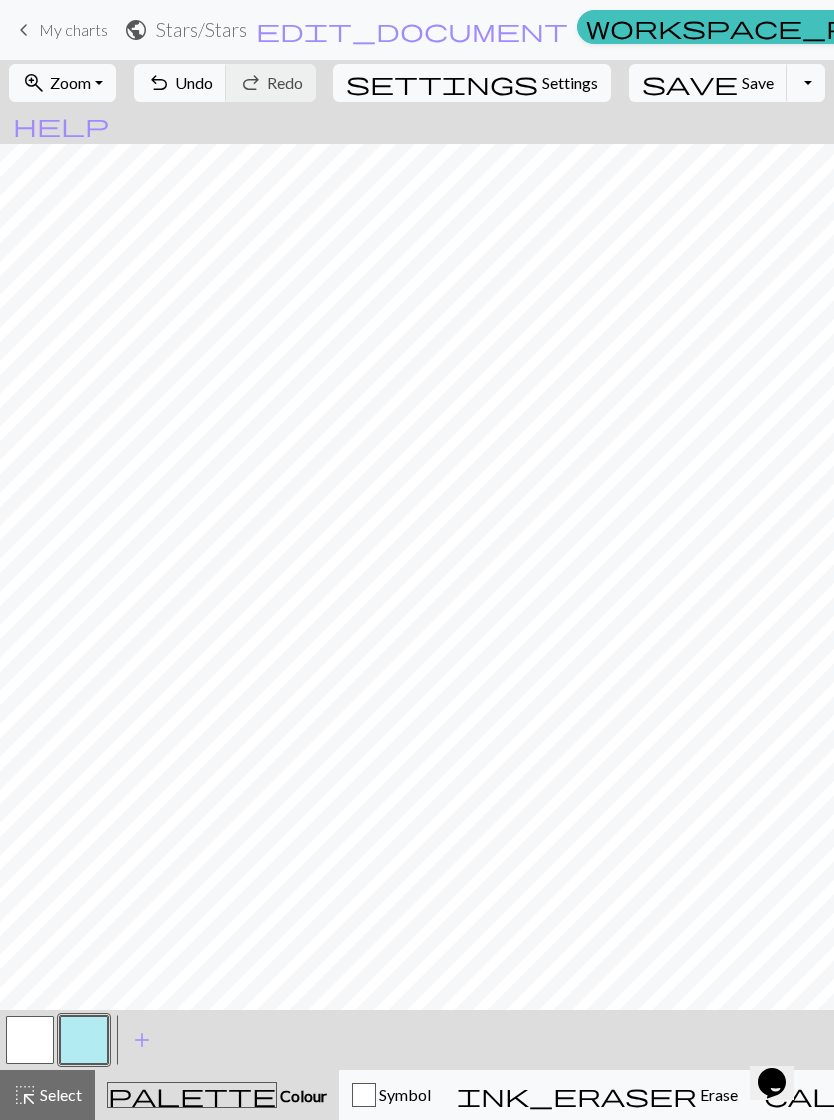 click at bounding box center [30, 1040] 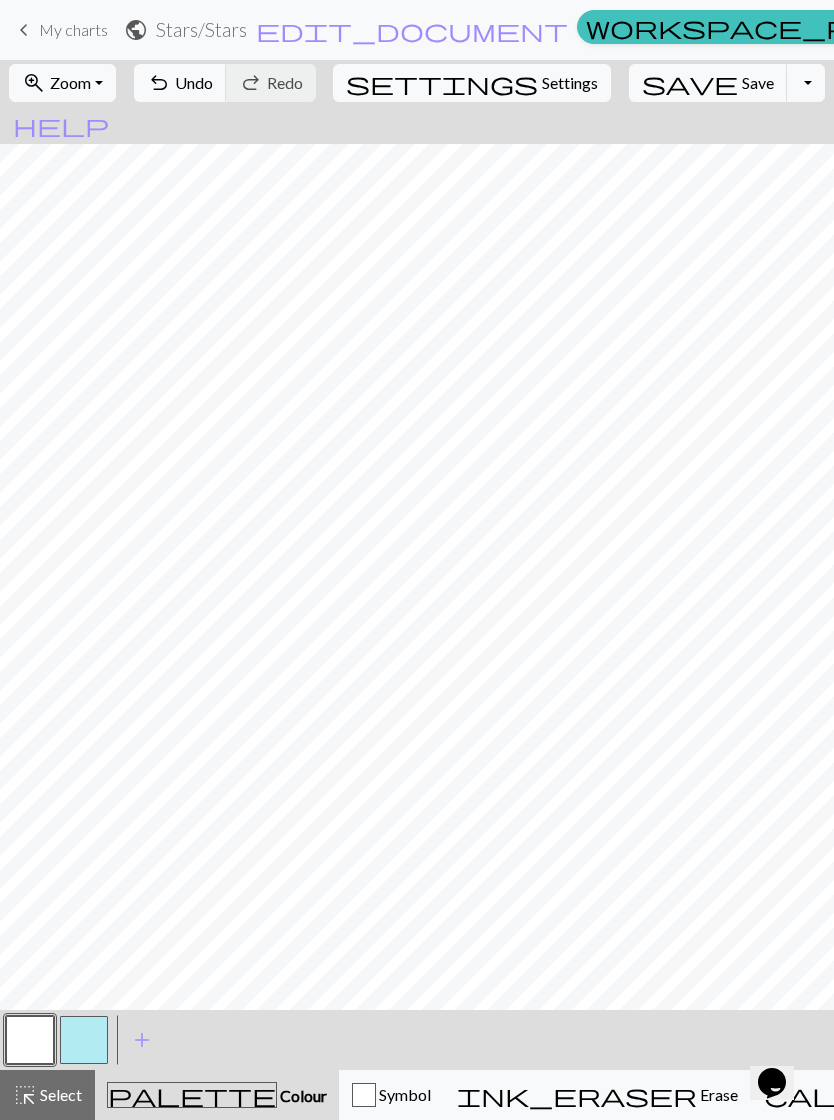 click on "My charts" at bounding box center [73, 29] 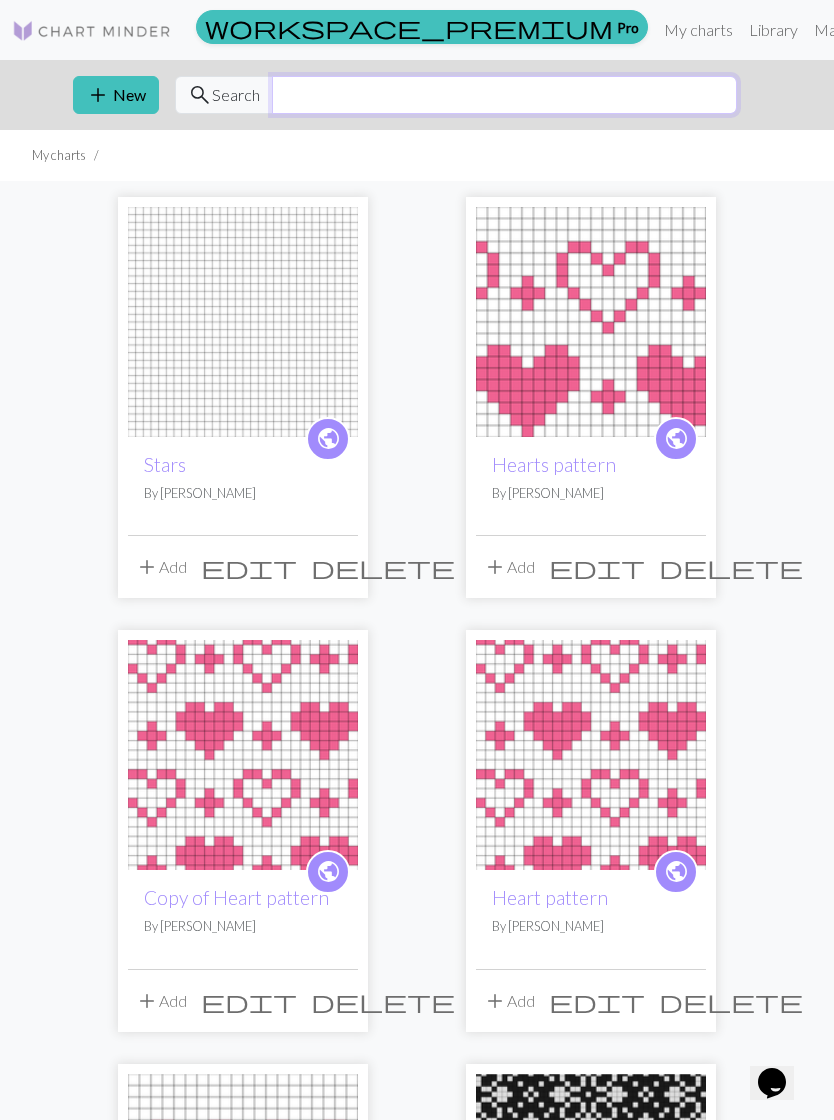click at bounding box center (504, 95) 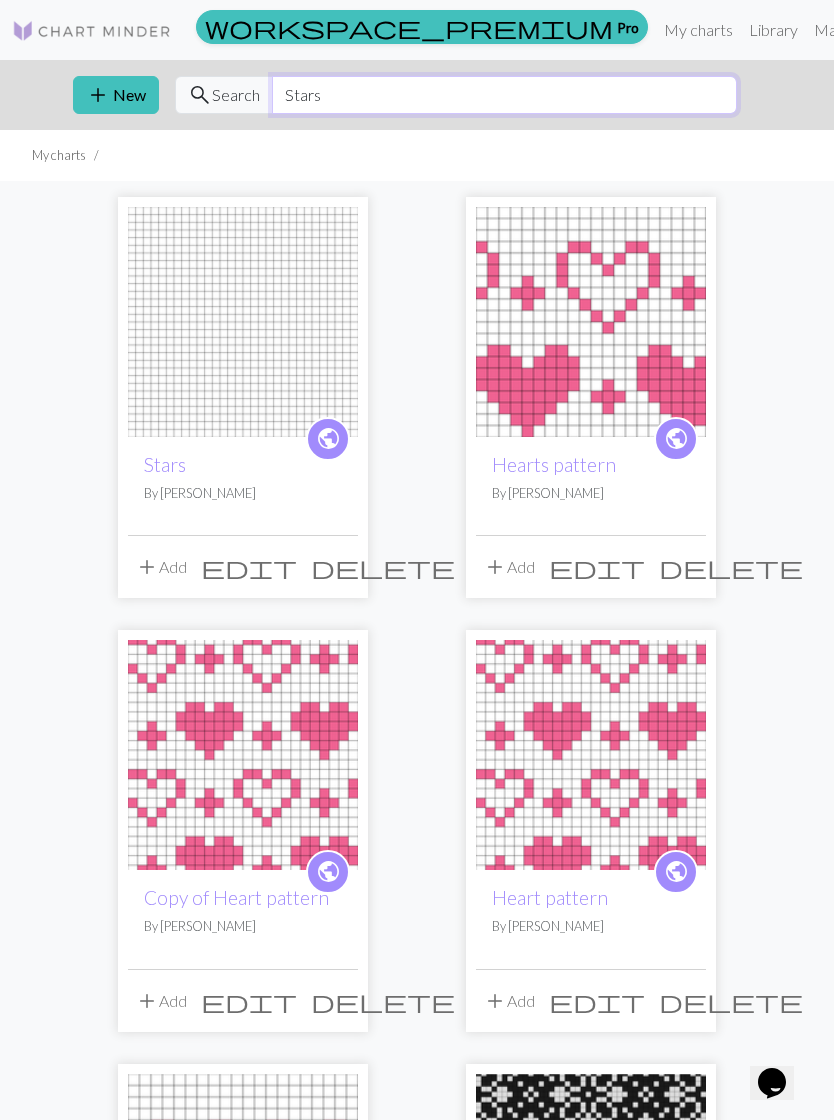type on "Stars" 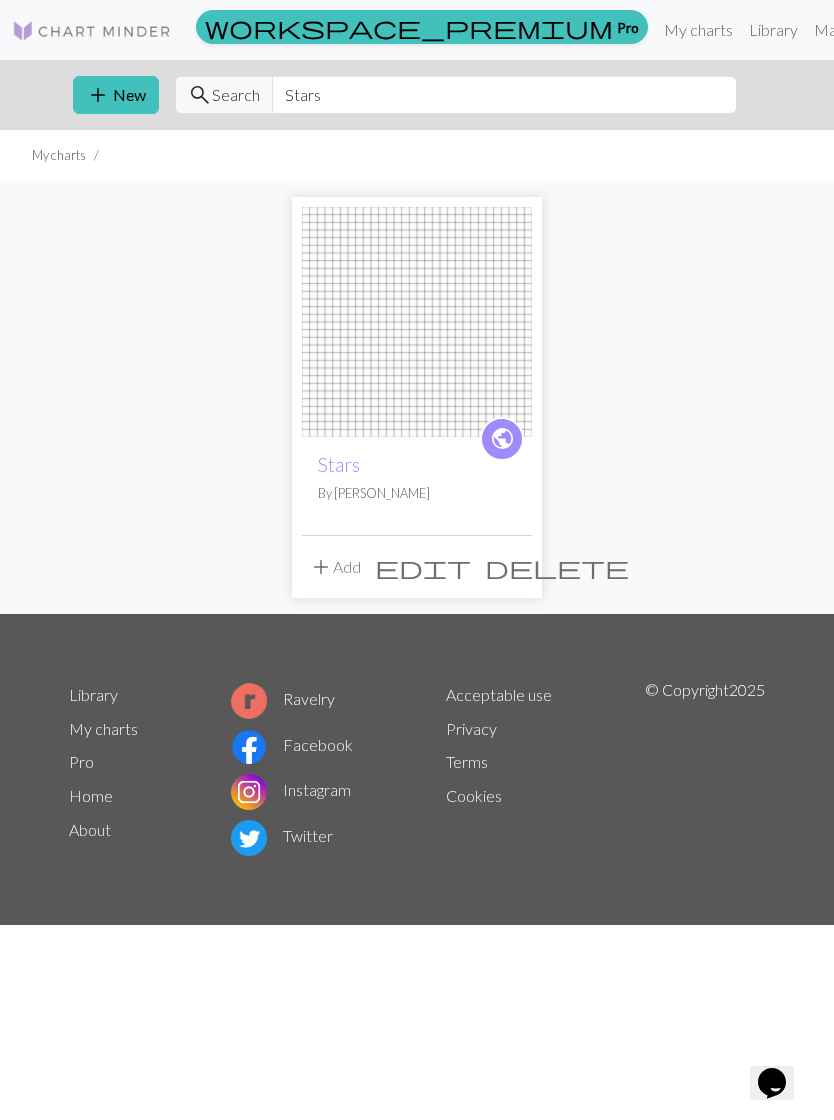 click on "My charts" at bounding box center [698, 30] 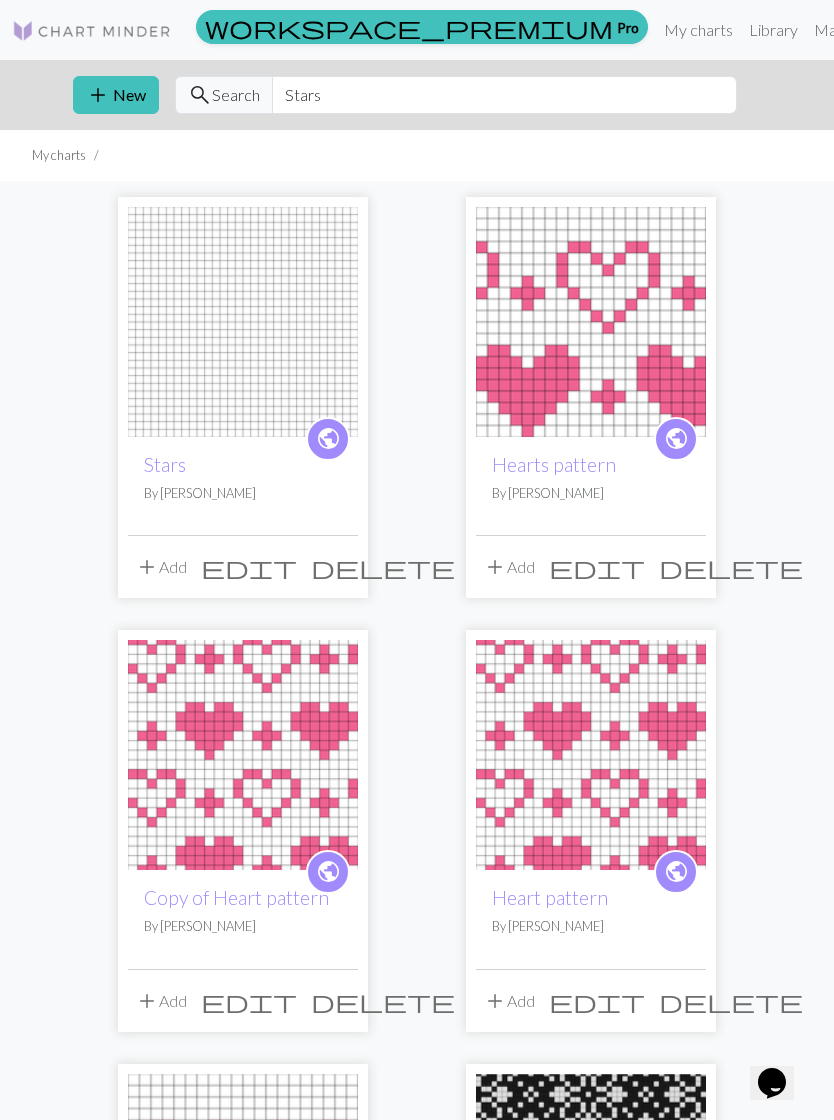 click on "Library" at bounding box center (773, 30) 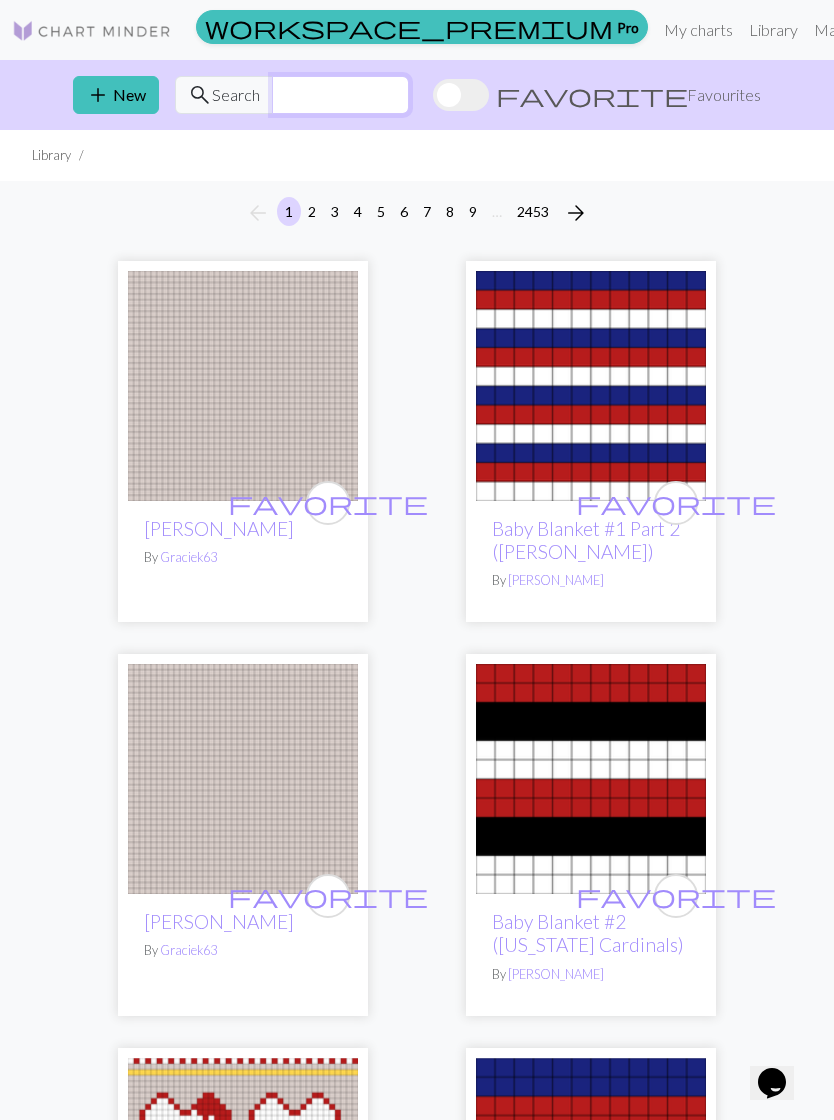 click at bounding box center [340, 95] 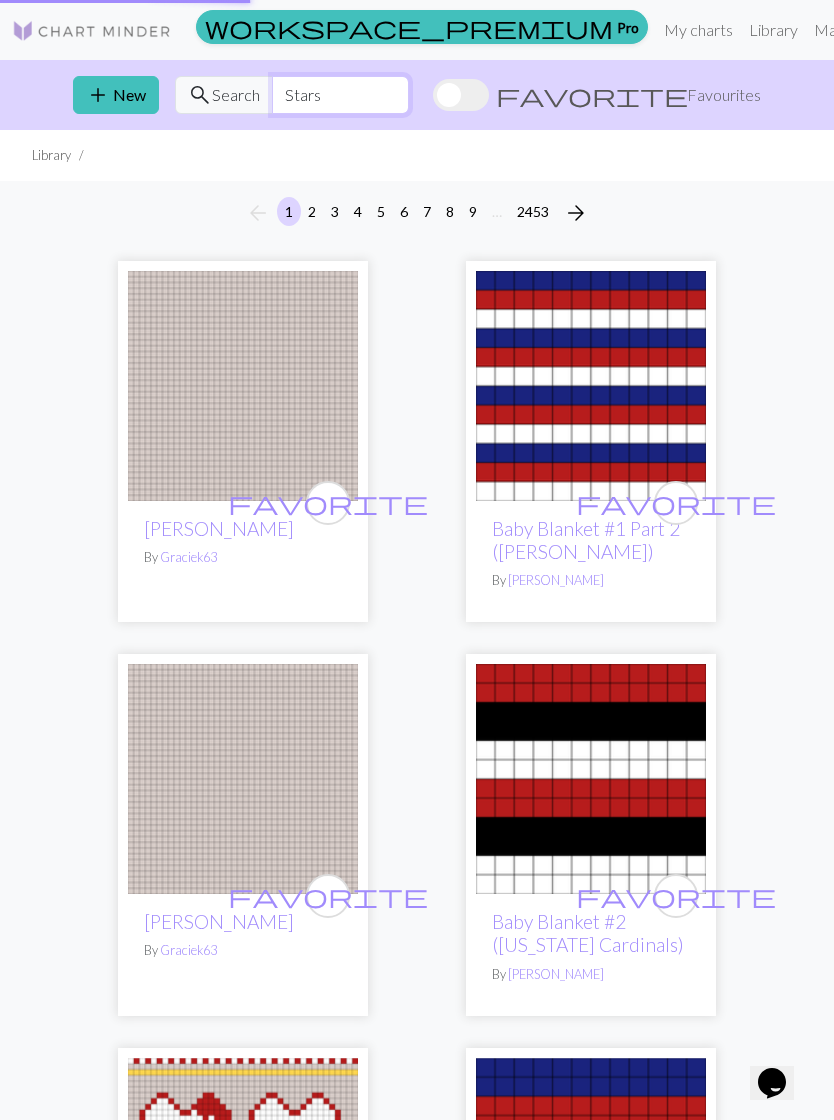 type on "Stars" 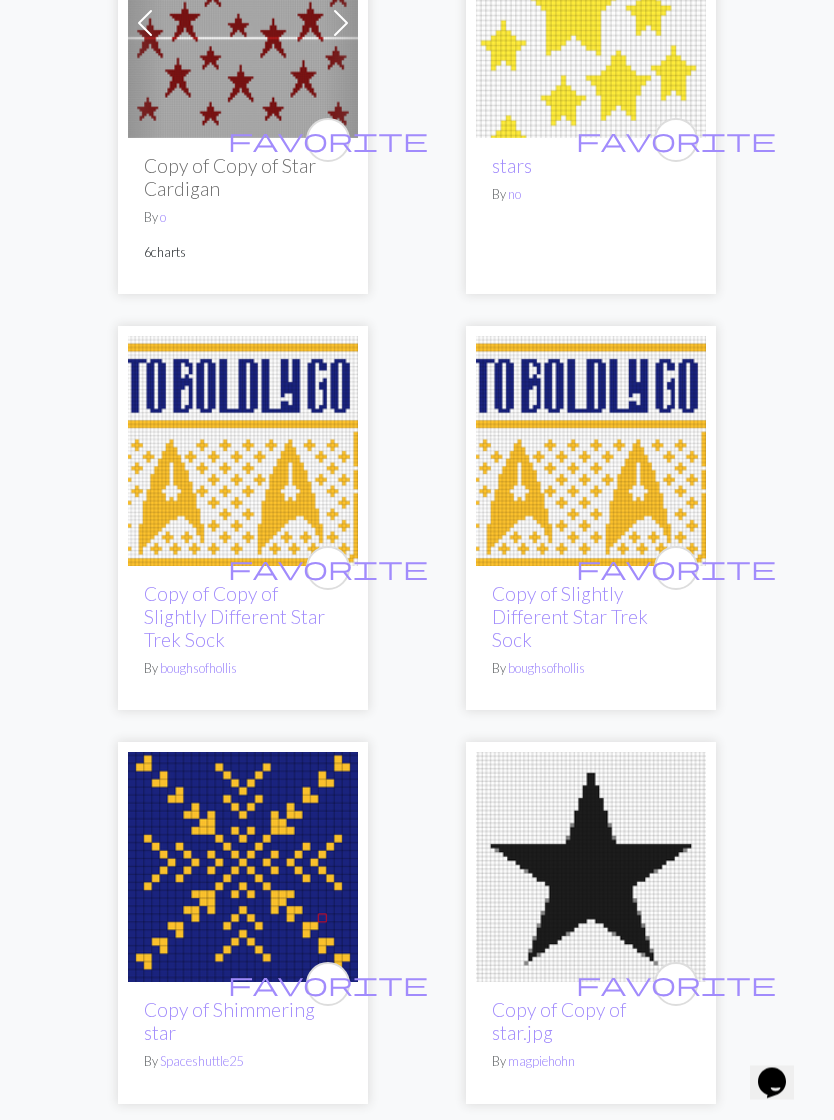 scroll, scrollTop: 9366, scrollLeft: 0, axis: vertical 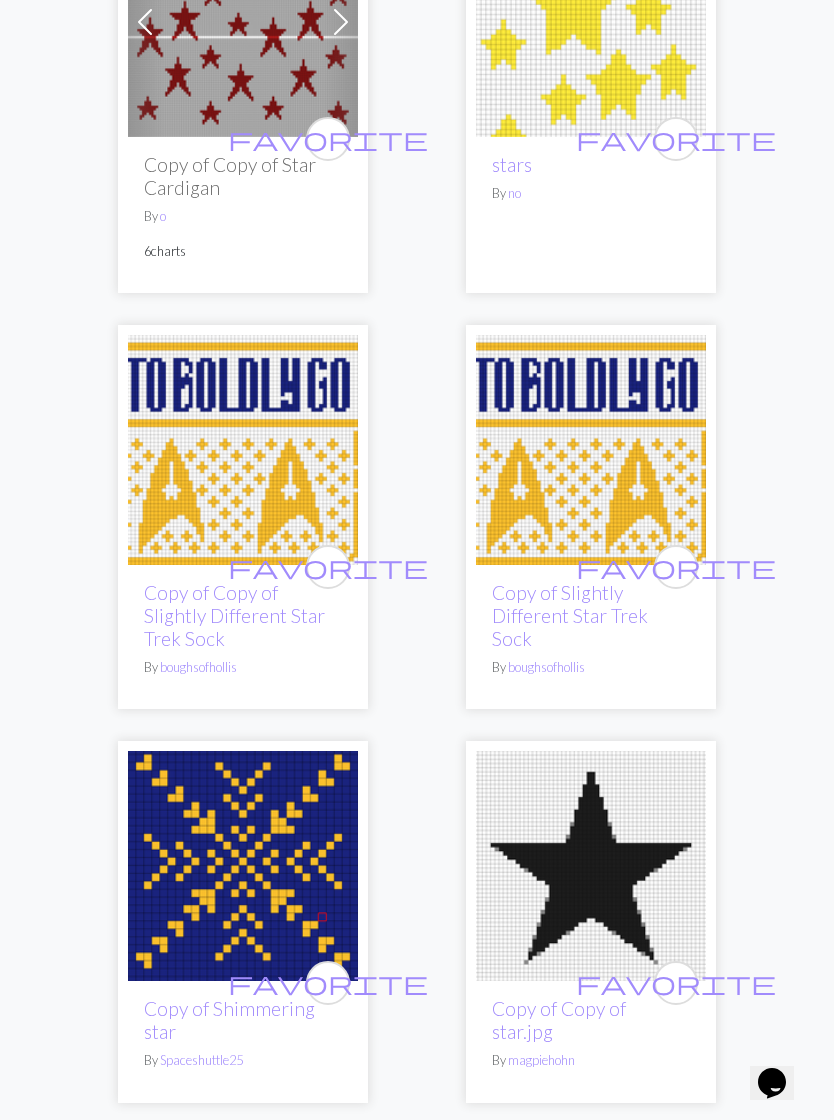 click on "2" at bounding box center (320, 1149) 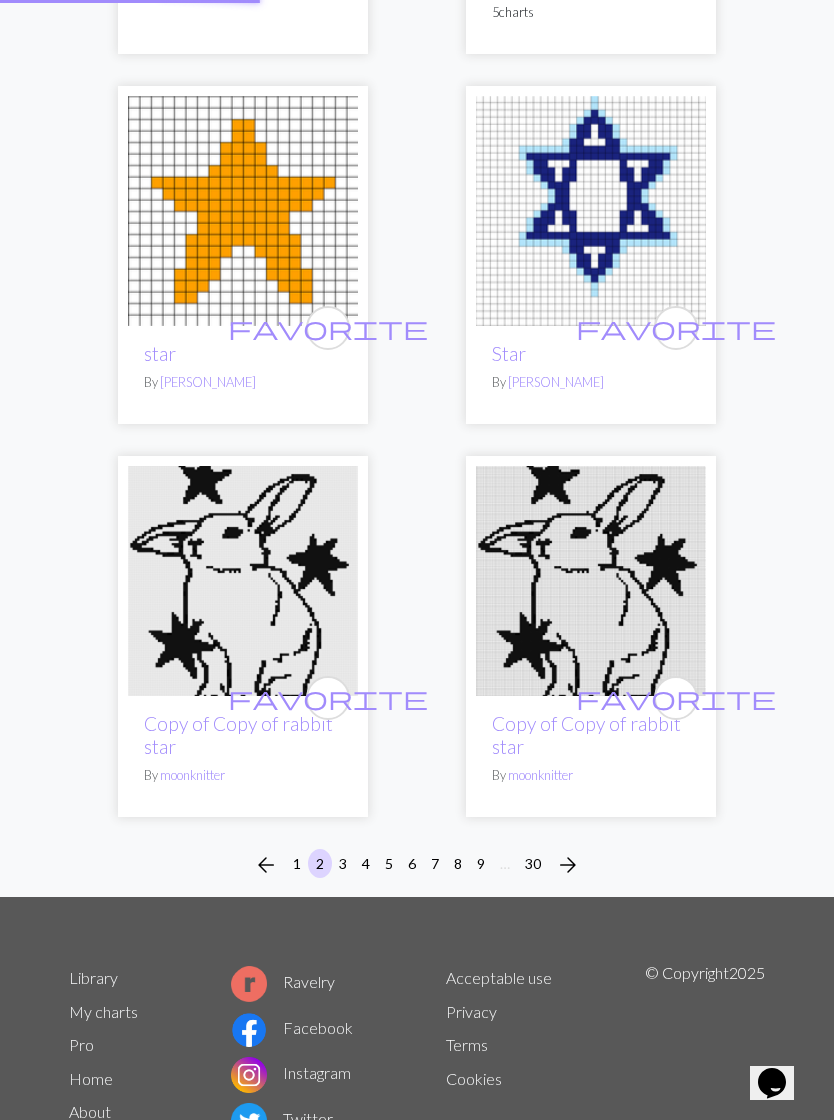 scroll, scrollTop: 0, scrollLeft: 0, axis: both 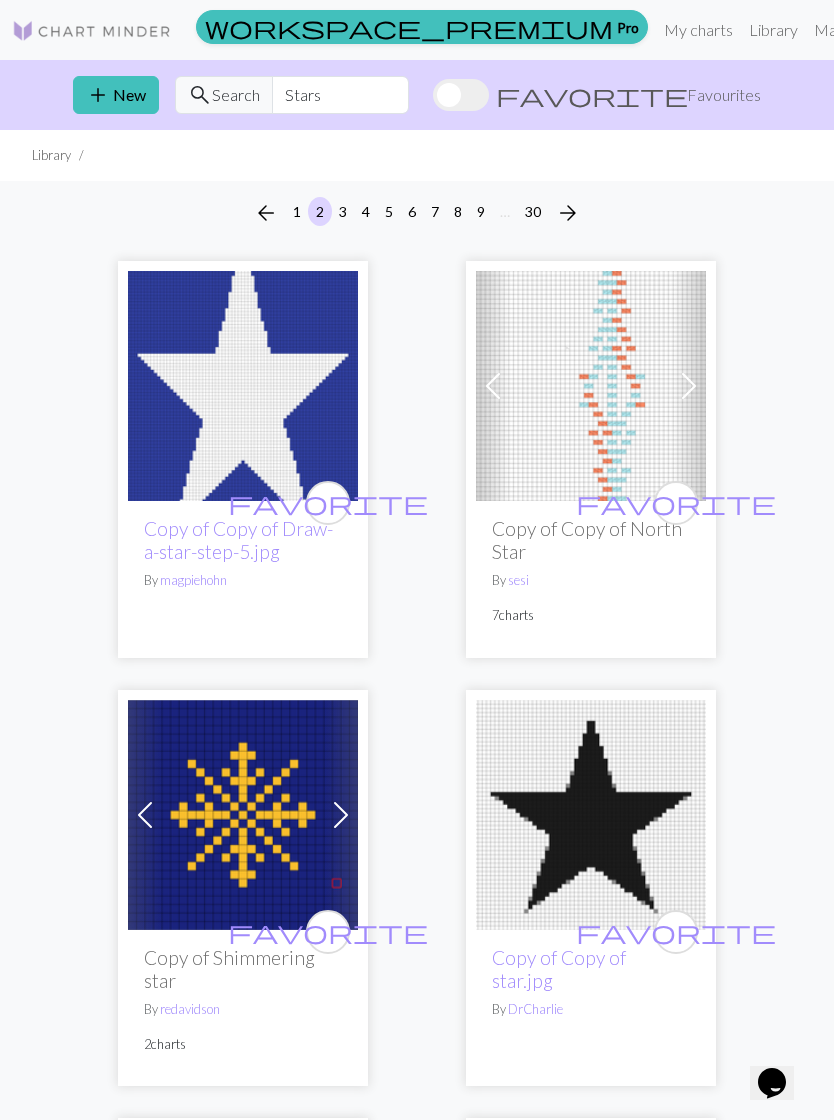 click on "My charts" at bounding box center (698, 30) 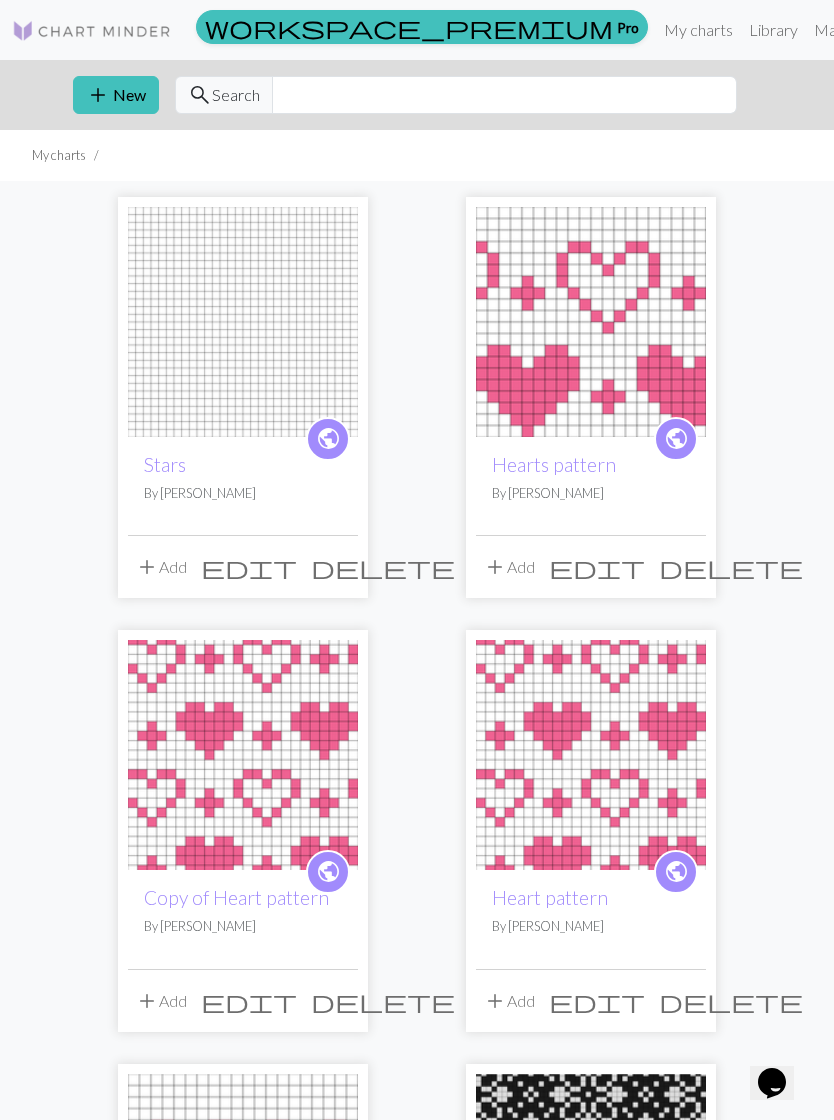 click at bounding box center (243, 322) 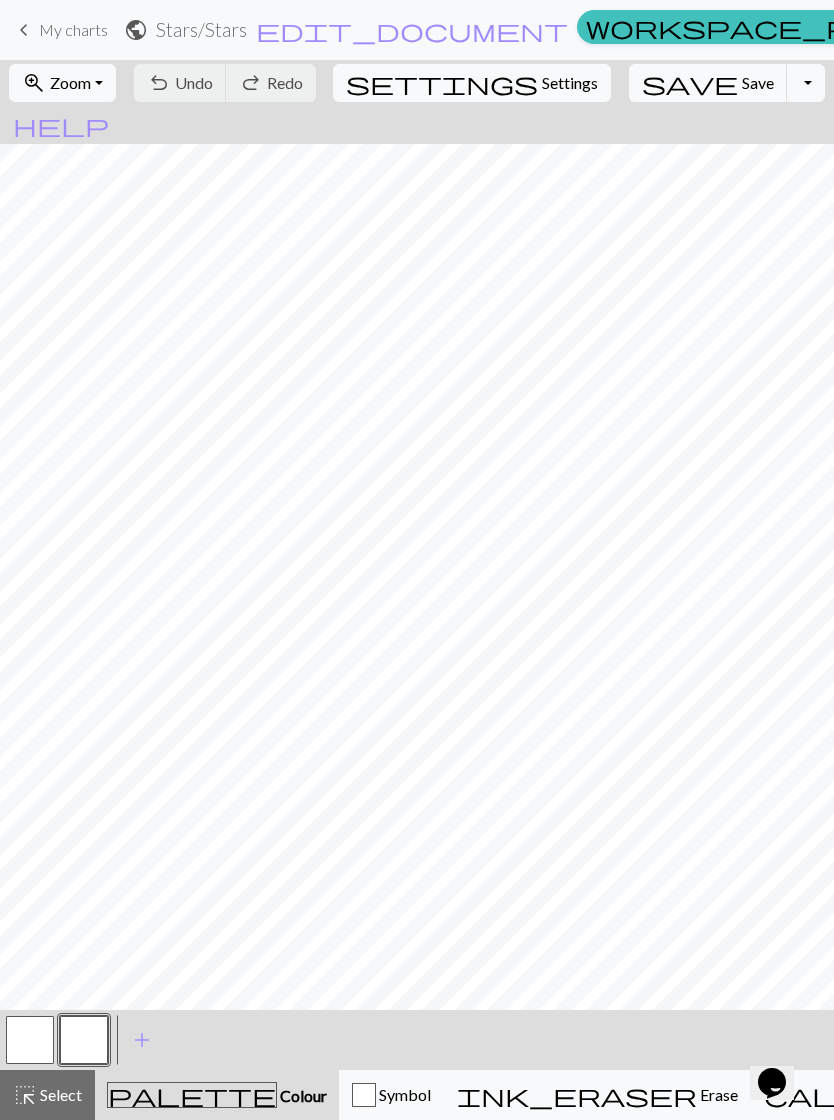click at bounding box center [84, 1040] 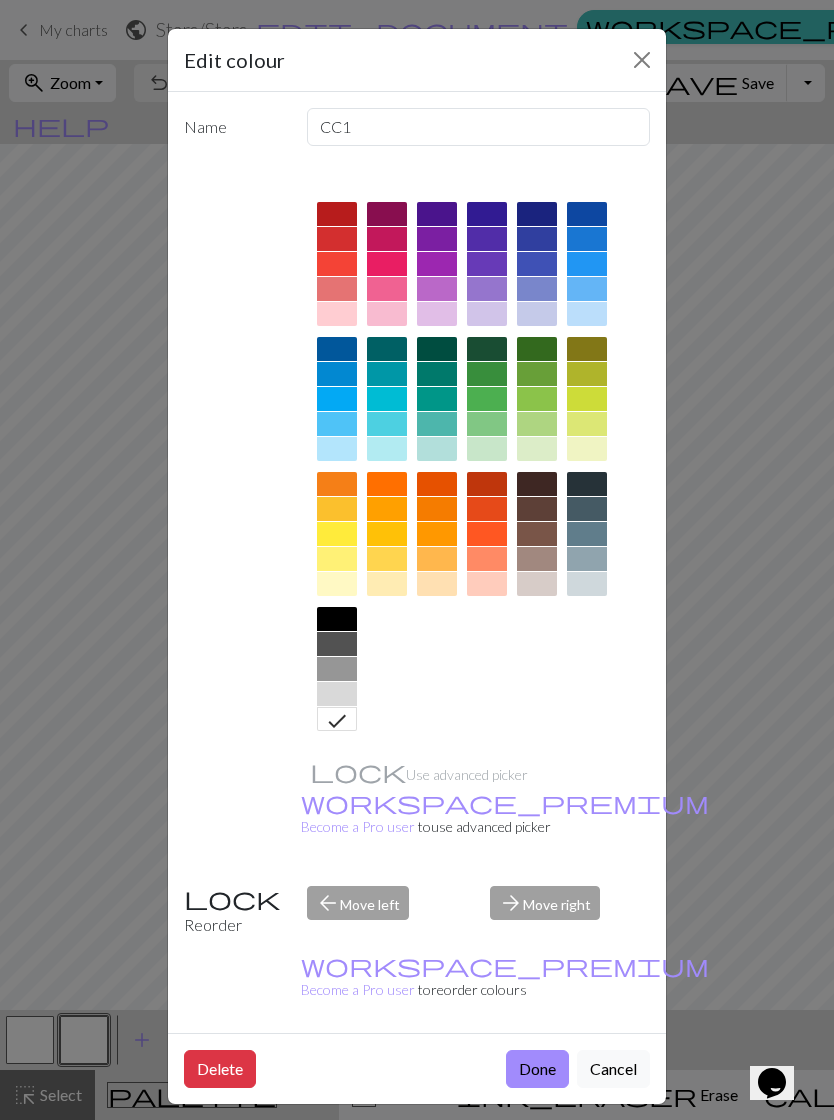 click at bounding box center (337, 449) 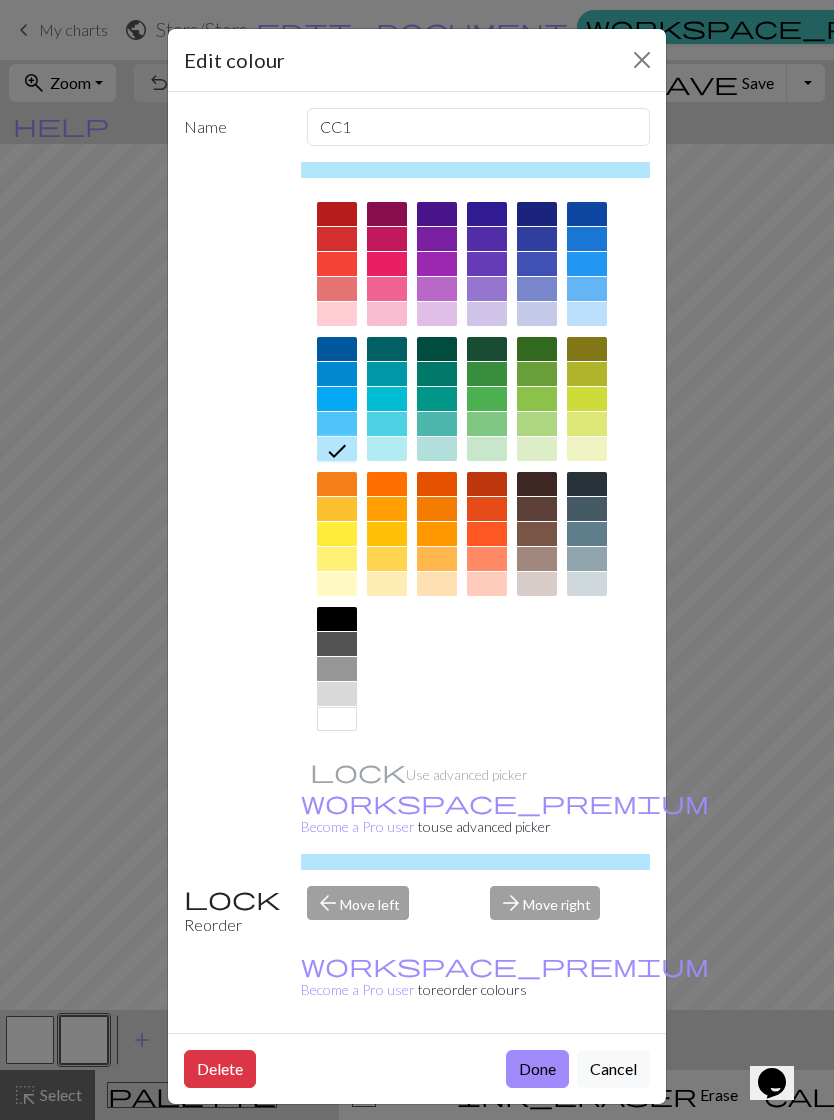 click on "Done" at bounding box center [537, 1069] 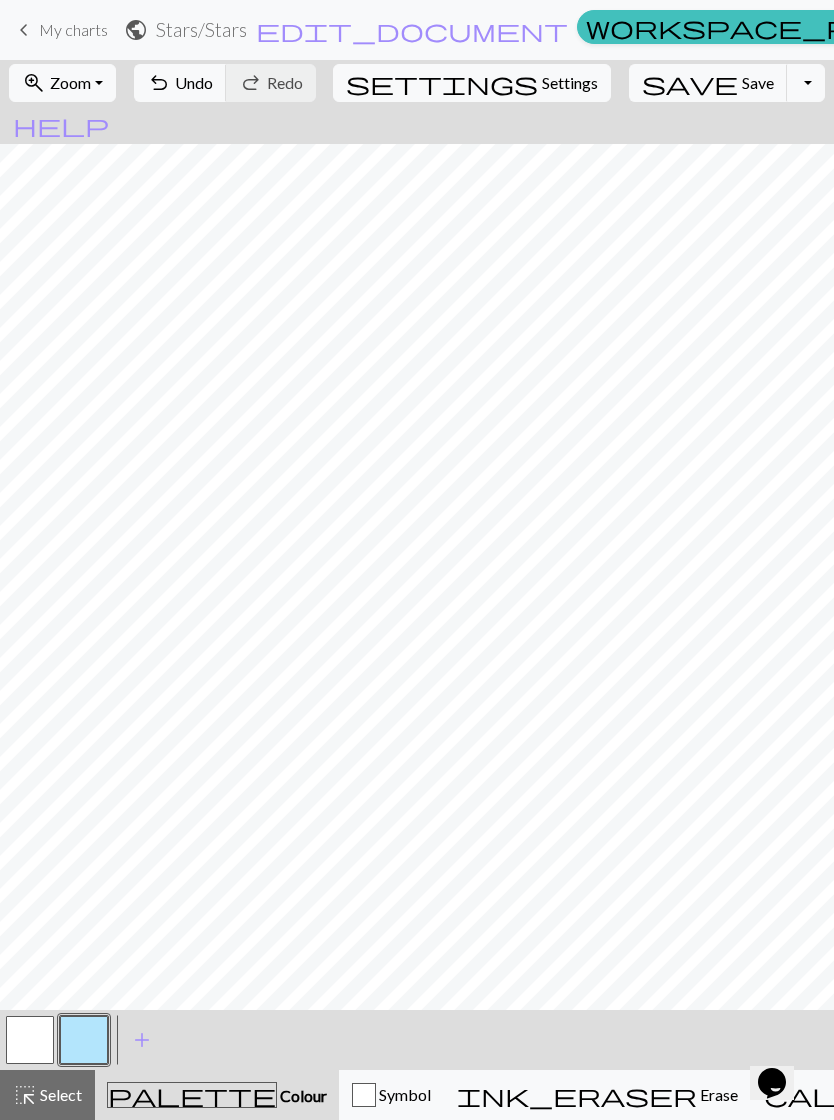 click on "Erase" at bounding box center (717, 1094) 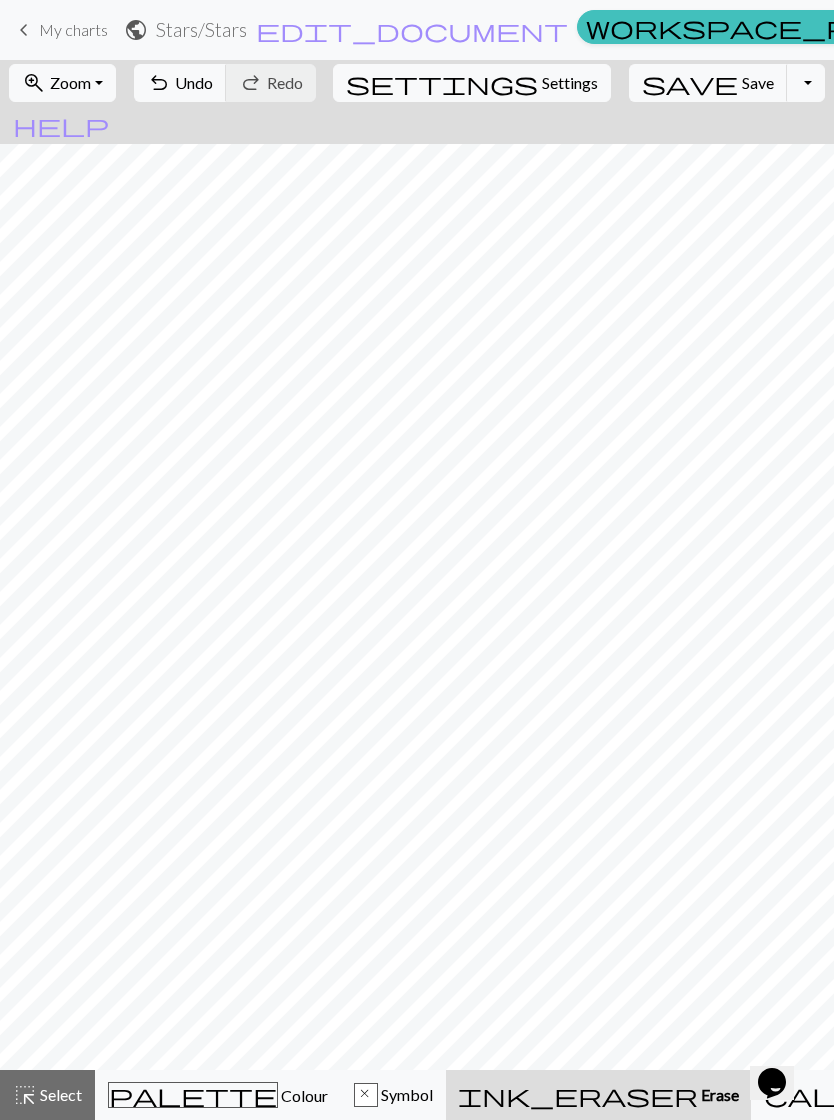 click on "Select" at bounding box center [59, 1094] 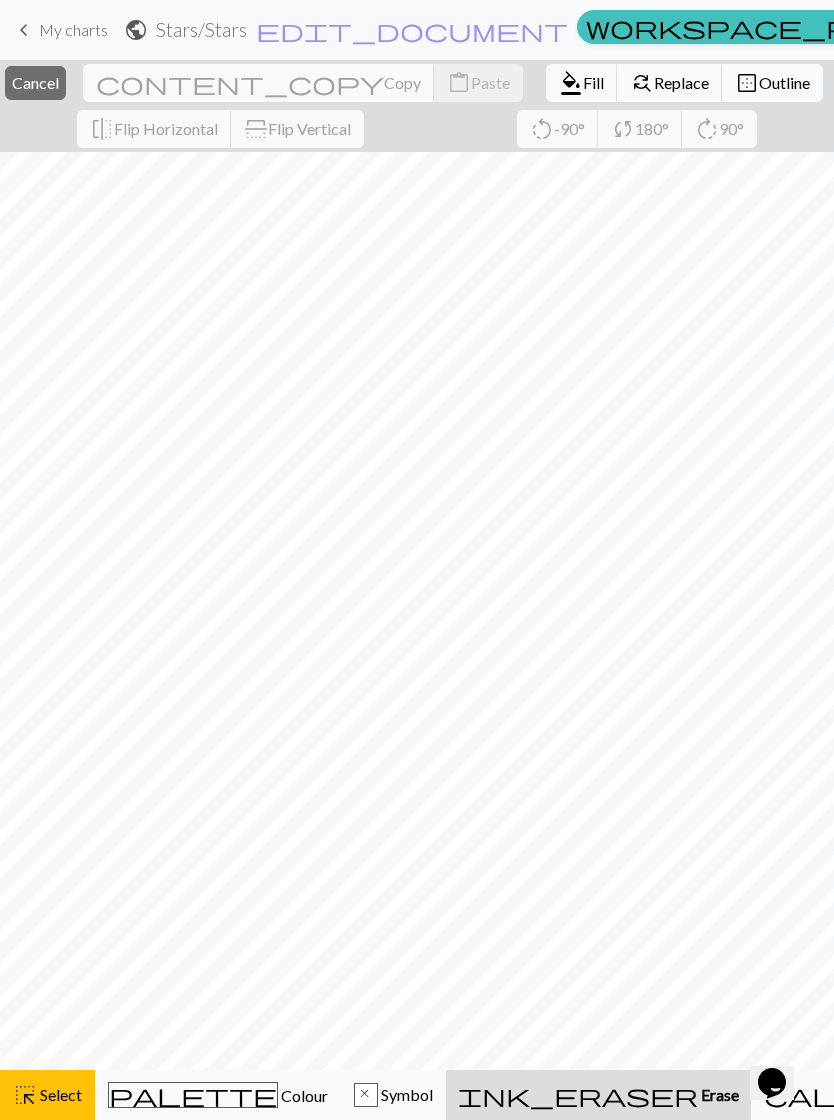 click on "Erase" at bounding box center [718, 1094] 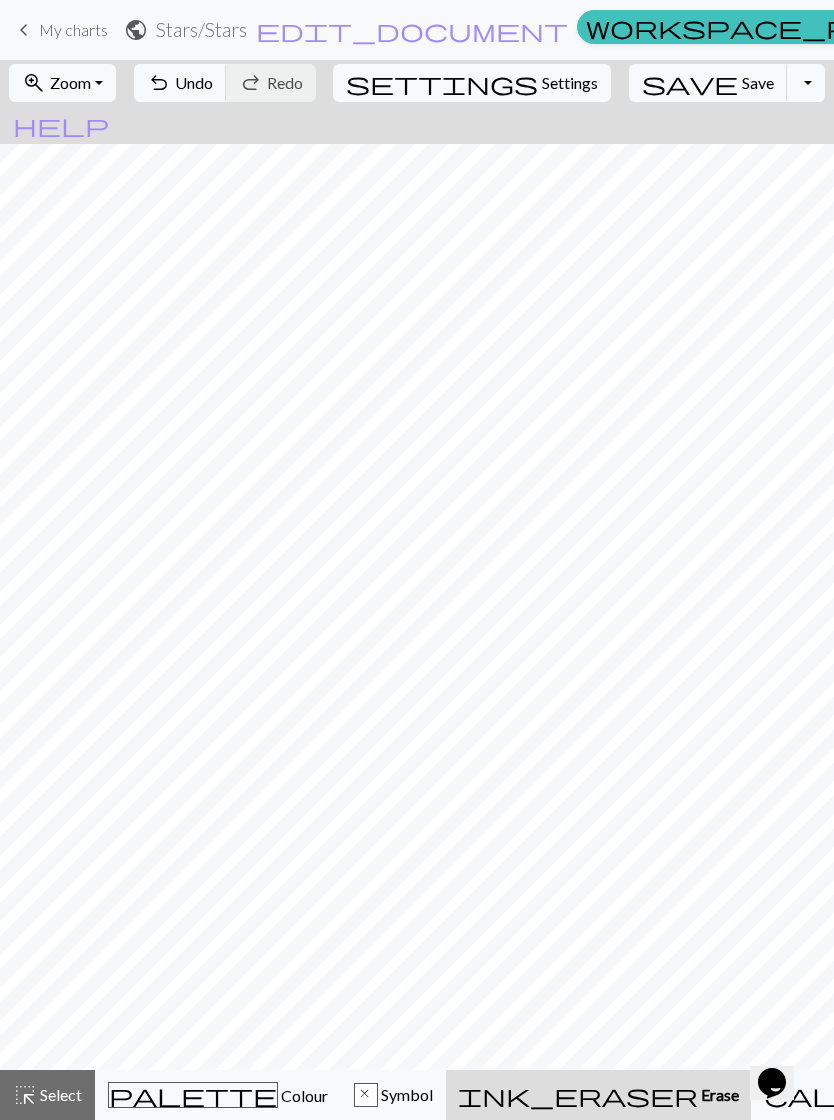 click on "Erase" at bounding box center (718, 1094) 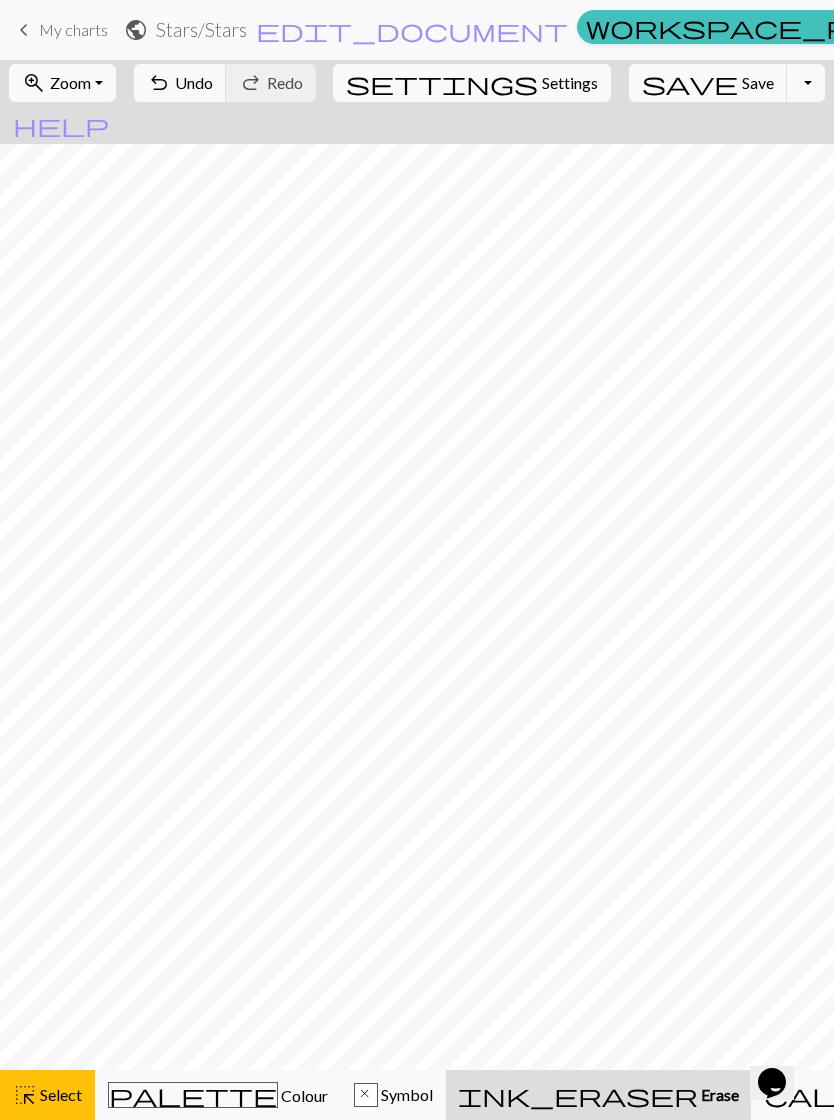 click on "highlight_alt   Select   Select" at bounding box center [47, 1095] 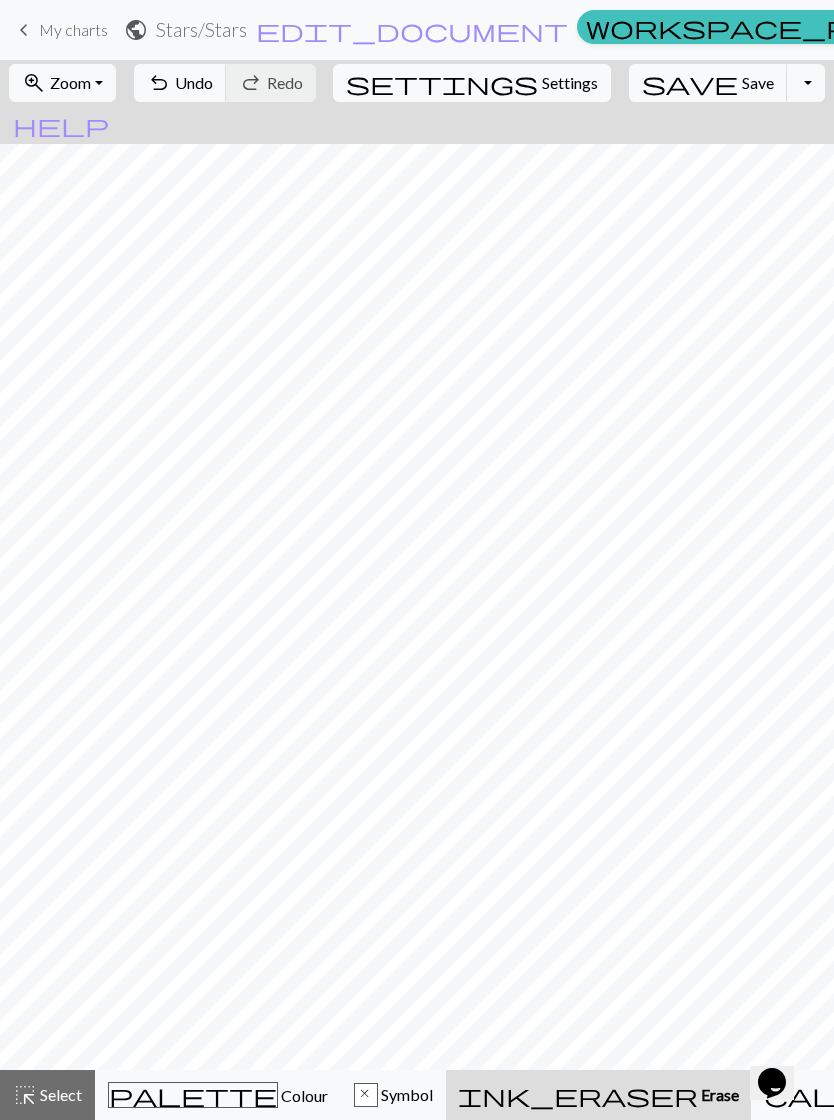 click on "Colour" at bounding box center [303, 1095] 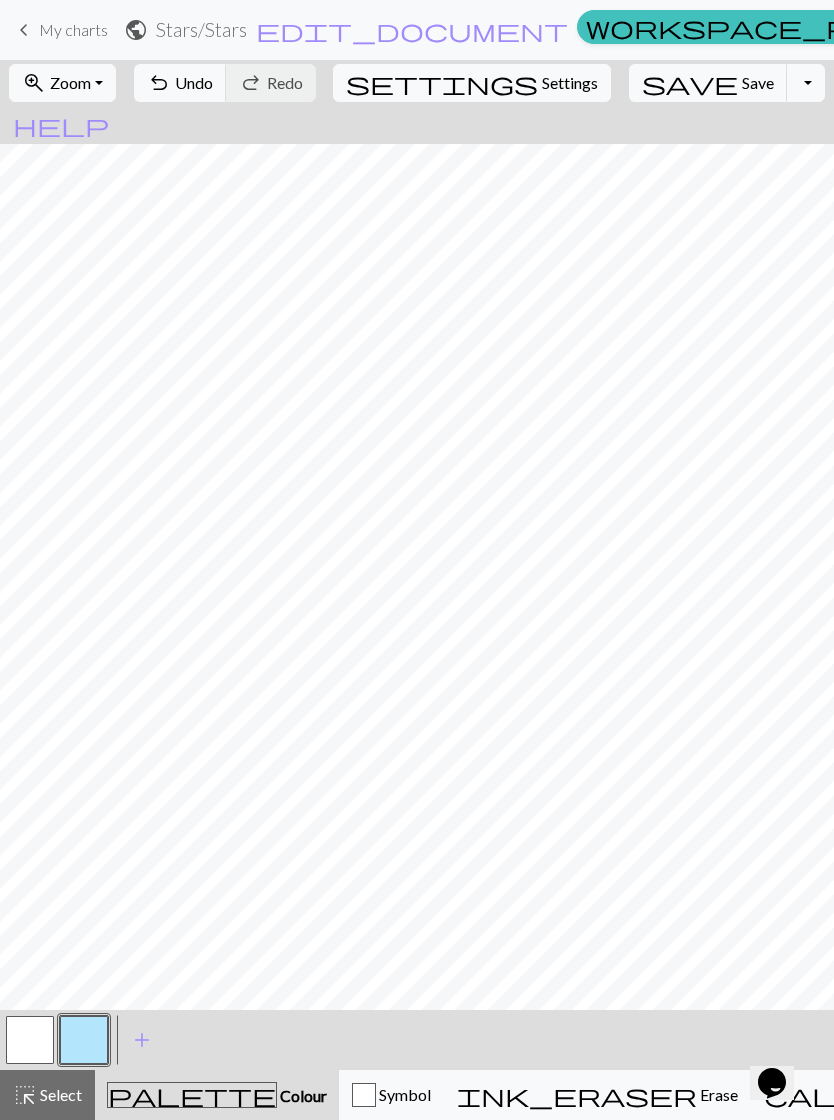 click on "ink_eraser   Erase   Erase" at bounding box center [597, 1095] 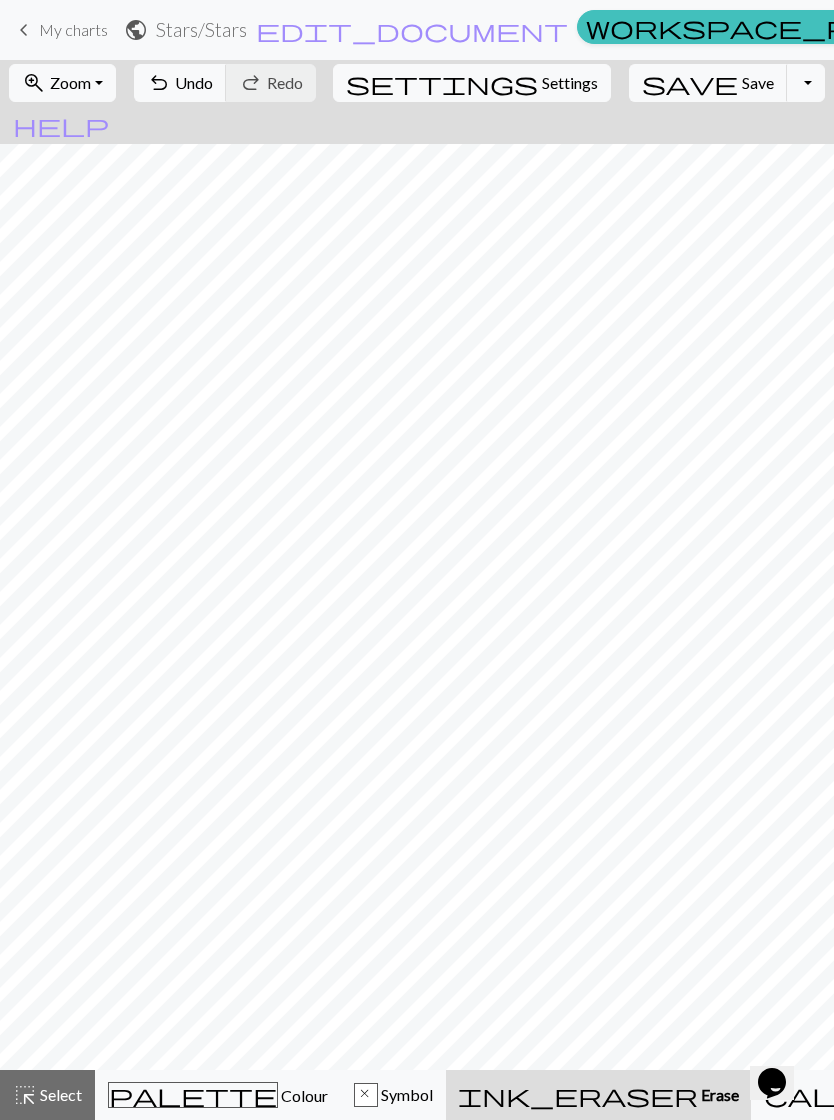 click on "Undo" at bounding box center (194, 82) 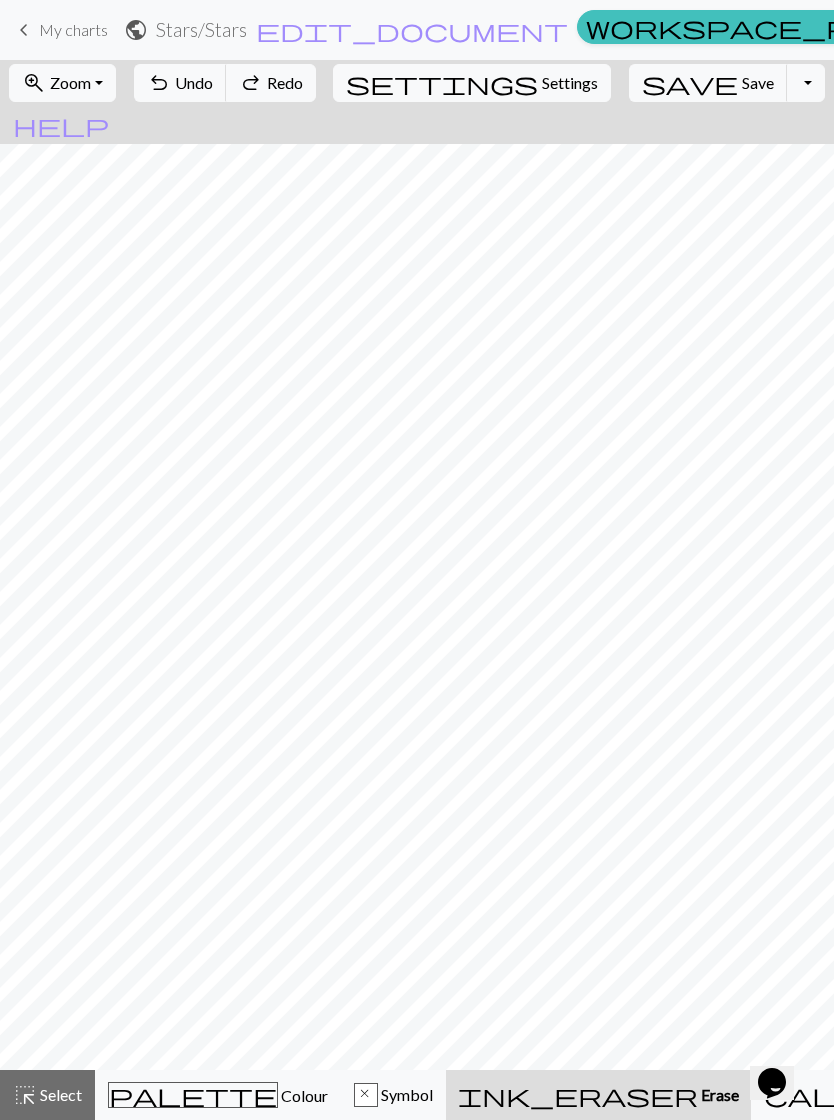 click on "Undo" at bounding box center (194, 82) 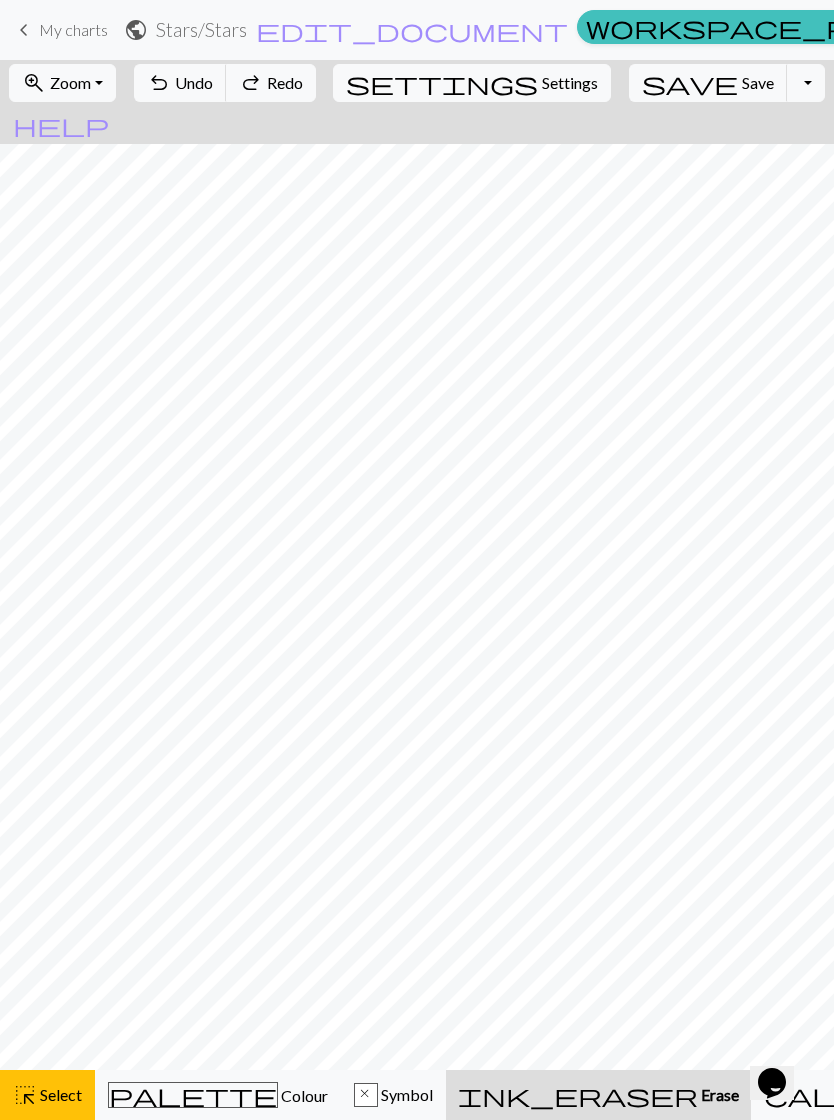 click on "highlight_alt   Select   Select" at bounding box center (47, 1095) 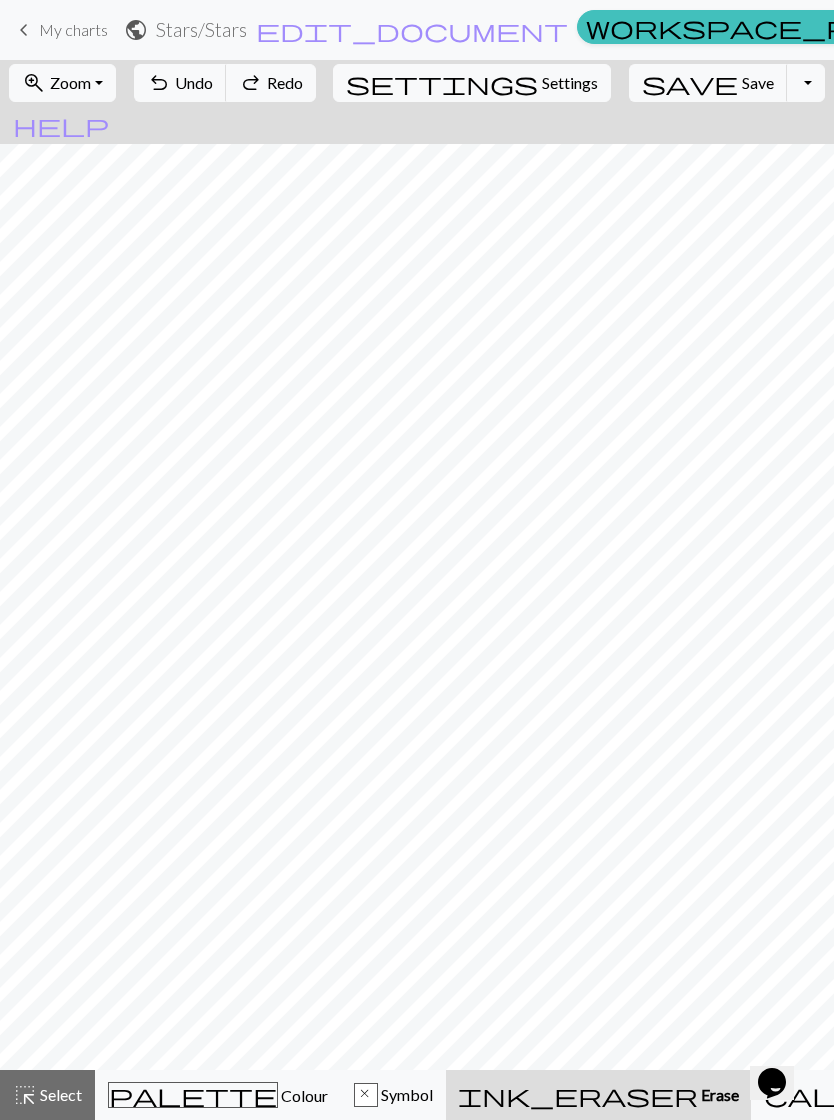click on "palette" at bounding box center [193, 1095] 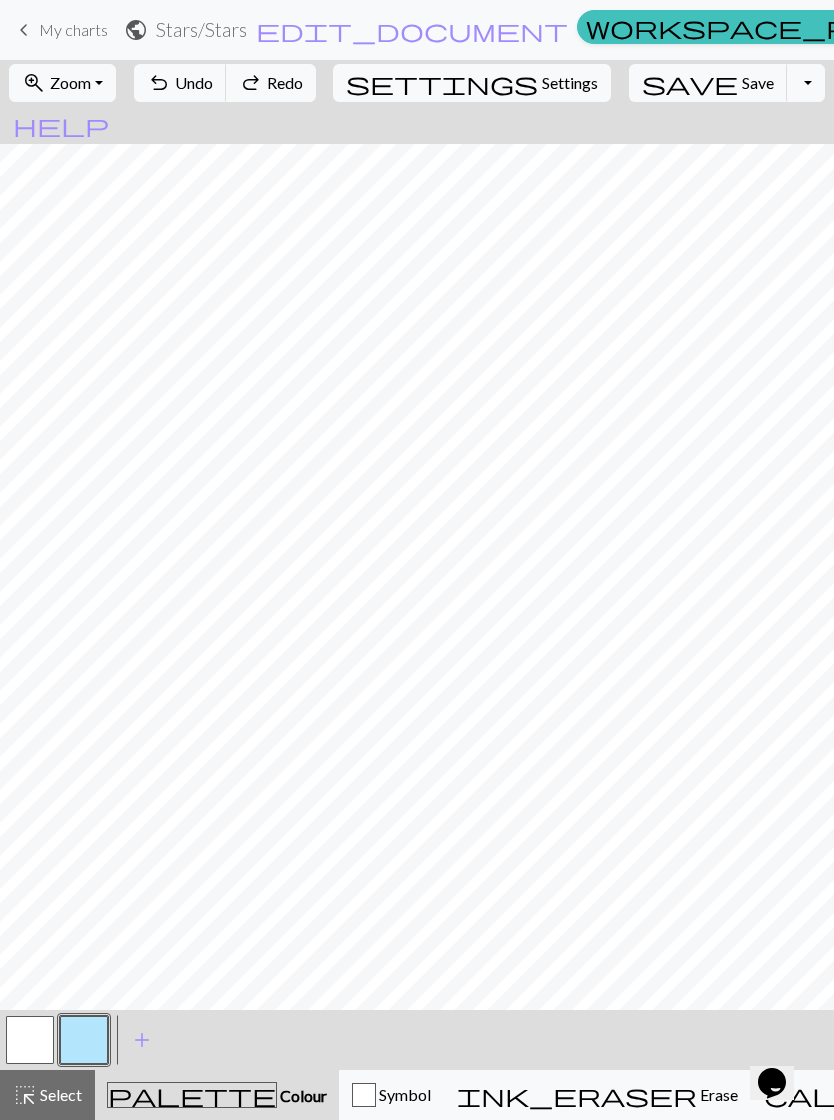 click at bounding box center (30, 1040) 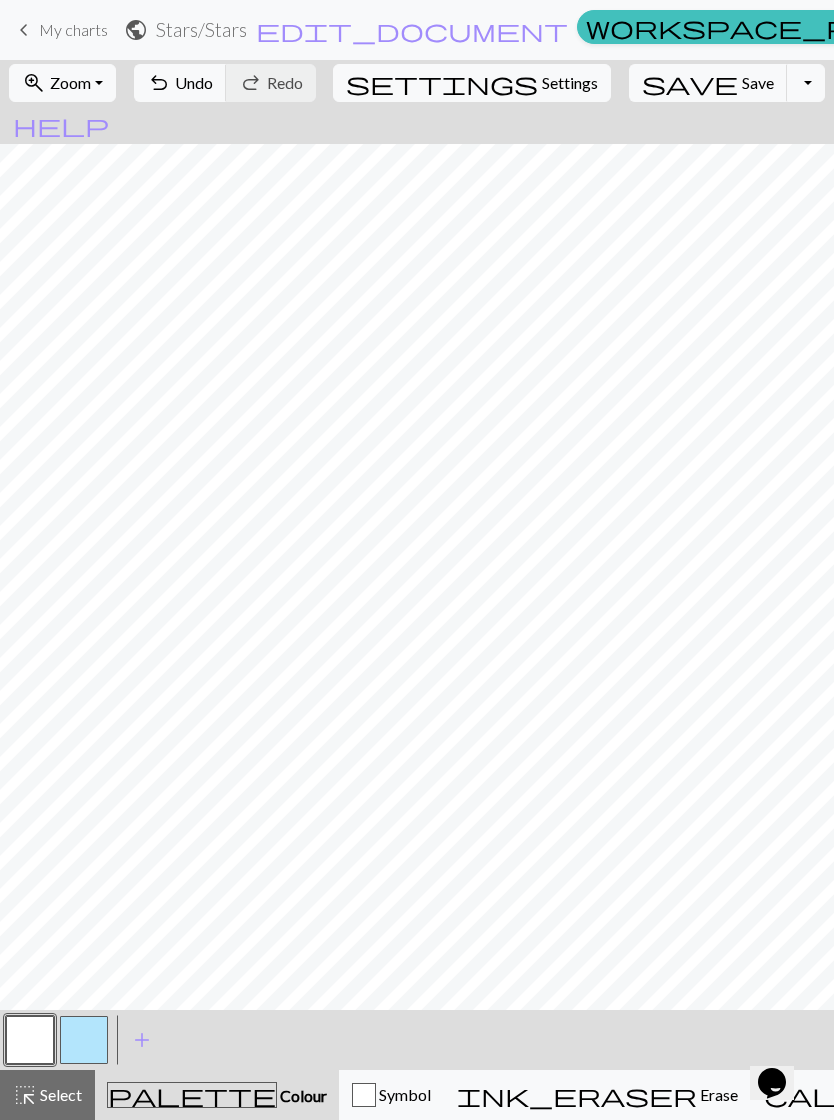 click at bounding box center [30, 1040] 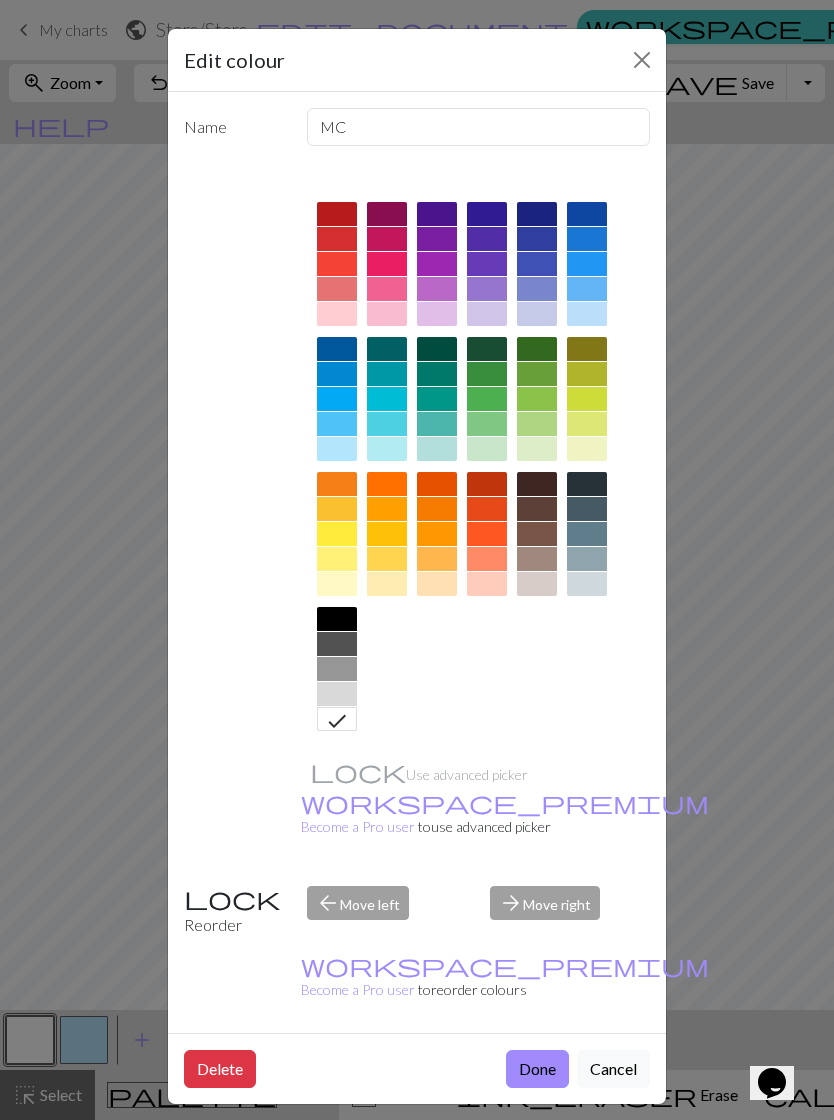 click on "Edit colour Name MC Use advanced picker workspace_premium Become a Pro user   to  use advanced picker Reorder arrow_back Move left arrow_forward Move right workspace_premium Become a Pro user   to  reorder colours Delete Done Cancel" at bounding box center (417, 560) 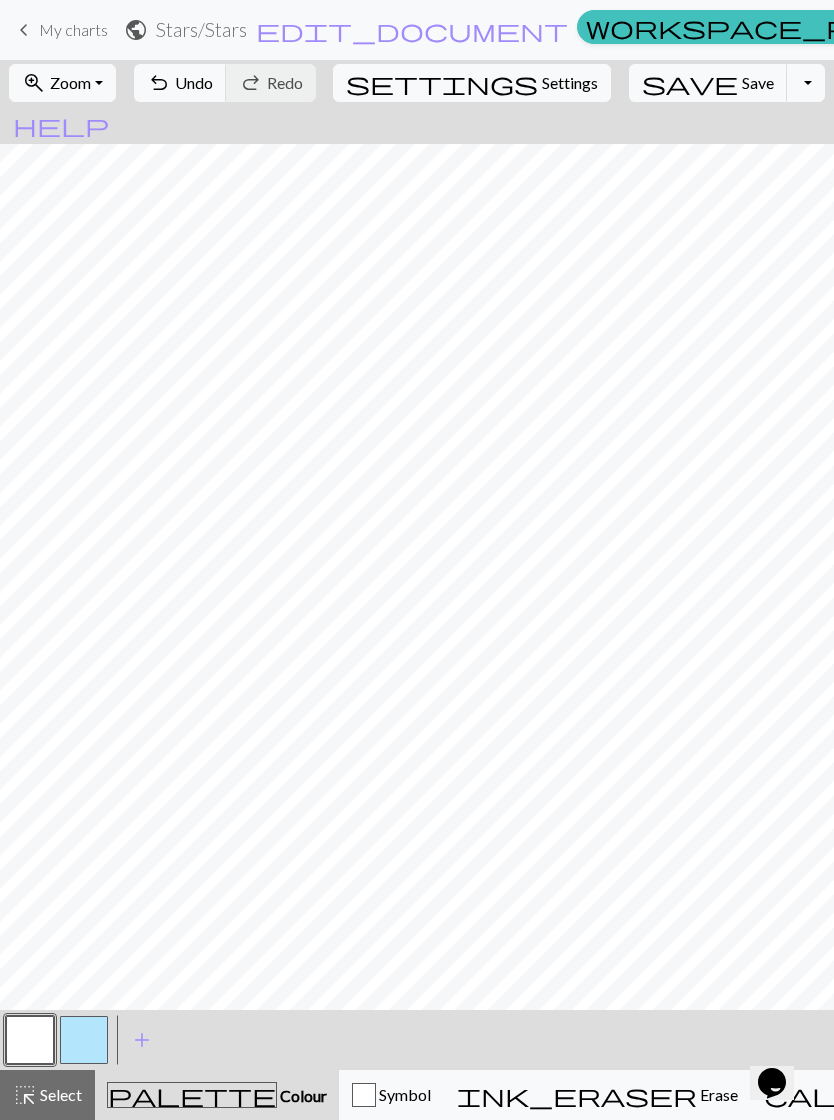 click at bounding box center (84, 1040) 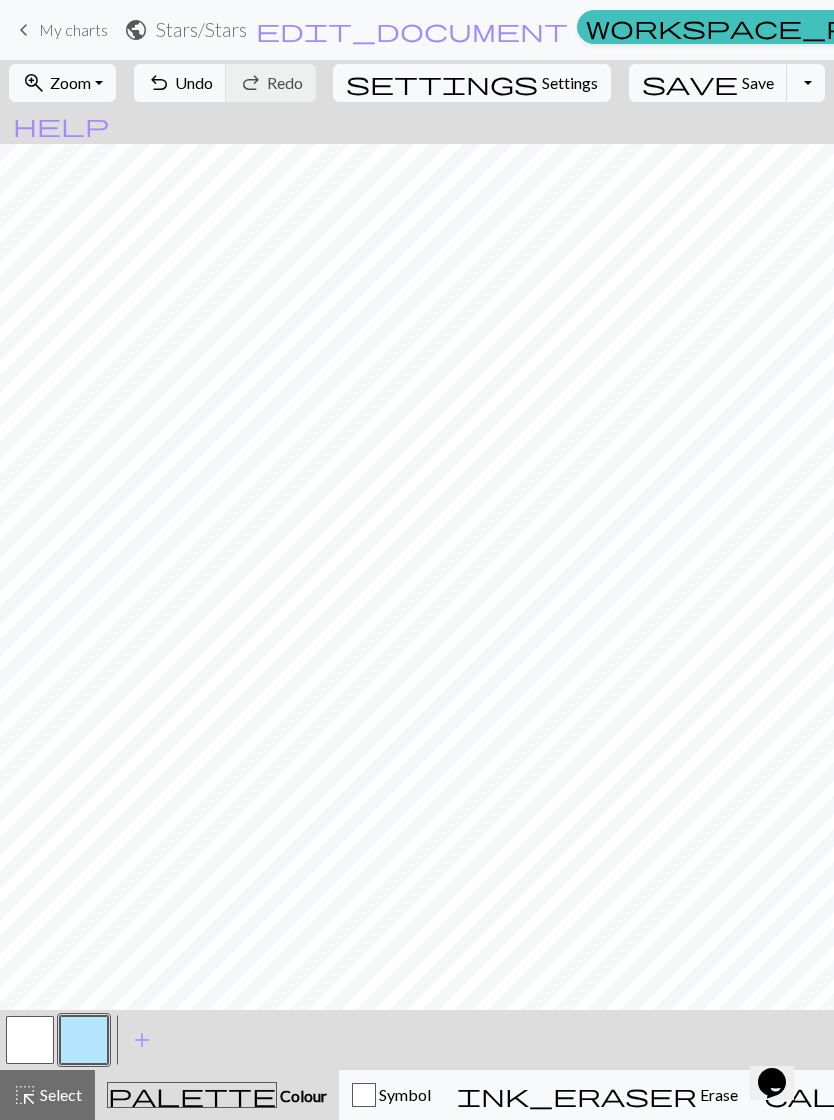 click at bounding box center [30, 1040] 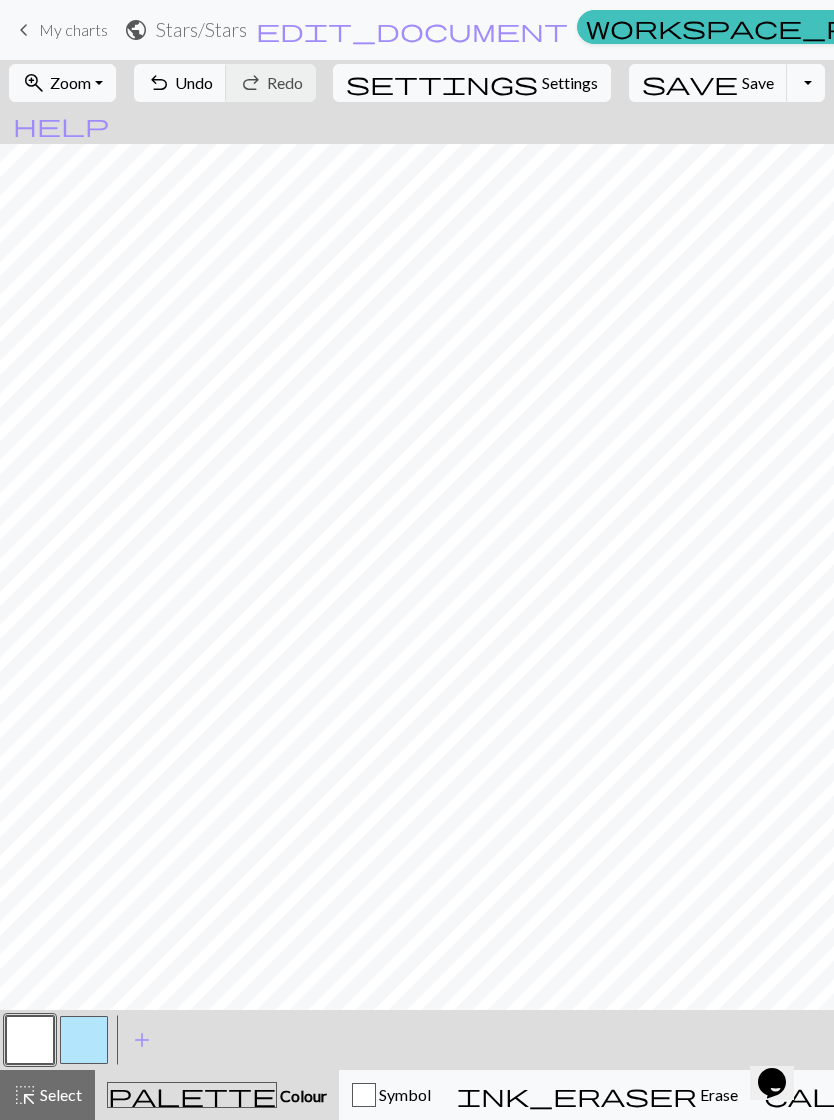 click at bounding box center (84, 1040) 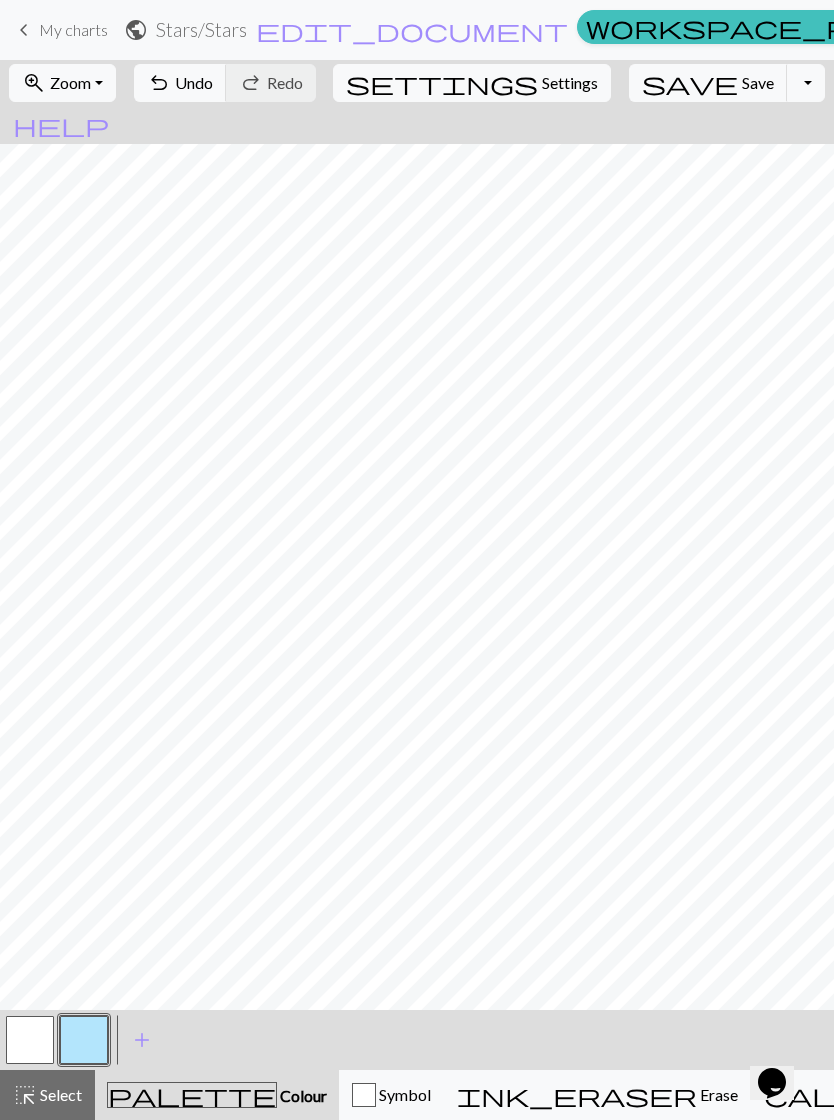 click at bounding box center [30, 1040] 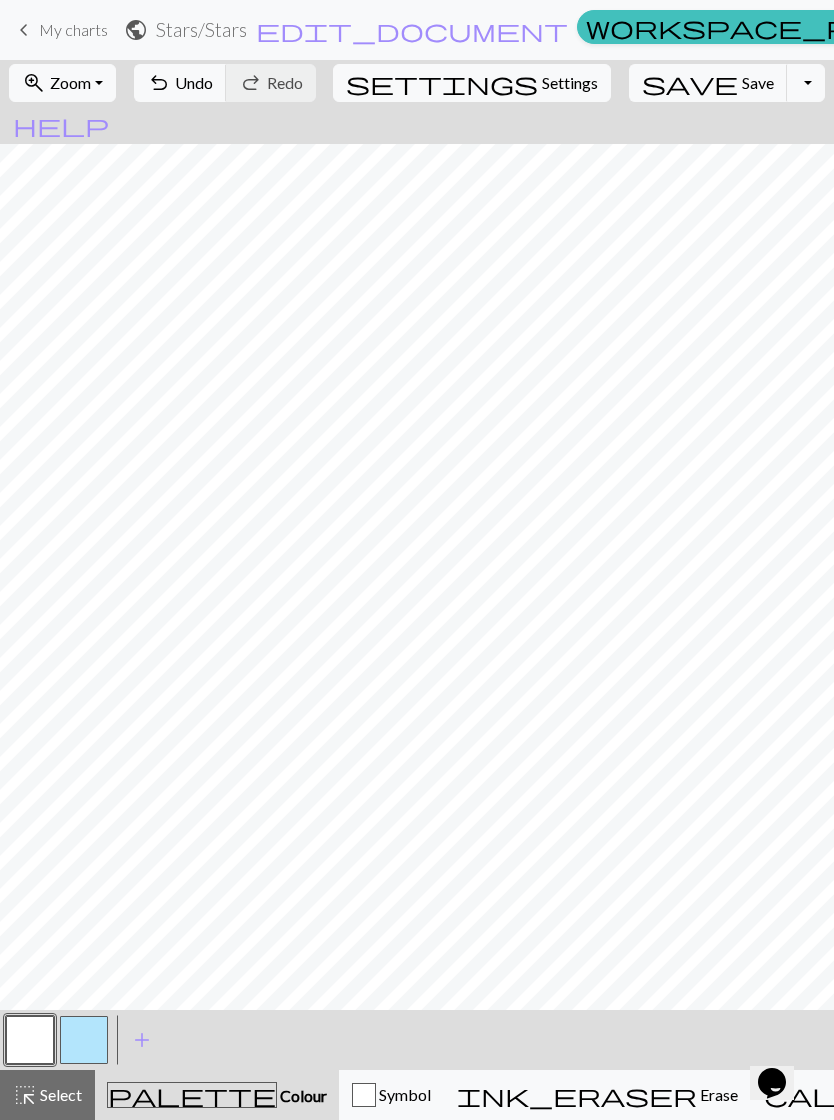 click at bounding box center (84, 1040) 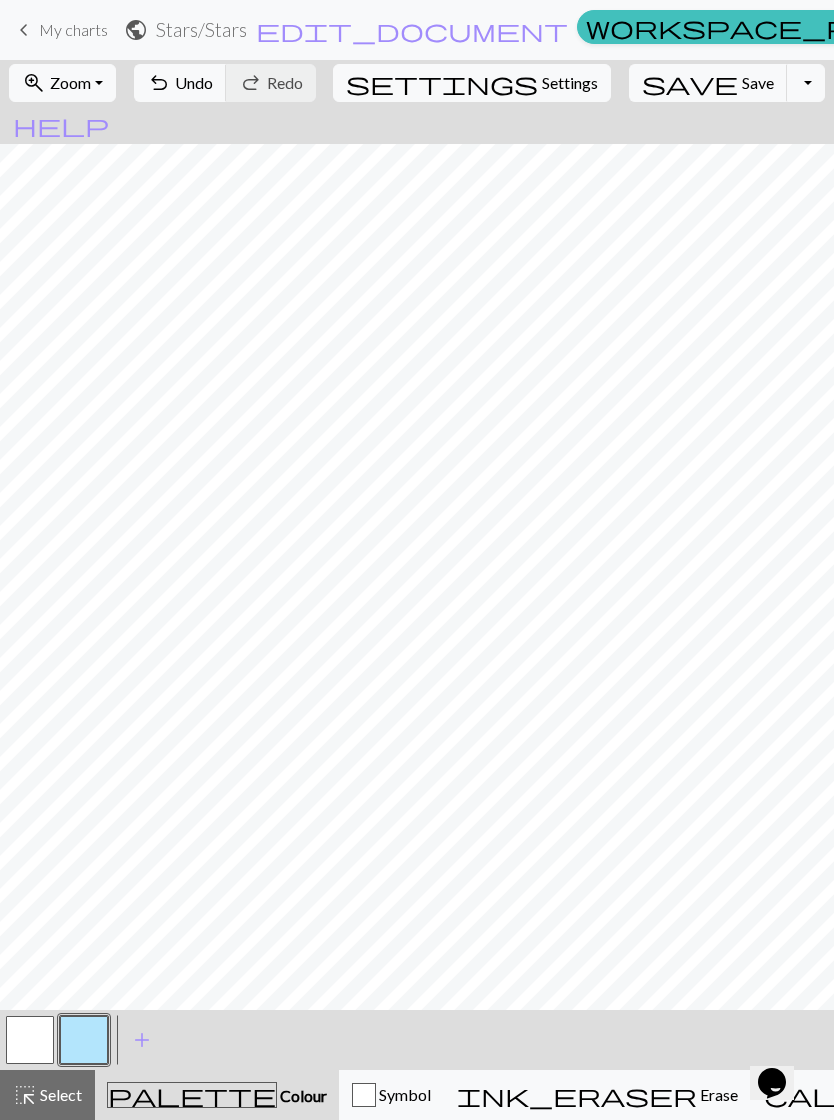 click at bounding box center (30, 1040) 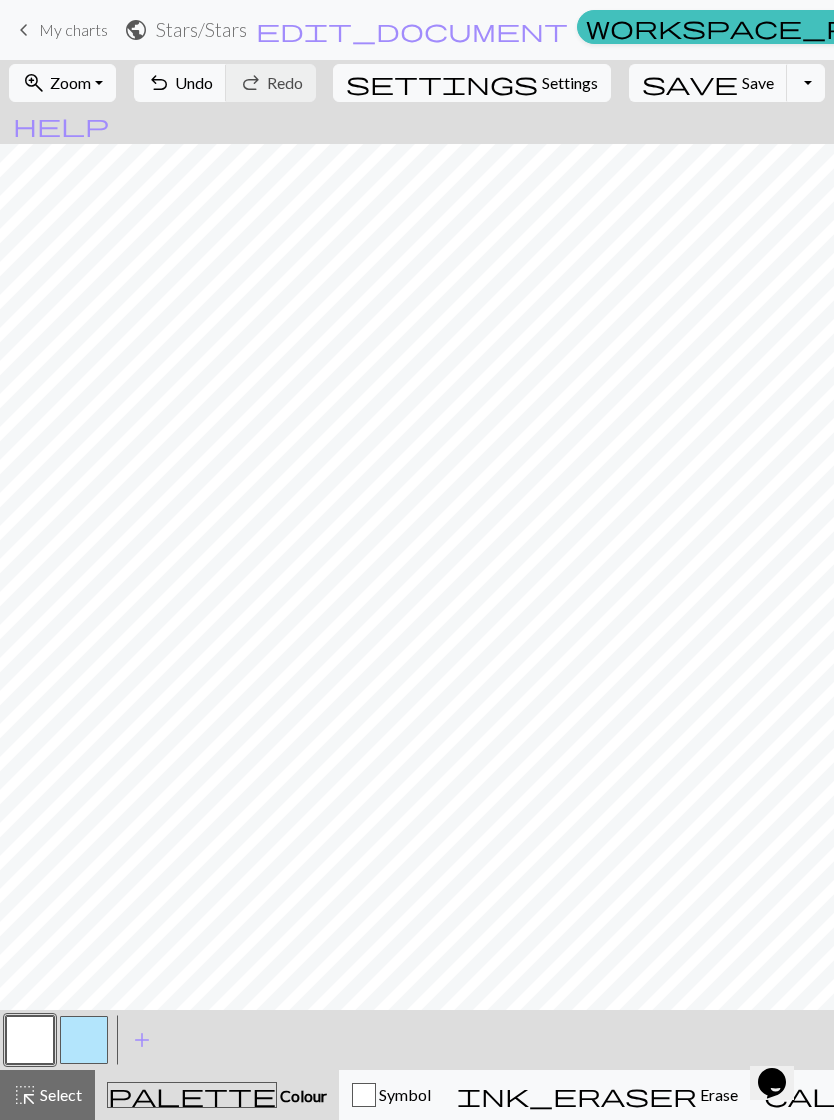 click at bounding box center (30, 1040) 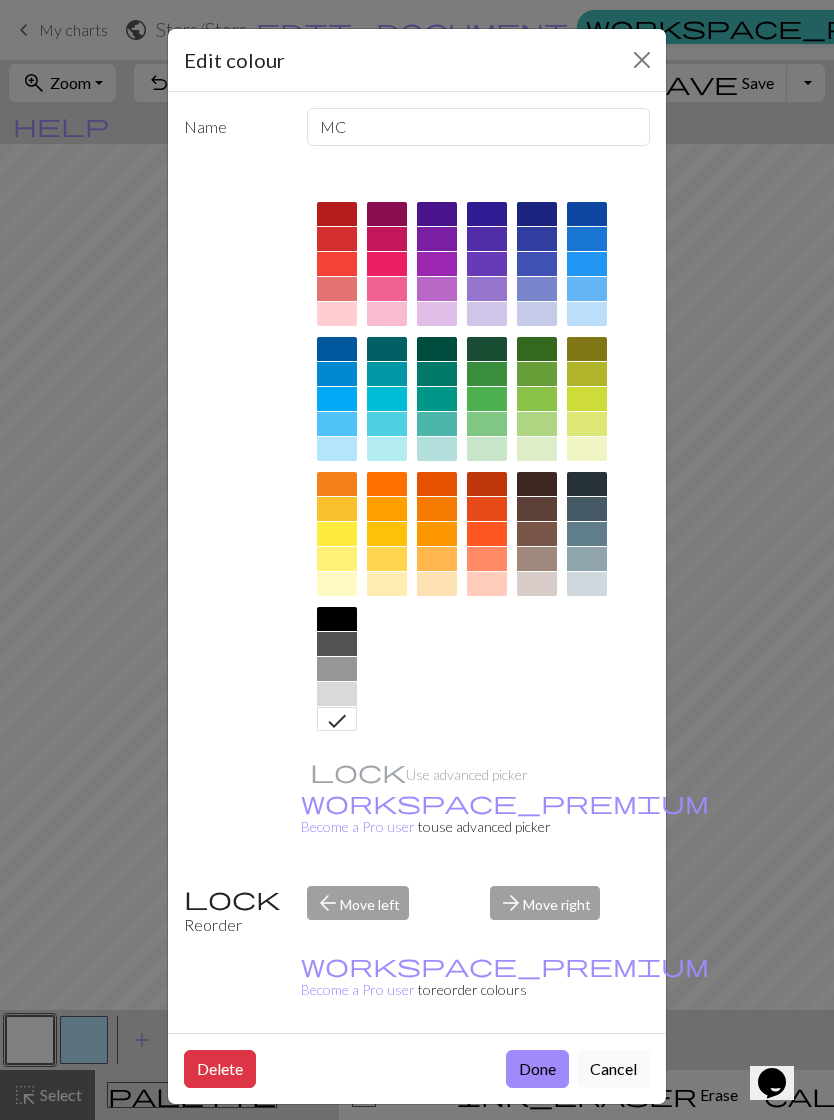 click on "Done" at bounding box center (537, 1069) 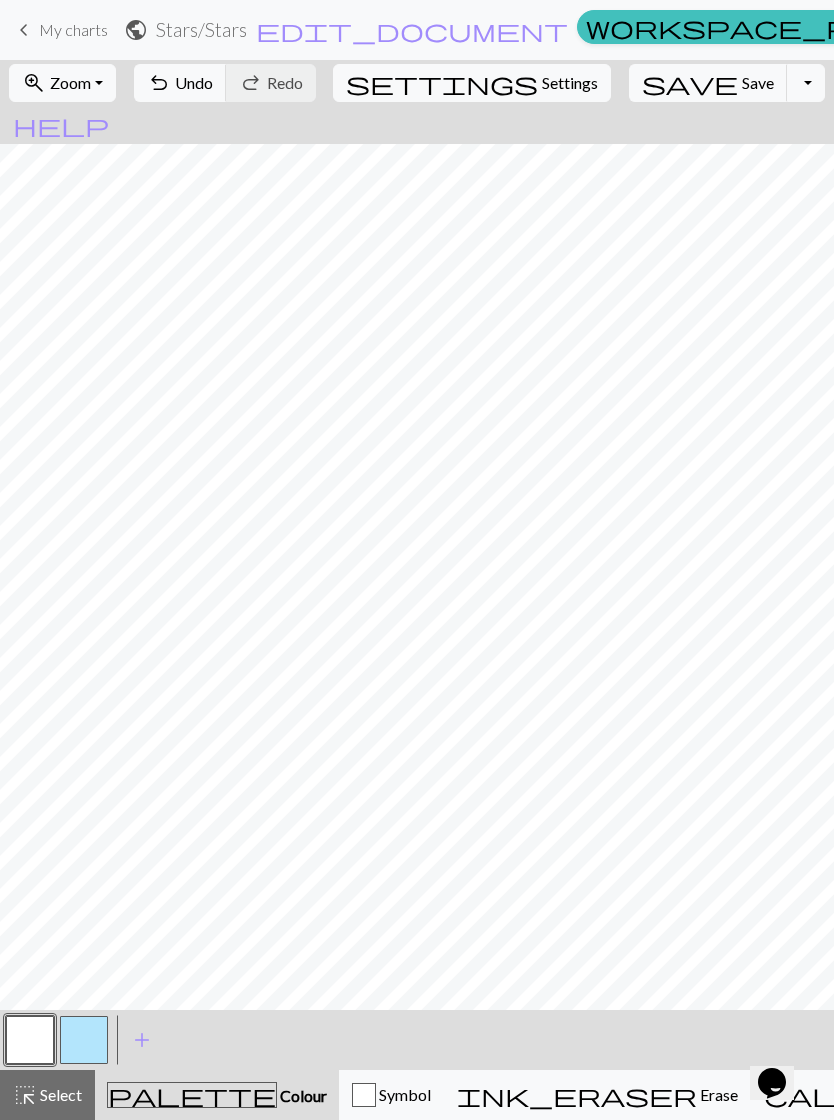 click at bounding box center [84, 1040] 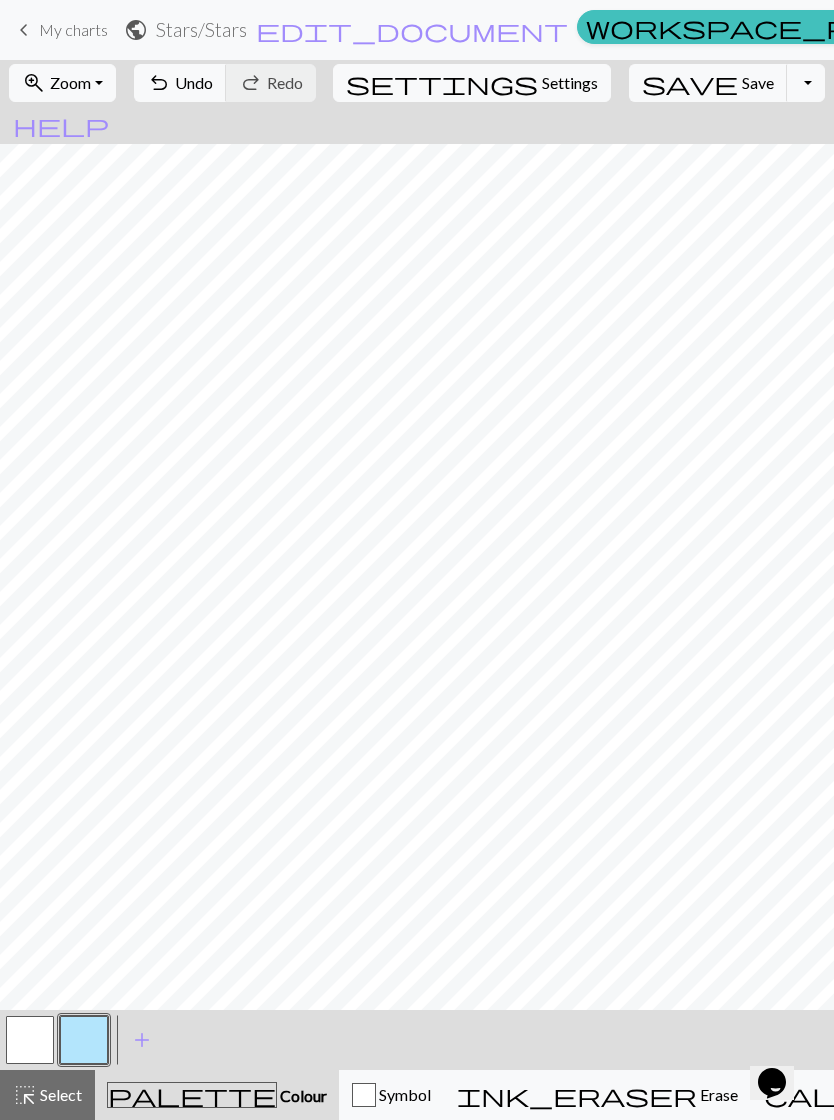 click at bounding box center (30, 1040) 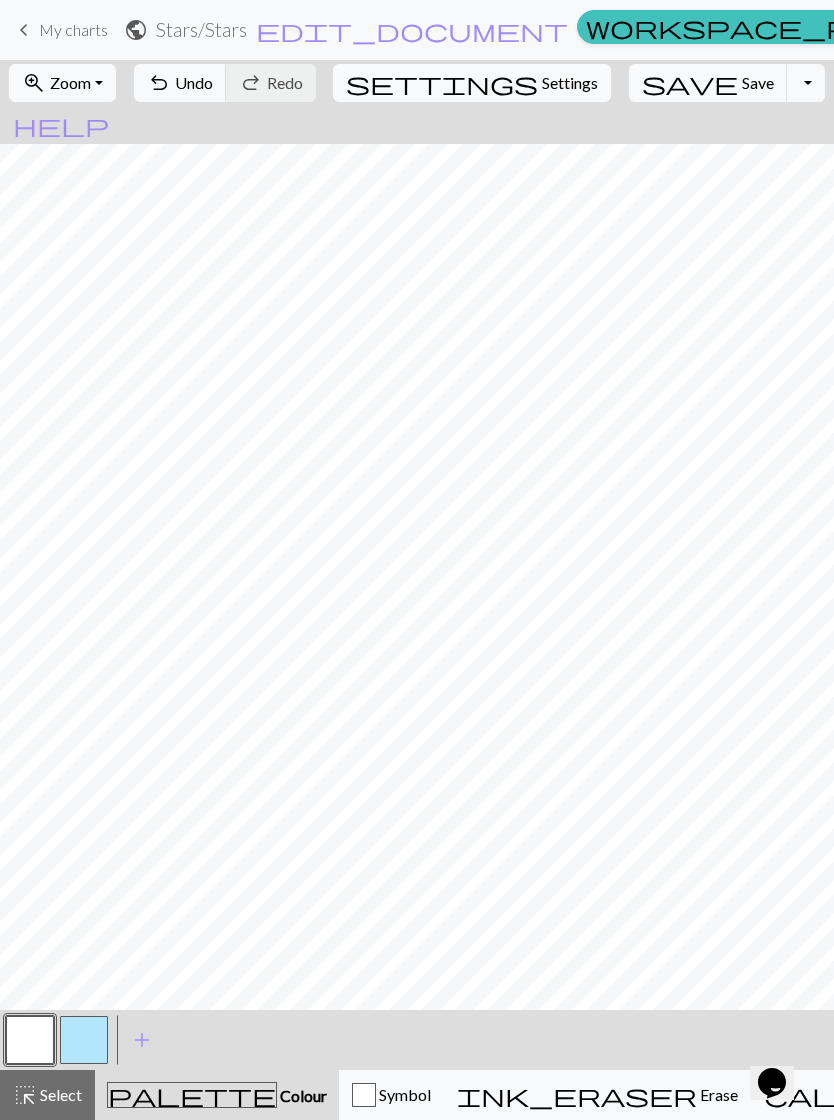 click at bounding box center [30, 1040] 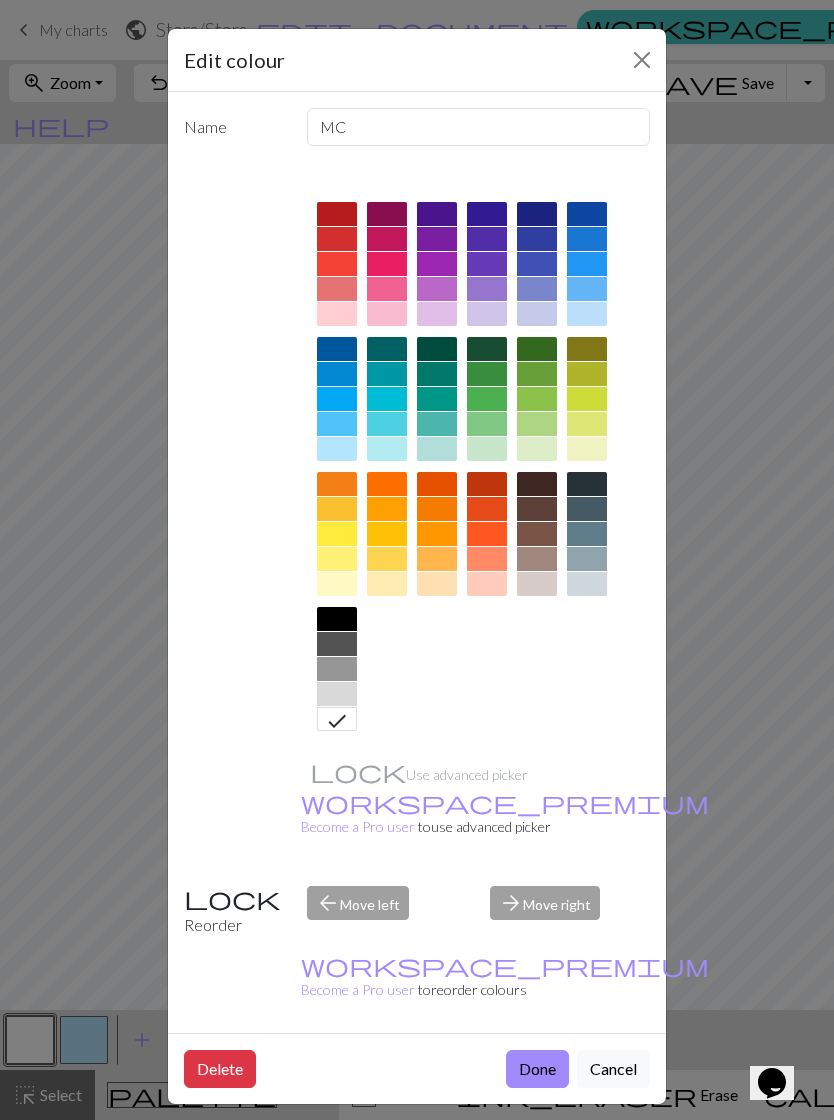 click on "Done" at bounding box center (537, 1069) 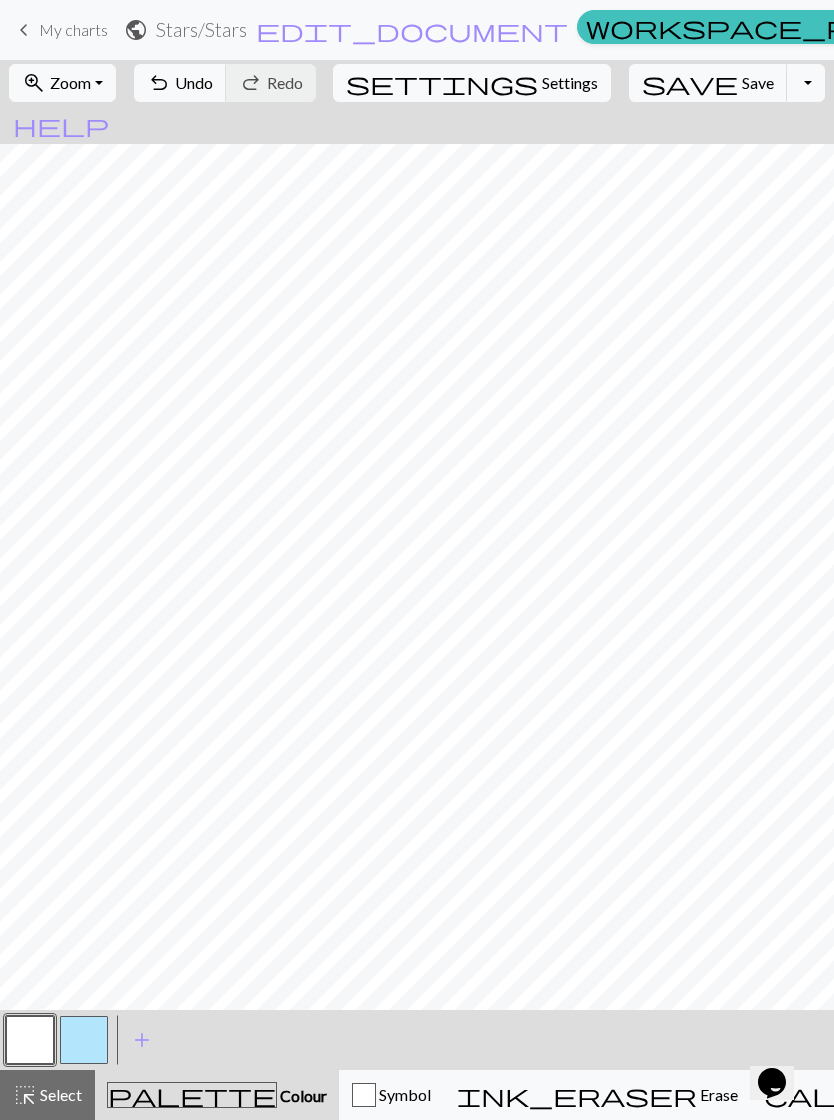 click at bounding box center (84, 1040) 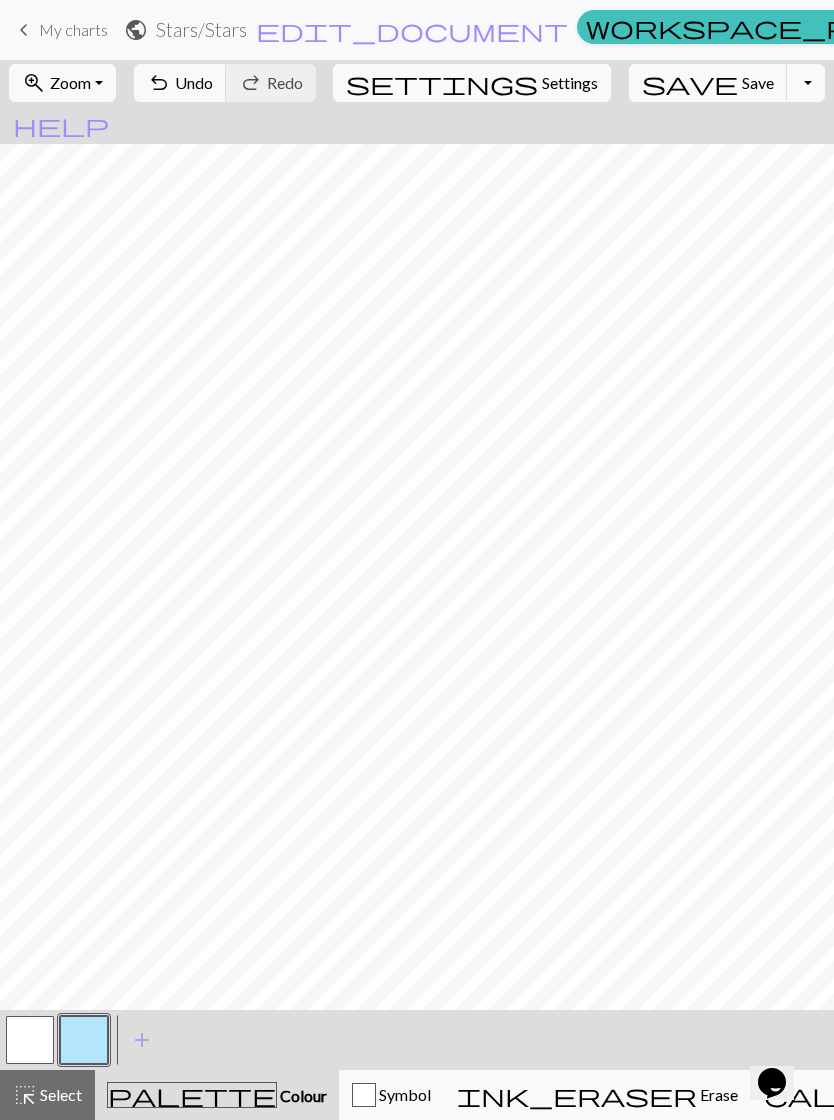 click at bounding box center (30, 1040) 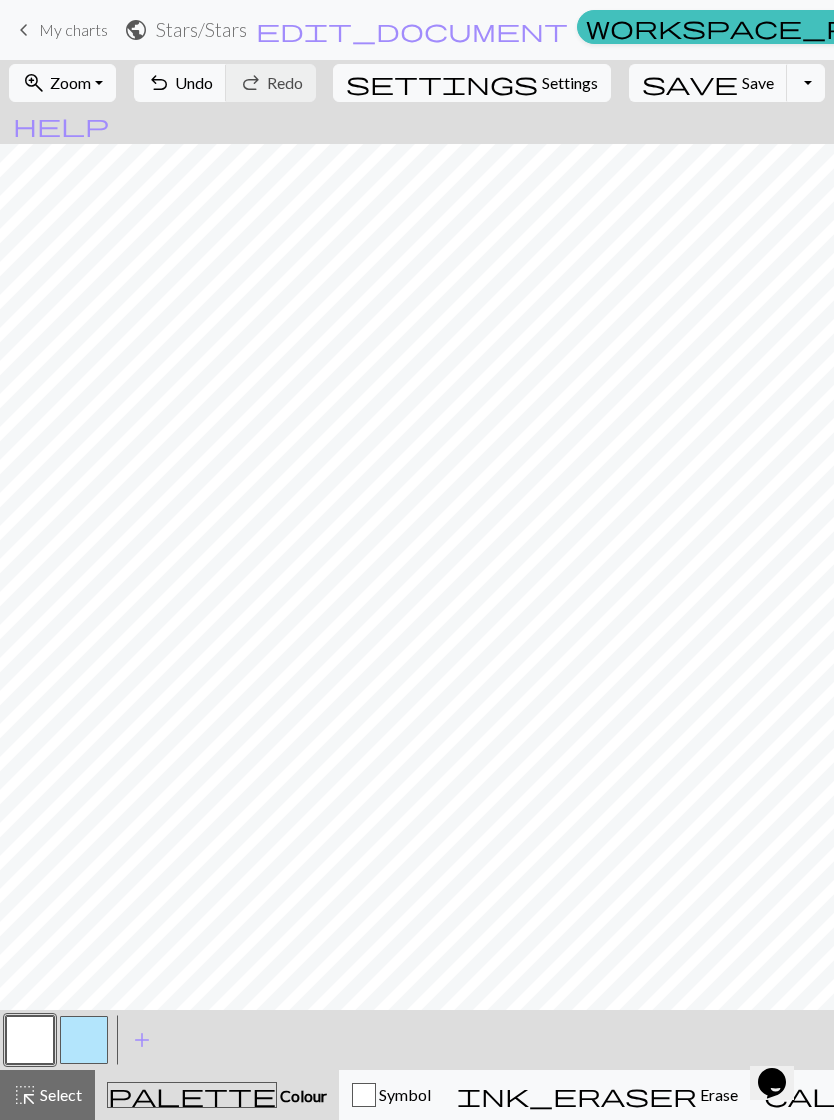 click at bounding box center (84, 1040) 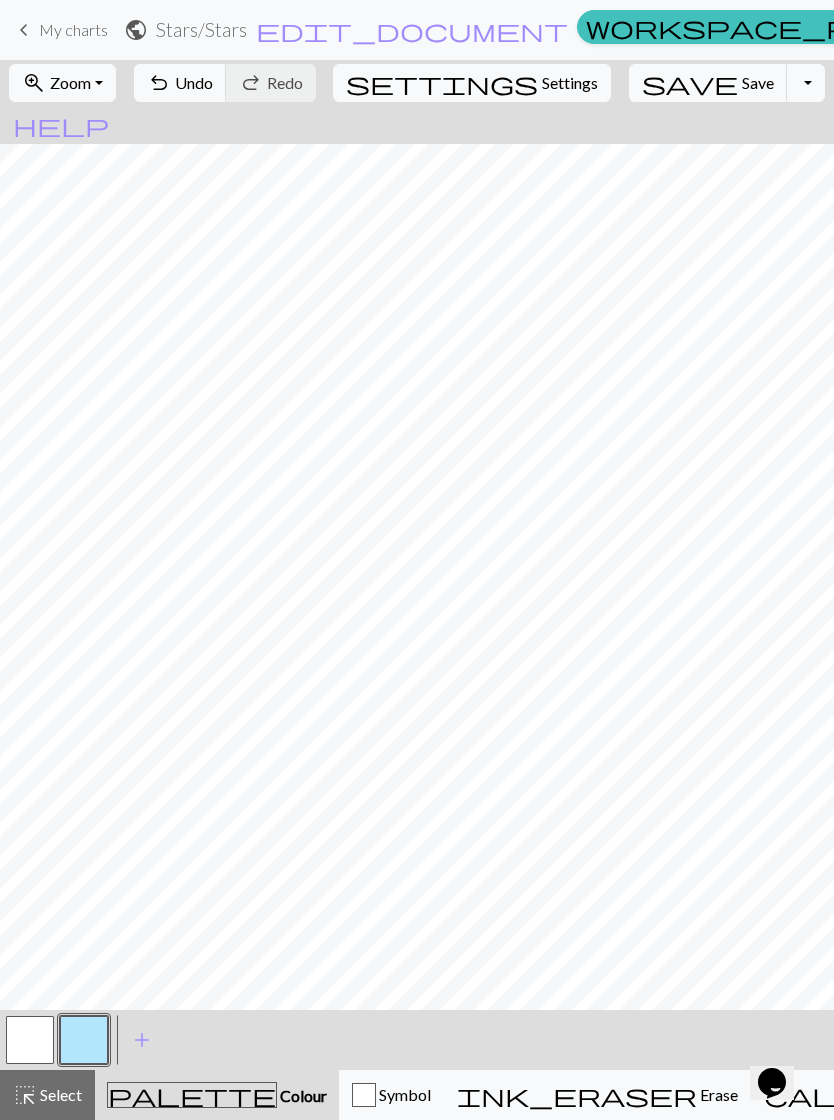 click at bounding box center [30, 1040] 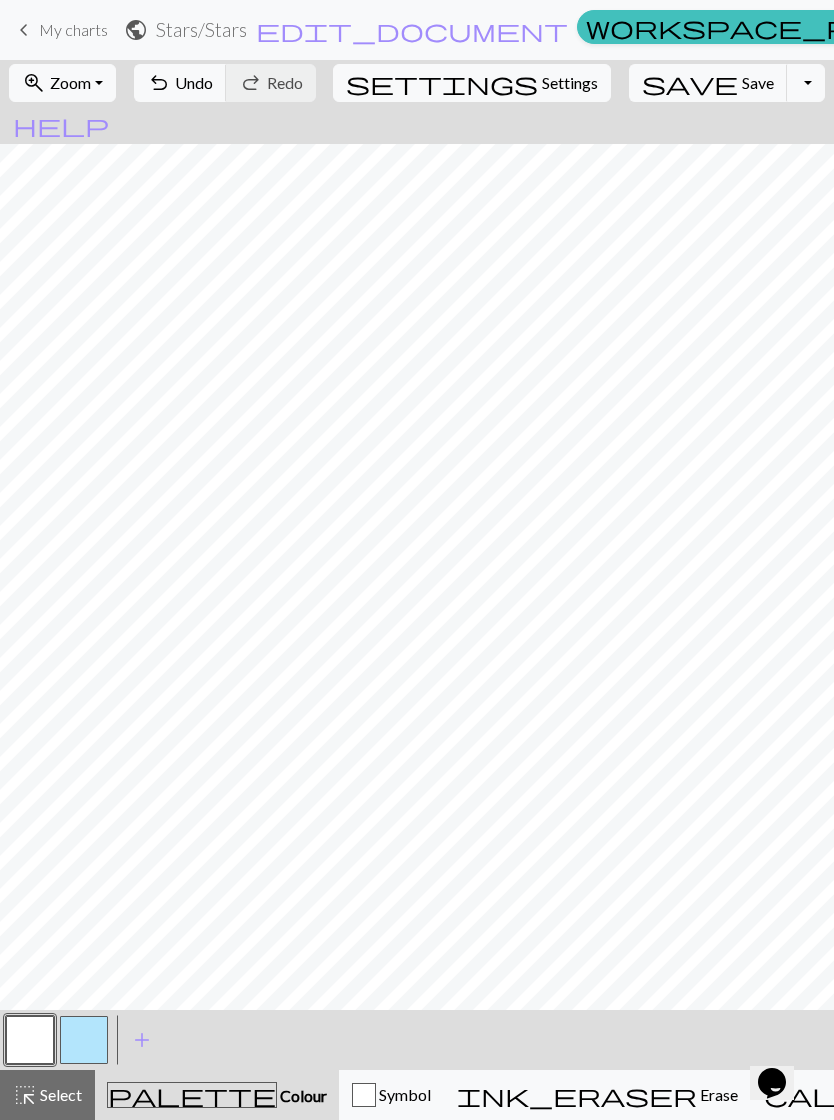 click at bounding box center [84, 1040] 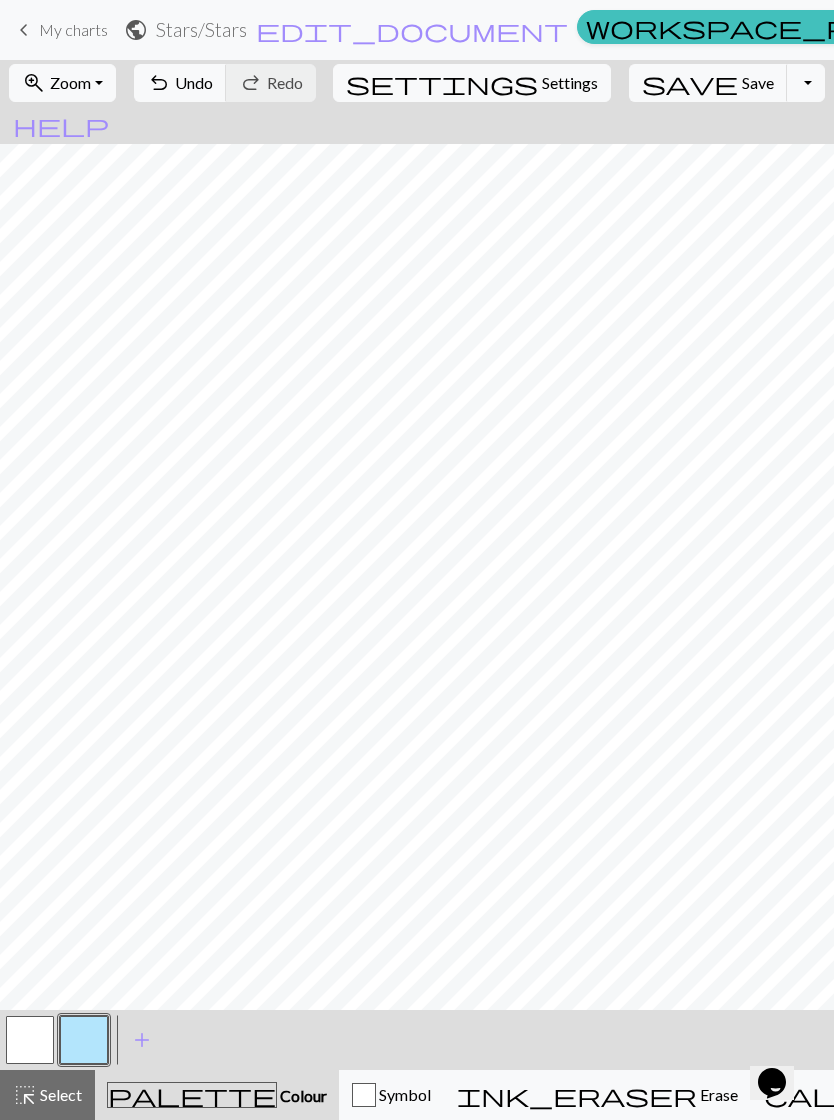 click at bounding box center [30, 1040] 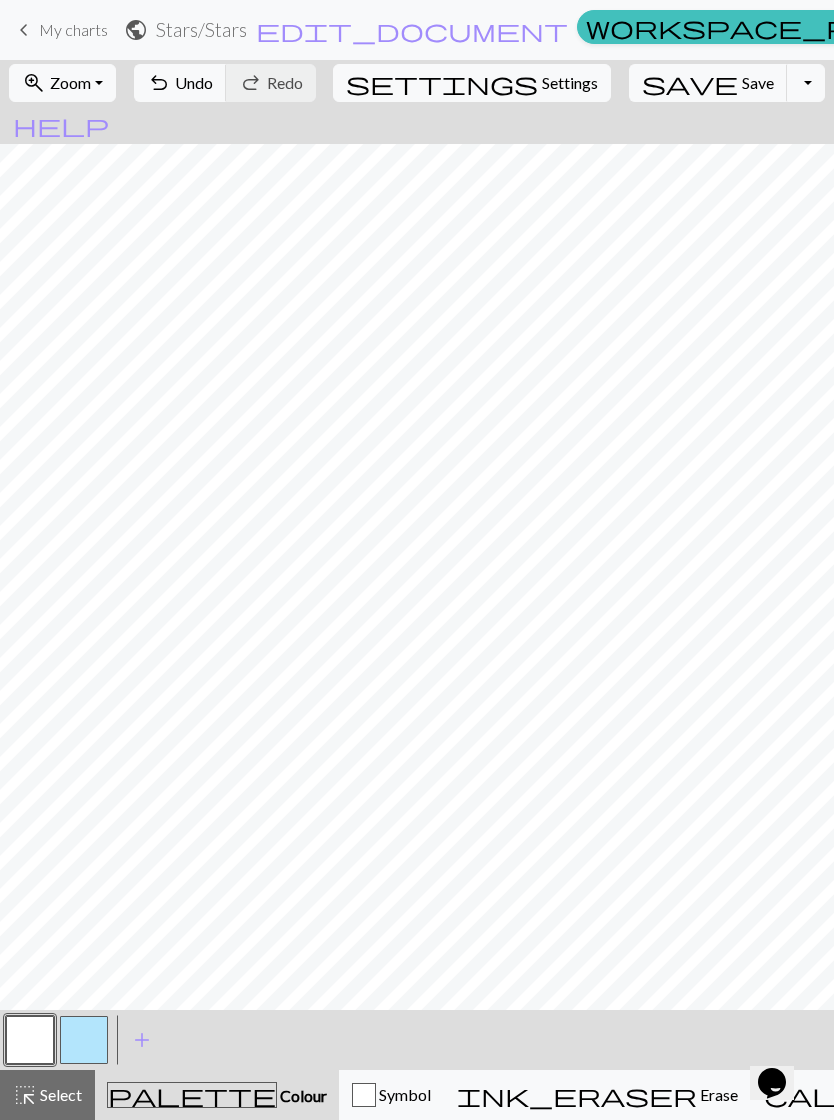 click at bounding box center (84, 1040) 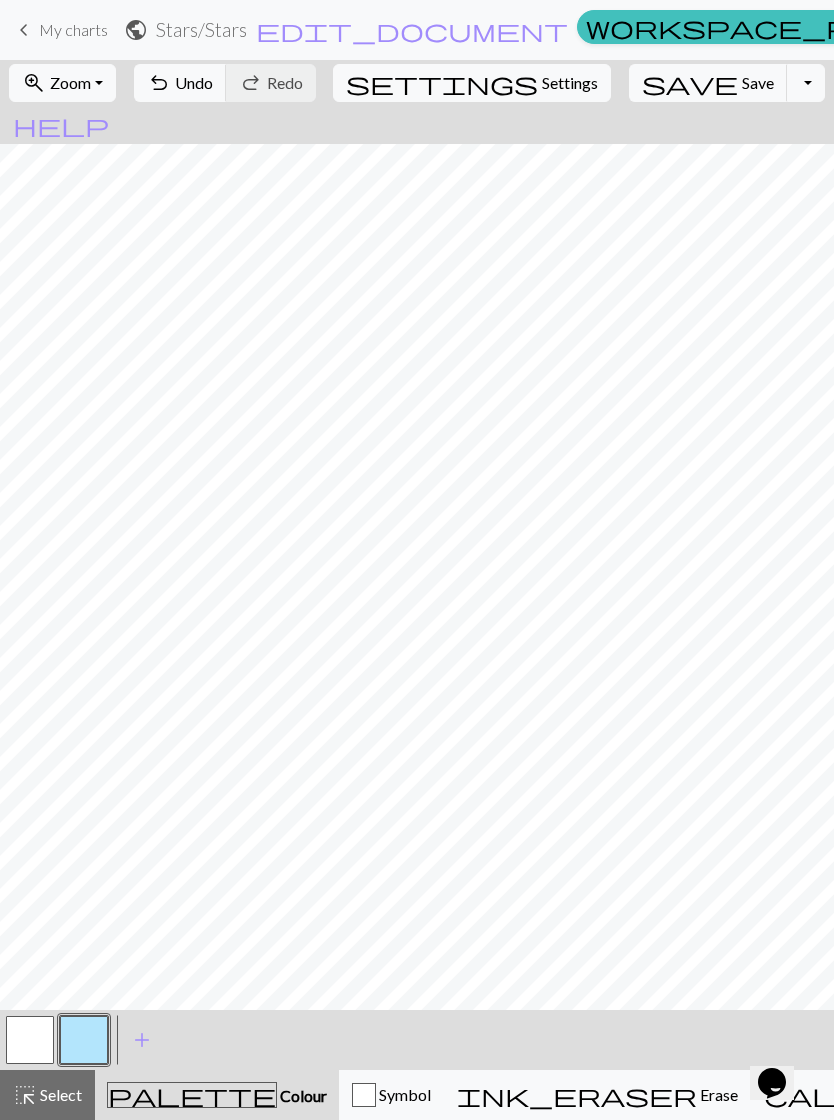 click at bounding box center (30, 1040) 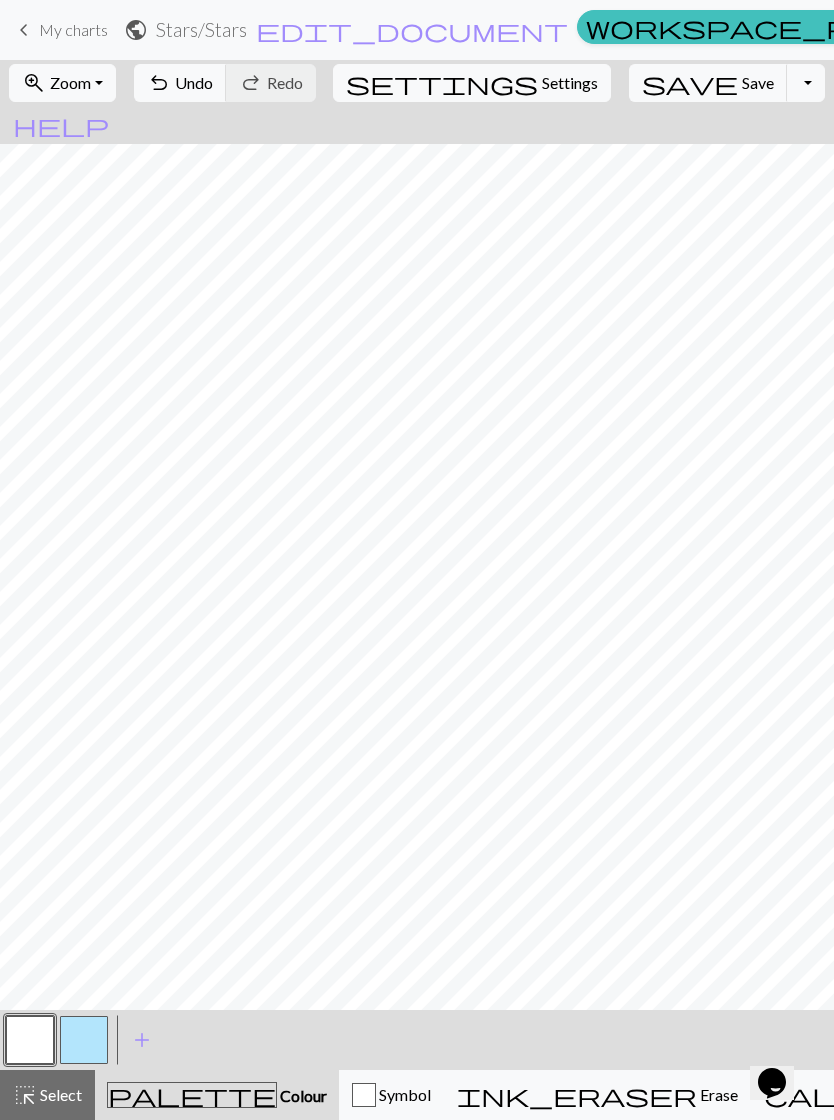 click at bounding box center [84, 1040] 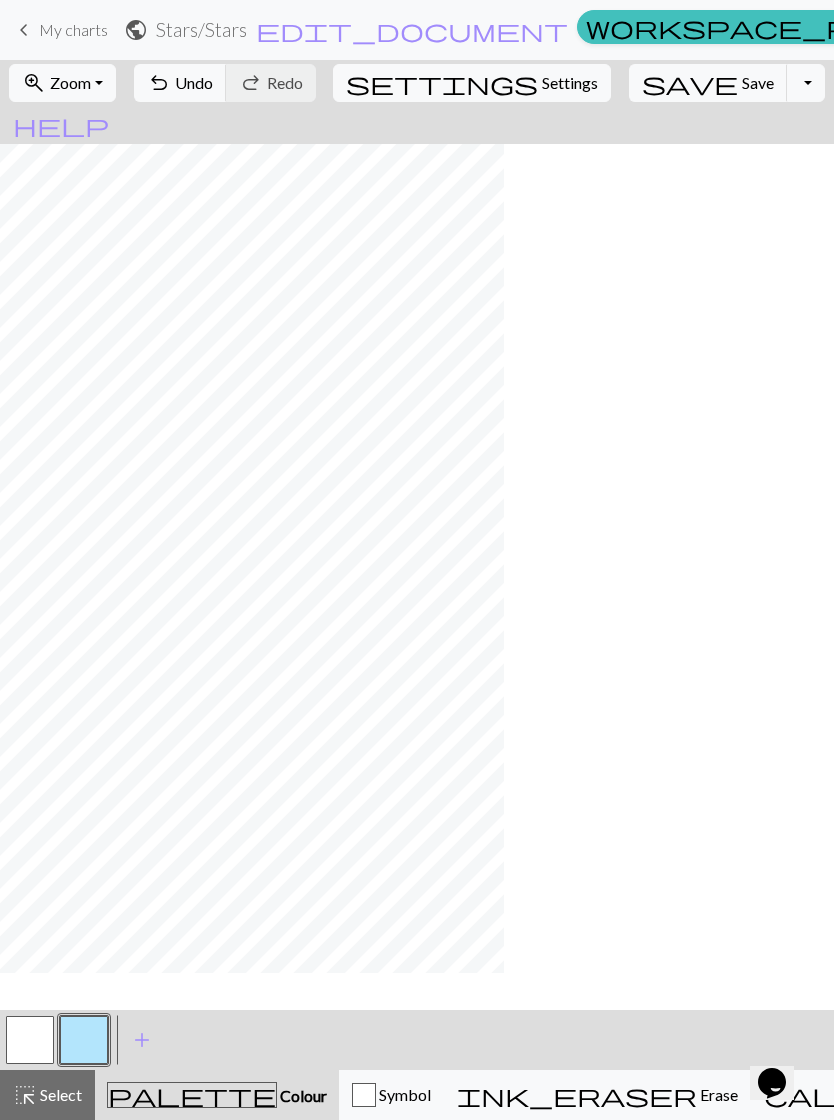 click at bounding box center (30, 1040) 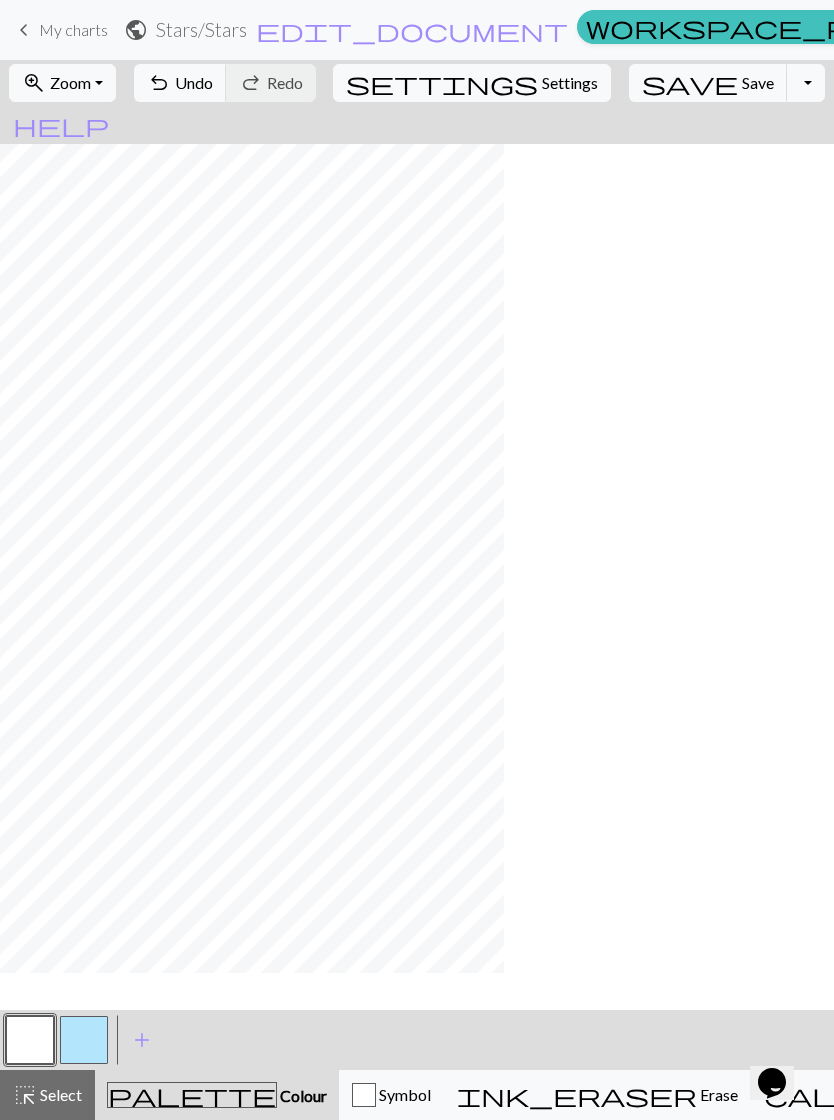 click at bounding box center (84, 1040) 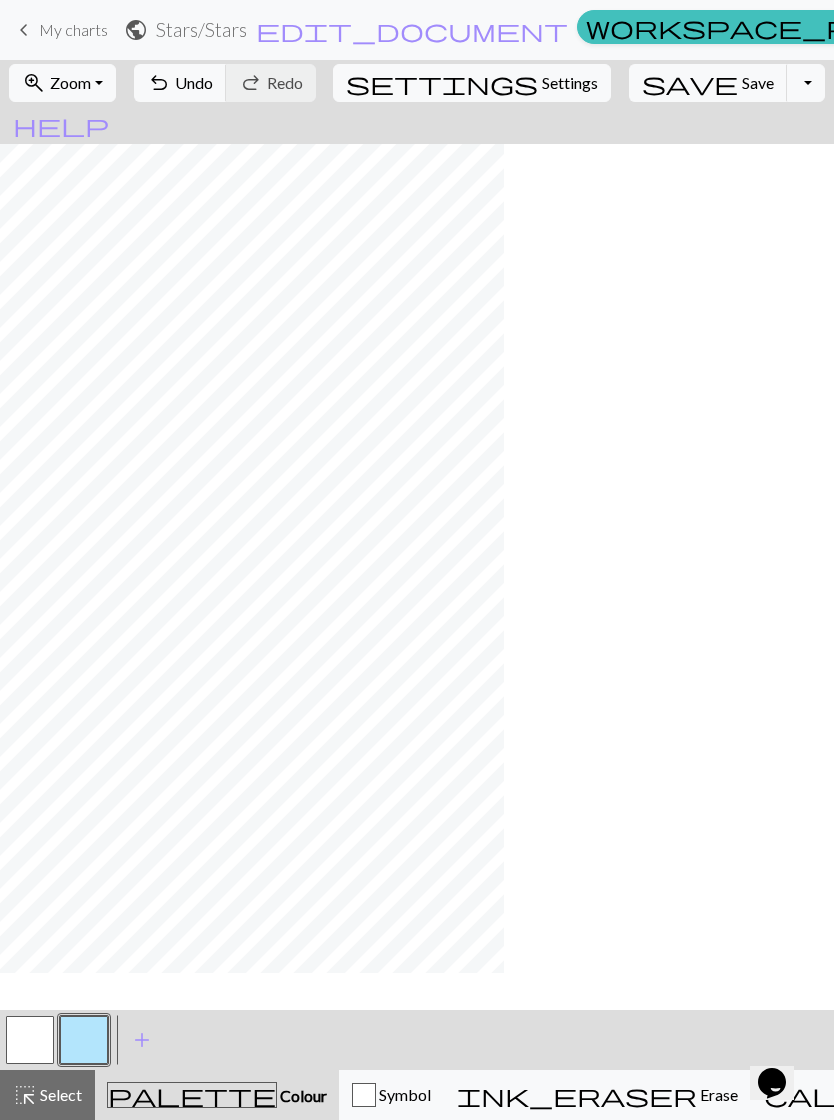 click at bounding box center (30, 1040) 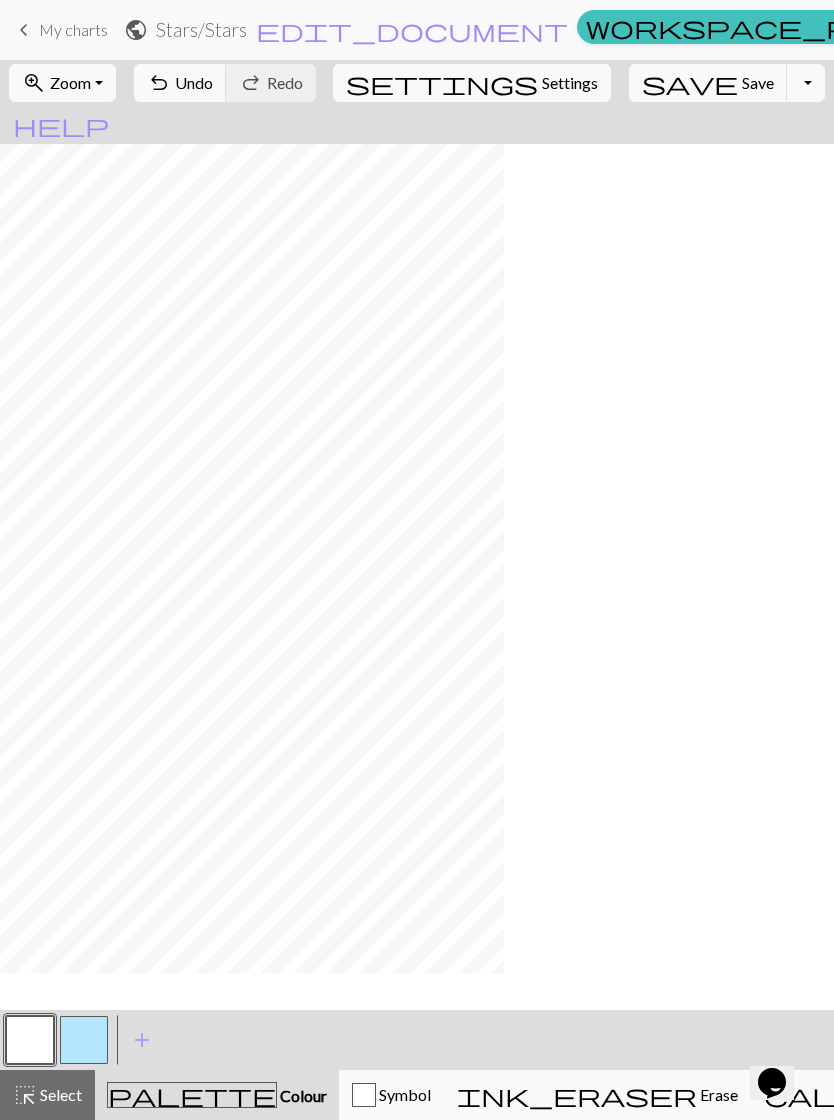 click at bounding box center [84, 1040] 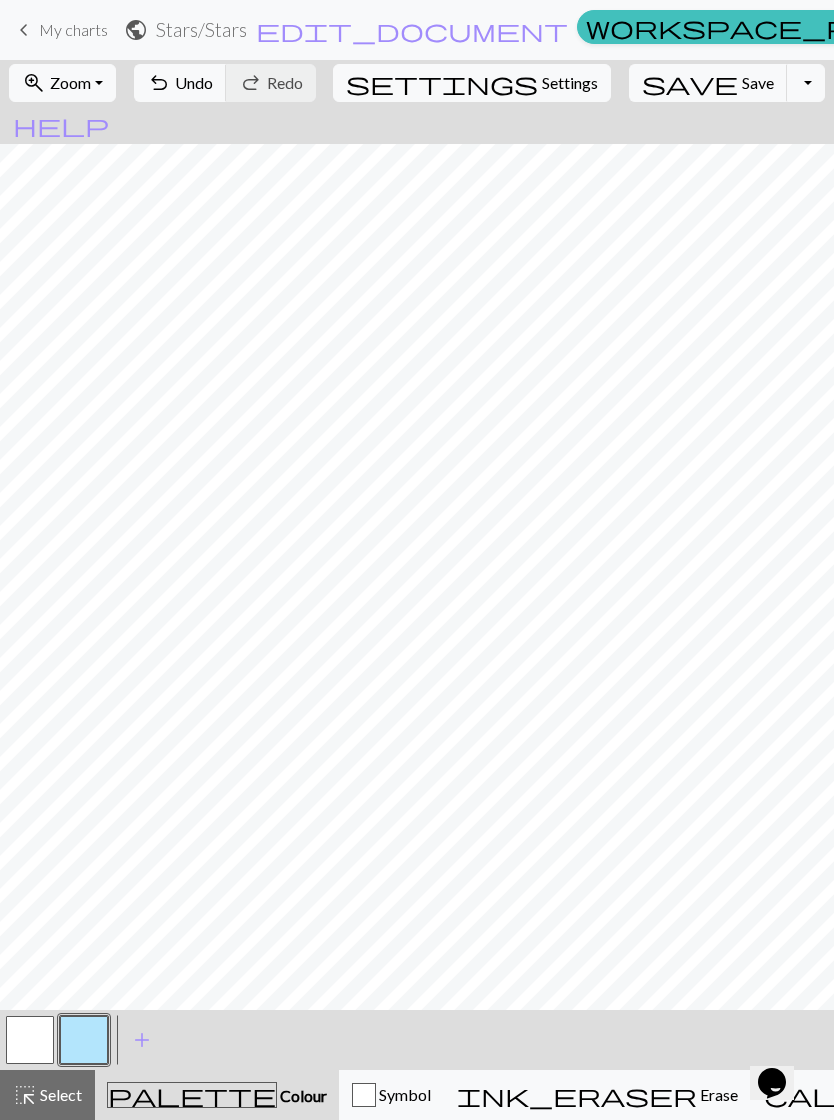 click at bounding box center (30, 1040) 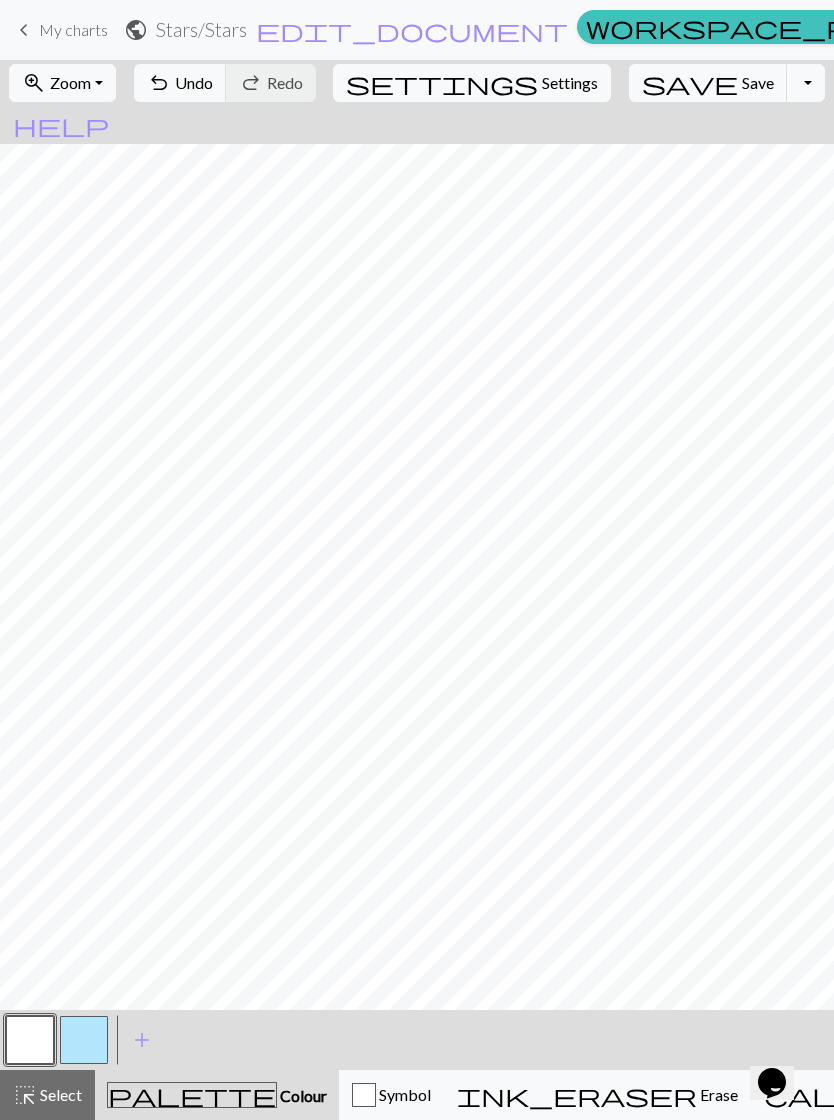 click at bounding box center [84, 1040] 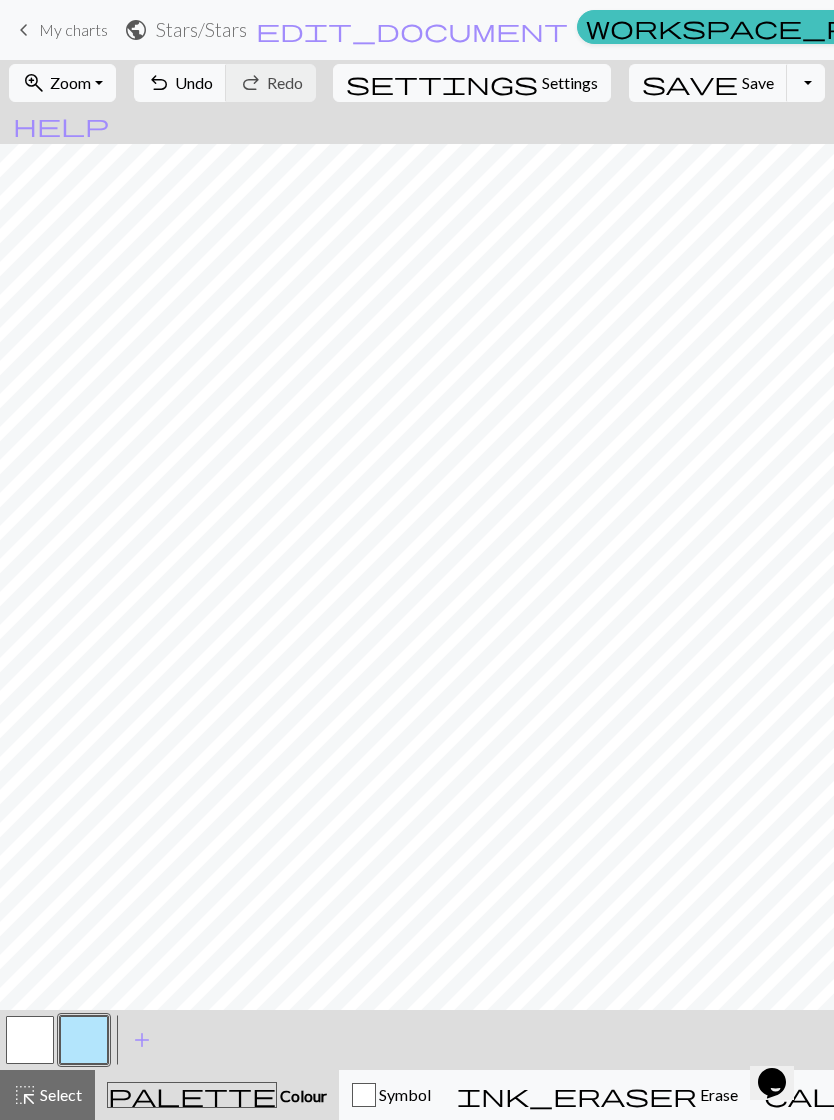 click at bounding box center (30, 1040) 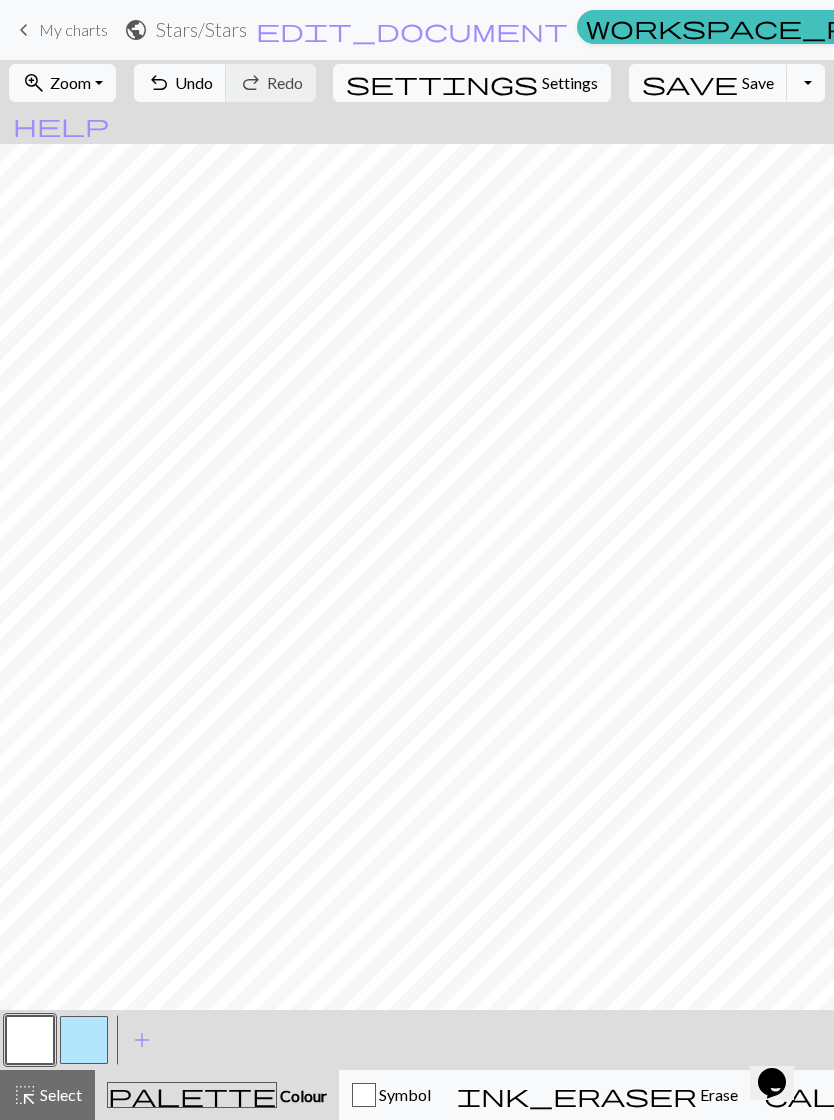 click at bounding box center (84, 1040) 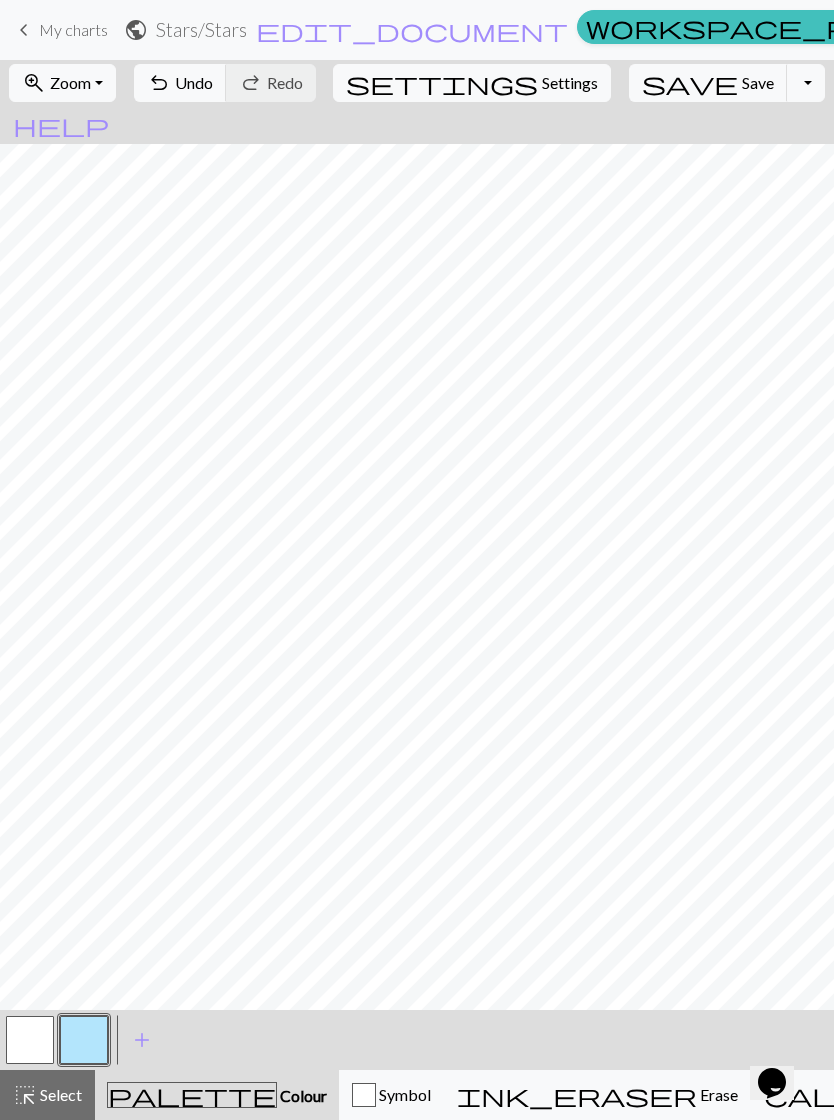 click at bounding box center (30, 1040) 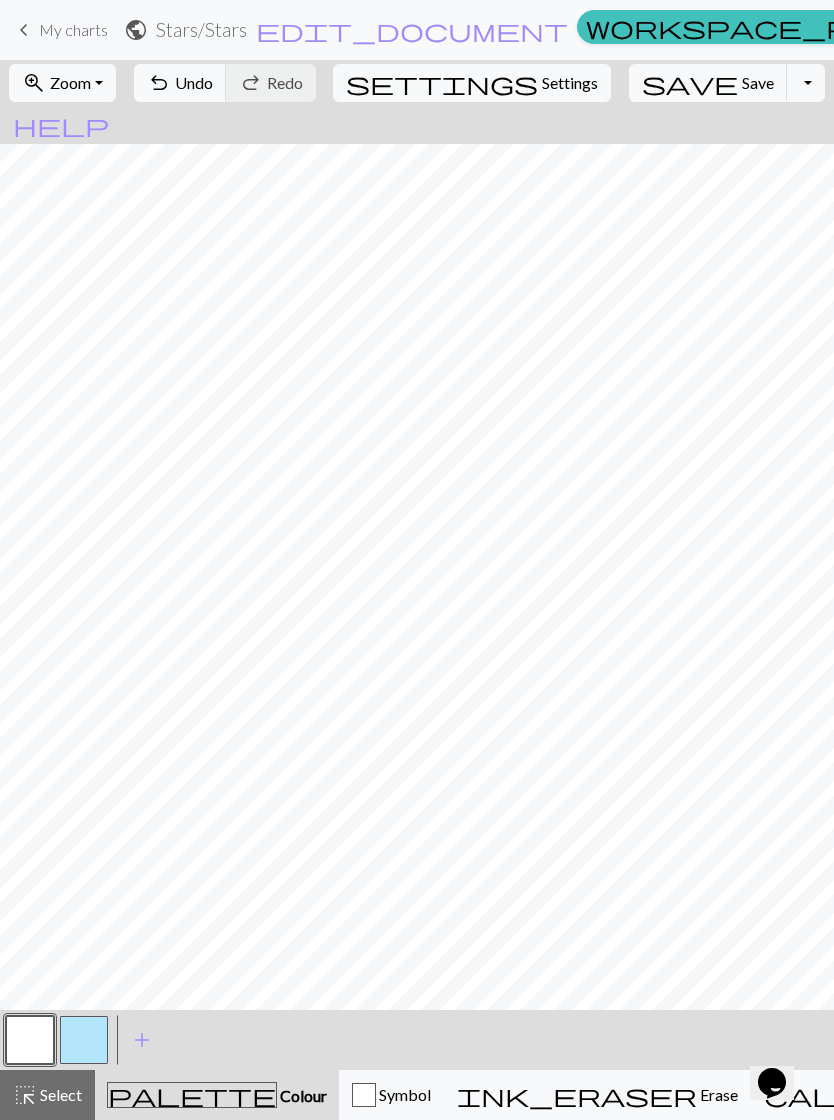 click at bounding box center [84, 1040] 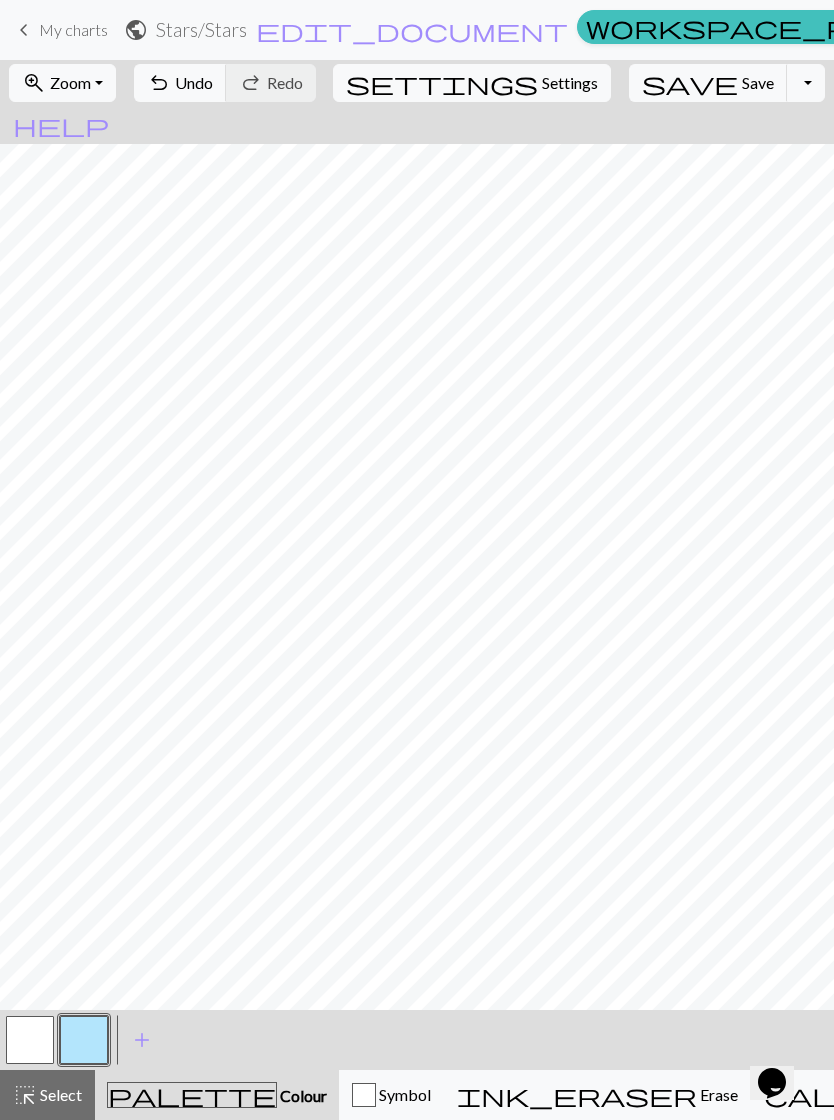 click at bounding box center (30, 1040) 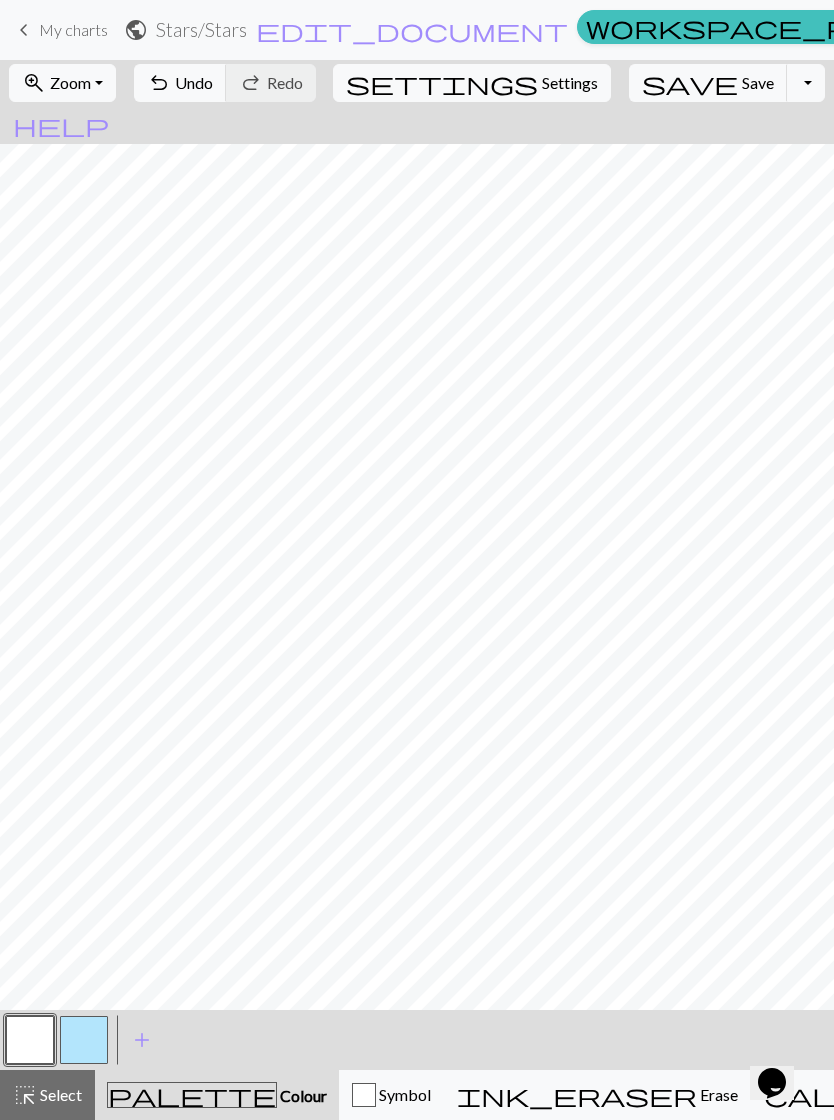 click at bounding box center (84, 1040) 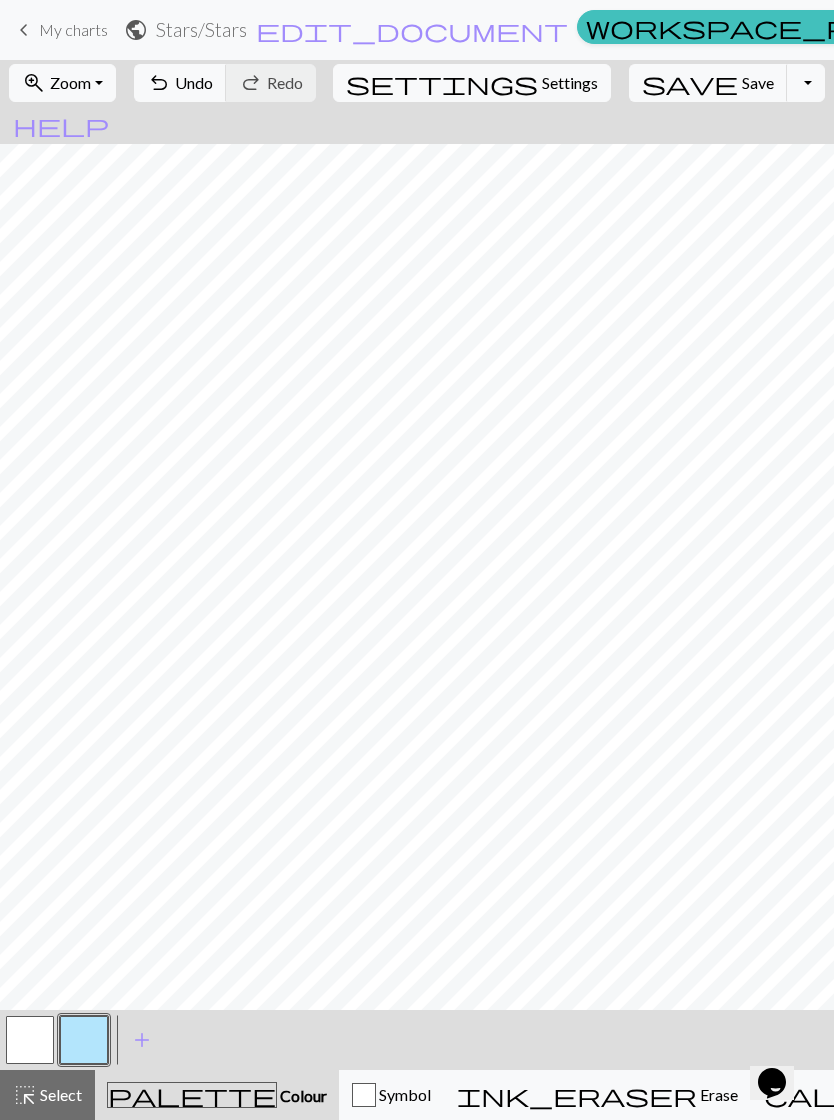 click at bounding box center [30, 1040] 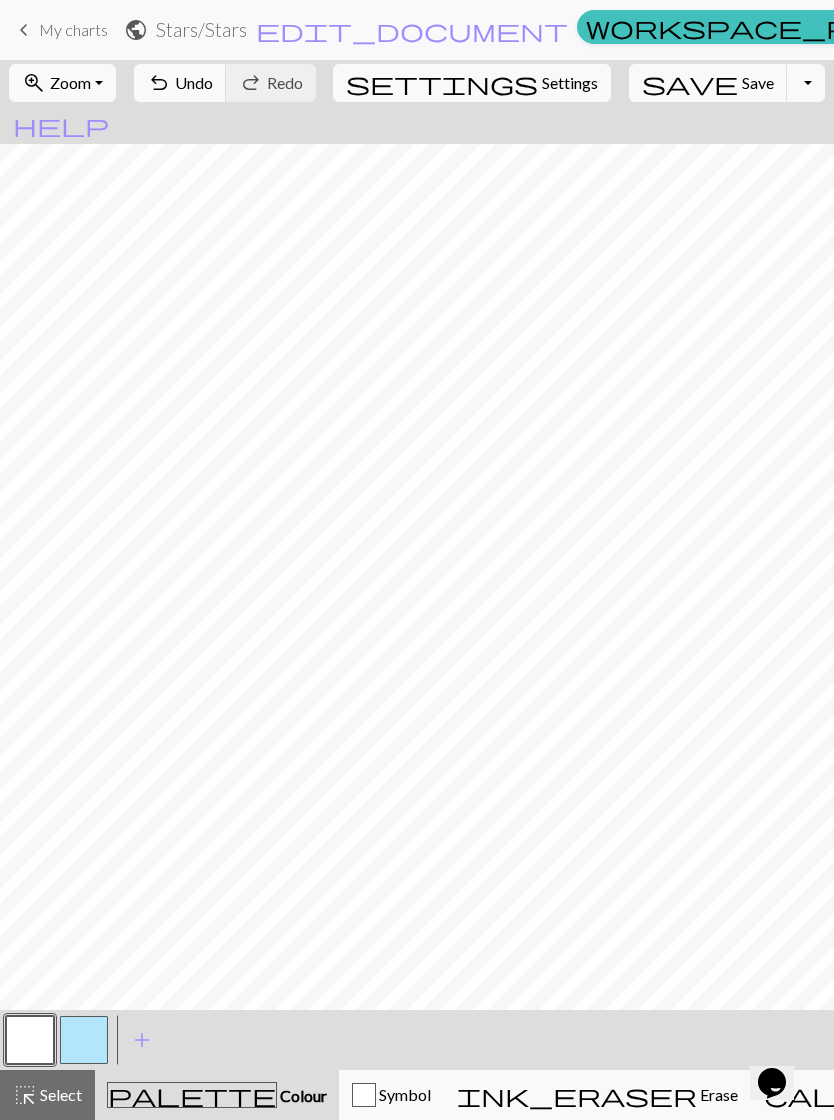 click at bounding box center [84, 1040] 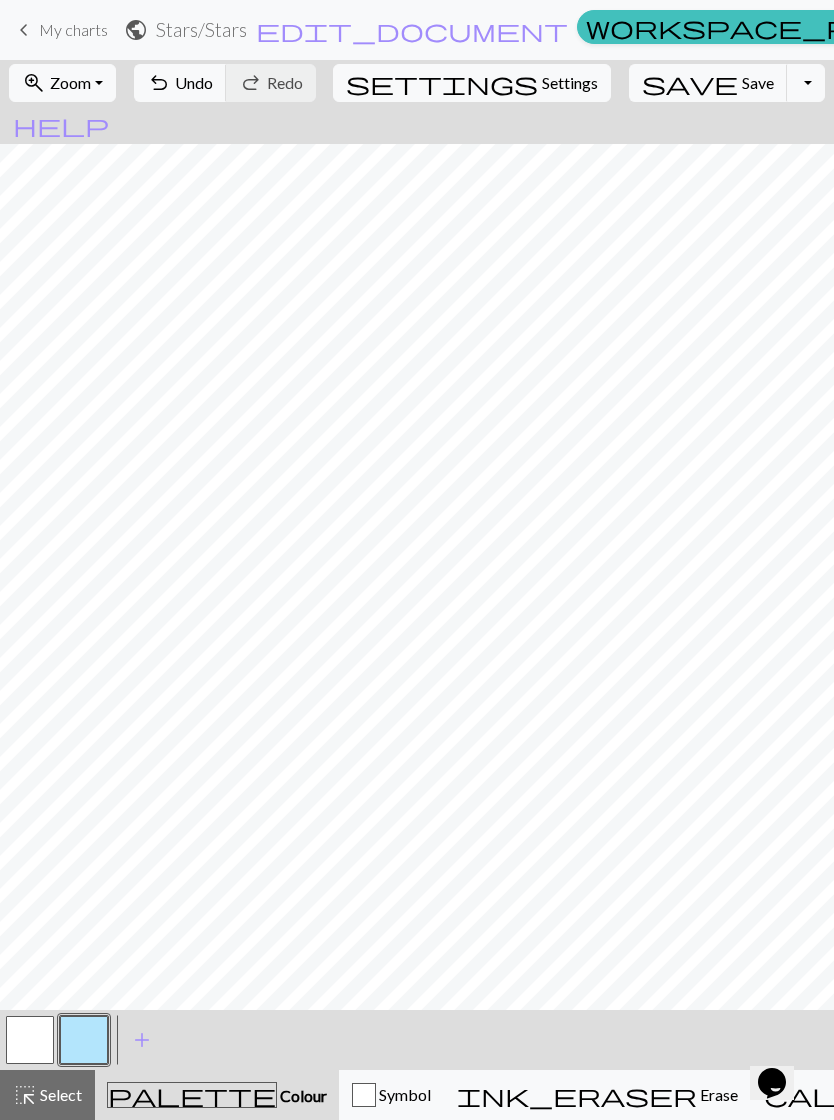 click at bounding box center [30, 1040] 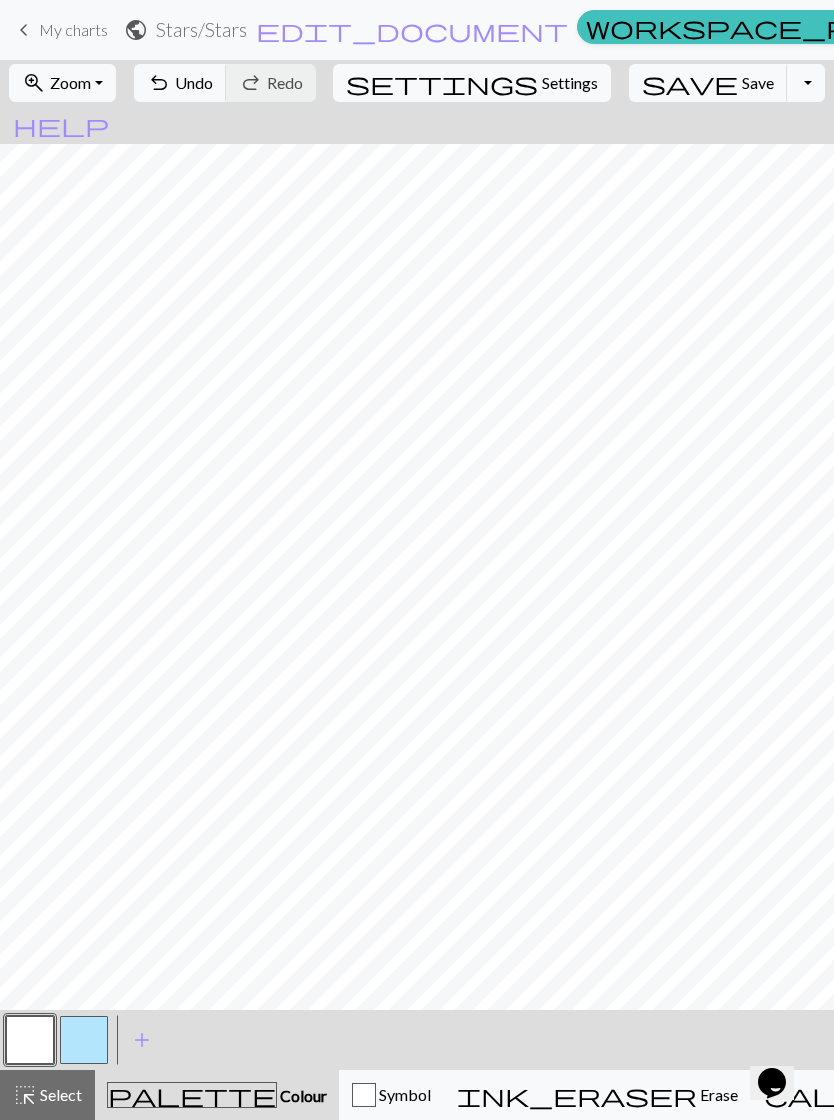 click at bounding box center [84, 1040] 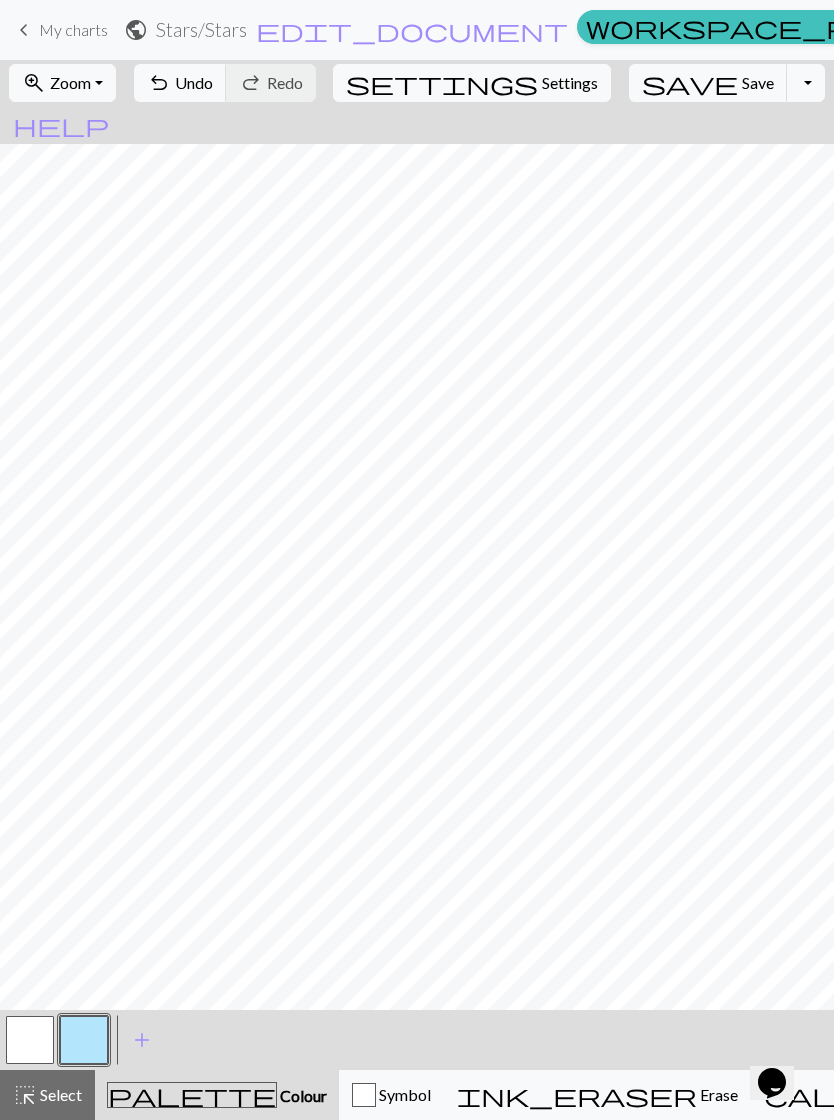 click at bounding box center (30, 1040) 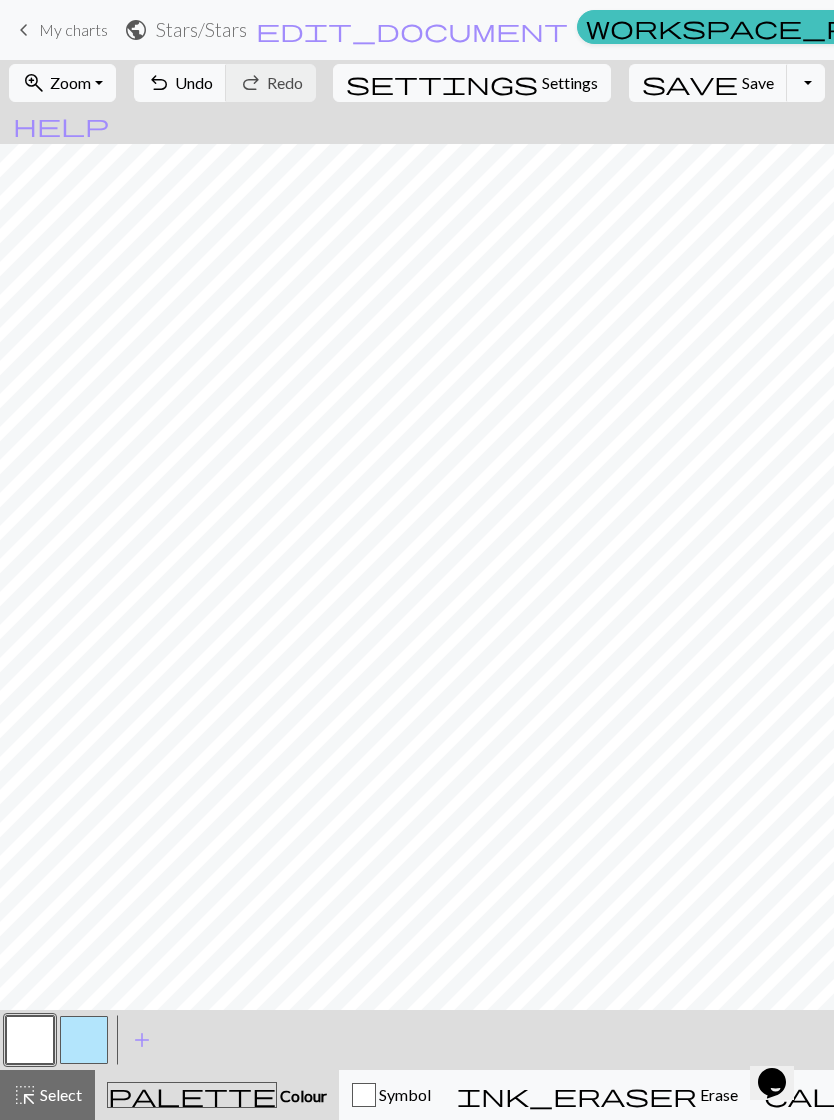 click at bounding box center [84, 1040] 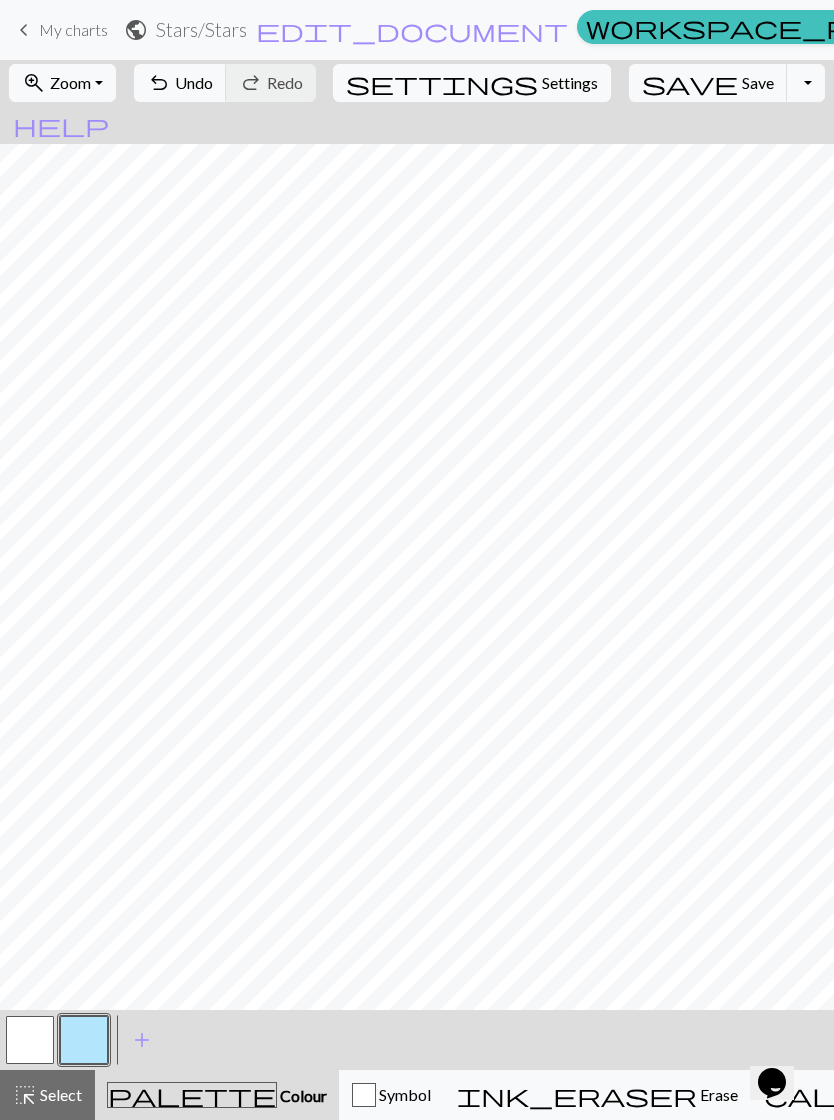 click at bounding box center (84, 1040) 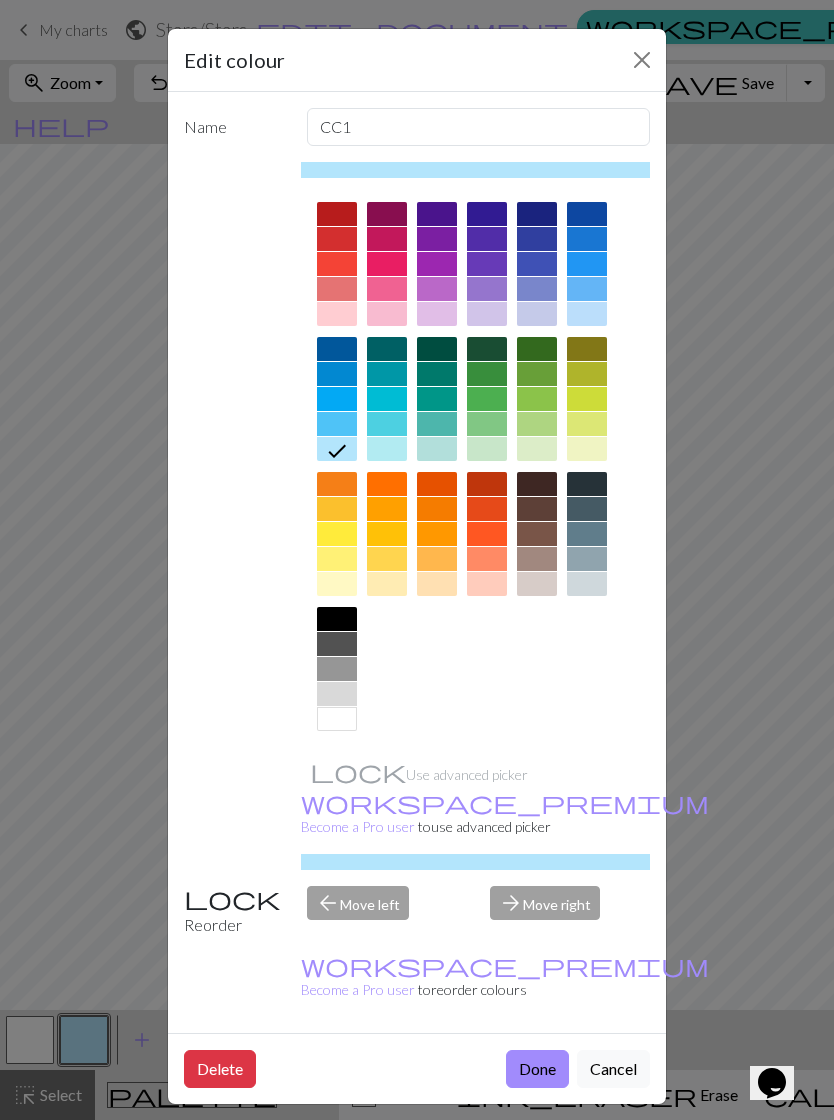 click on "Edit colour Name CC1 Use advanced picker workspace_premium Become a Pro user   to  use advanced picker Reorder arrow_back Move left arrow_forward Move right workspace_premium Become a Pro user   to  reorder colours Delete Done Cancel" at bounding box center [417, 560] 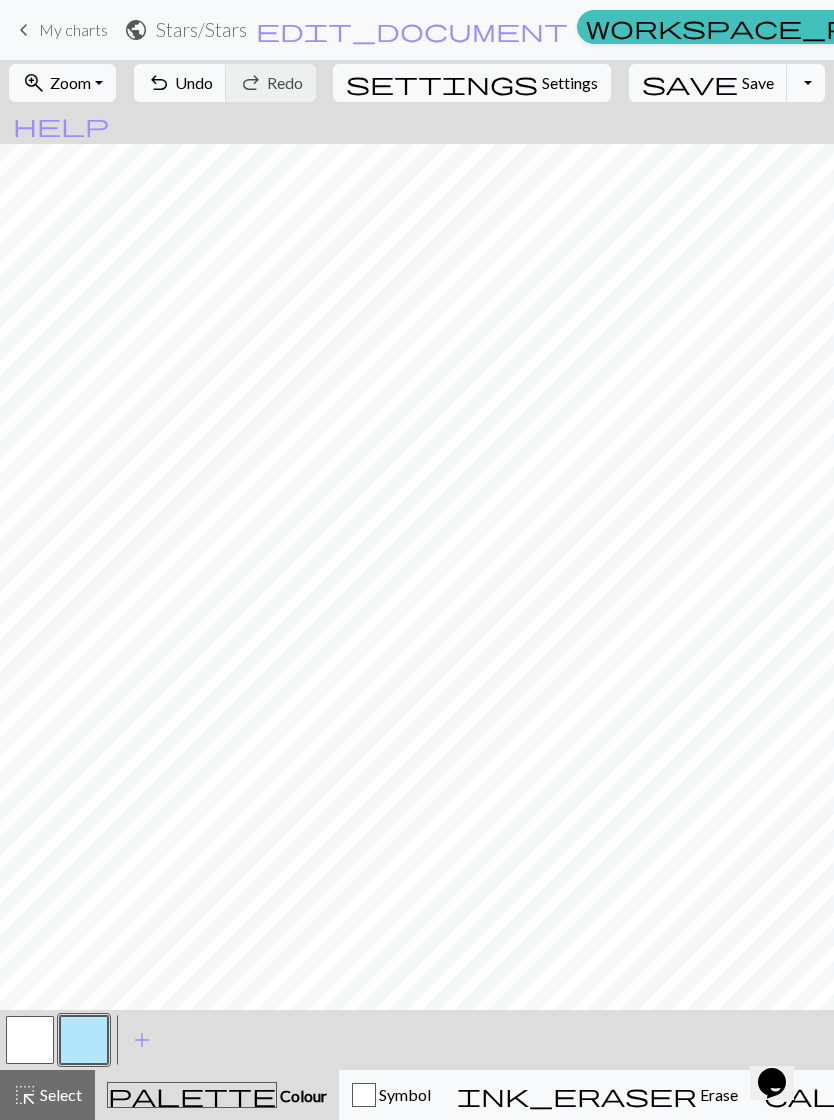 click at bounding box center [30, 1040] 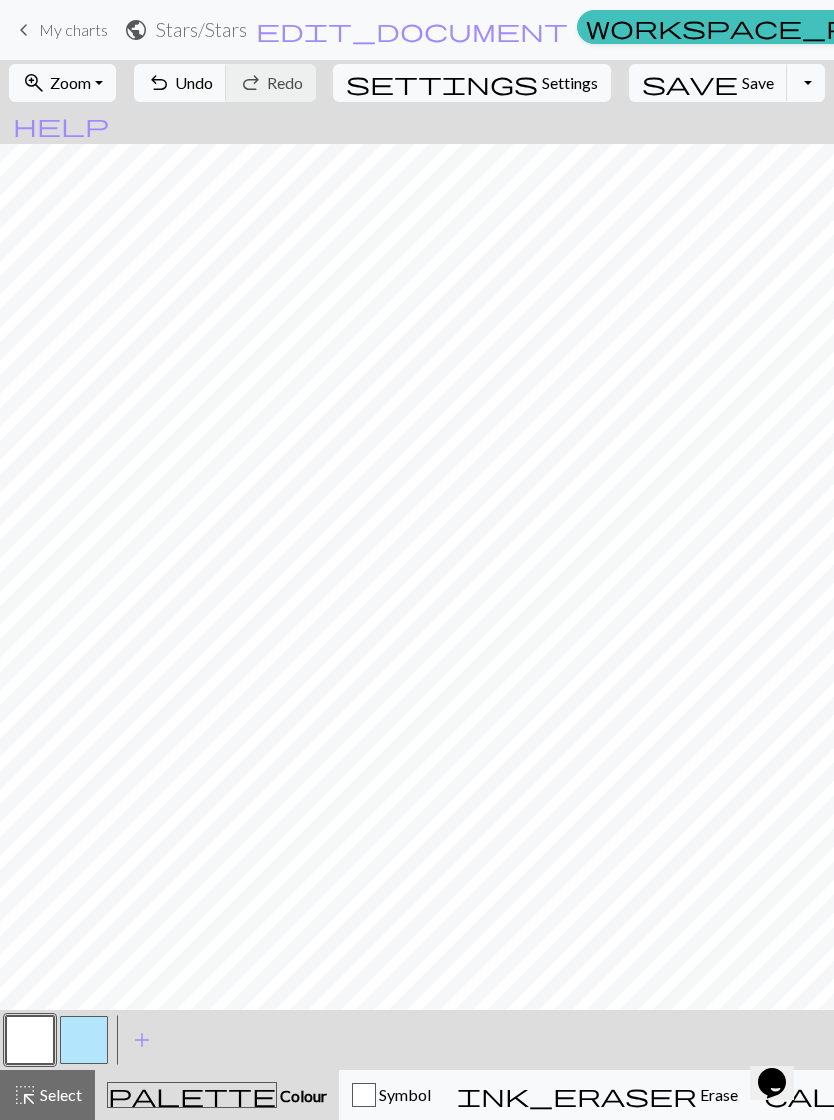 click at bounding box center (84, 1040) 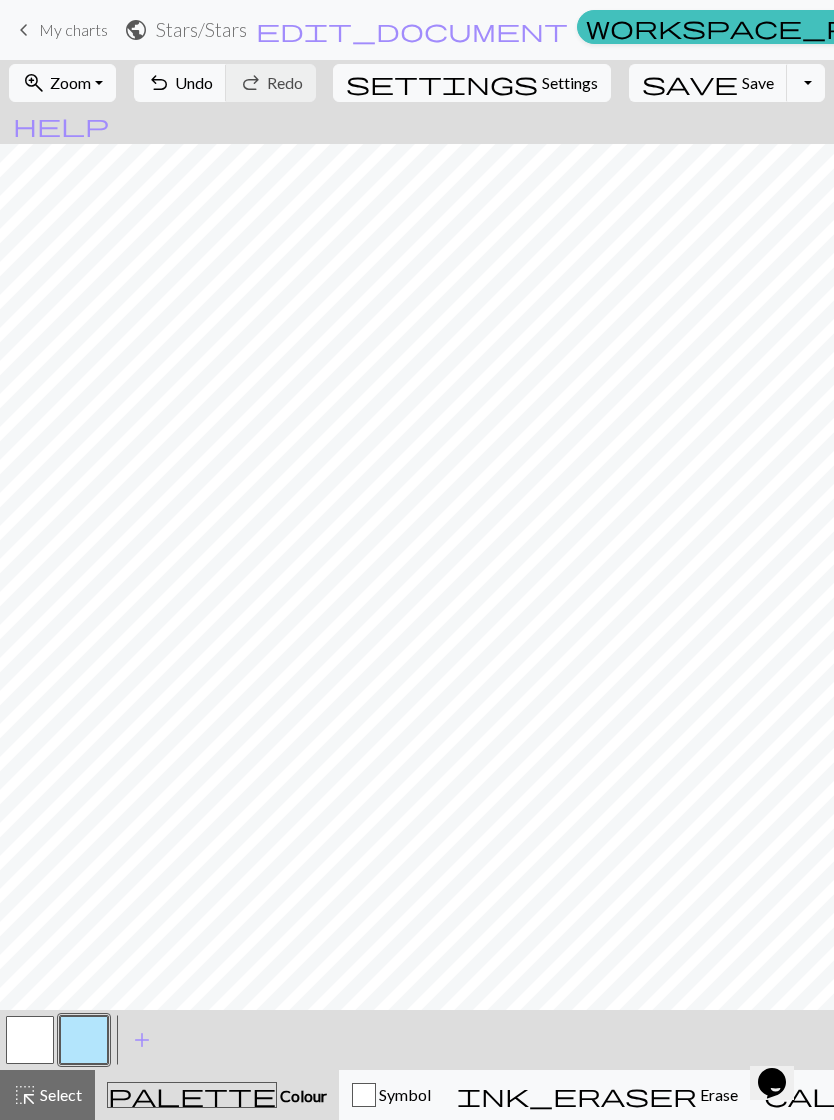 click at bounding box center (30, 1040) 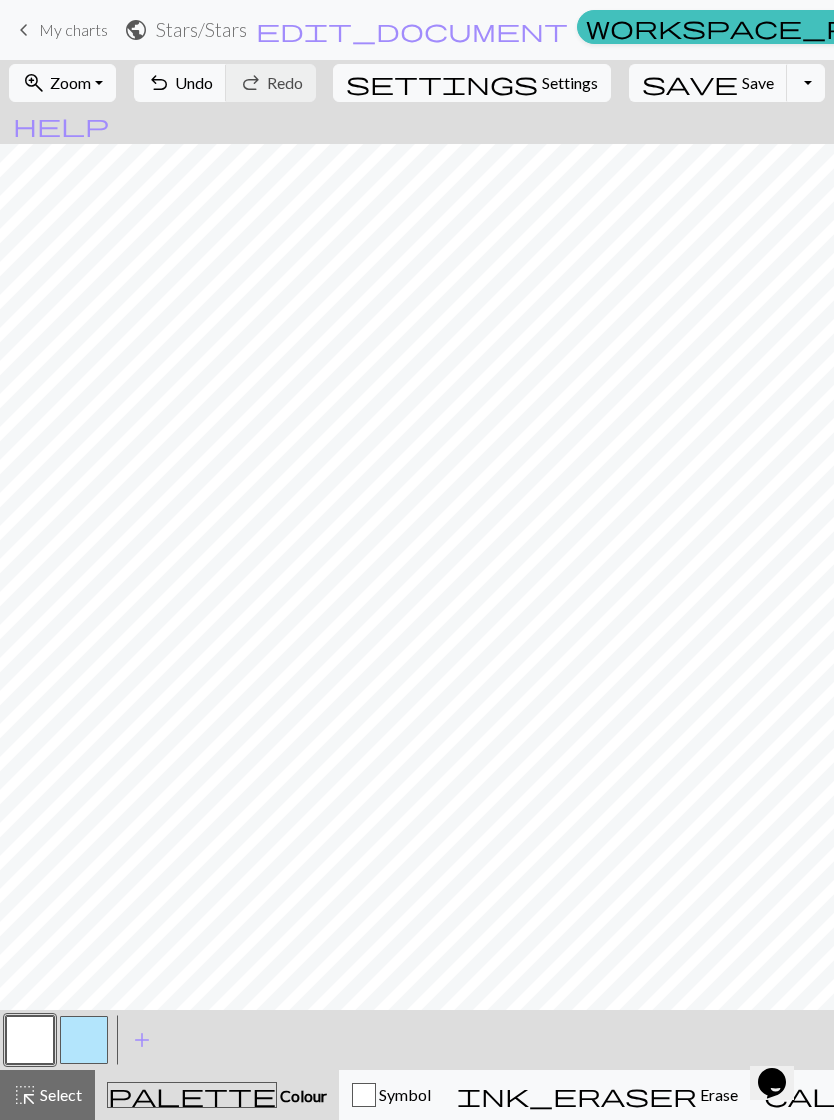 click at bounding box center [30, 1040] 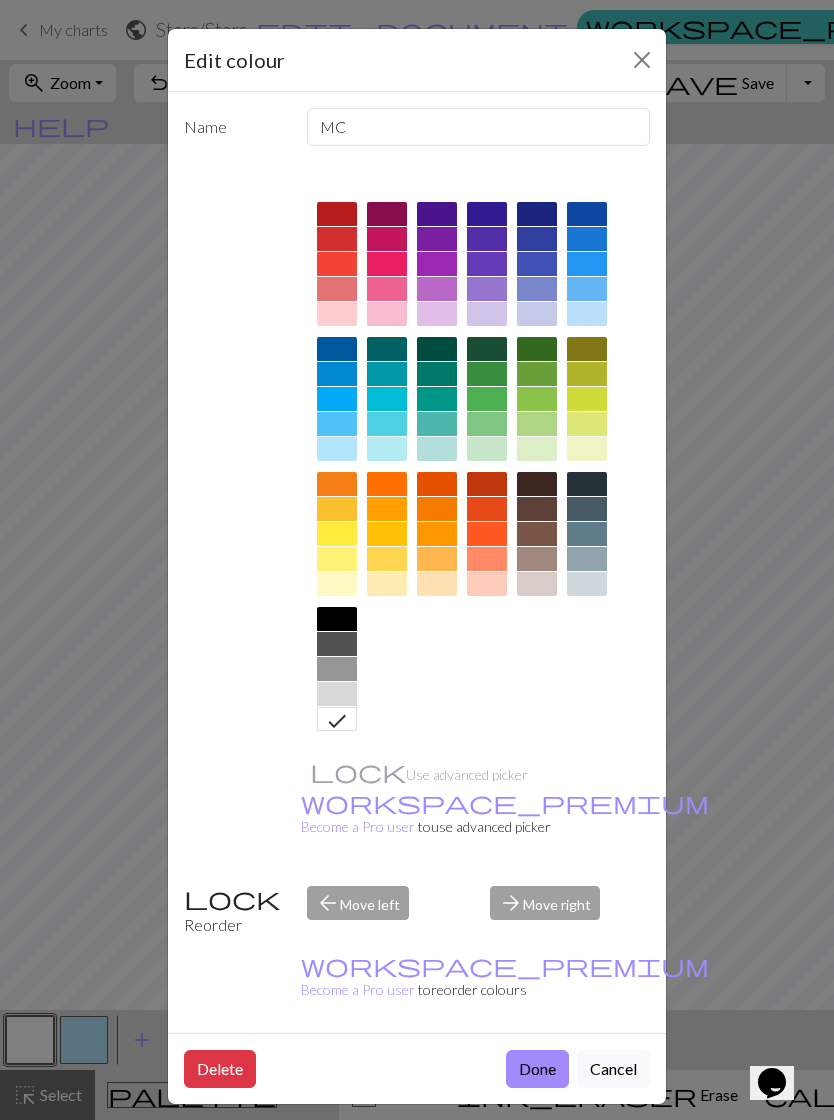 click on "Edit colour Name MC Use advanced picker workspace_premium Become a Pro user   to  use advanced picker Reorder arrow_back Move left arrow_forward Move right workspace_premium Become a Pro user   to  reorder colours Delete Done Cancel" at bounding box center [417, 560] 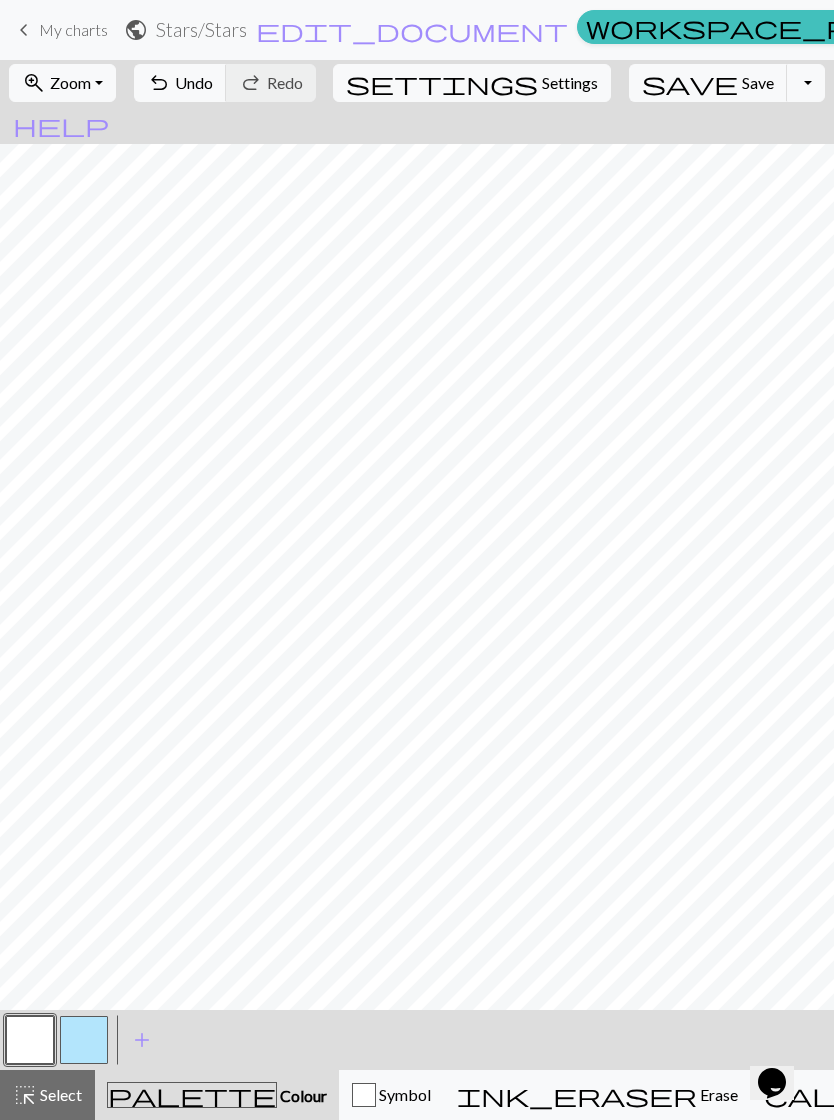 click at bounding box center [84, 1040] 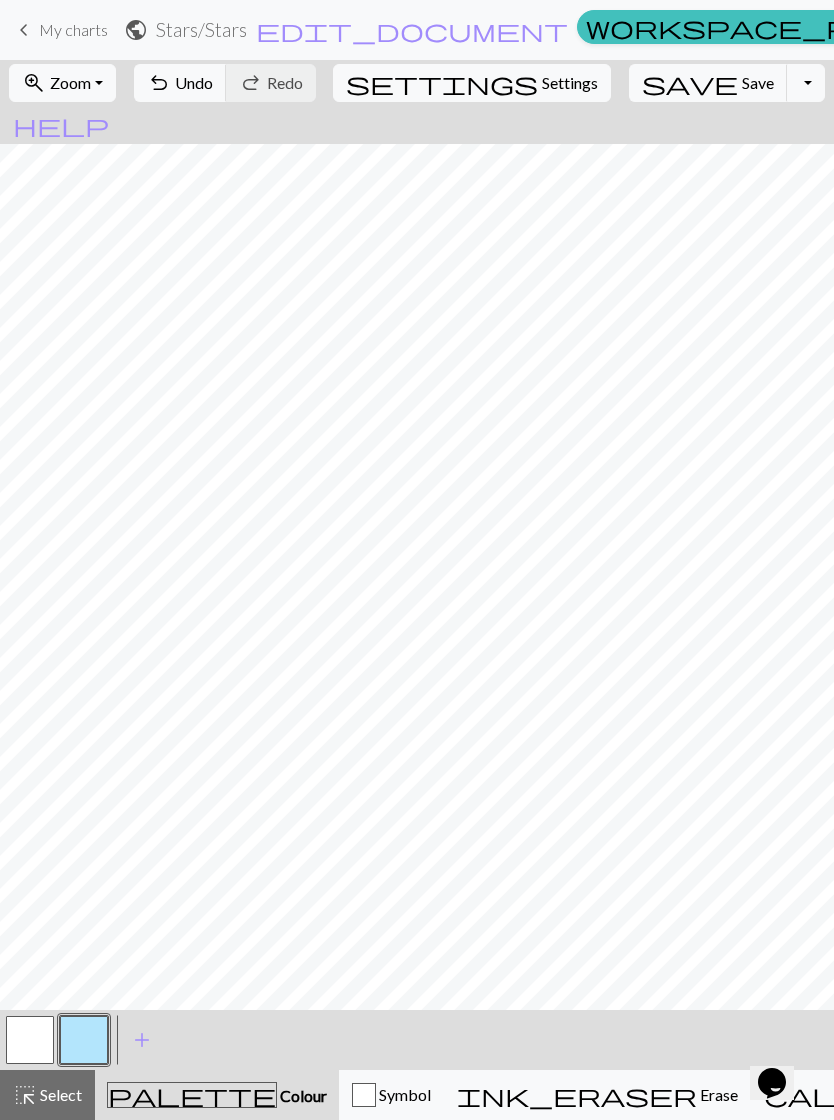 click at bounding box center (30, 1040) 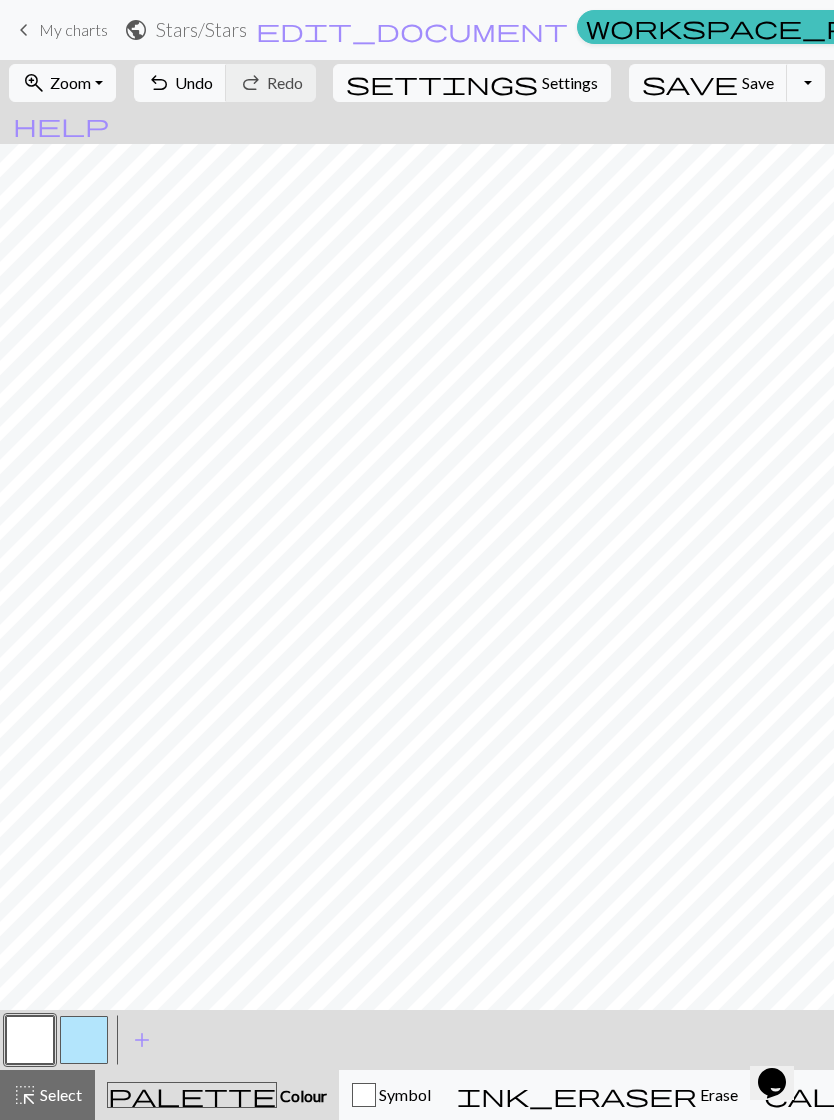 click at bounding box center [84, 1040] 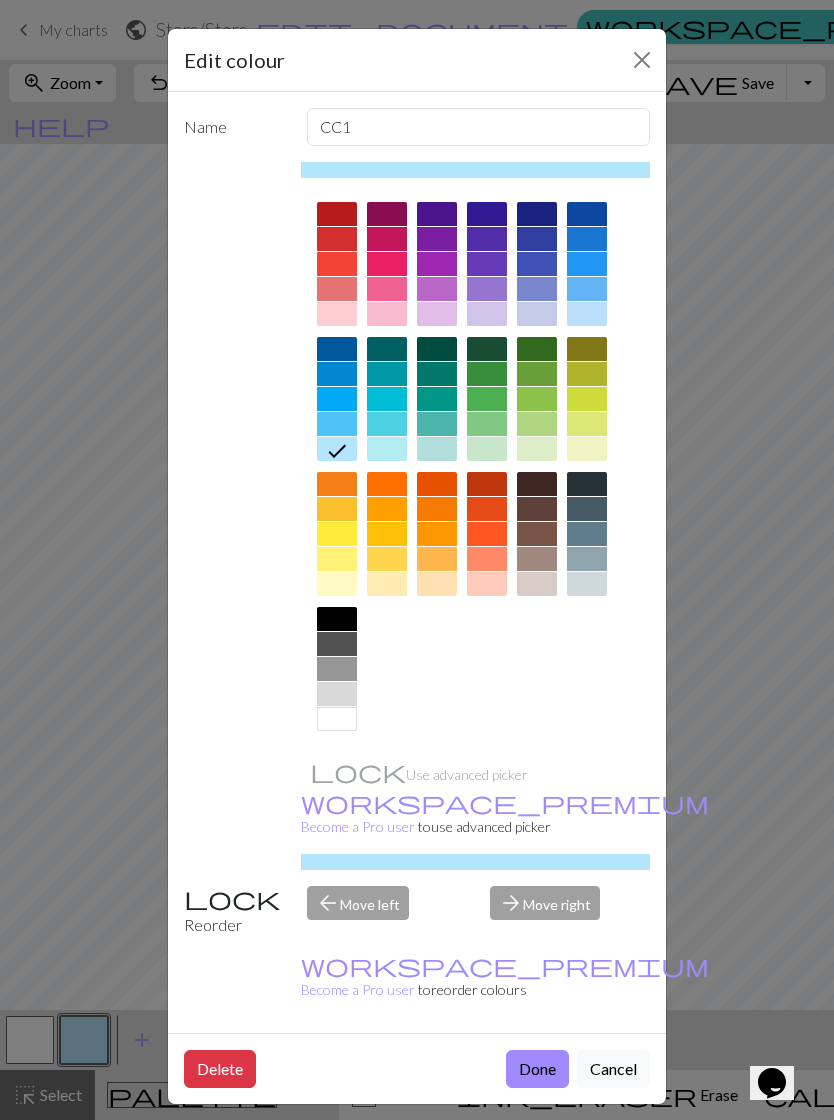 click on "Done" at bounding box center (537, 1069) 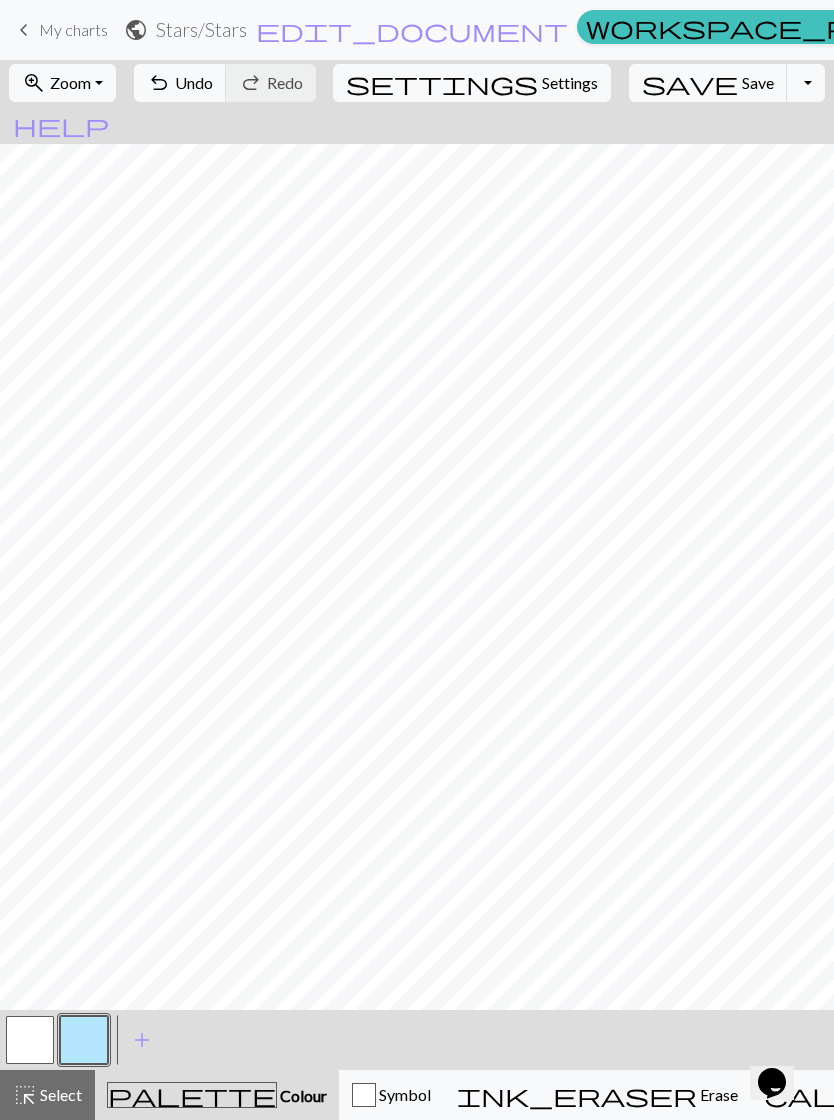 click on "< > add Add a  colour" at bounding box center (417, 1040) 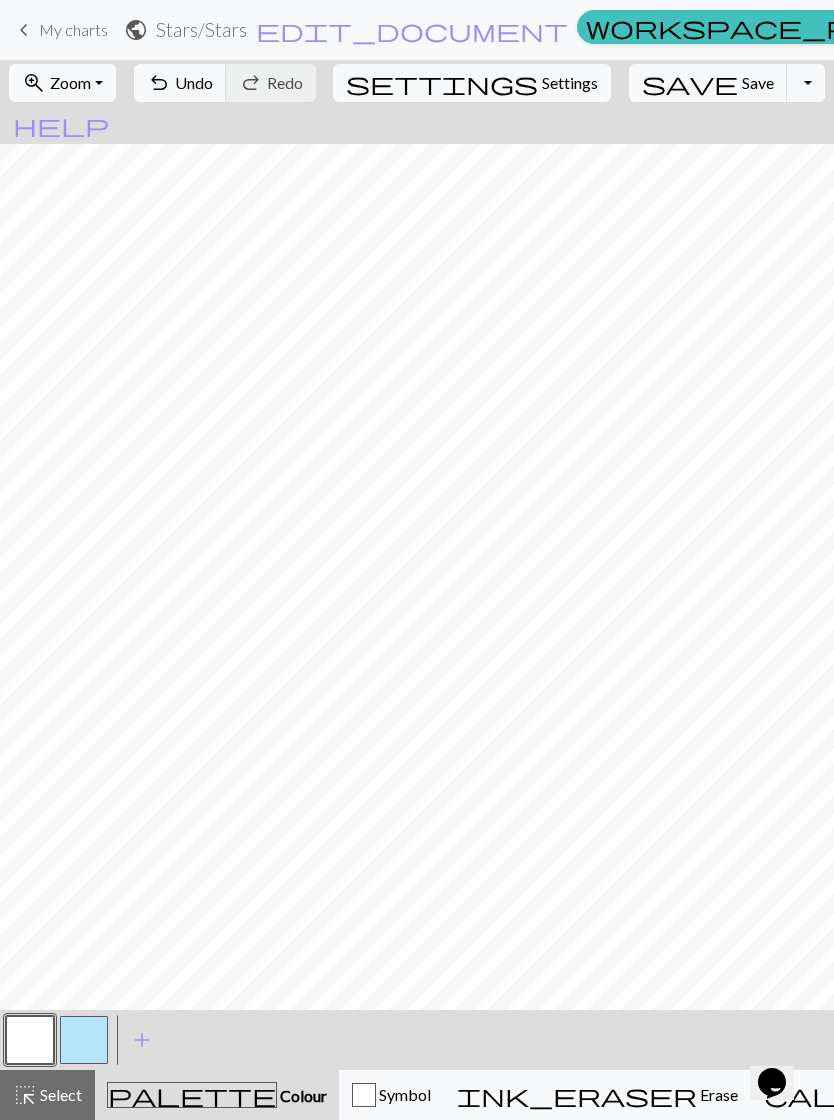 click at bounding box center [84, 1040] 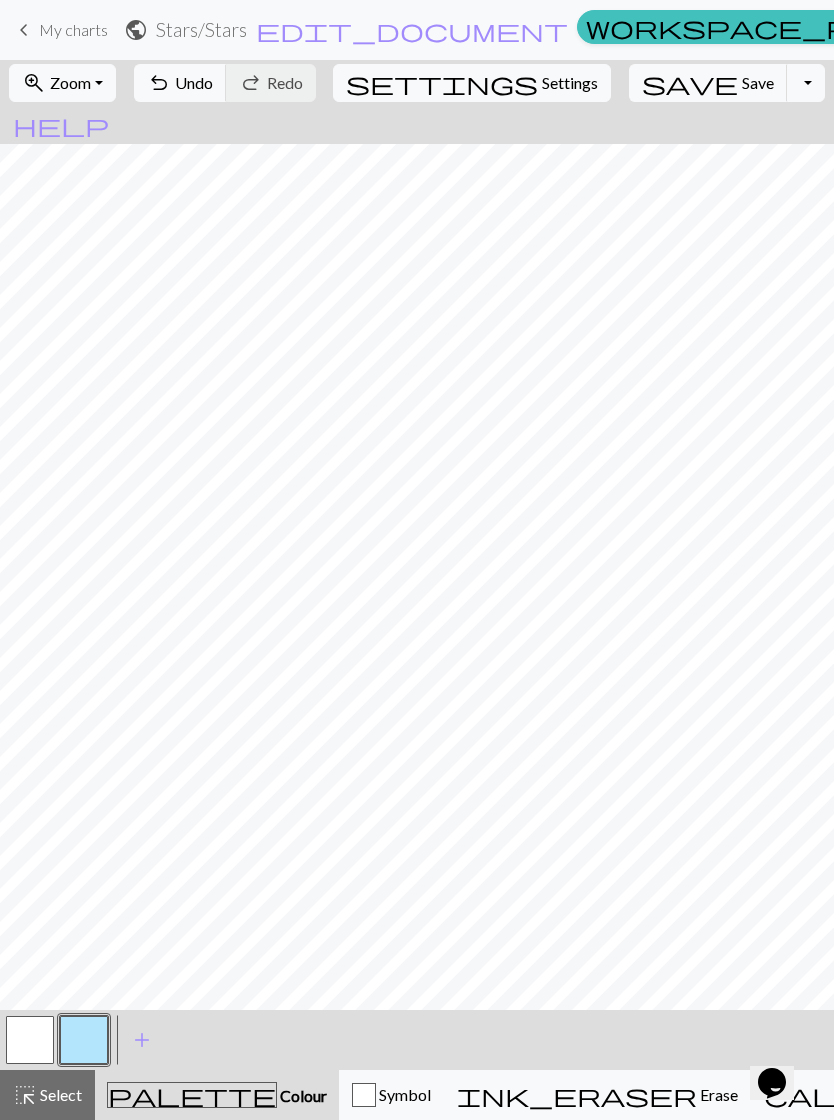 click at bounding box center [30, 1040] 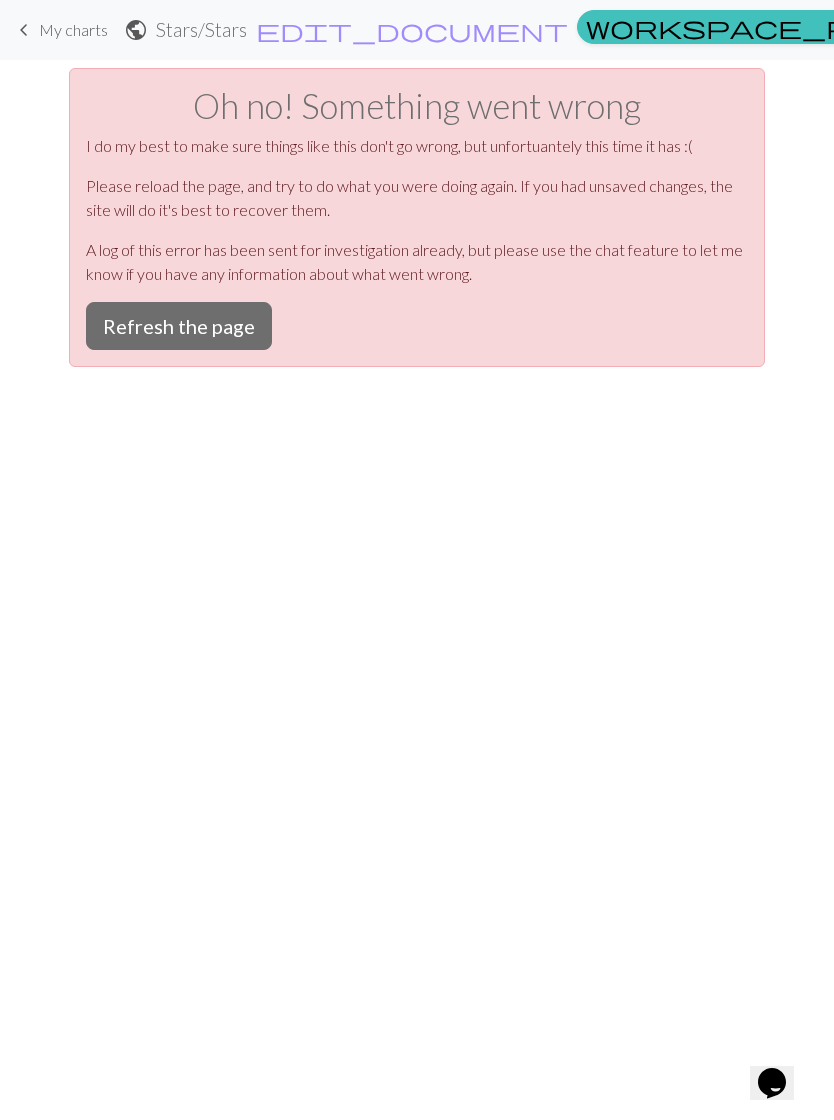 click on "Refresh the page" at bounding box center [179, 326] 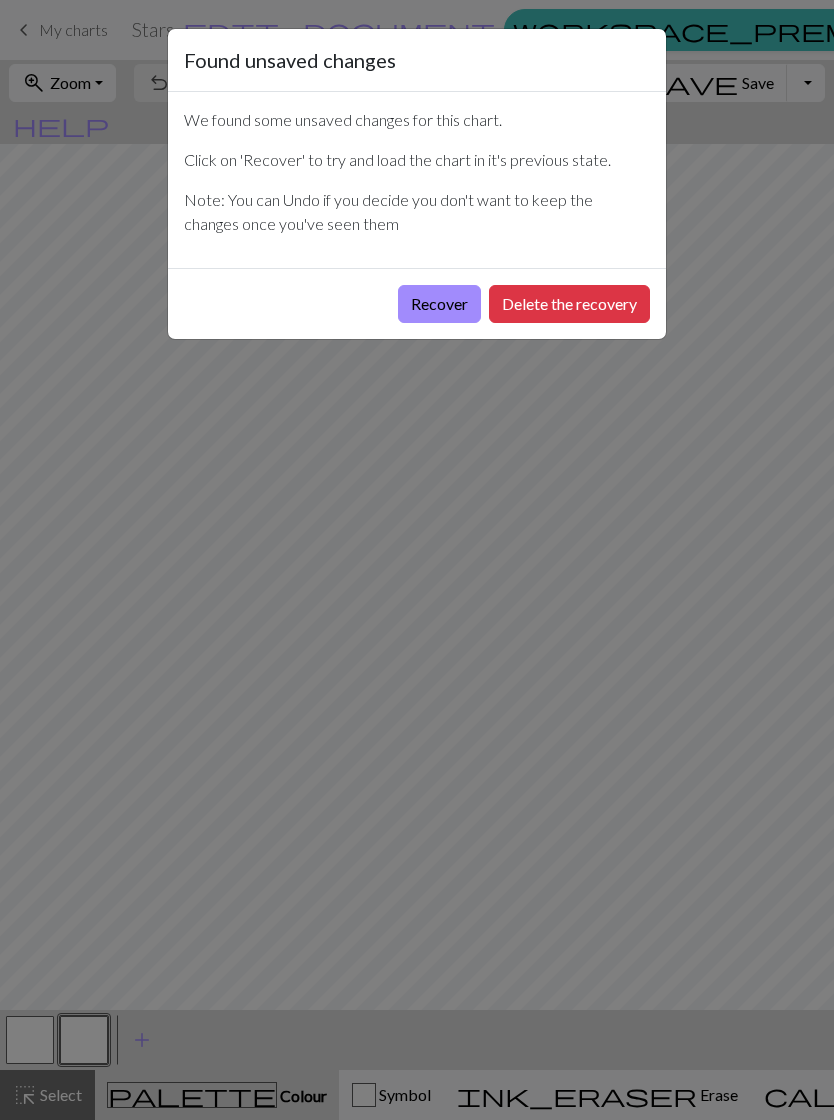 scroll, scrollTop: 0, scrollLeft: 0, axis: both 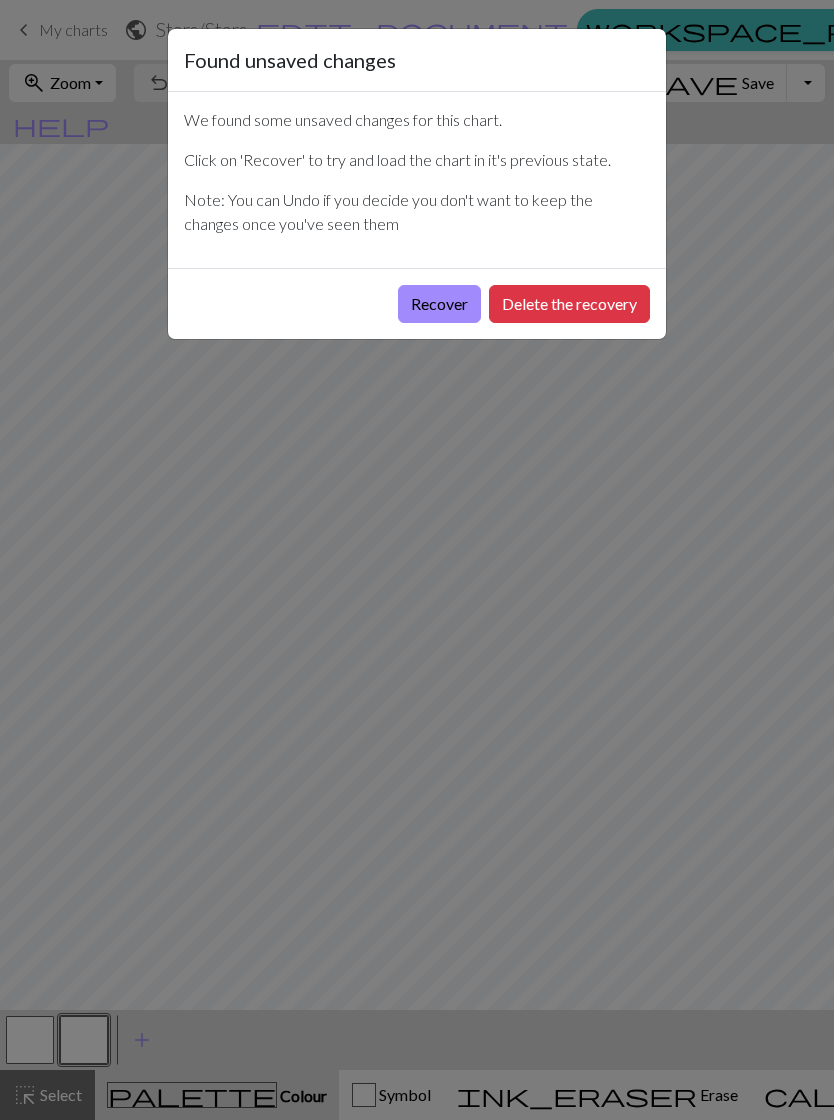 click on "Recover" at bounding box center (439, 304) 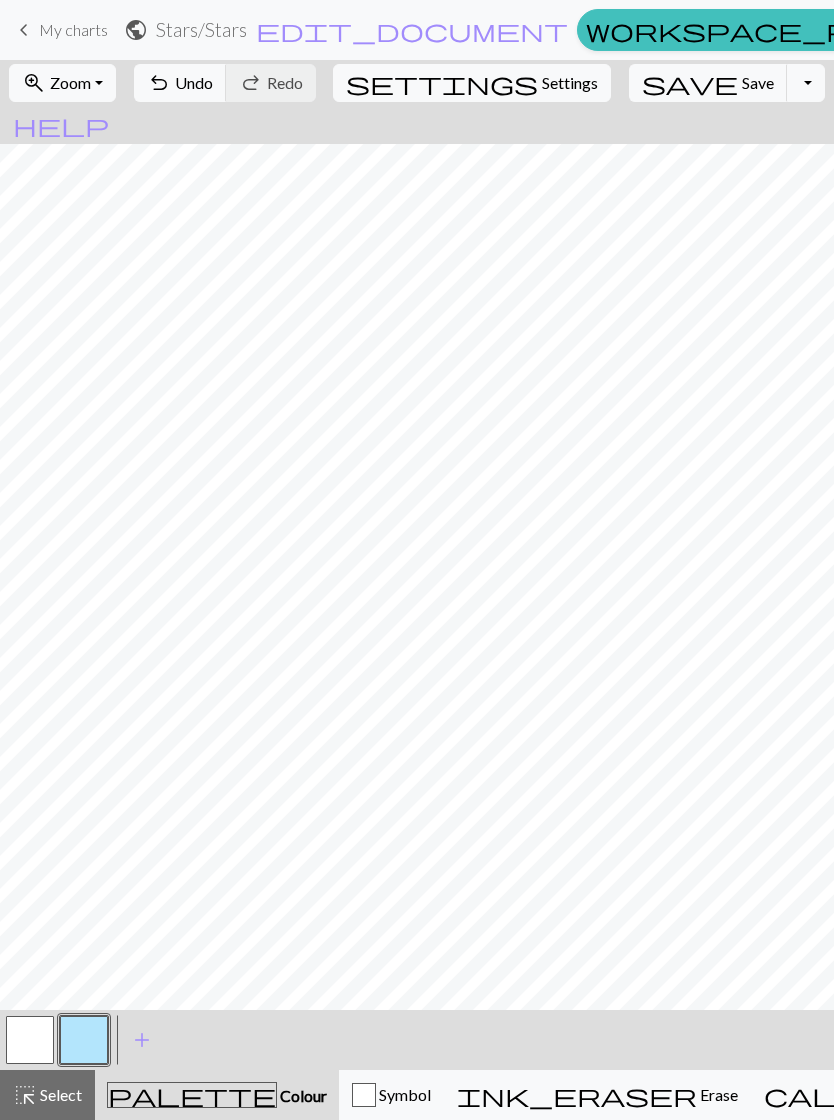 click at bounding box center (30, 1040) 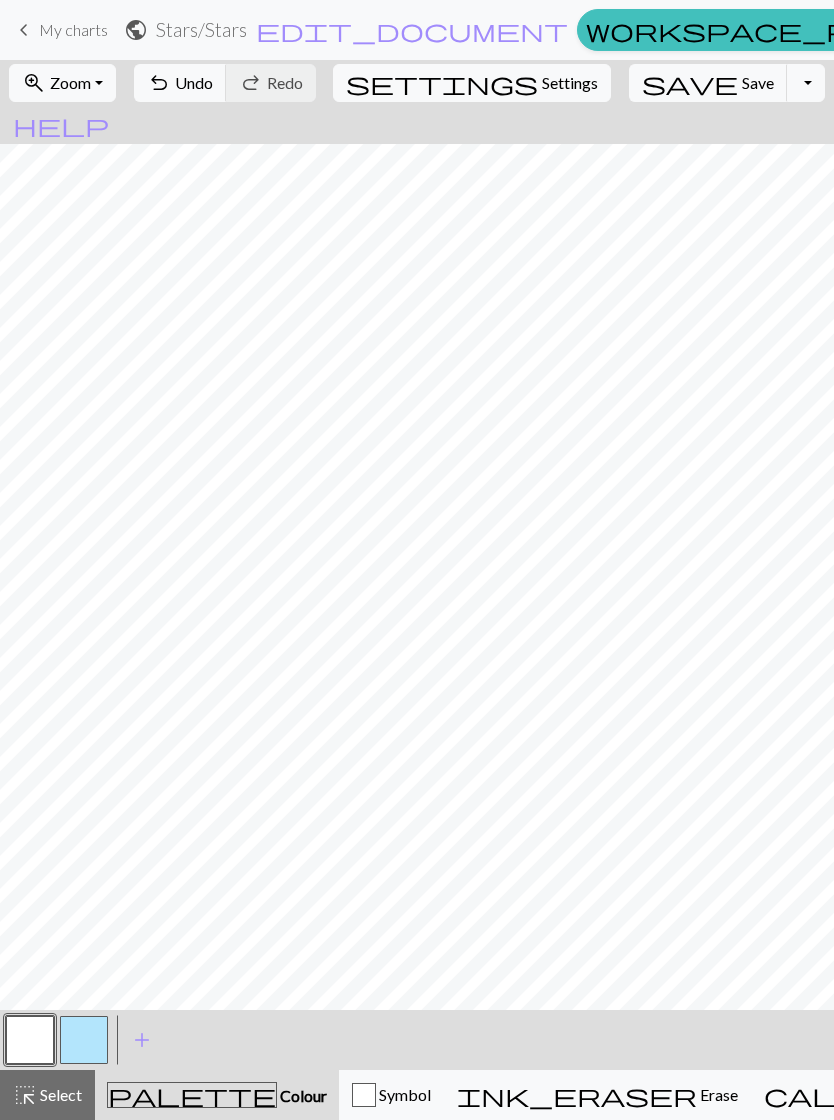 click at bounding box center [84, 1040] 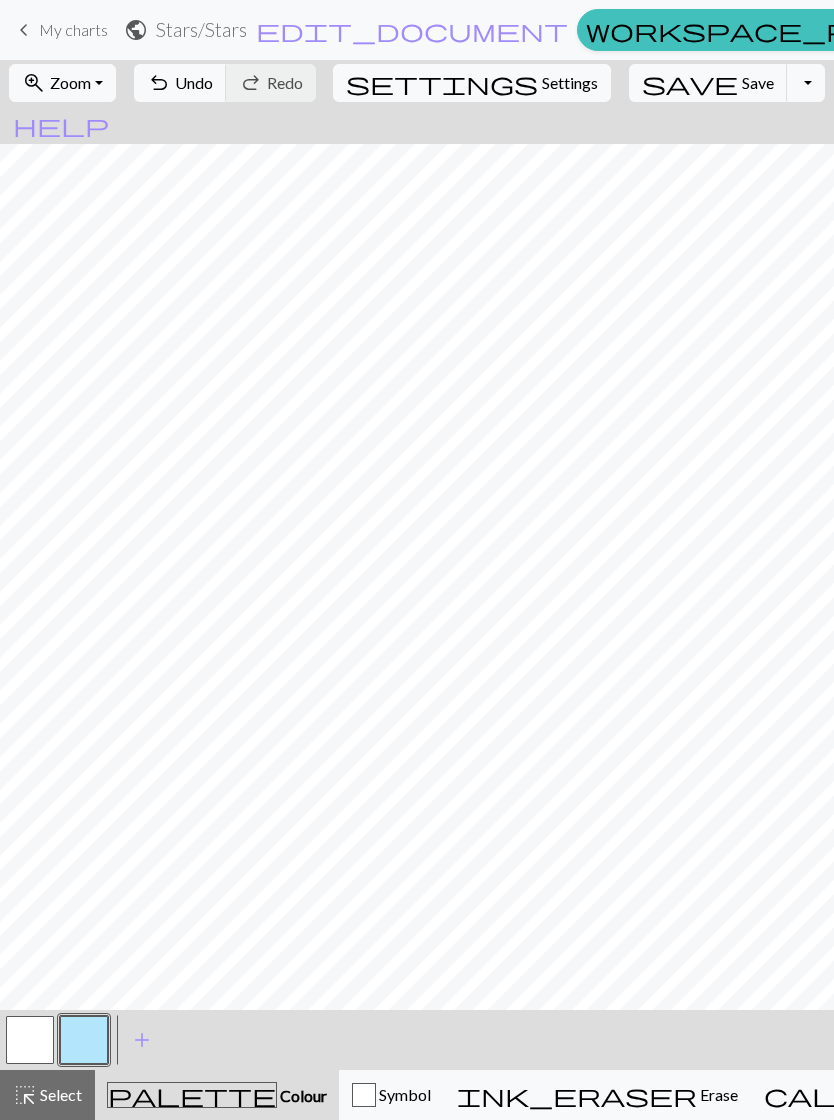 click at bounding box center [30, 1040] 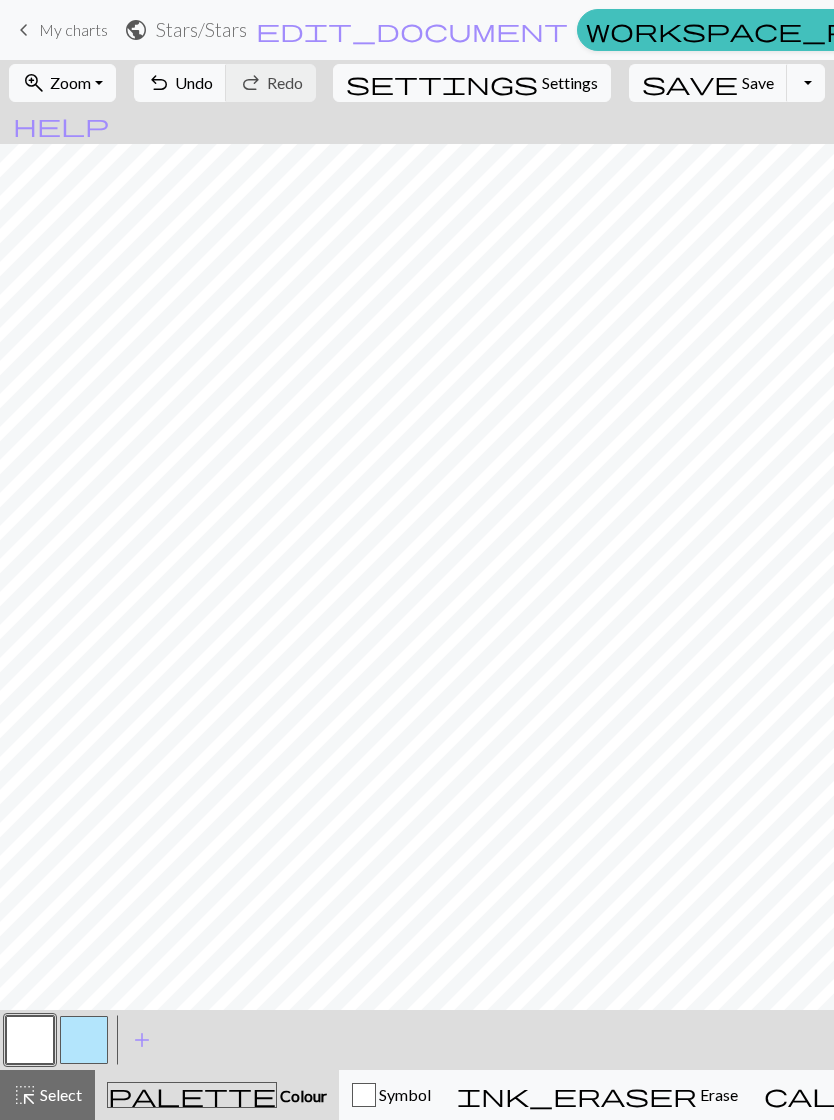 click at bounding box center [84, 1040] 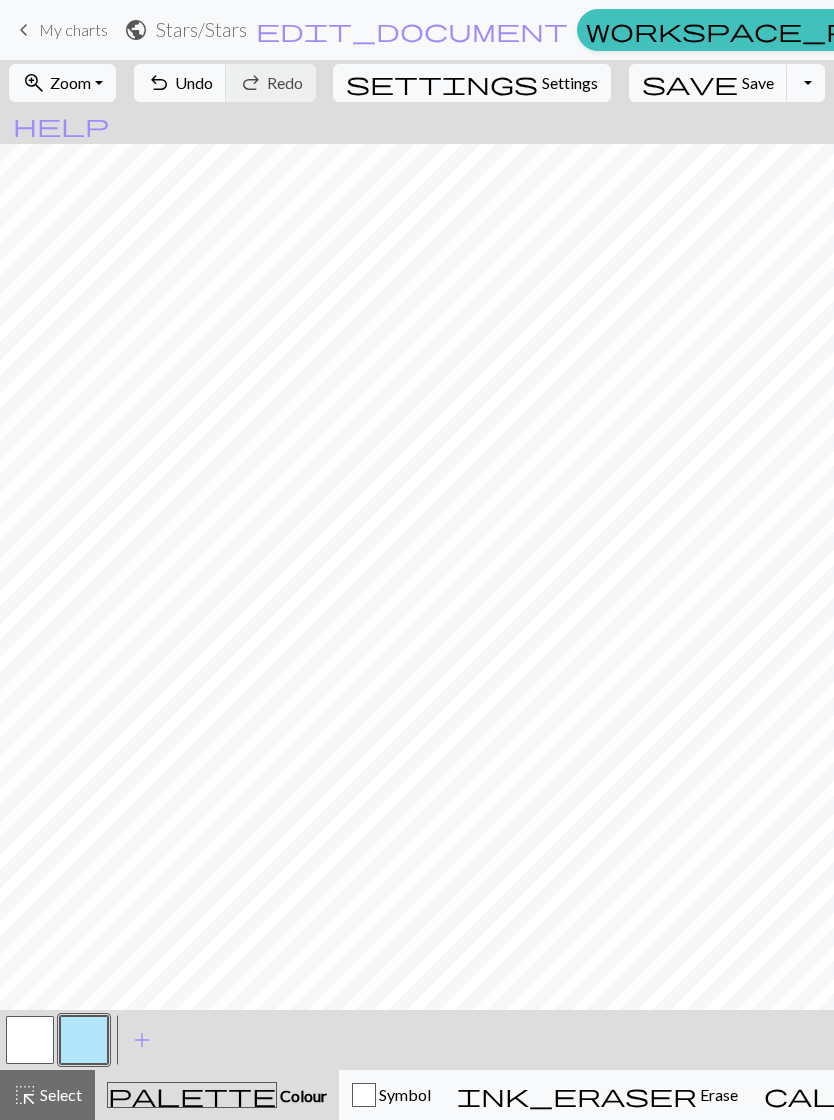 click at bounding box center (30, 1040) 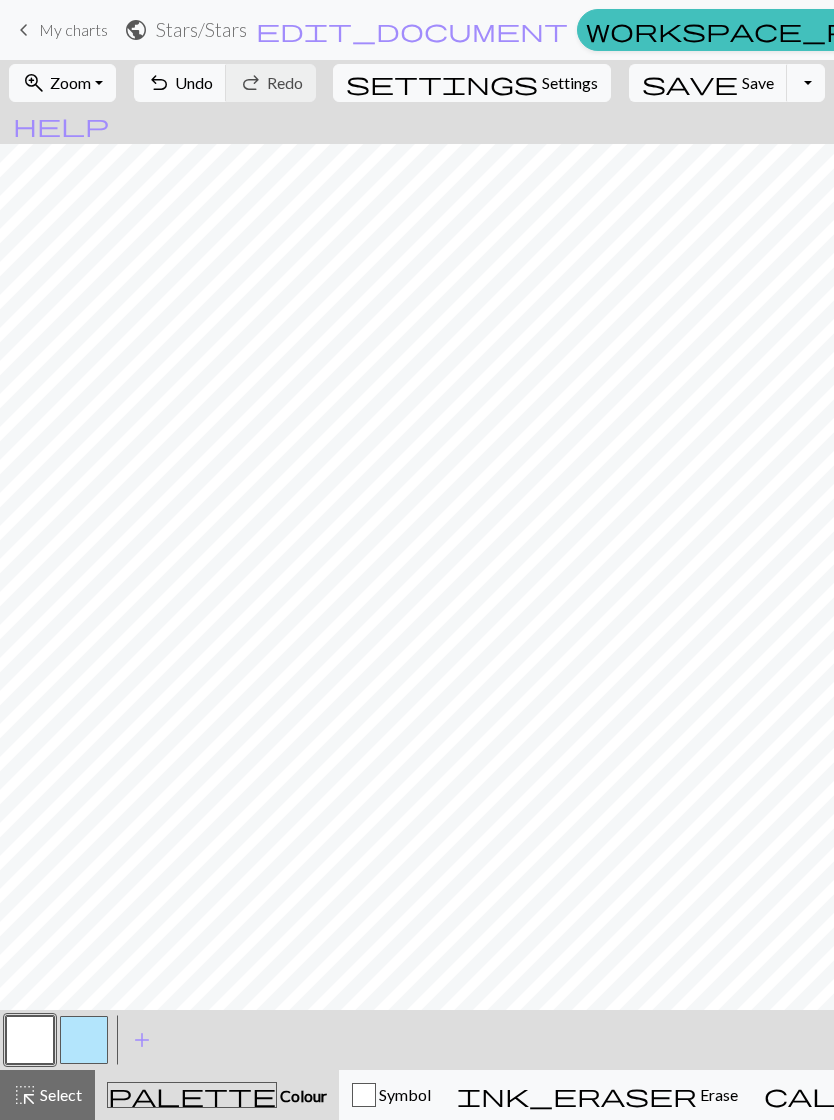 click at bounding box center [84, 1040] 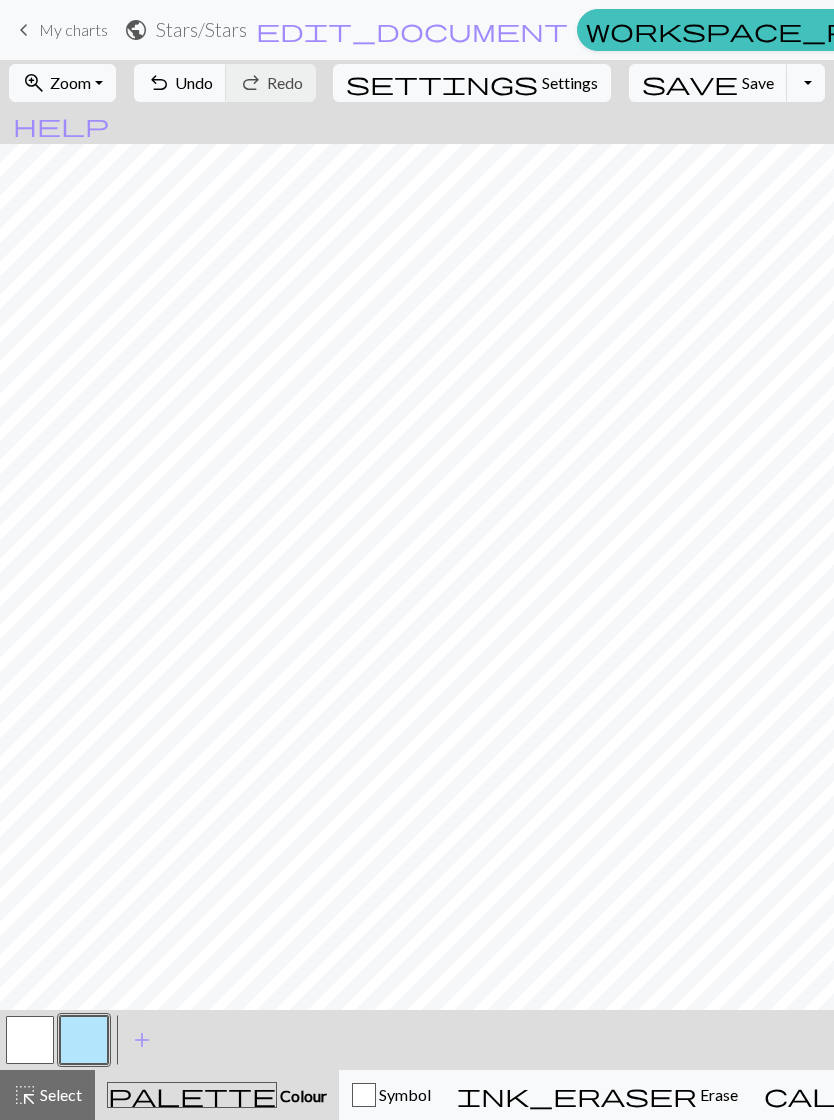 click at bounding box center (30, 1040) 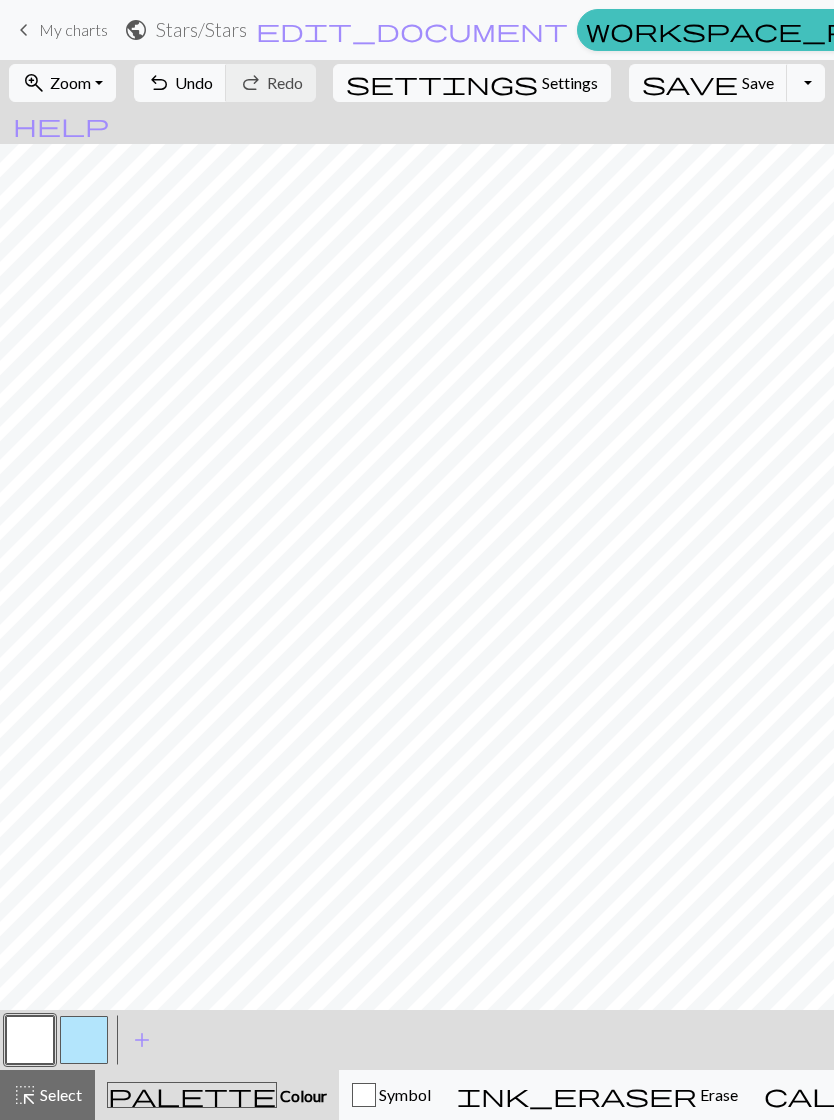 click at bounding box center [84, 1040] 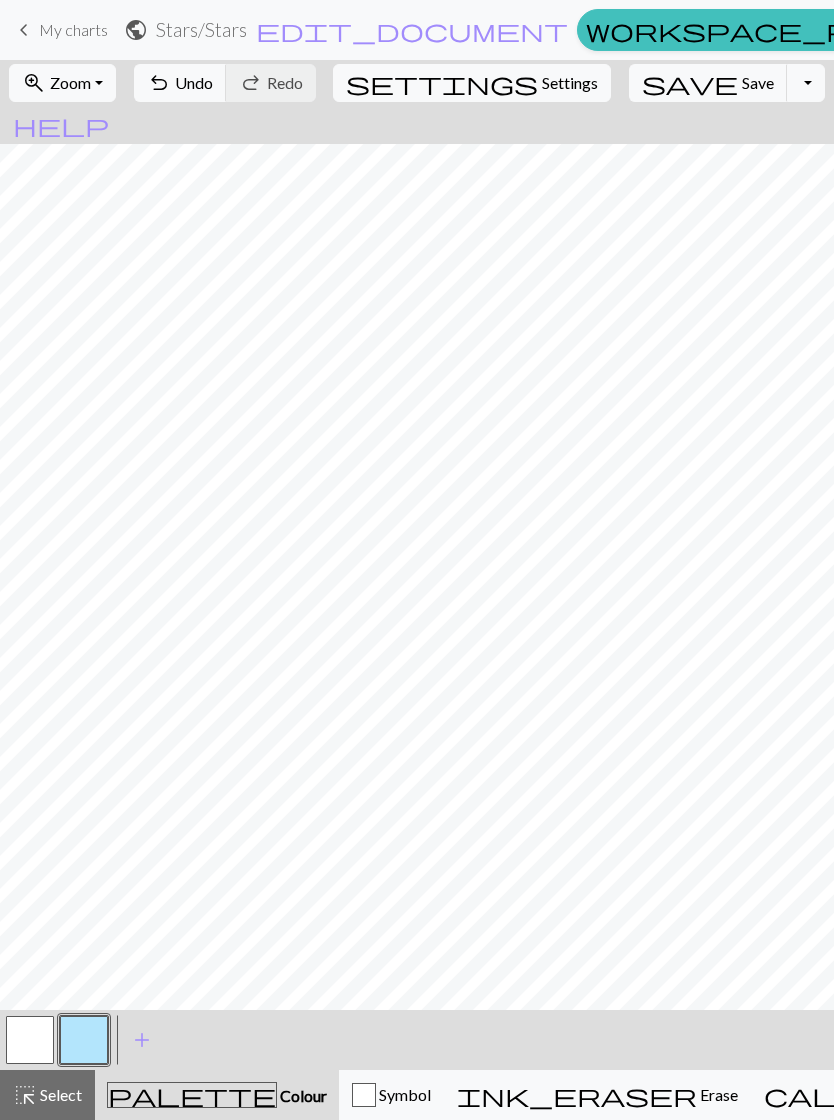 click at bounding box center (30, 1040) 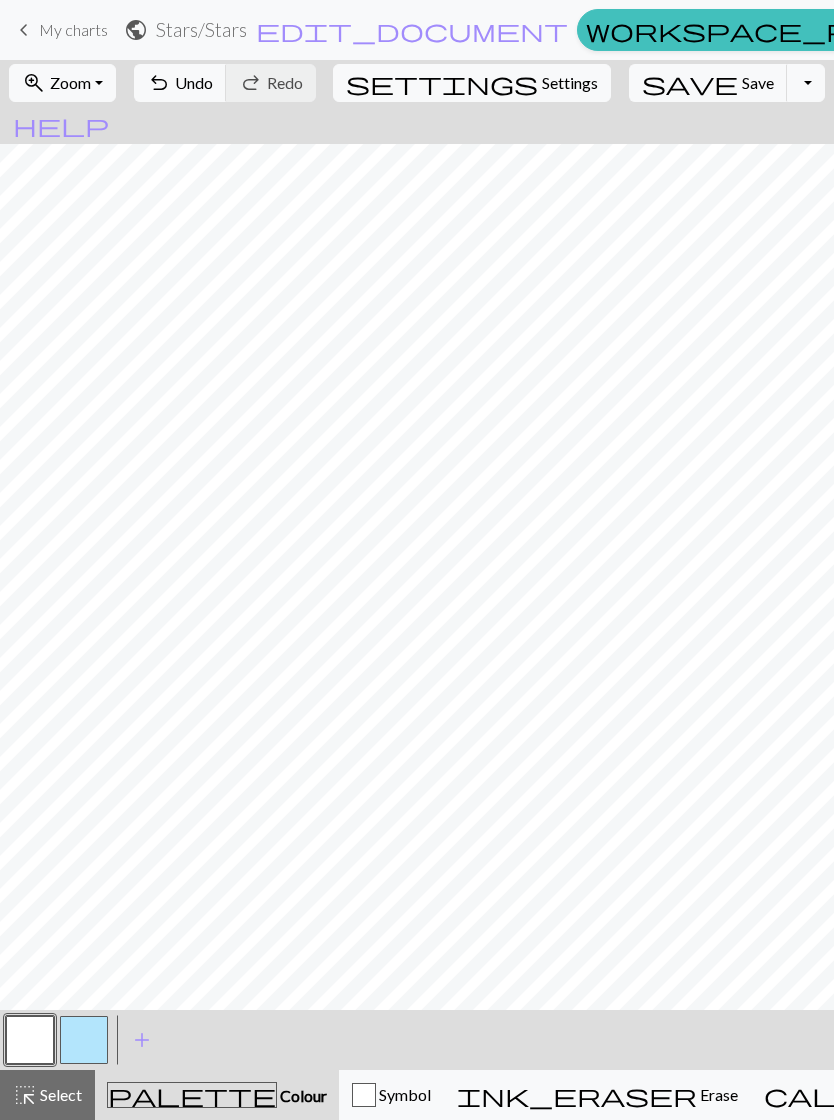 click at bounding box center (84, 1040) 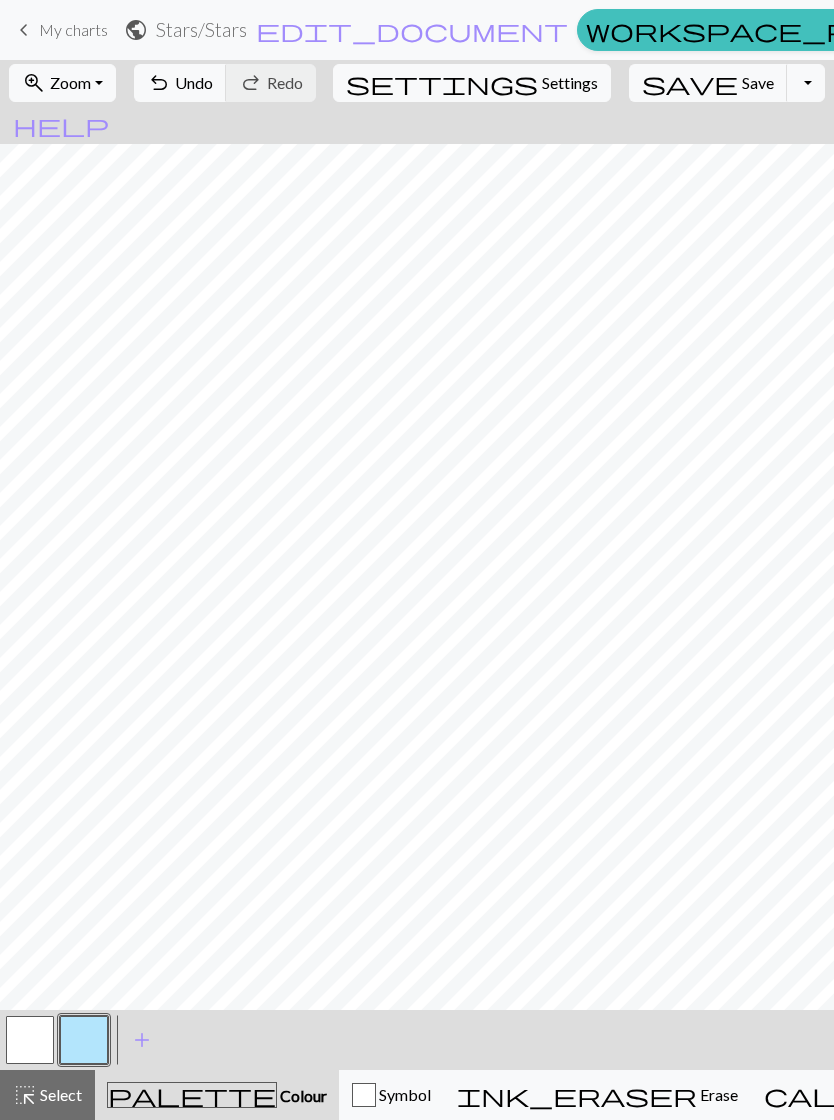click at bounding box center (30, 1040) 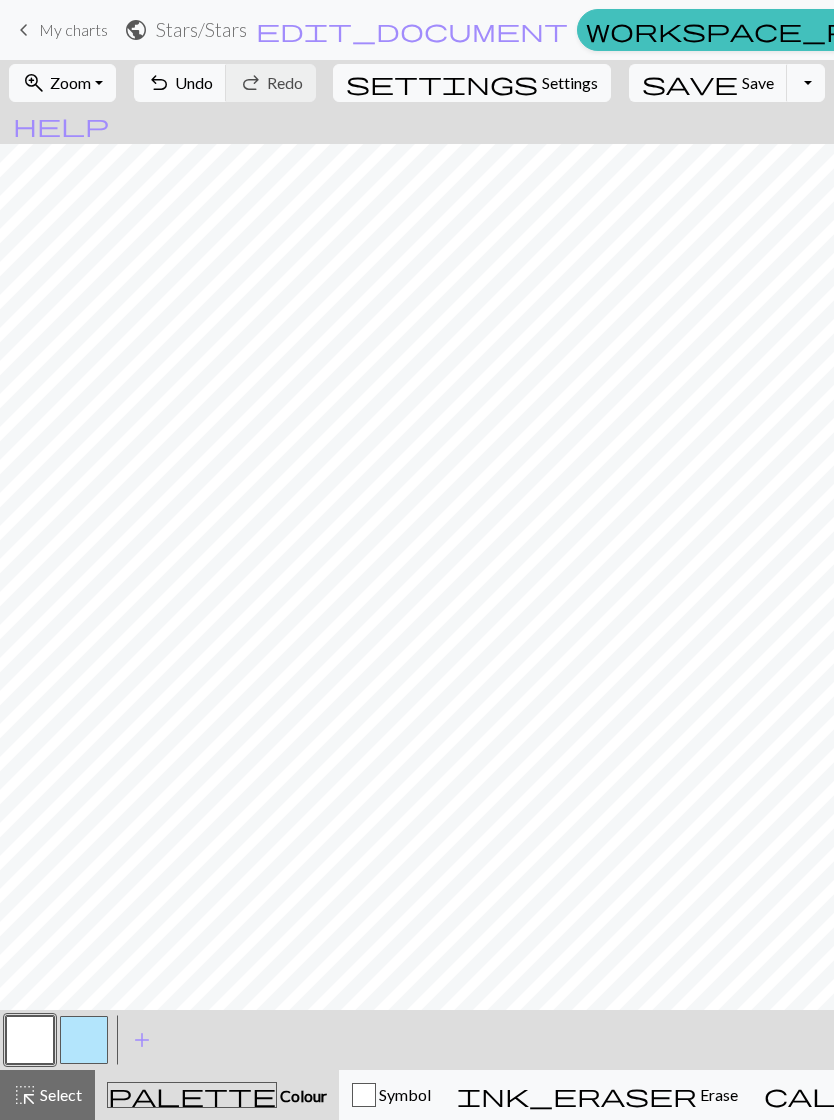 click at bounding box center [84, 1040] 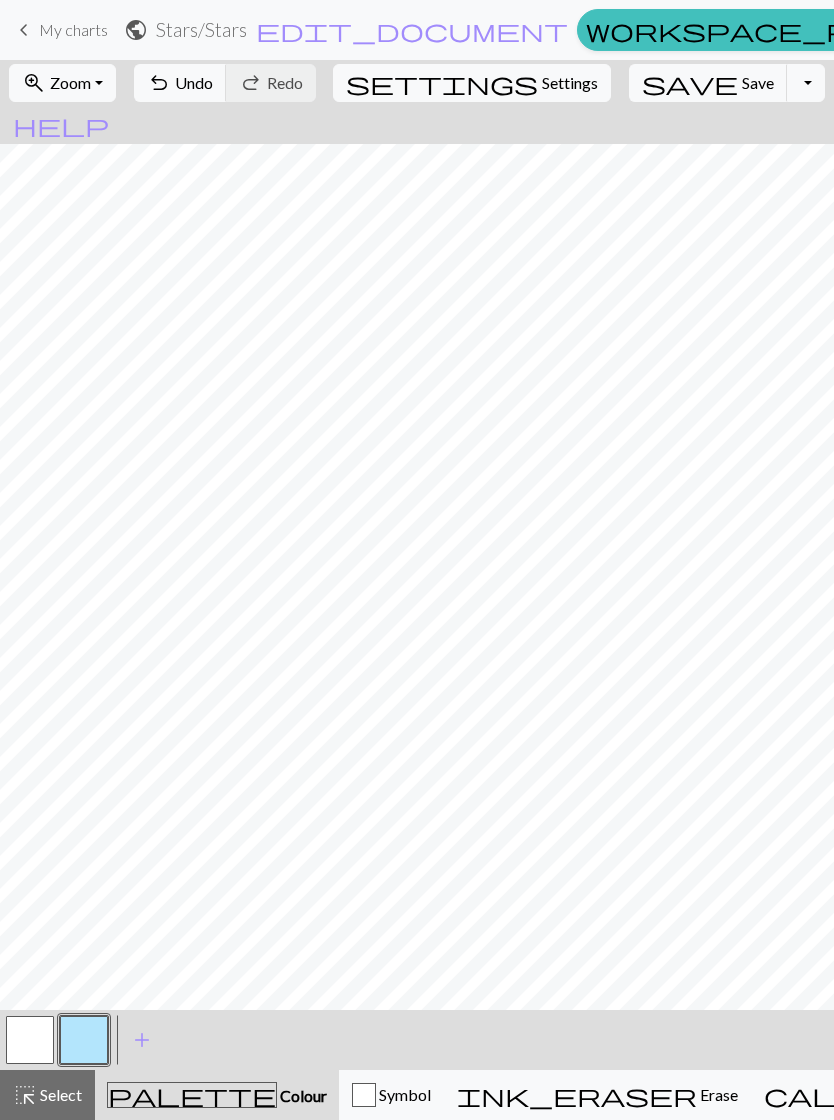 click at bounding box center (30, 1040) 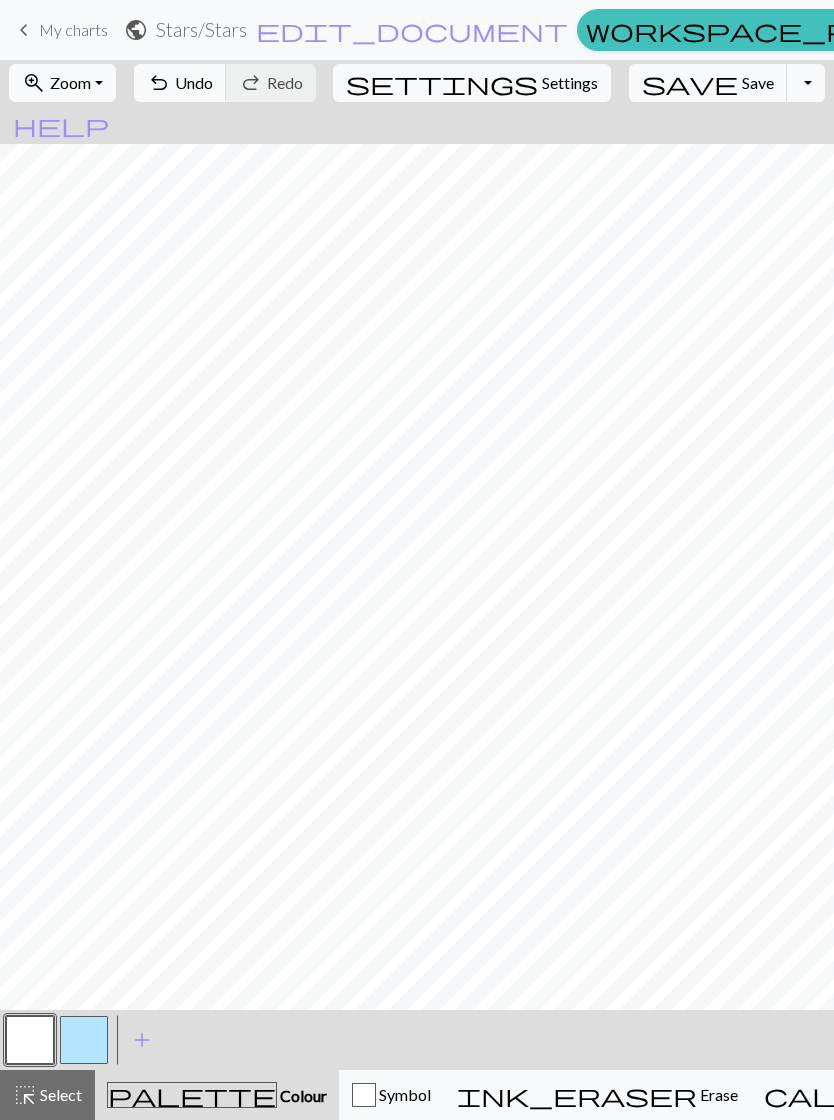 click at bounding box center (84, 1040) 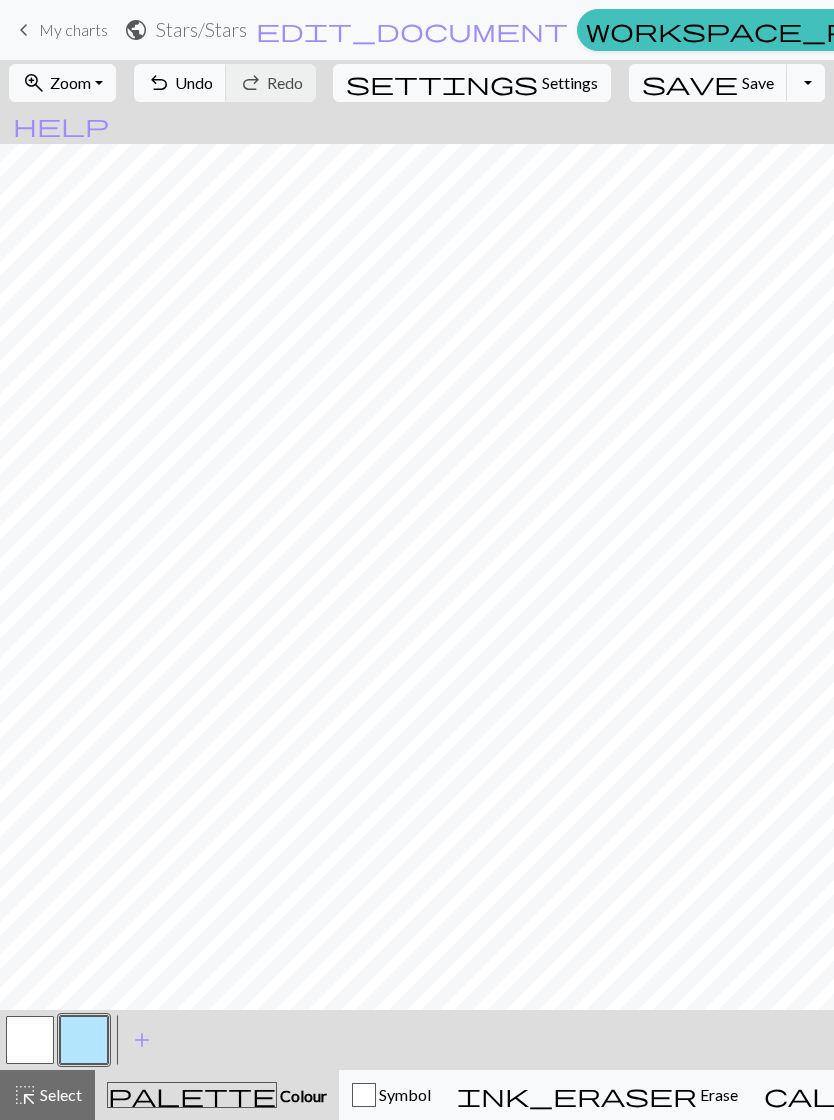 click at bounding box center [30, 1040] 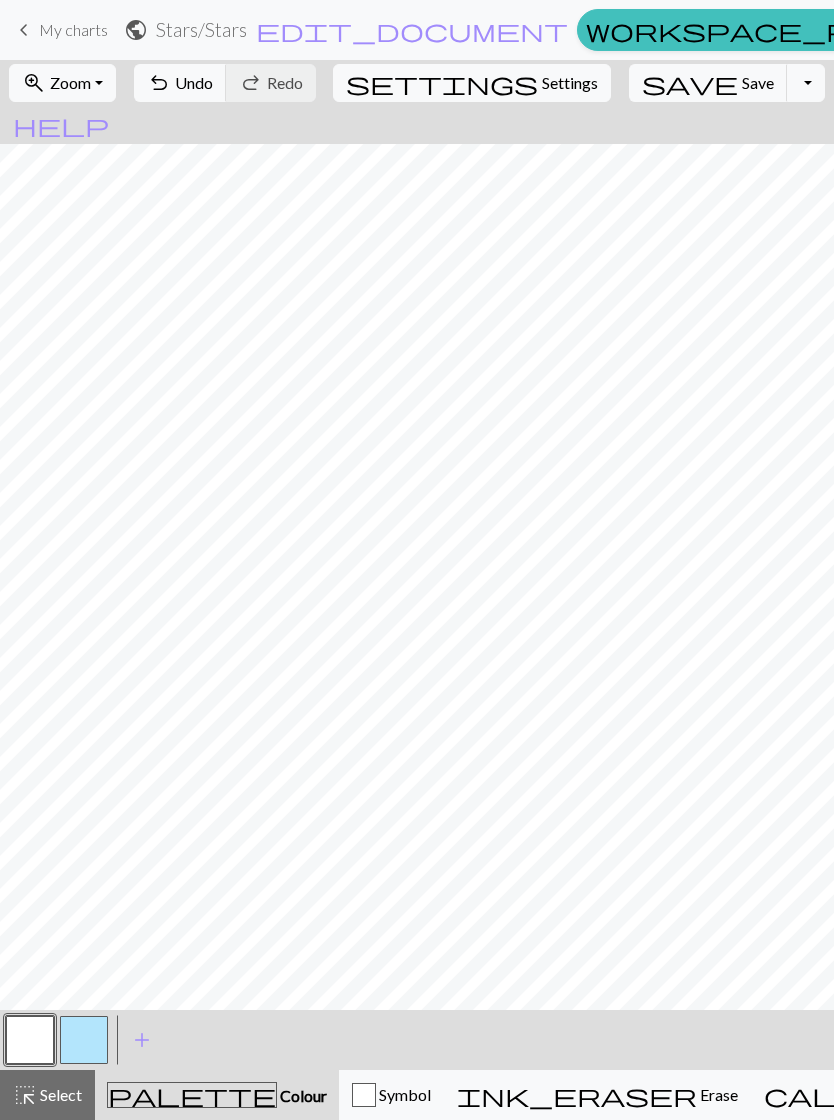 click at bounding box center [84, 1040] 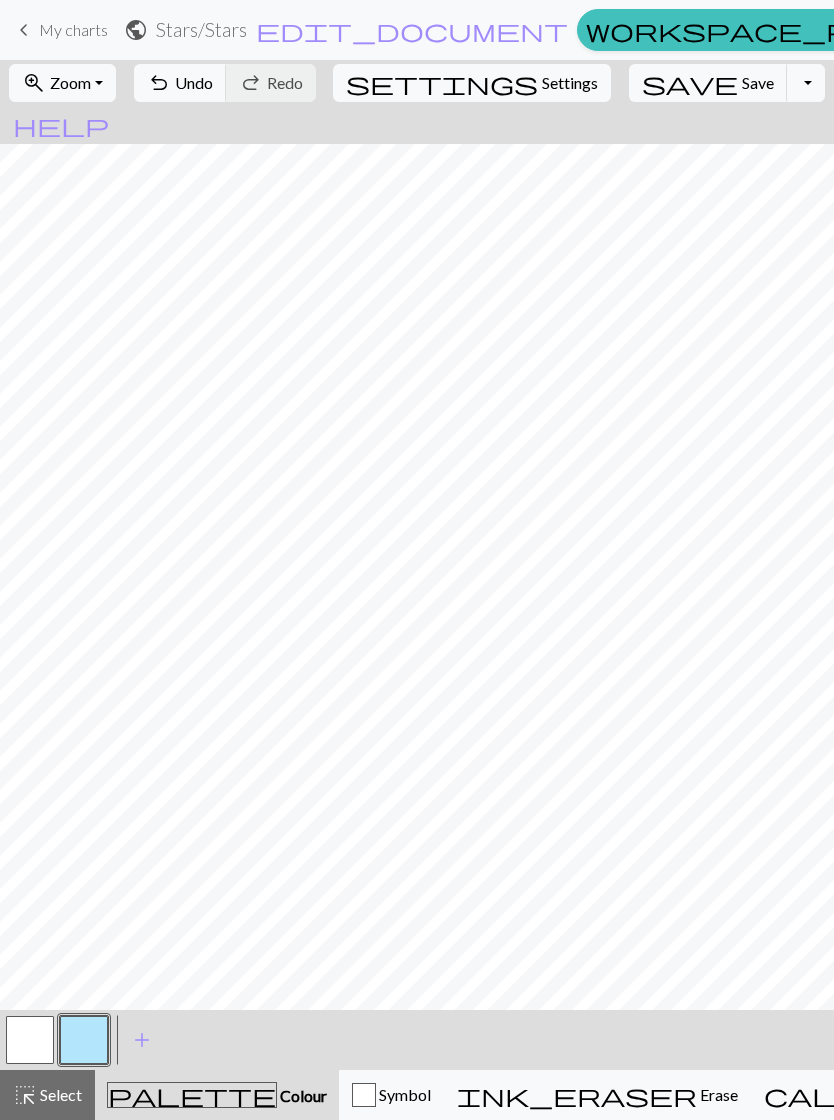 click at bounding box center (30, 1040) 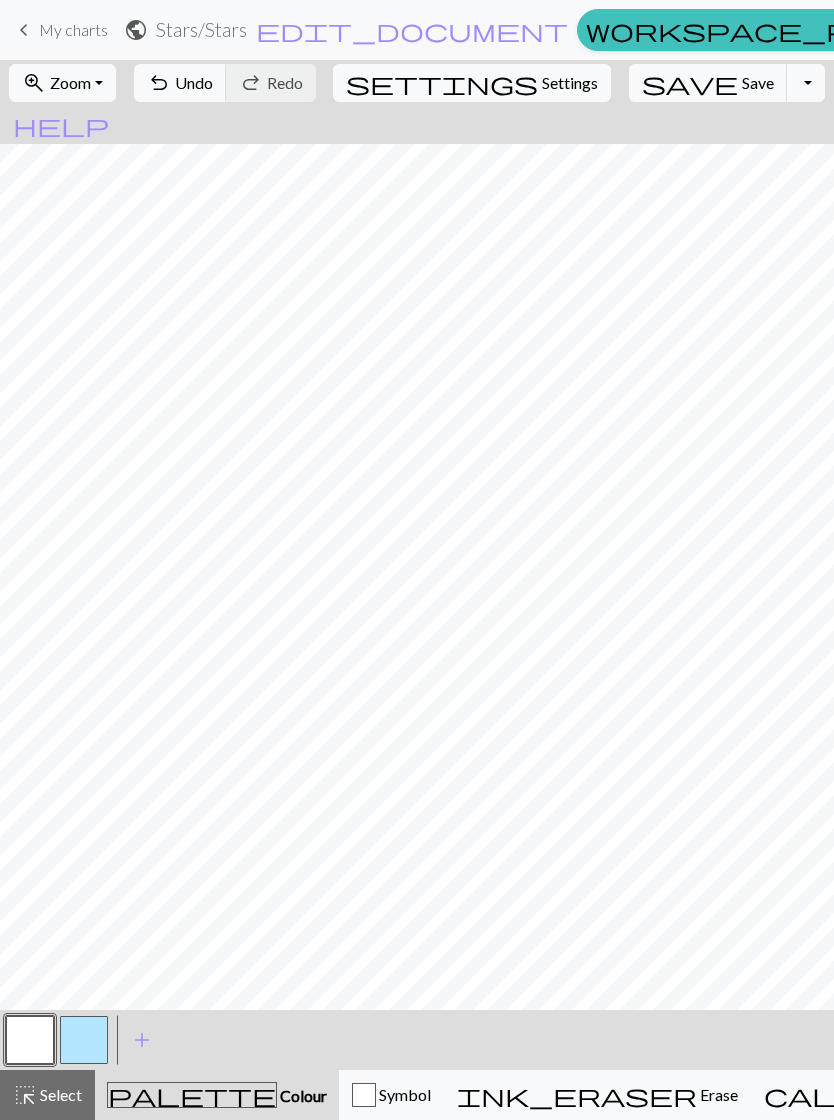 click at bounding box center (84, 1040) 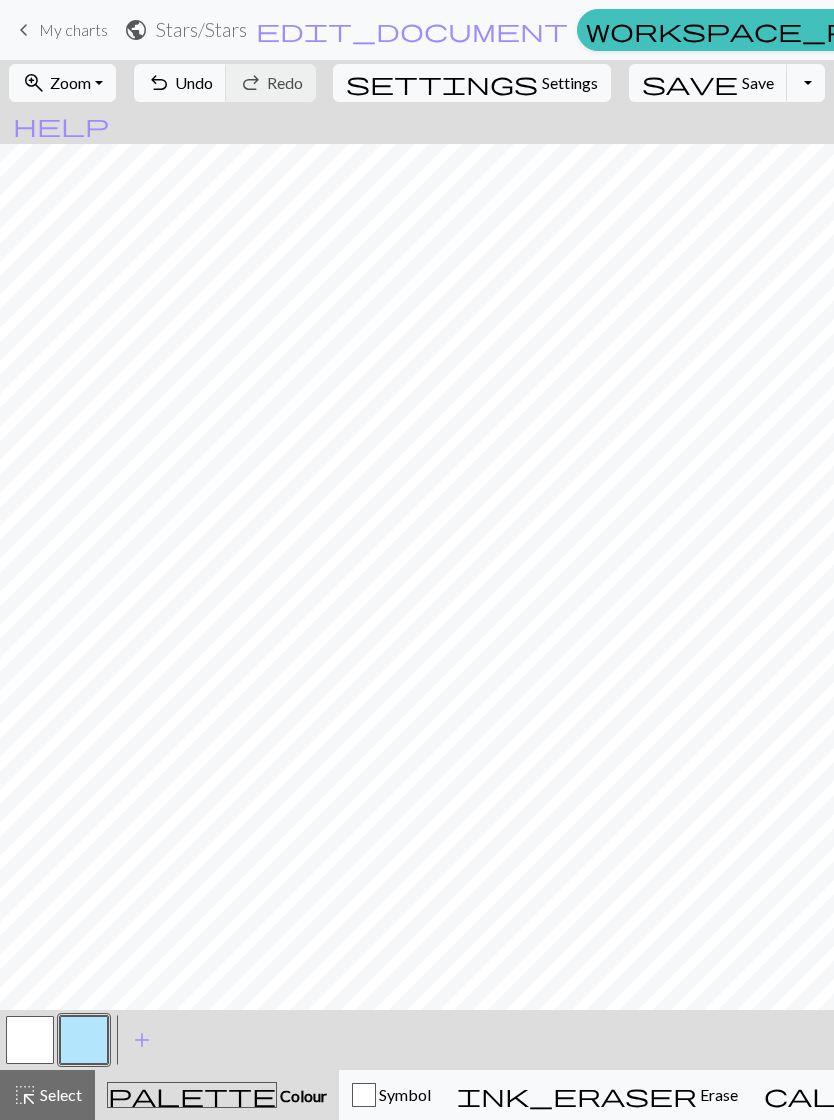 click at bounding box center (30, 1040) 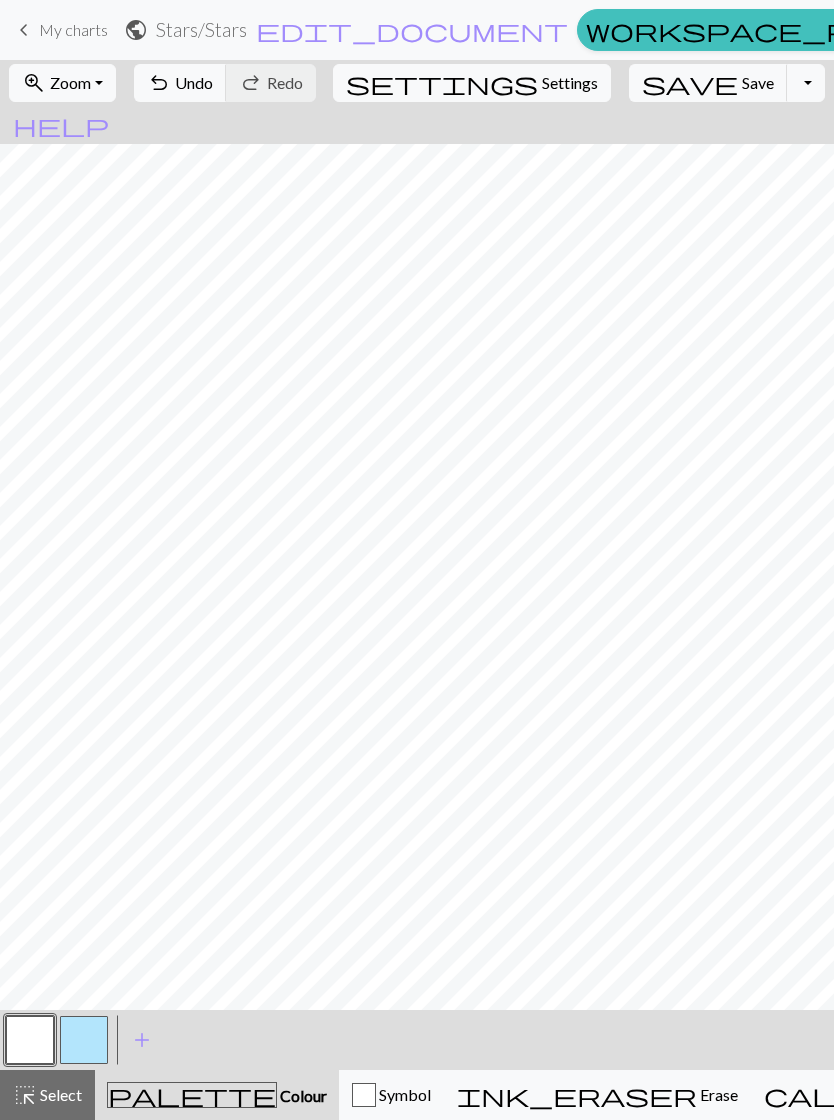 click at bounding box center (84, 1040) 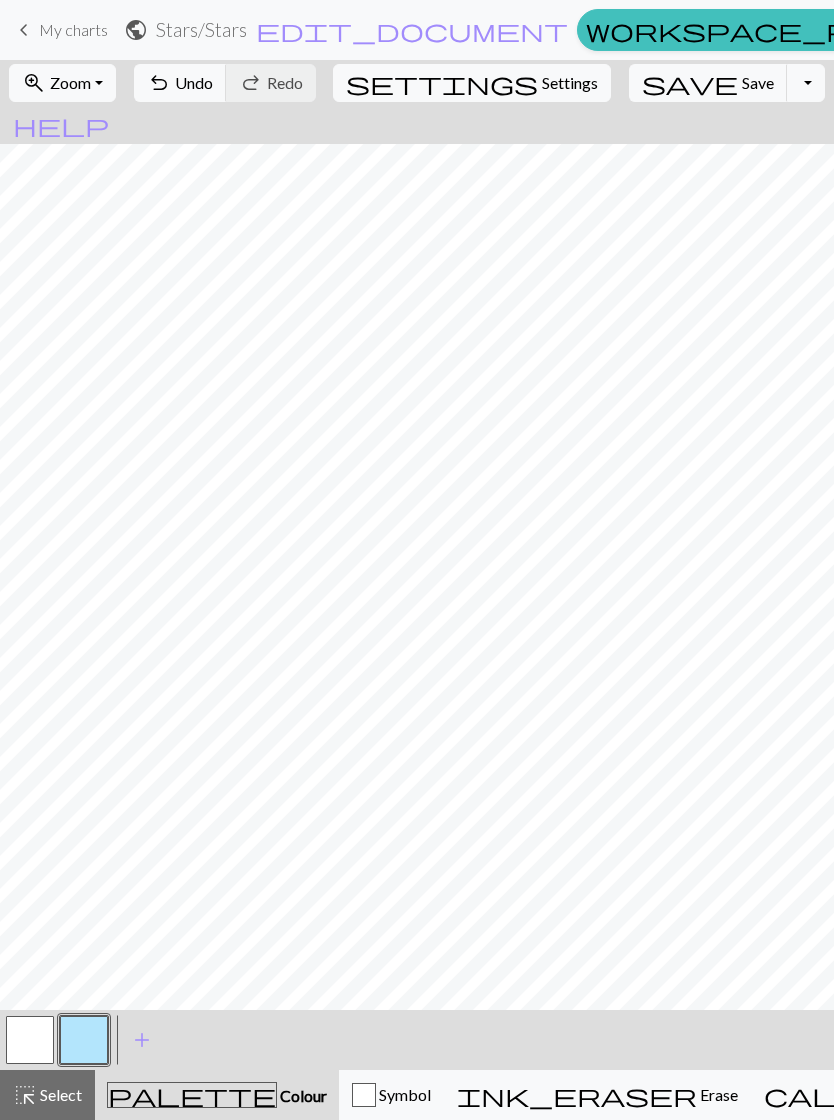 click at bounding box center [30, 1040] 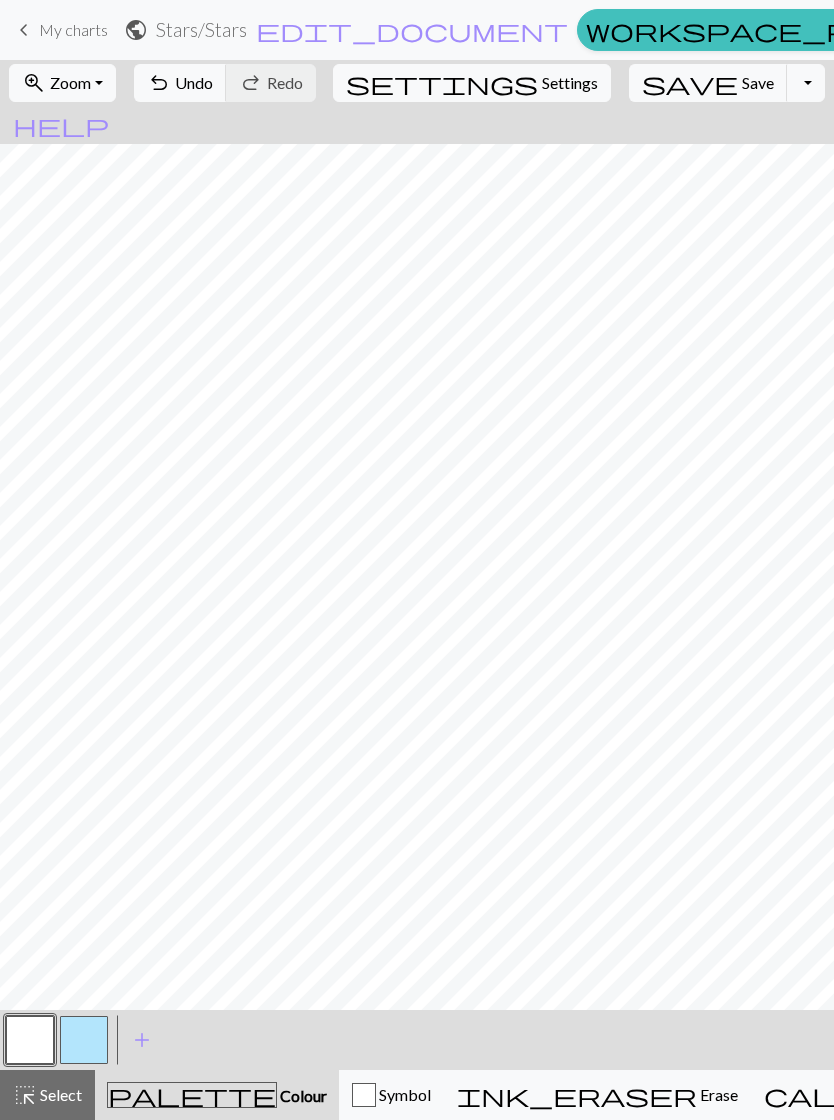 click at bounding box center (84, 1040) 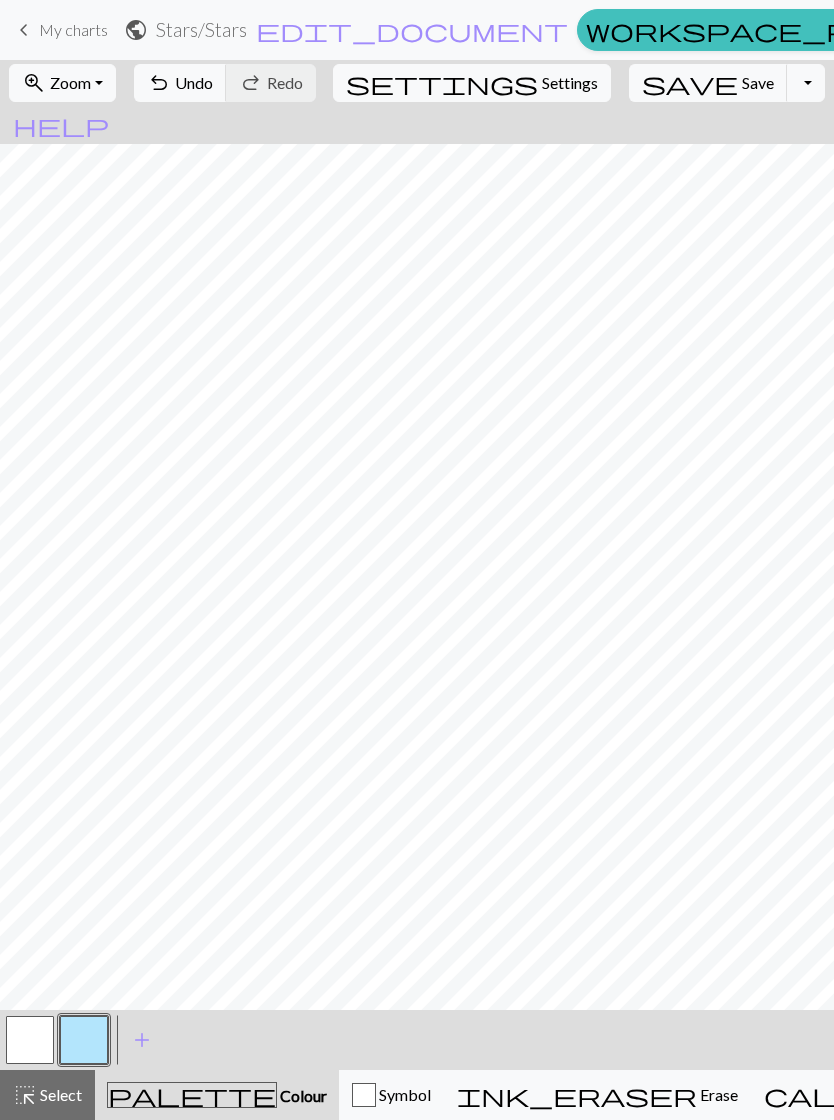click at bounding box center (30, 1040) 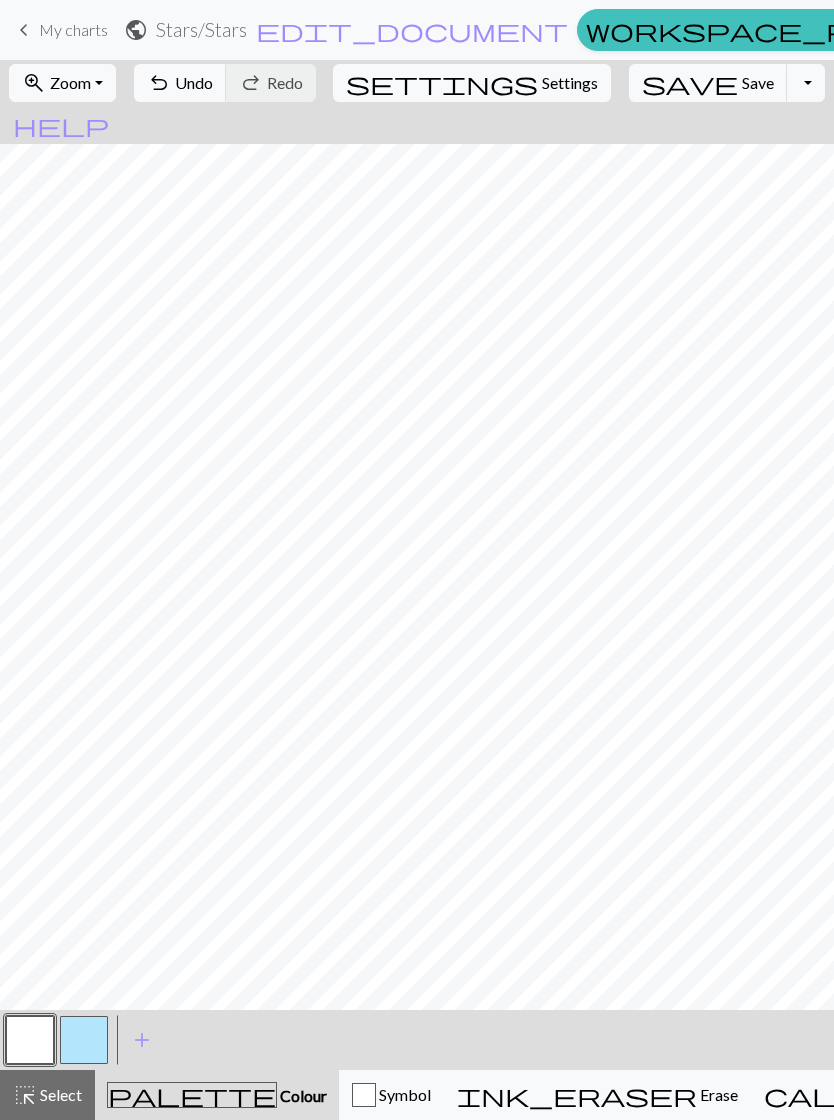 click at bounding box center (84, 1040) 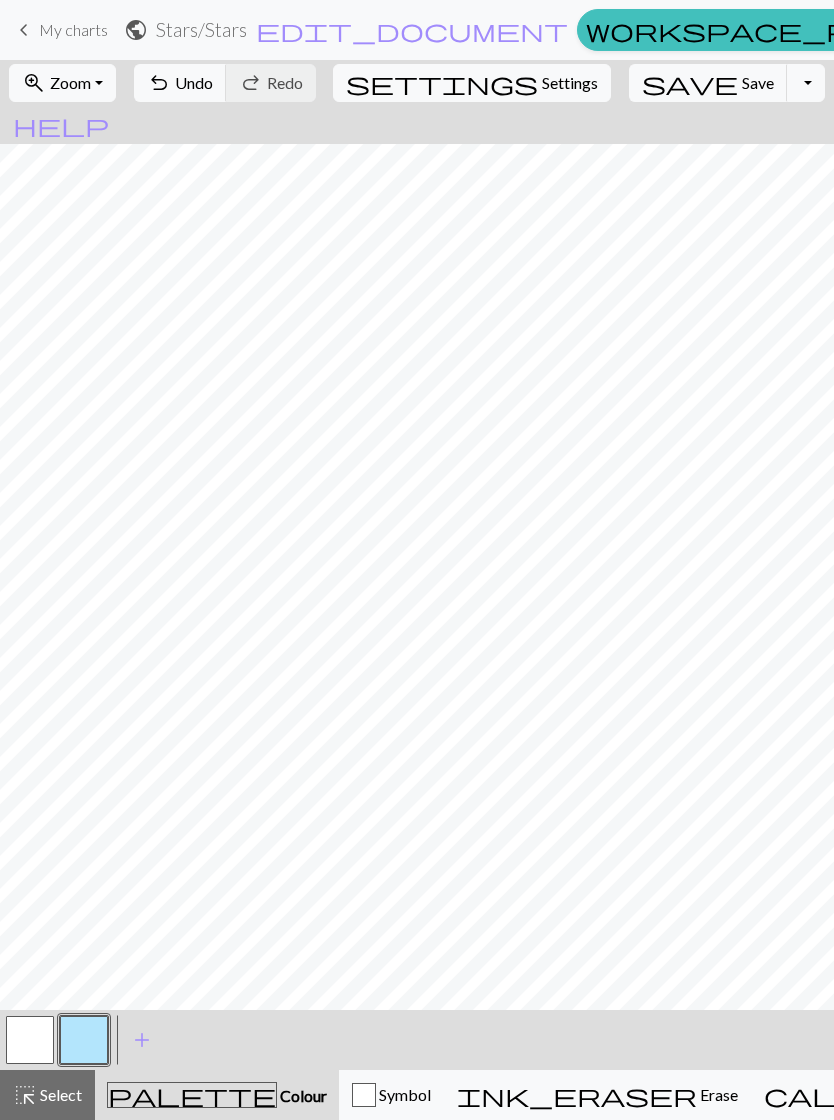 click at bounding box center [30, 1040] 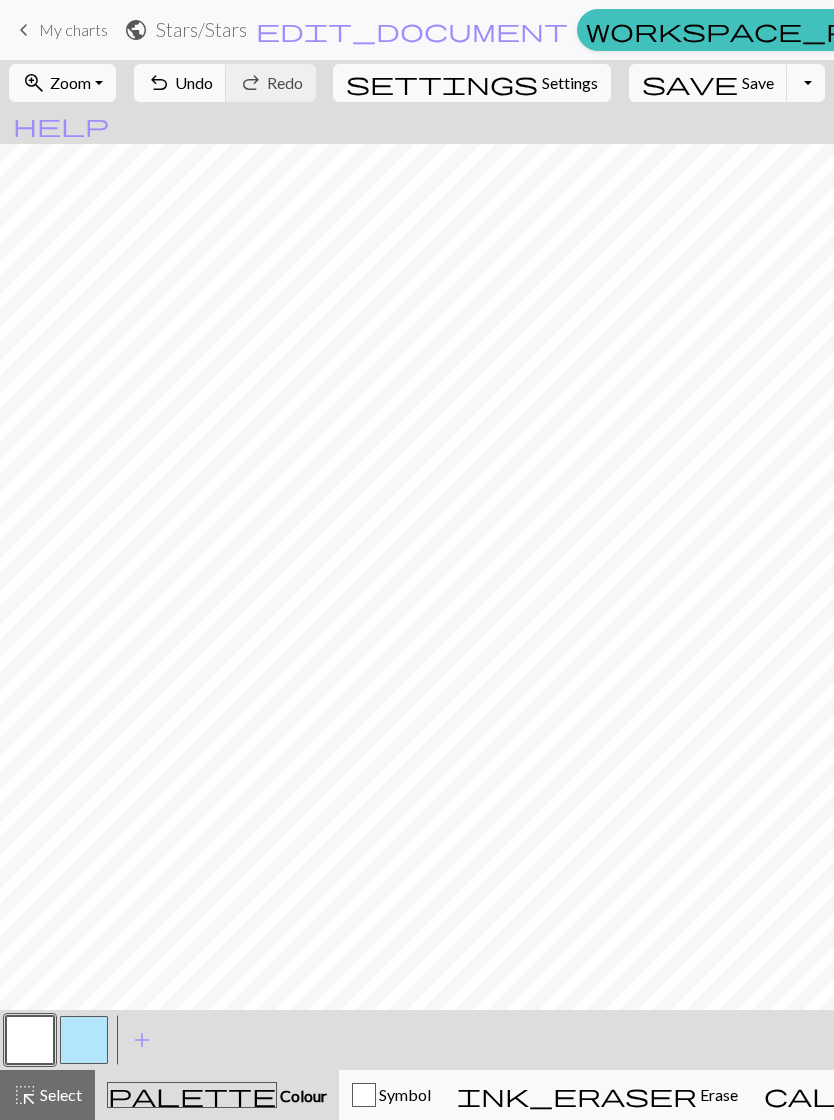 click at bounding box center [30, 1040] 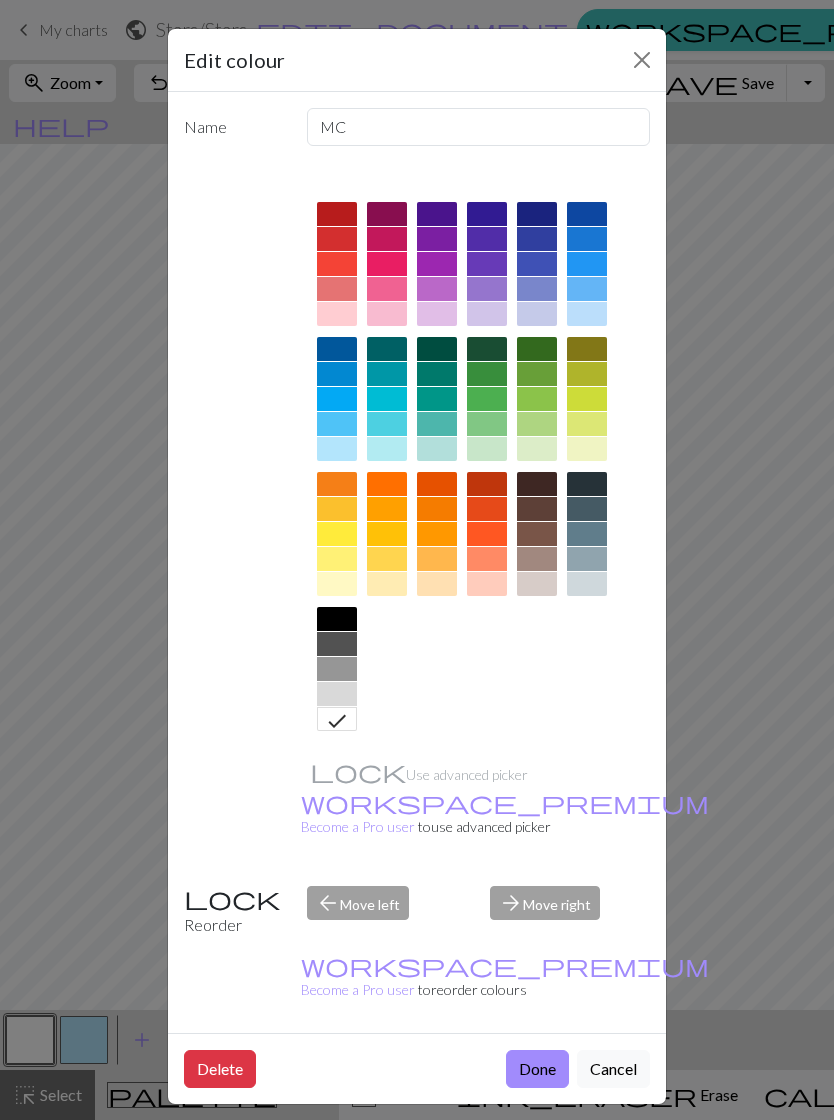 click on "Edit colour Name MC Use advanced picker workspace_premium Become a Pro user   to  use advanced picker Reorder arrow_back Move left arrow_forward Move right workspace_premium Become a Pro user   to  reorder colours Delete Done Cancel" at bounding box center (417, 560) 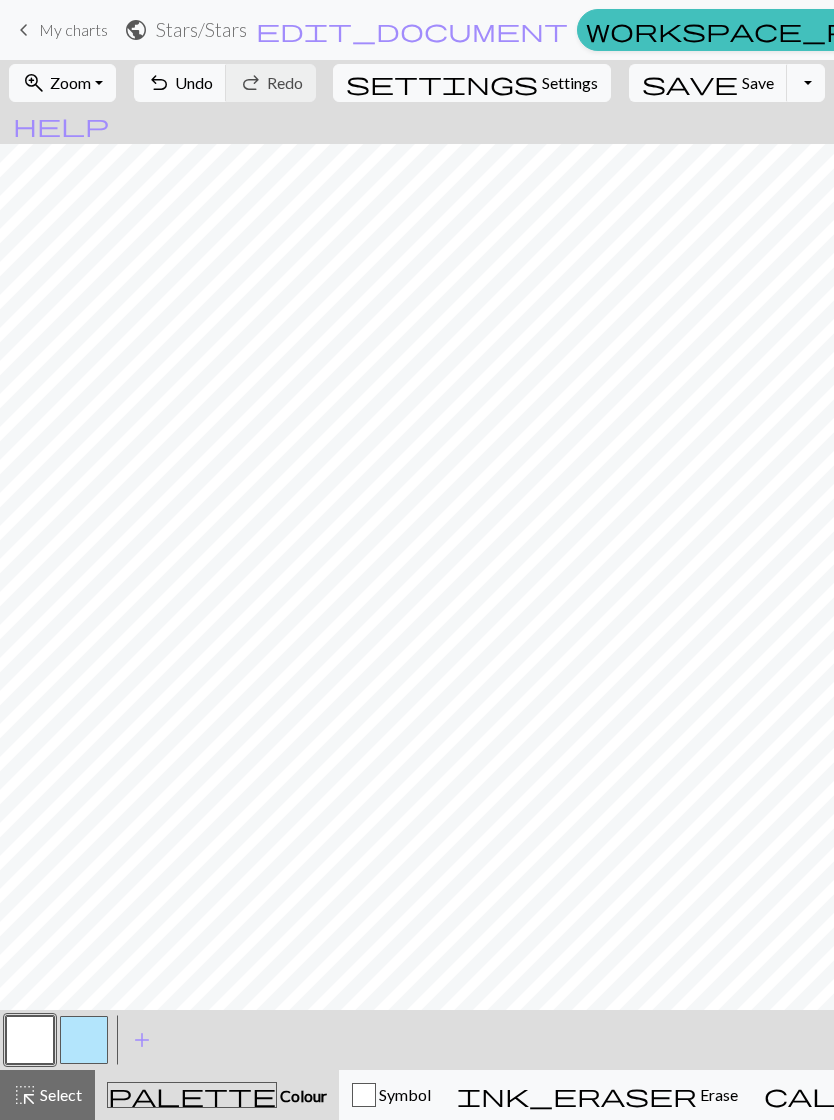 click at bounding box center (30, 1040) 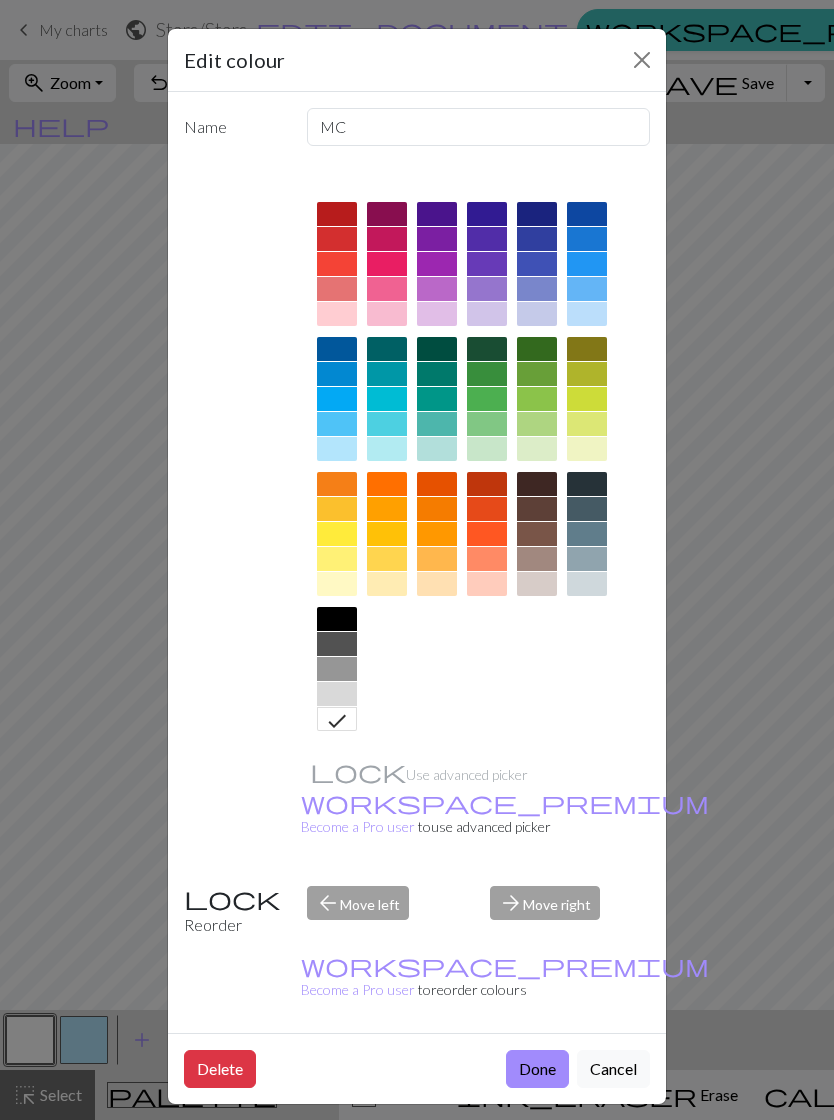 click on "Done" at bounding box center [537, 1069] 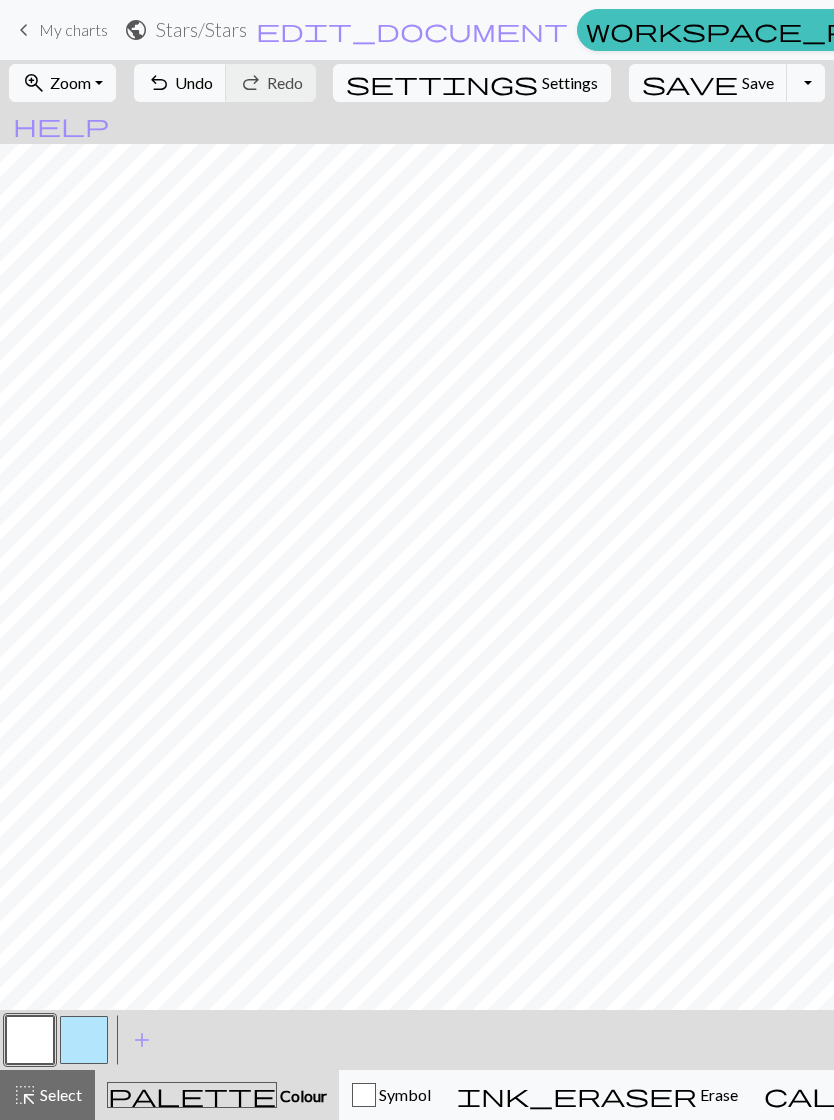 click at bounding box center [84, 1040] 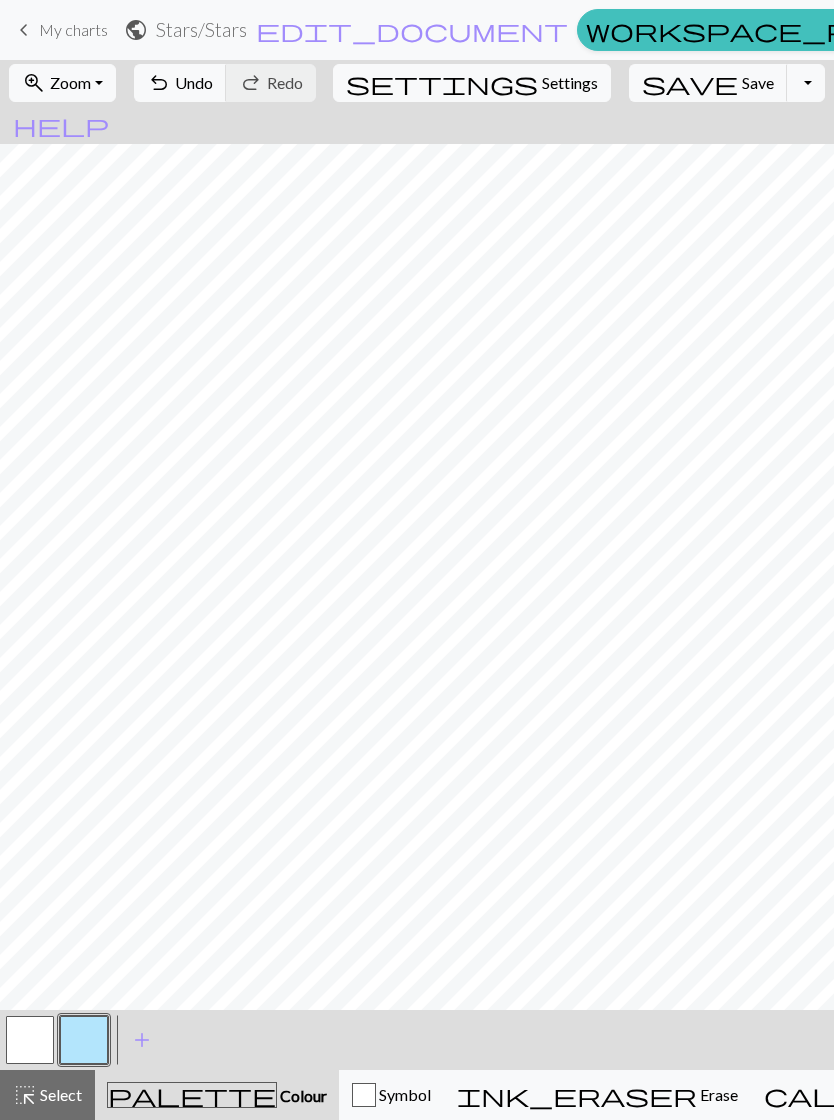 click at bounding box center [30, 1040] 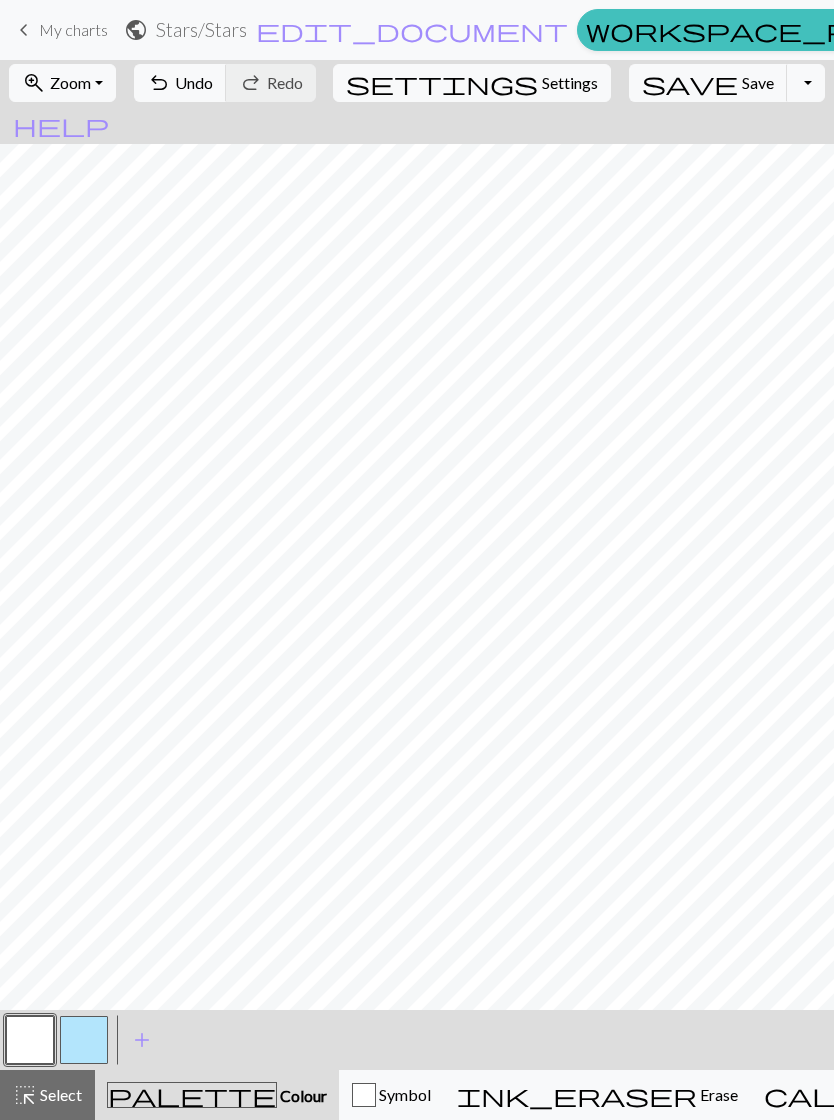click at bounding box center (84, 1040) 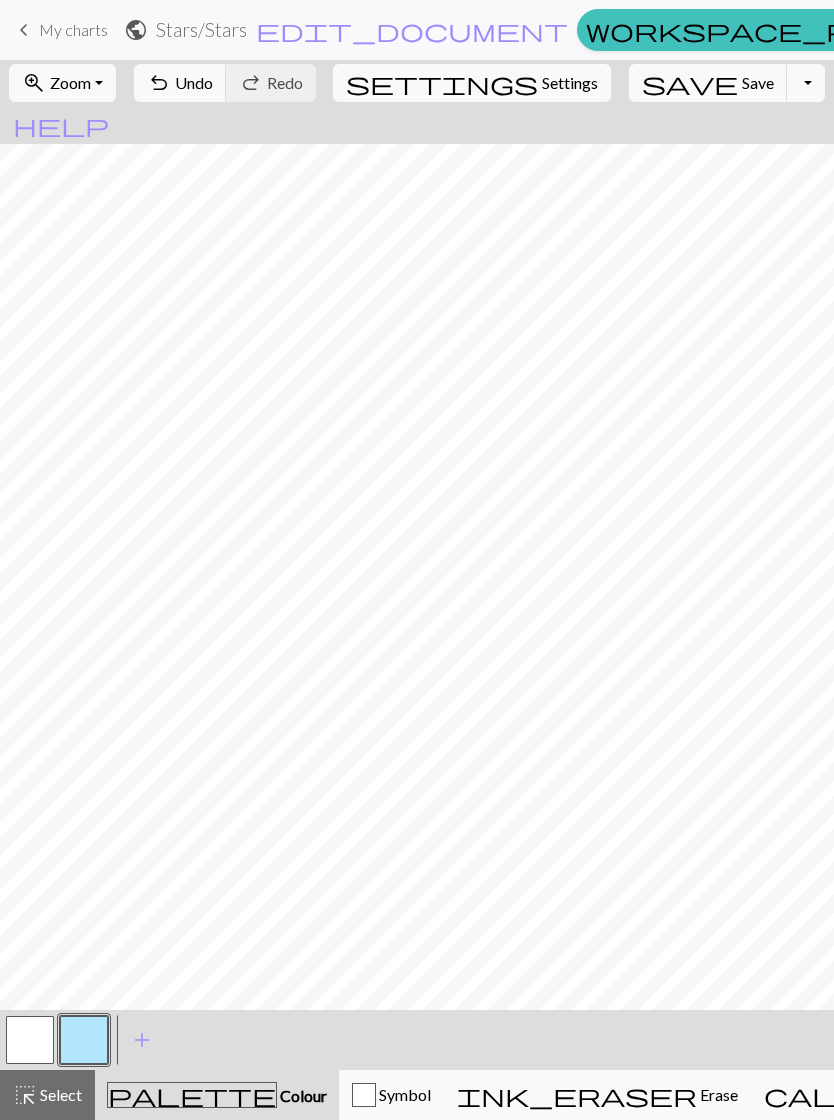 click at bounding box center (30, 1040) 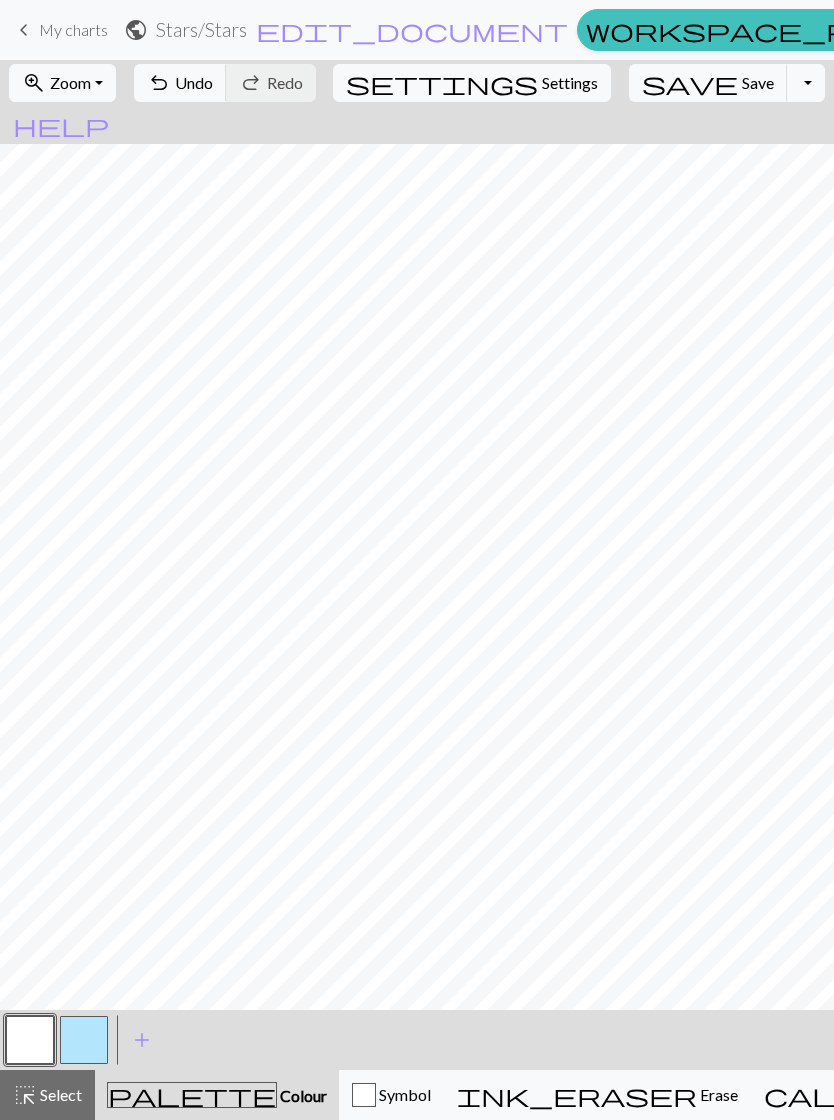 click at bounding box center (30, 1040) 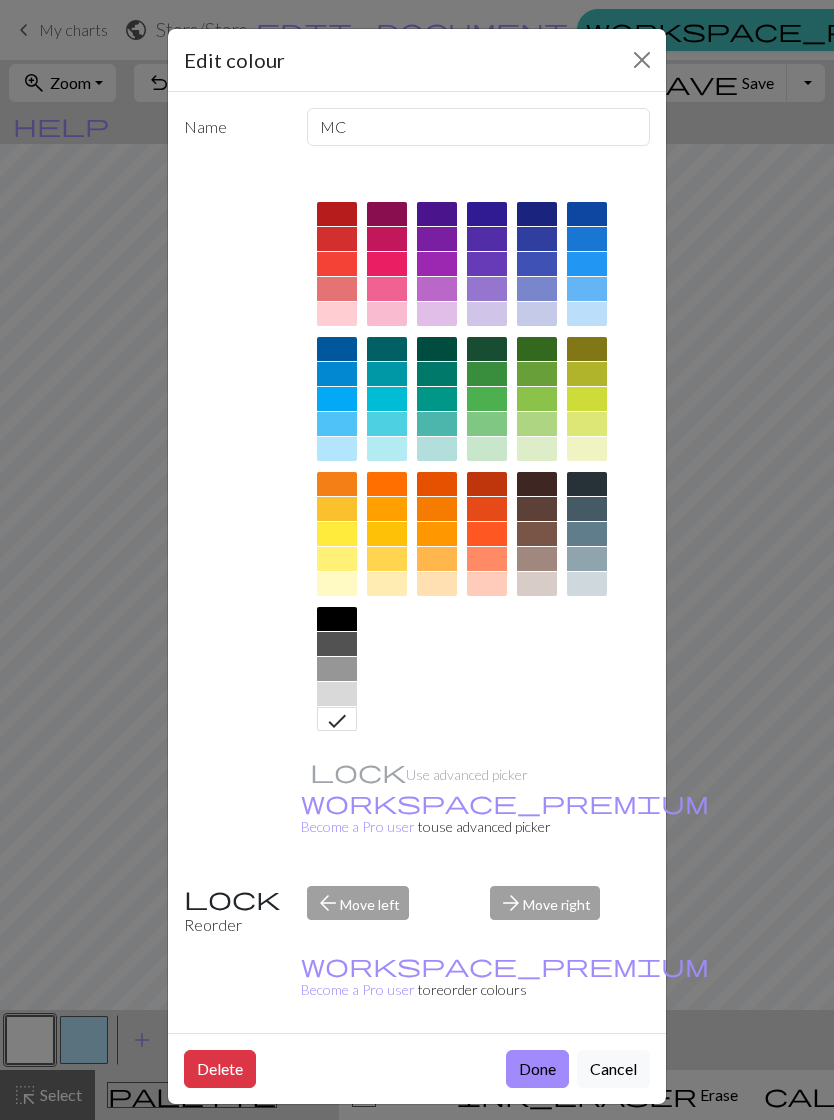 click on "Done" at bounding box center (537, 1069) 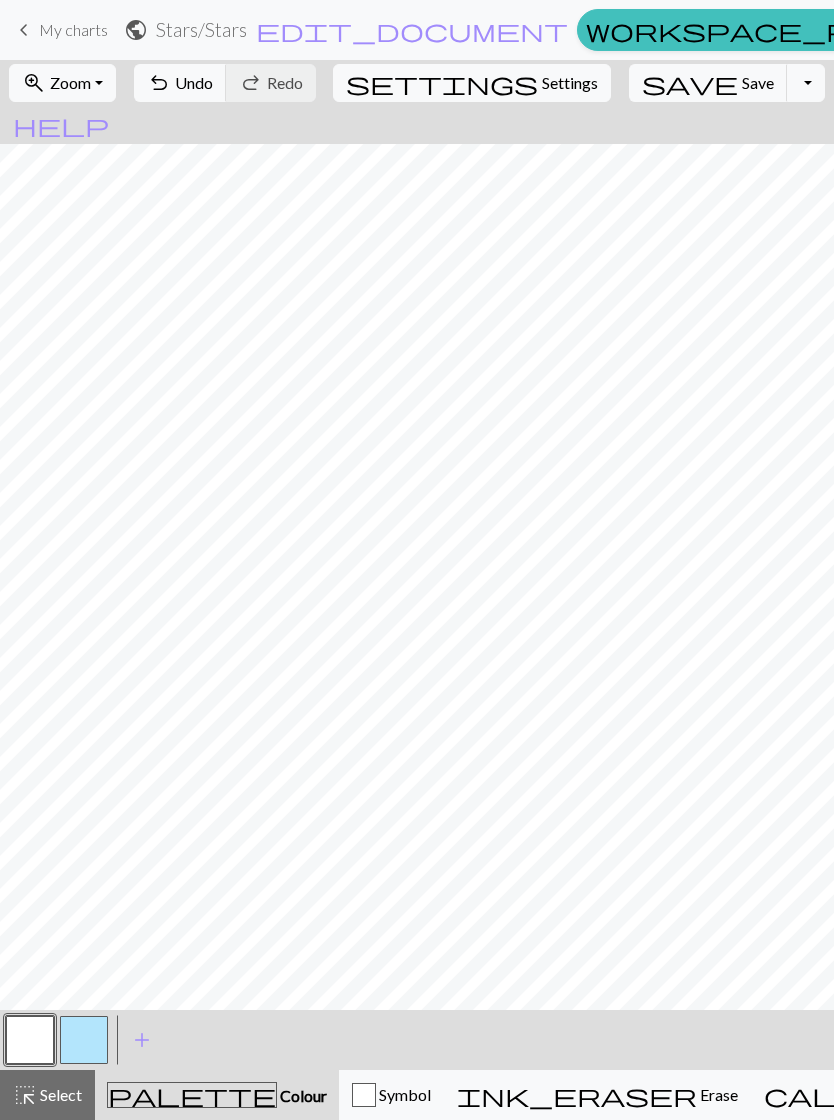click at bounding box center (84, 1040) 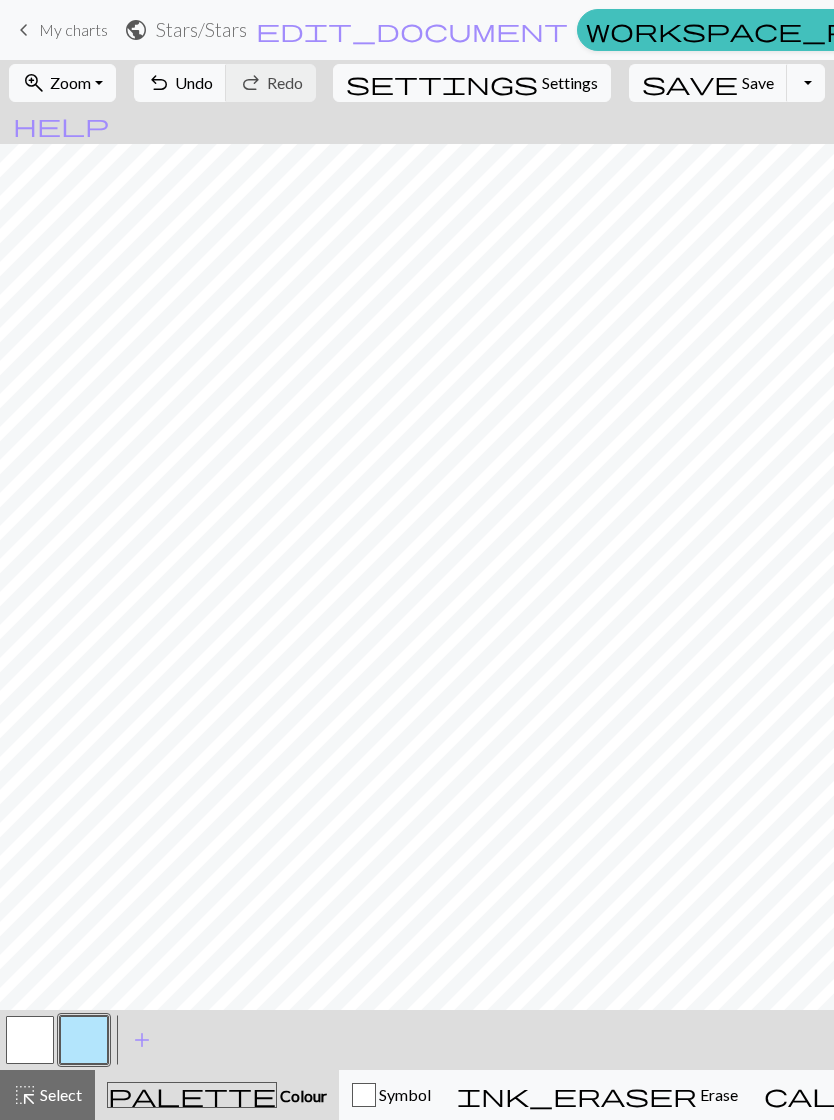 click at bounding box center (30, 1040) 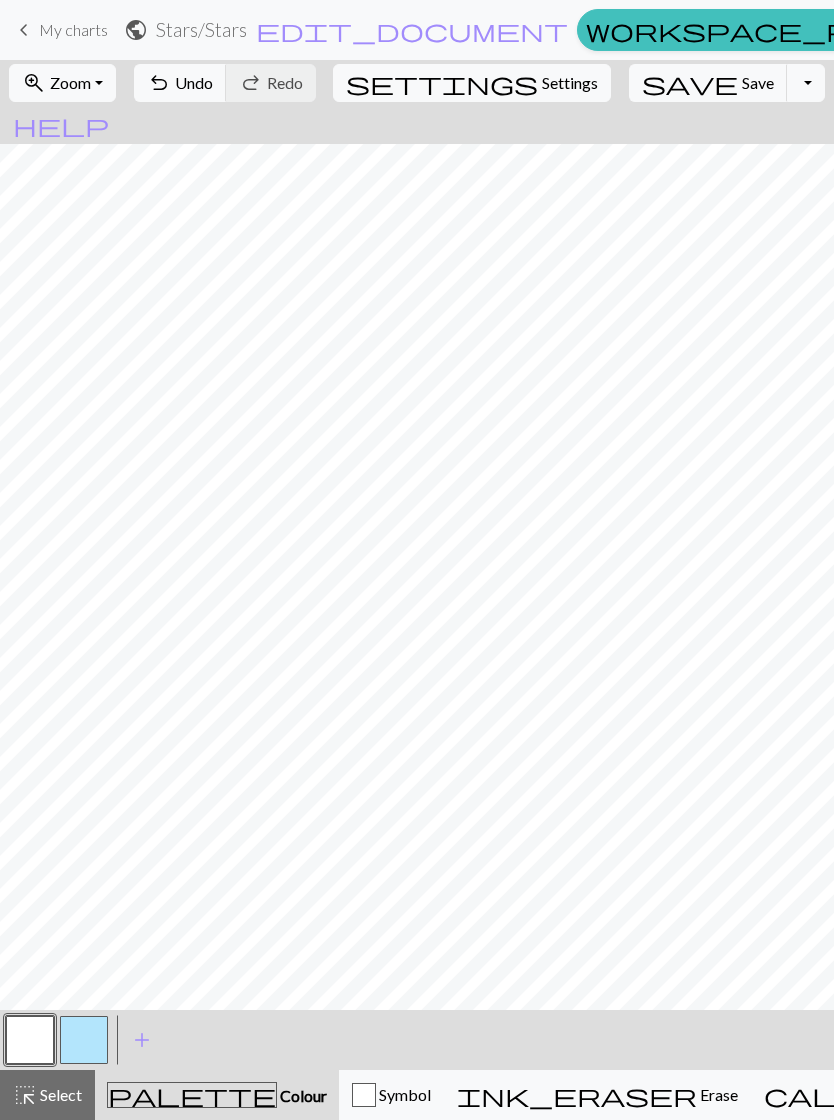 click at bounding box center (84, 1040) 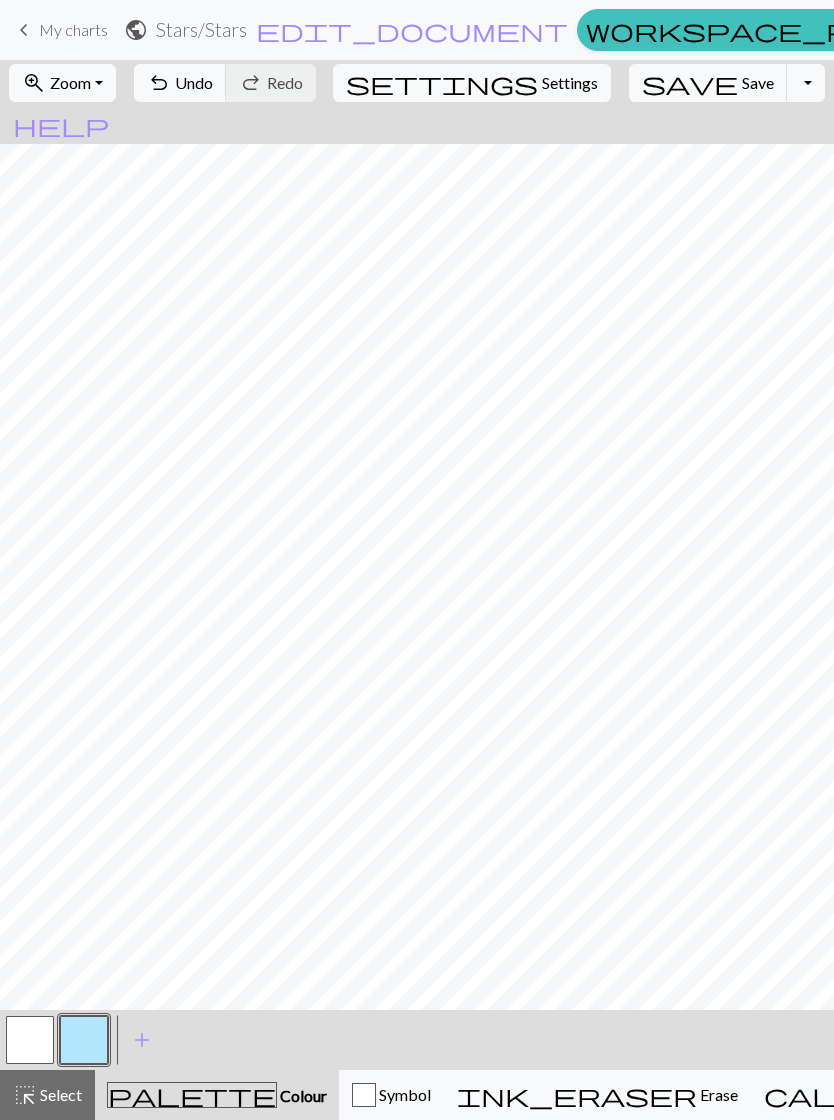 click at bounding box center [30, 1040] 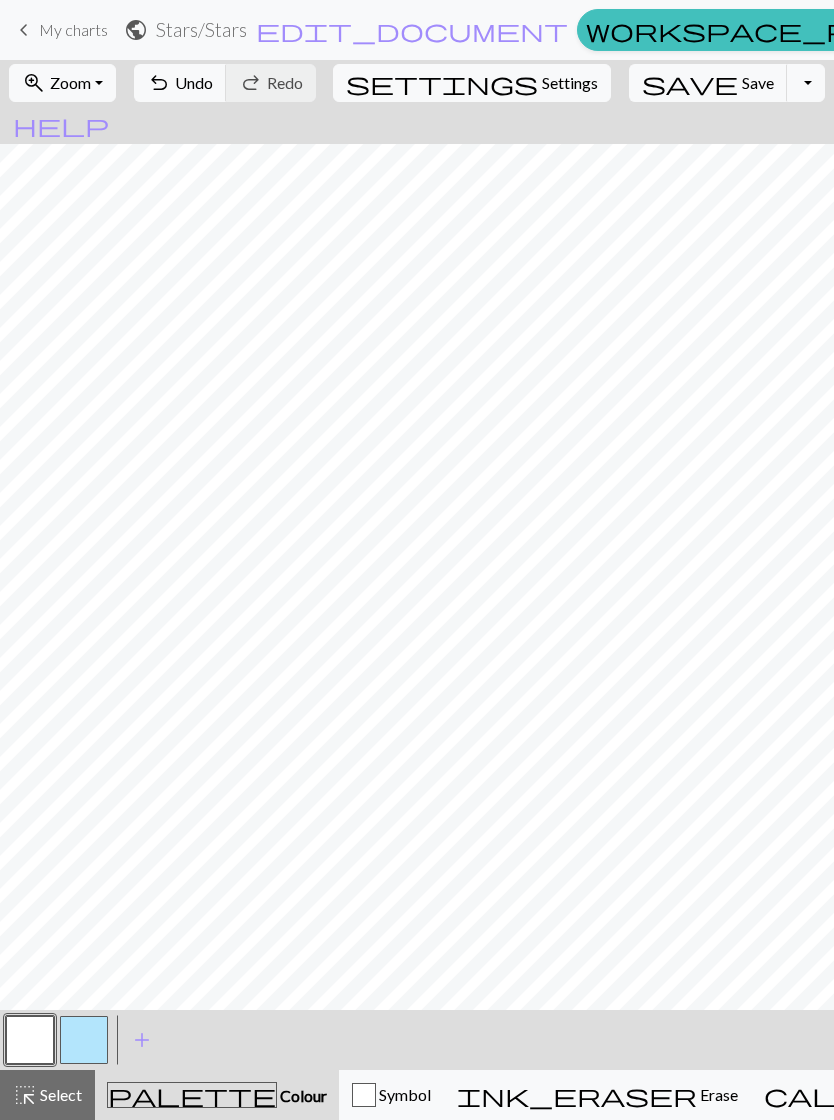 click at bounding box center [84, 1040] 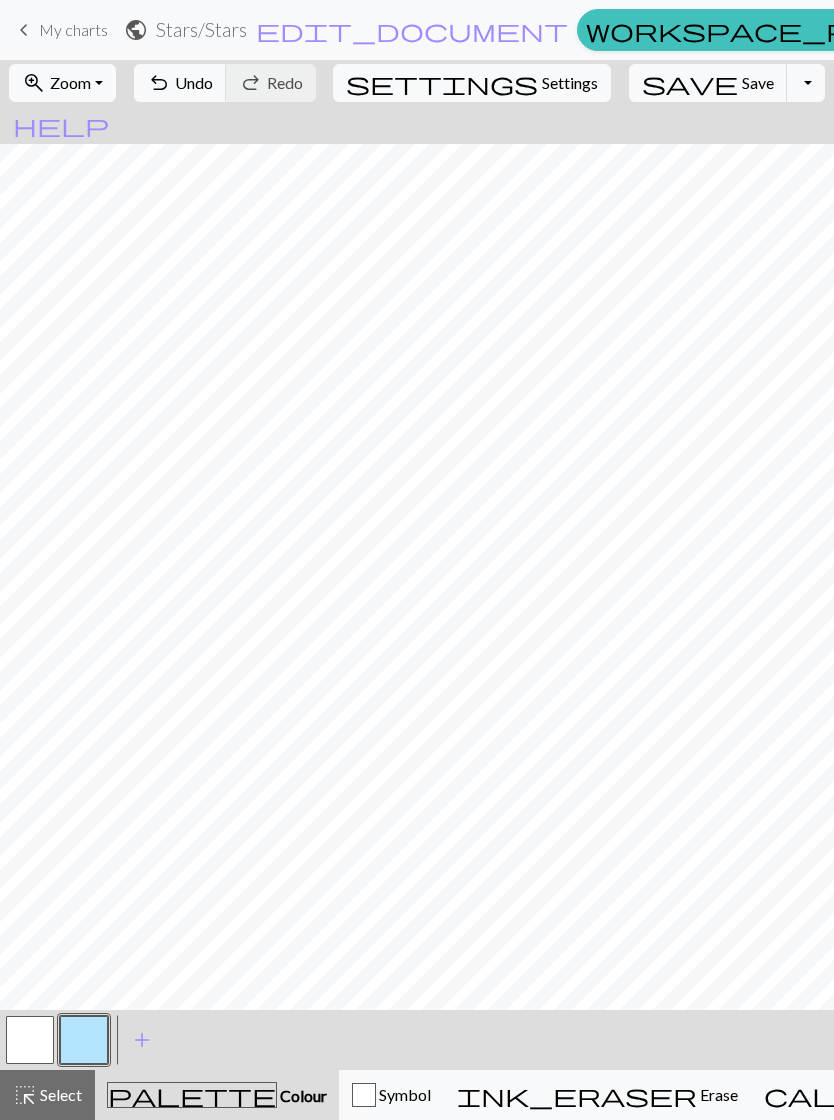 click at bounding box center [30, 1040] 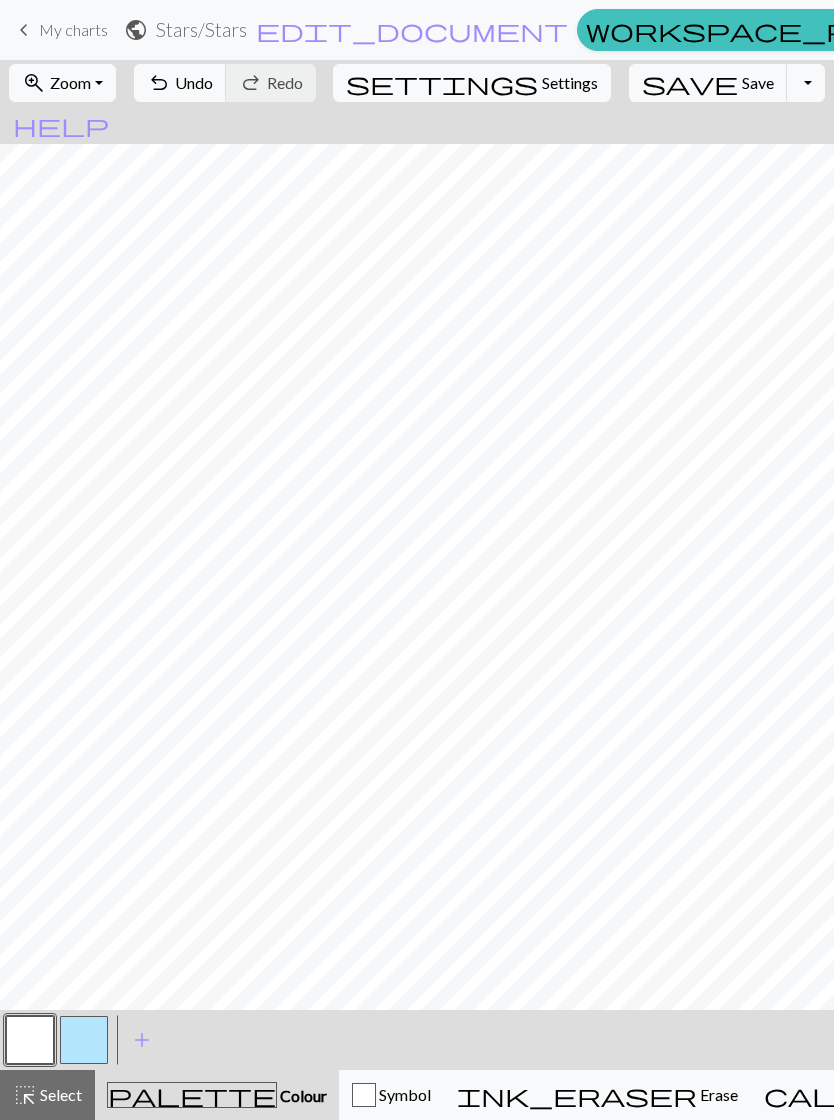 click at bounding box center (84, 1040) 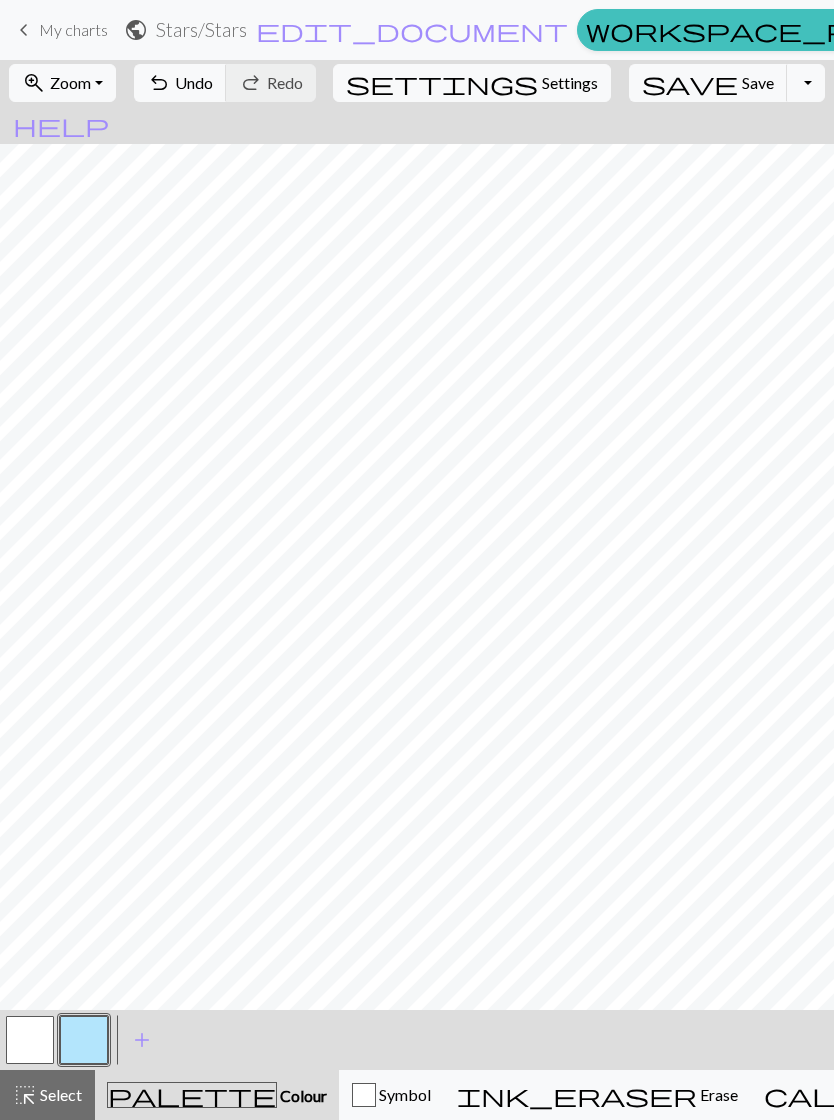 click at bounding box center [30, 1040] 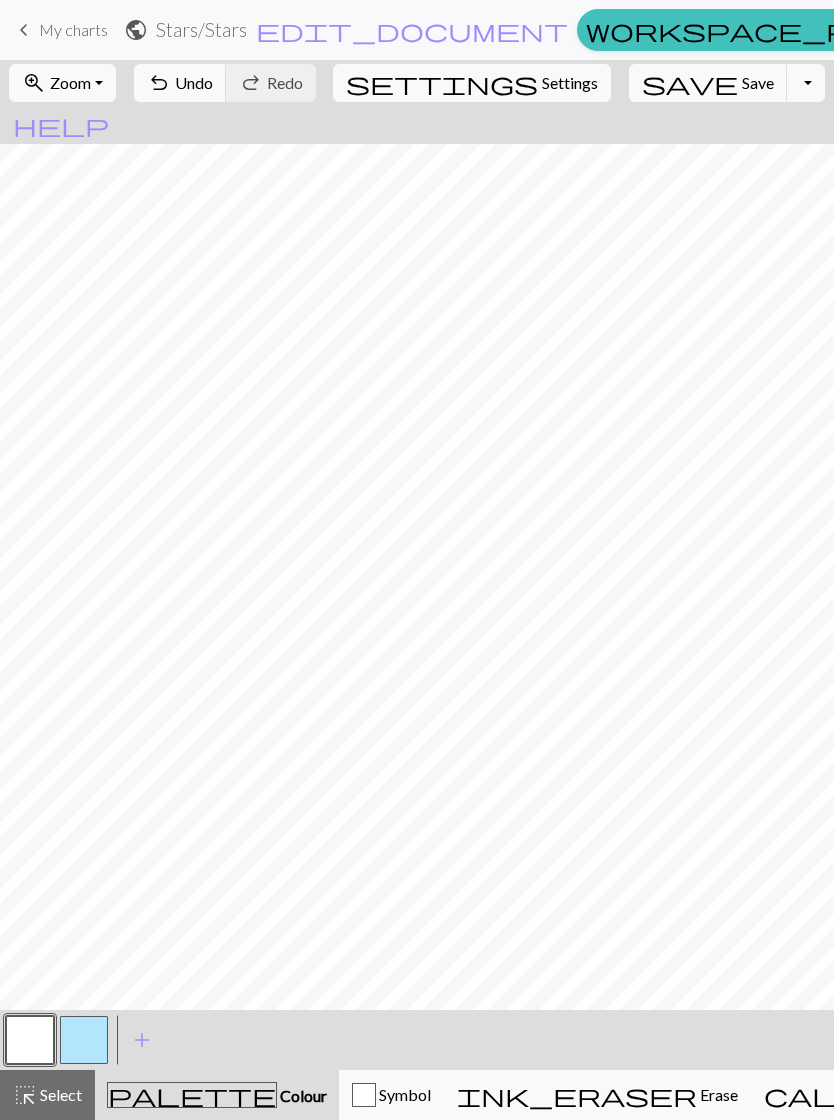 click at bounding box center (30, 1040) 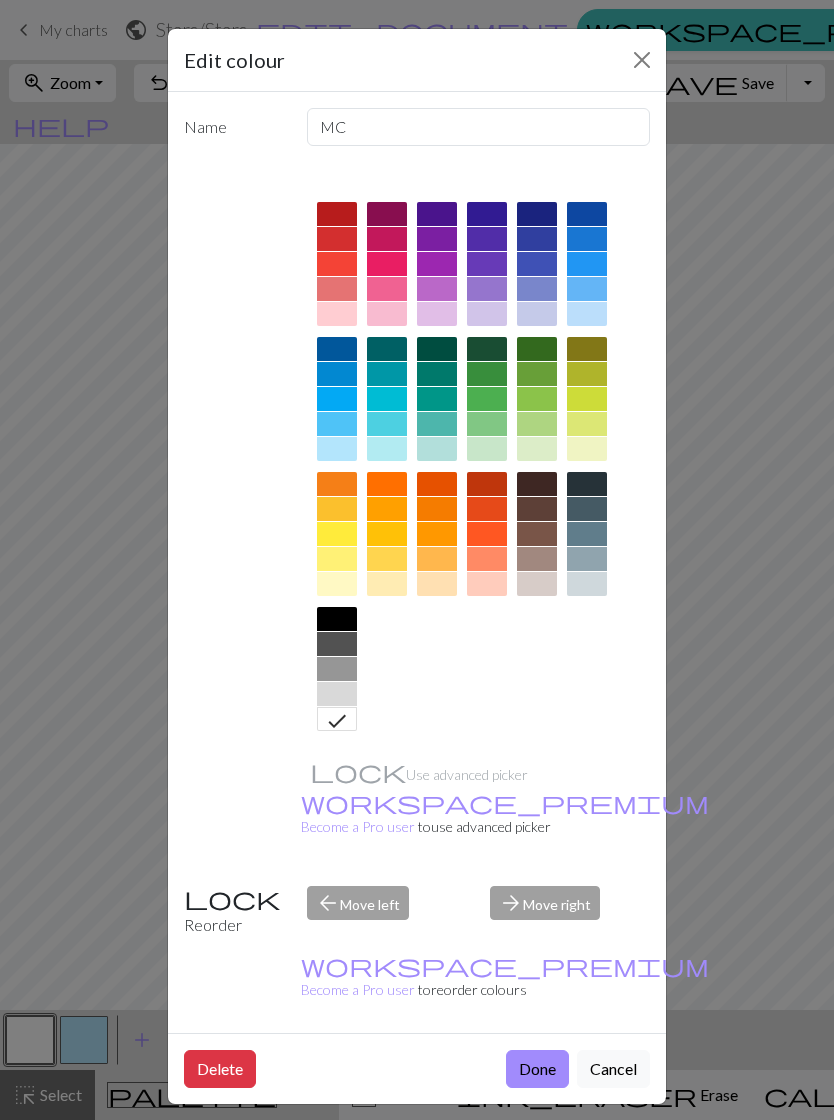 click on "Done" at bounding box center [537, 1069] 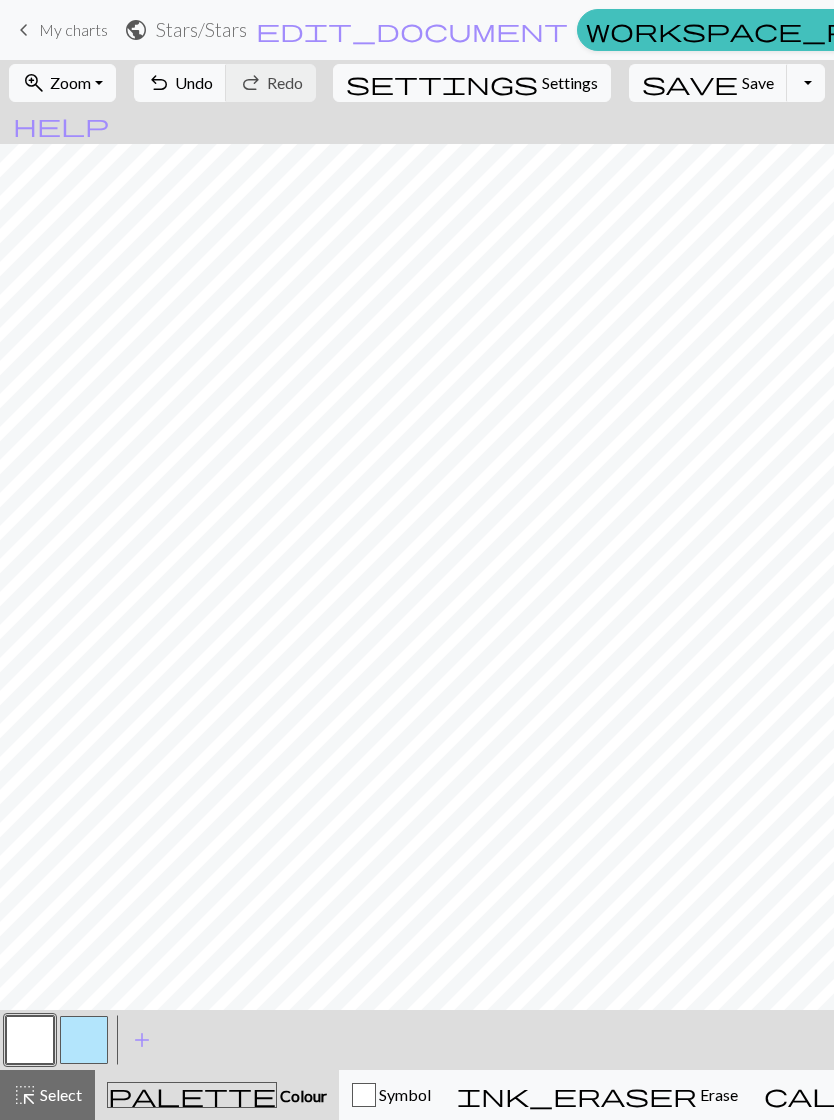 click at bounding box center (84, 1040) 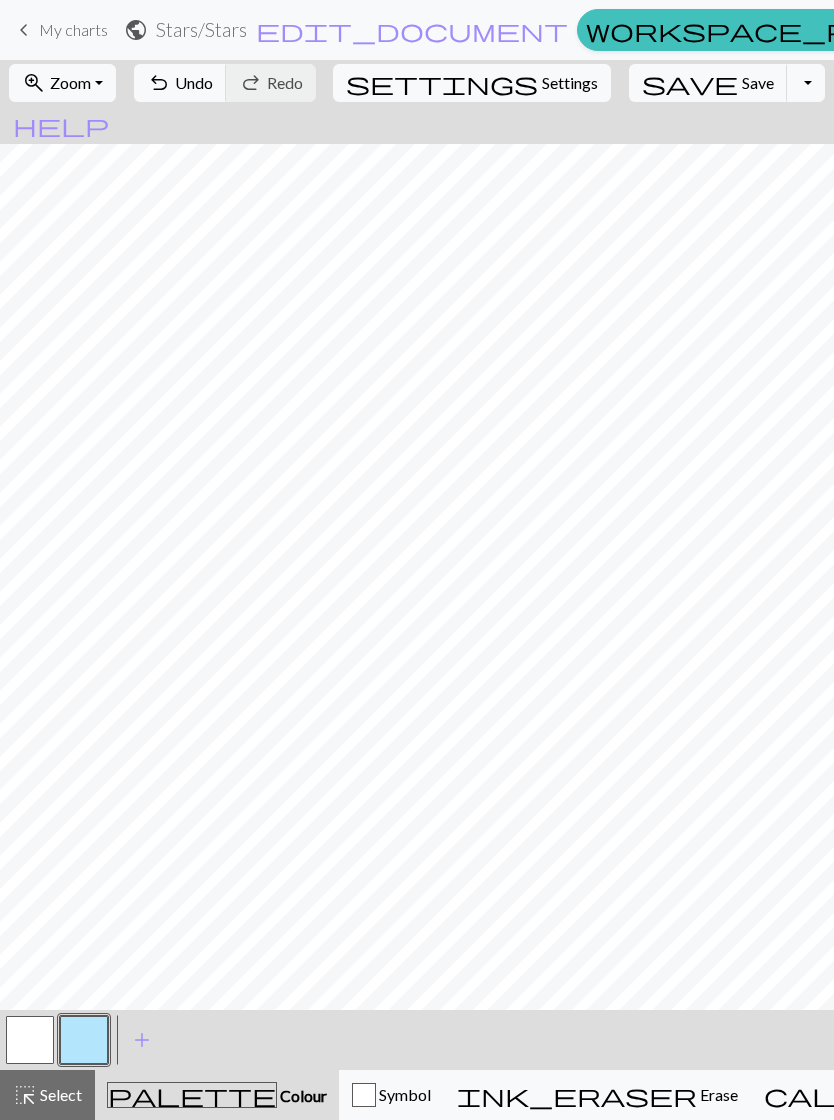 click at bounding box center (30, 1040) 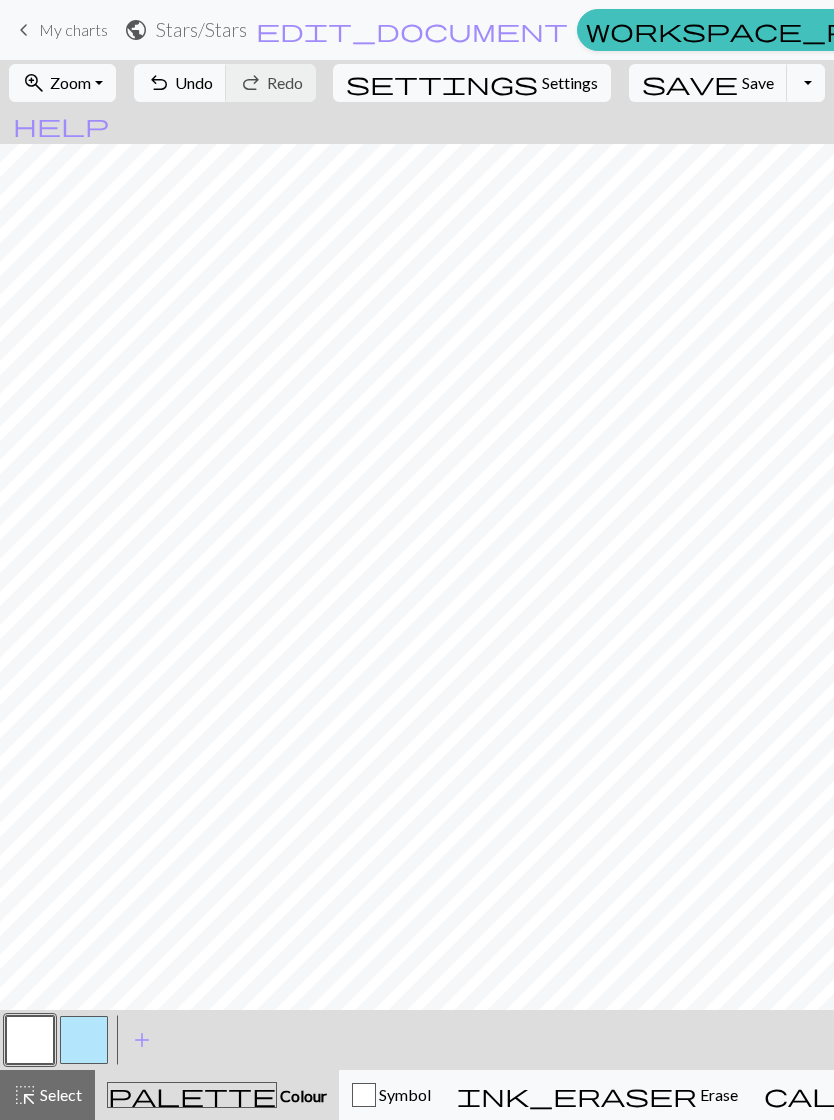 click at bounding box center [84, 1040] 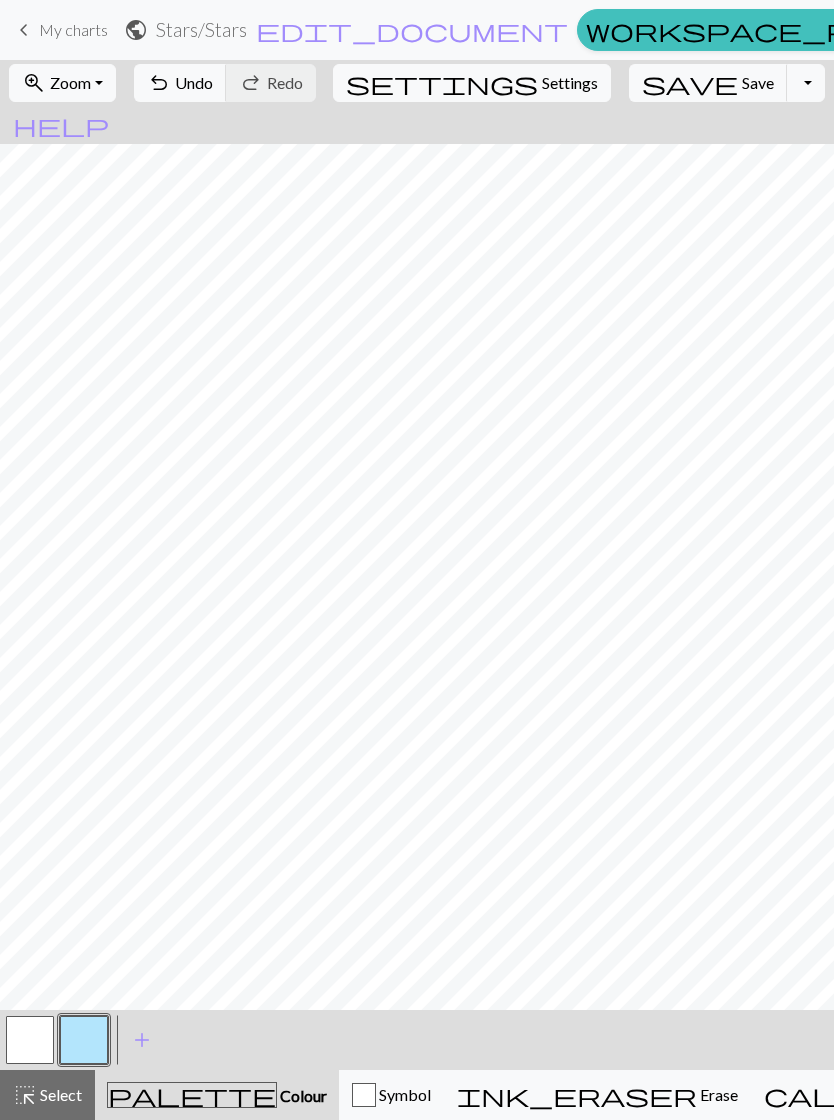 click at bounding box center [30, 1040] 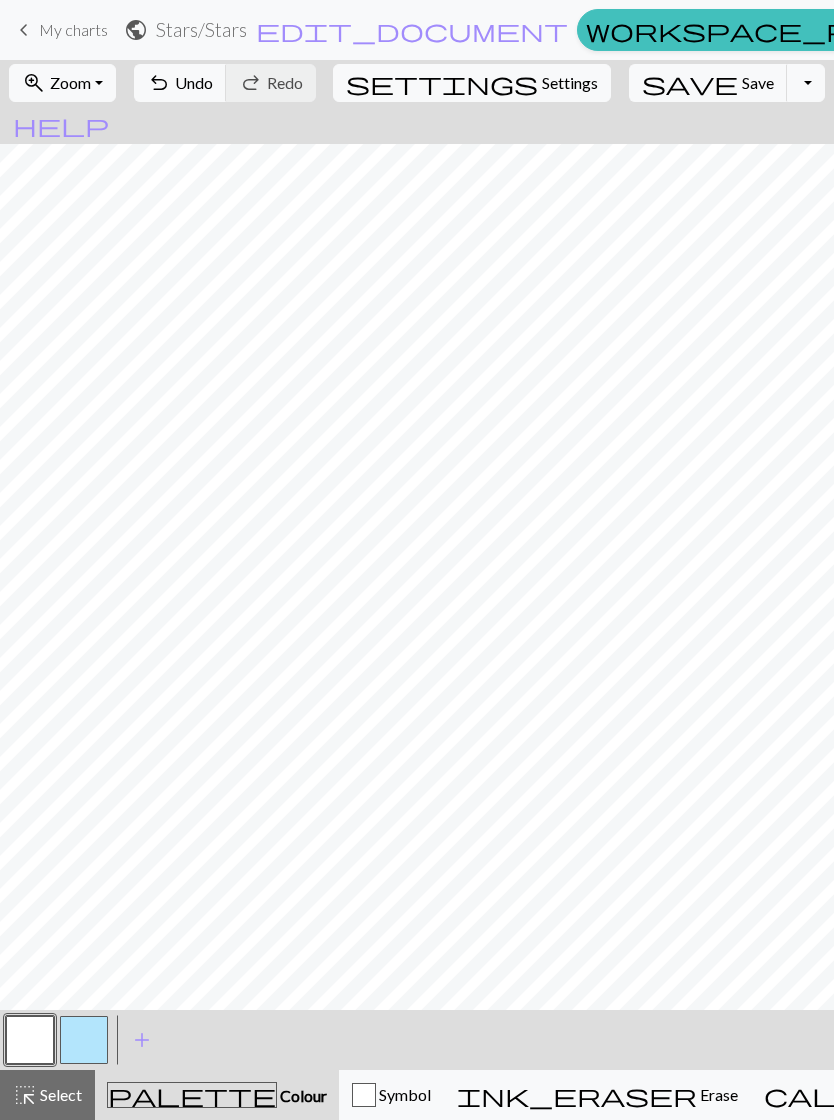 click at bounding box center [84, 1040] 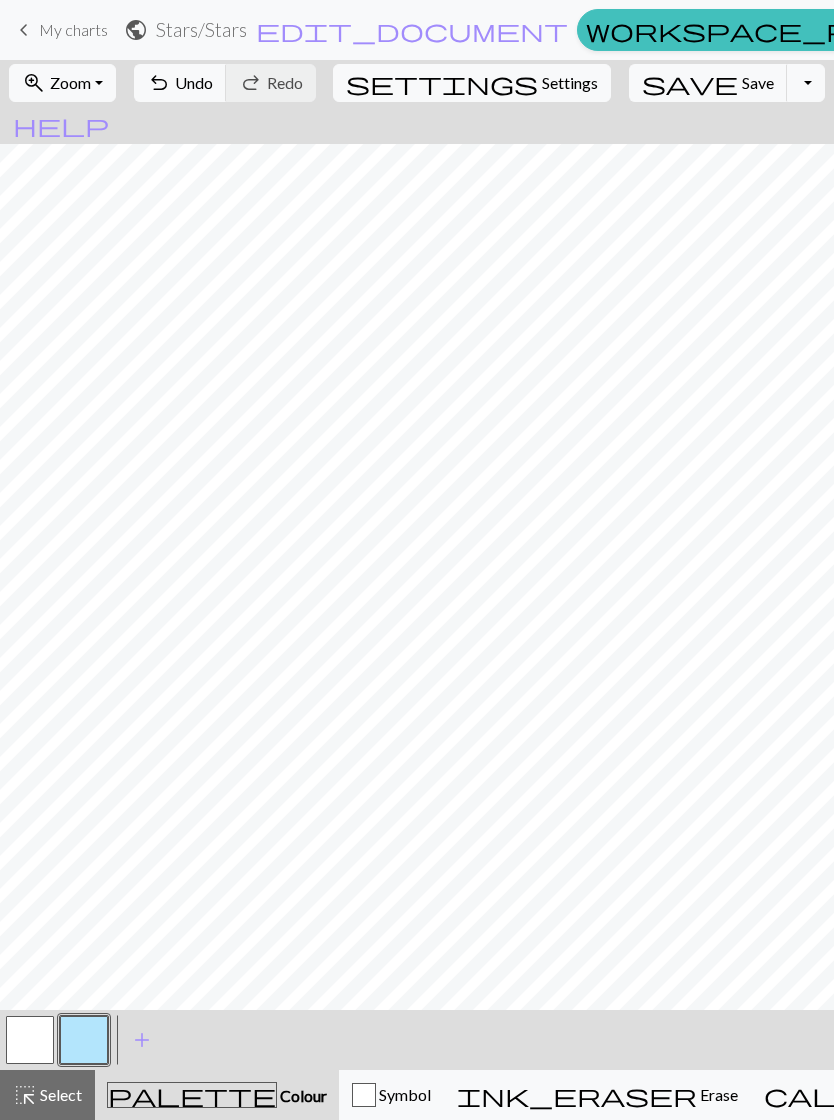 click at bounding box center [30, 1040] 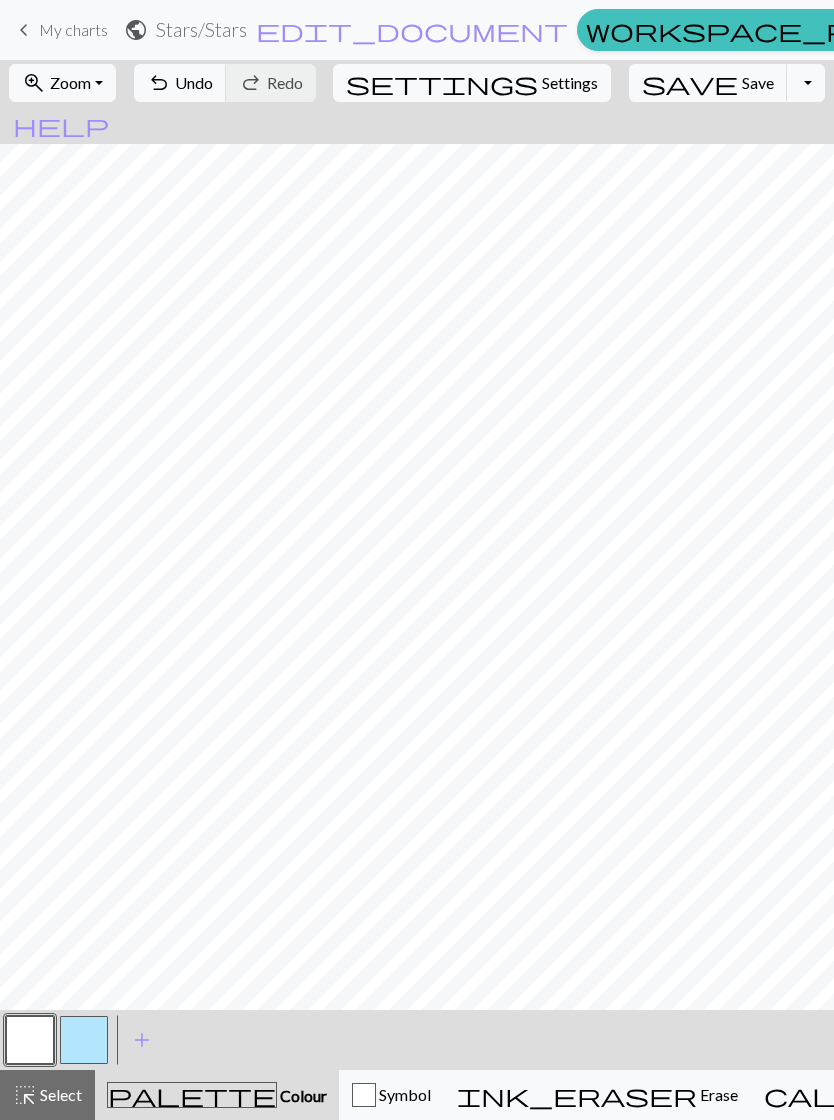 click at bounding box center (84, 1040) 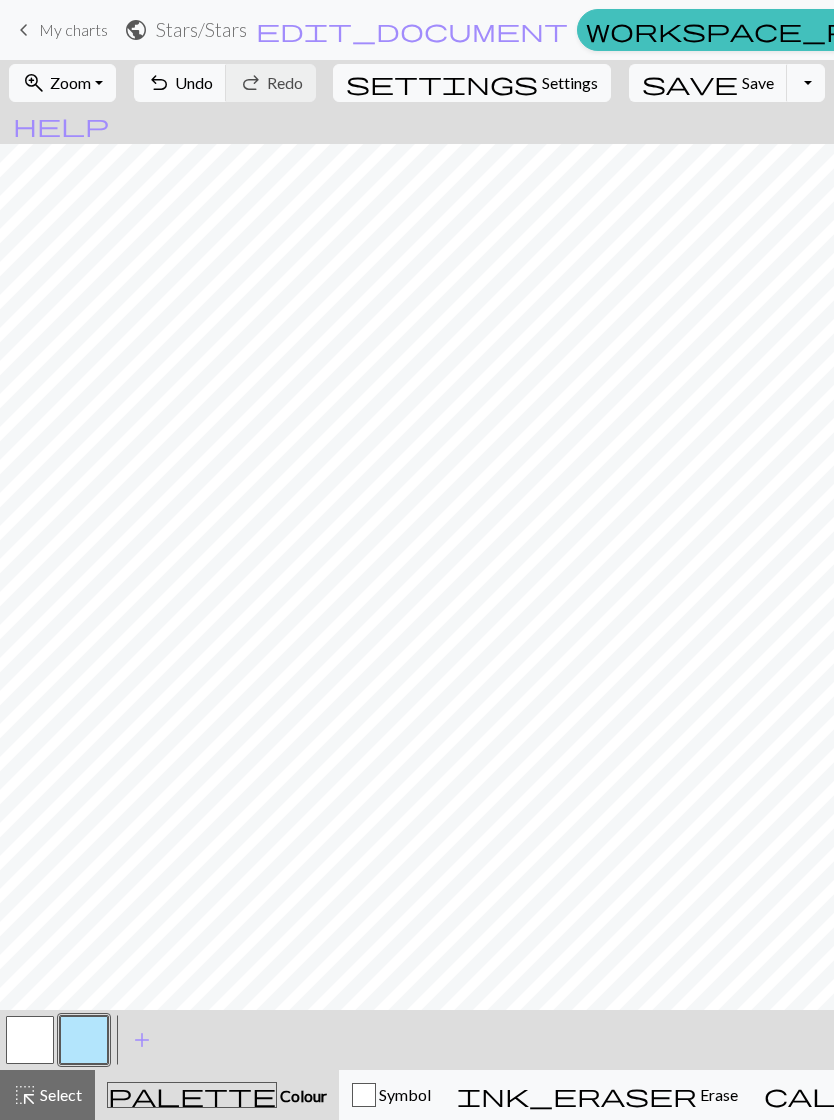 click at bounding box center (30, 1040) 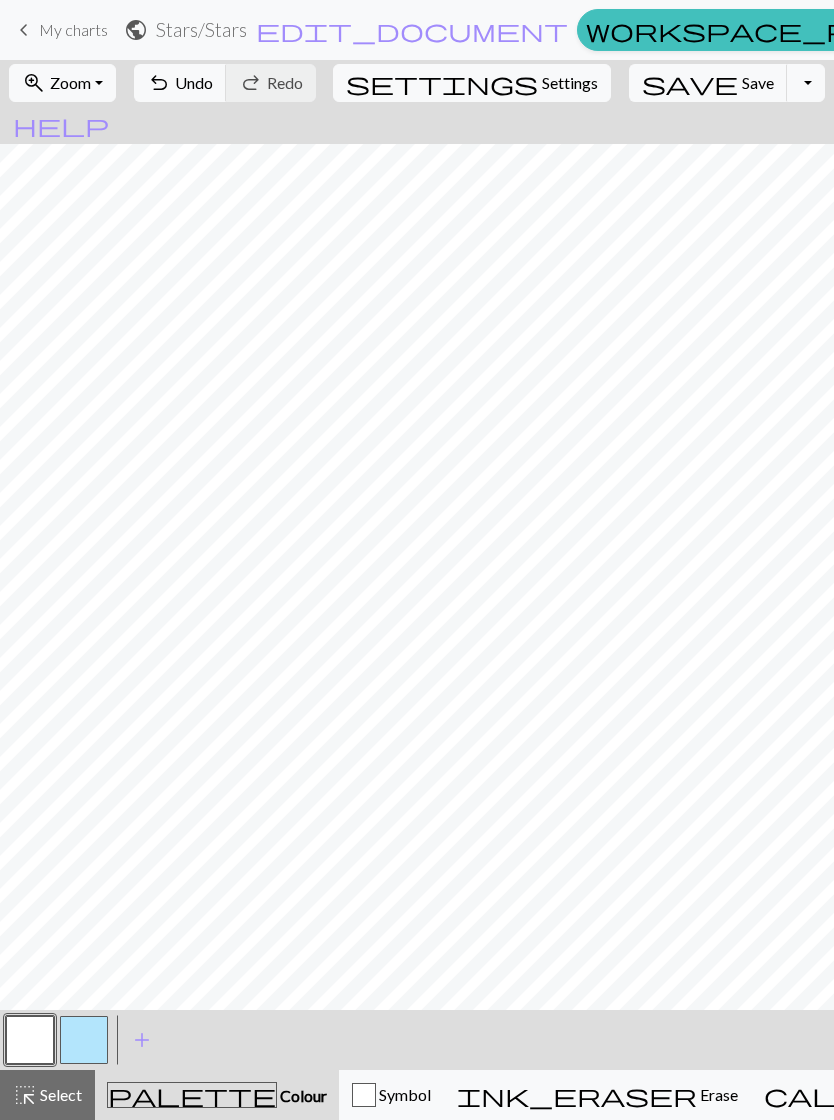 click at bounding box center (84, 1040) 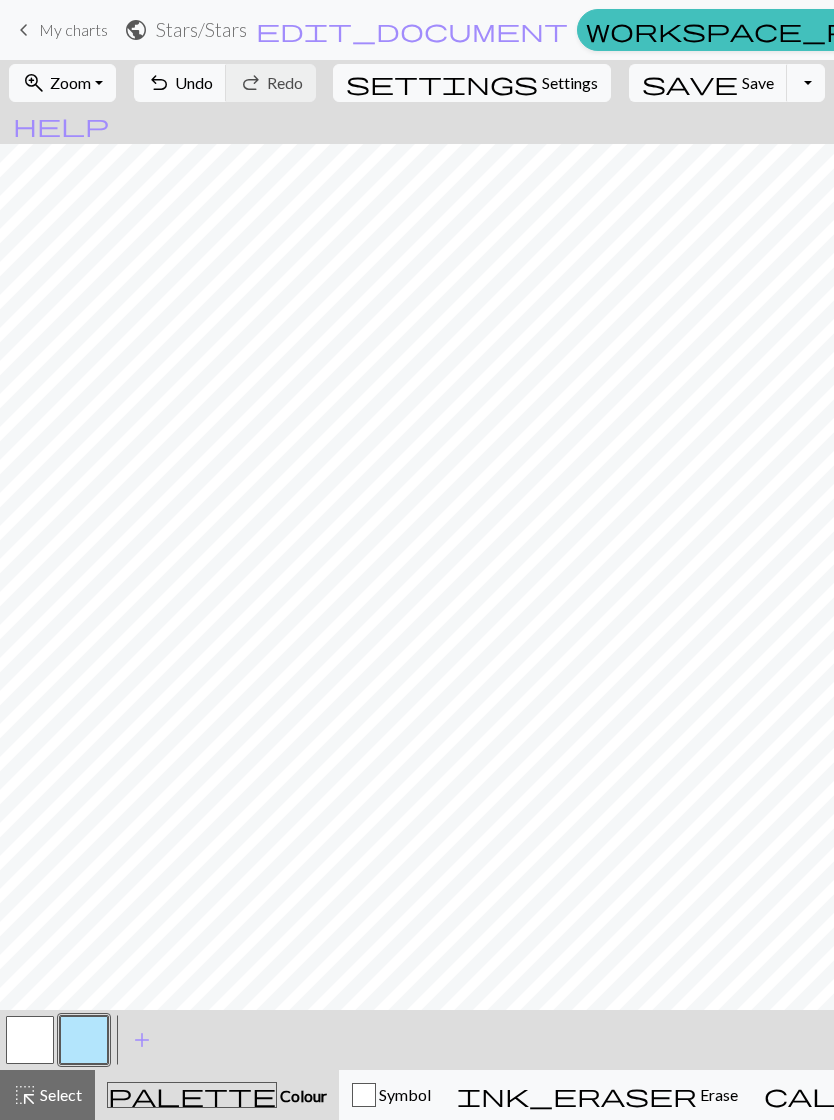 click at bounding box center (30, 1040) 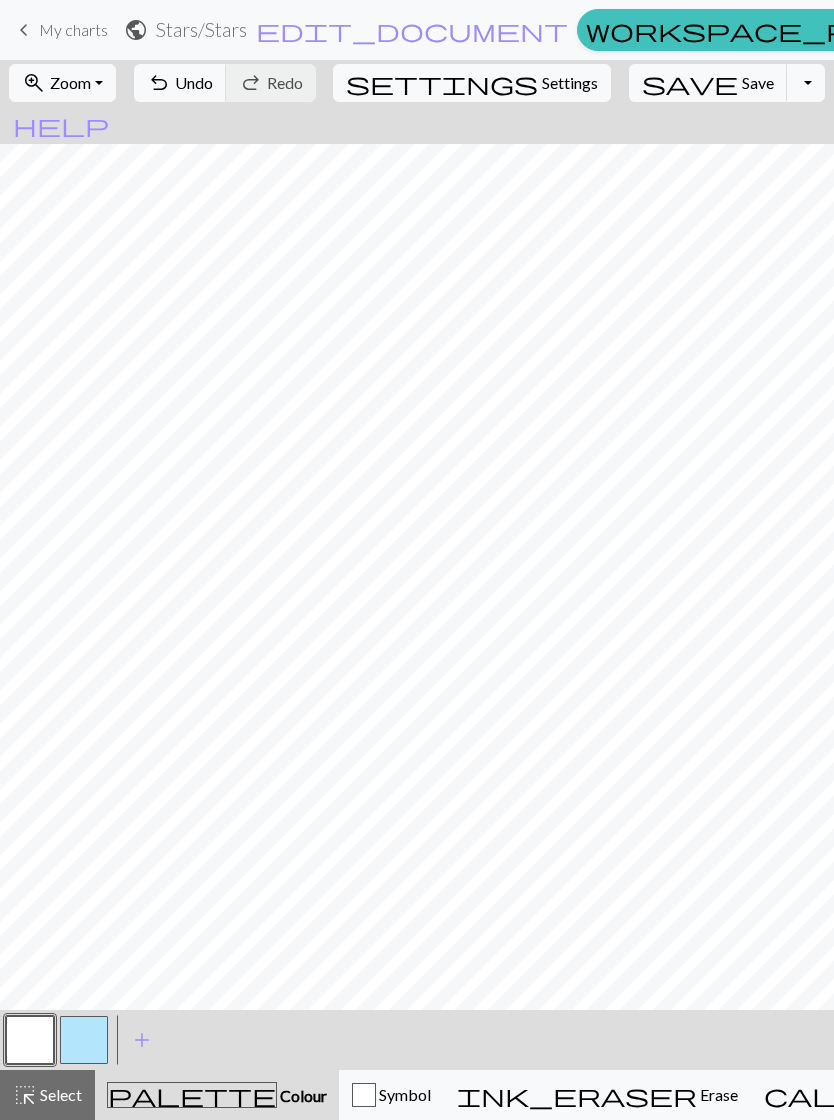 click at bounding box center (84, 1040) 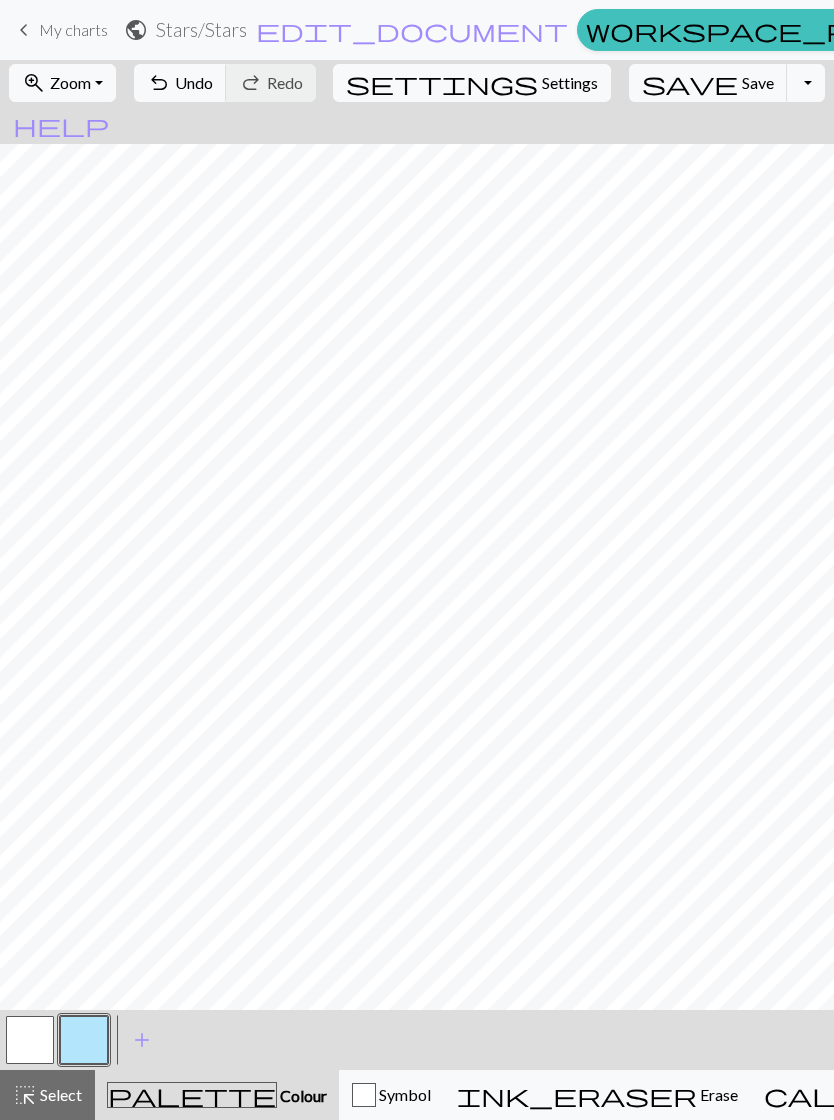 click at bounding box center (30, 1040) 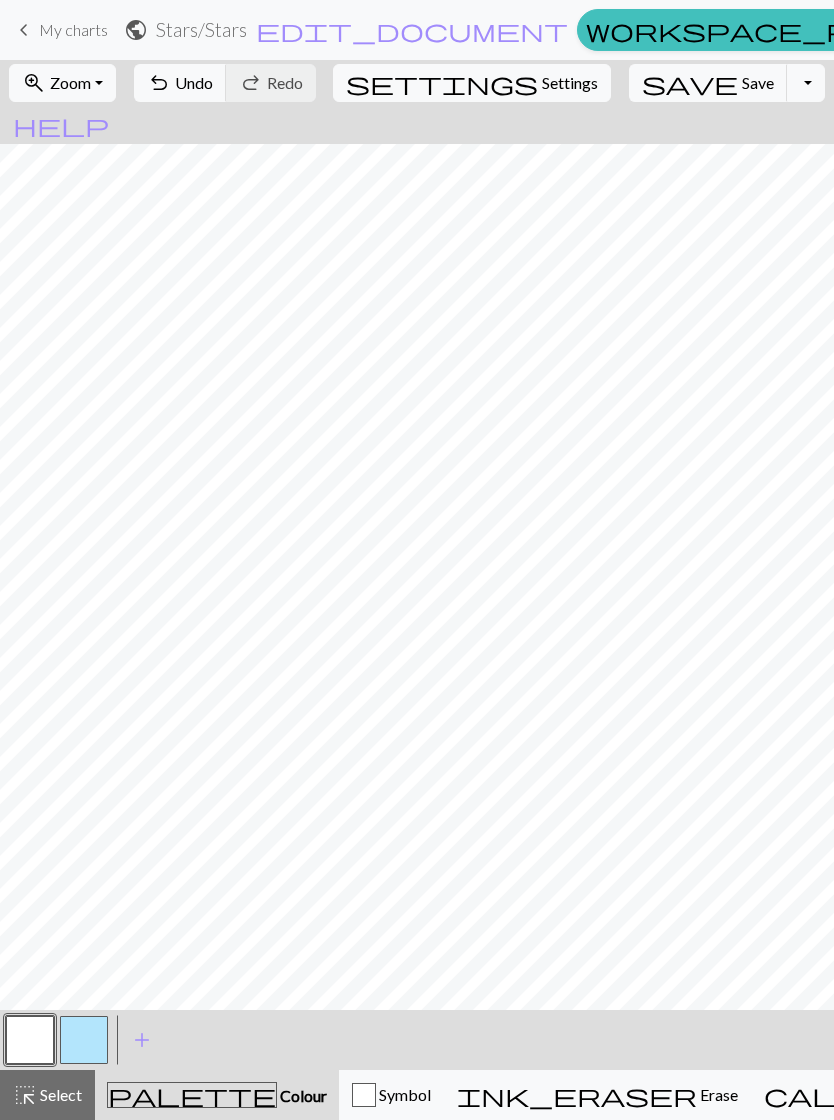 click at bounding box center (84, 1040) 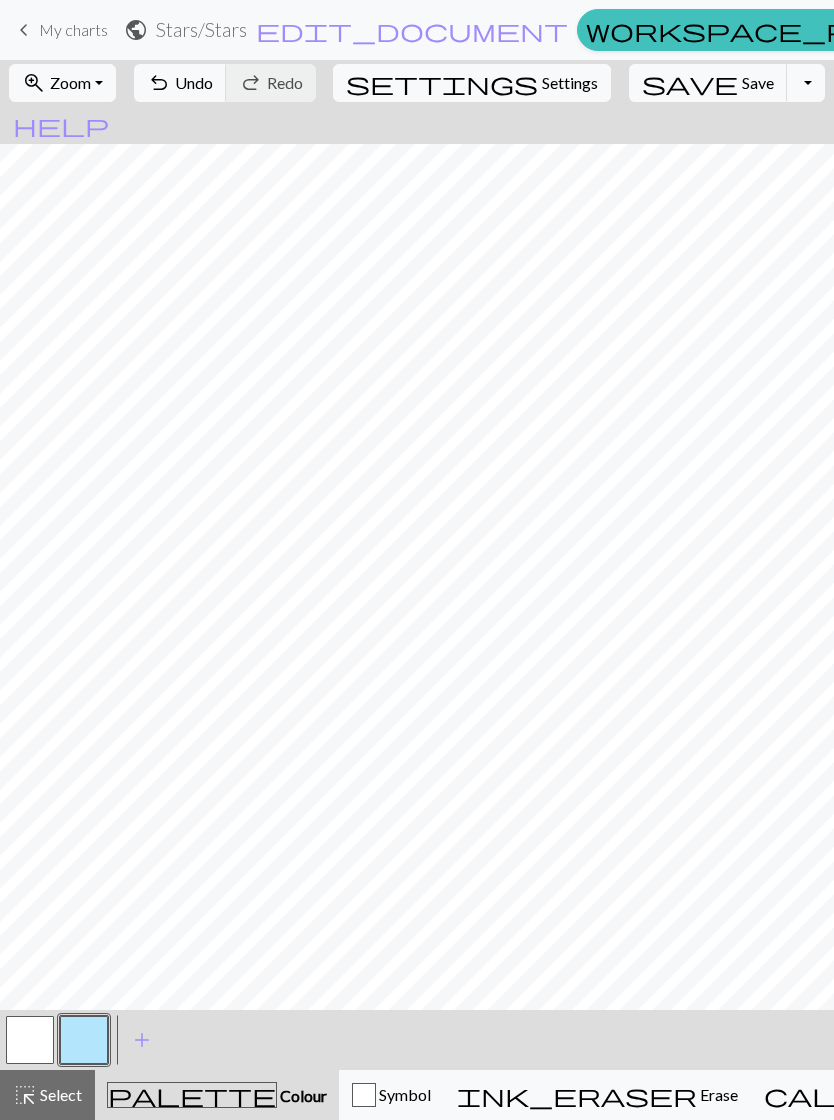 click at bounding box center (30, 1040) 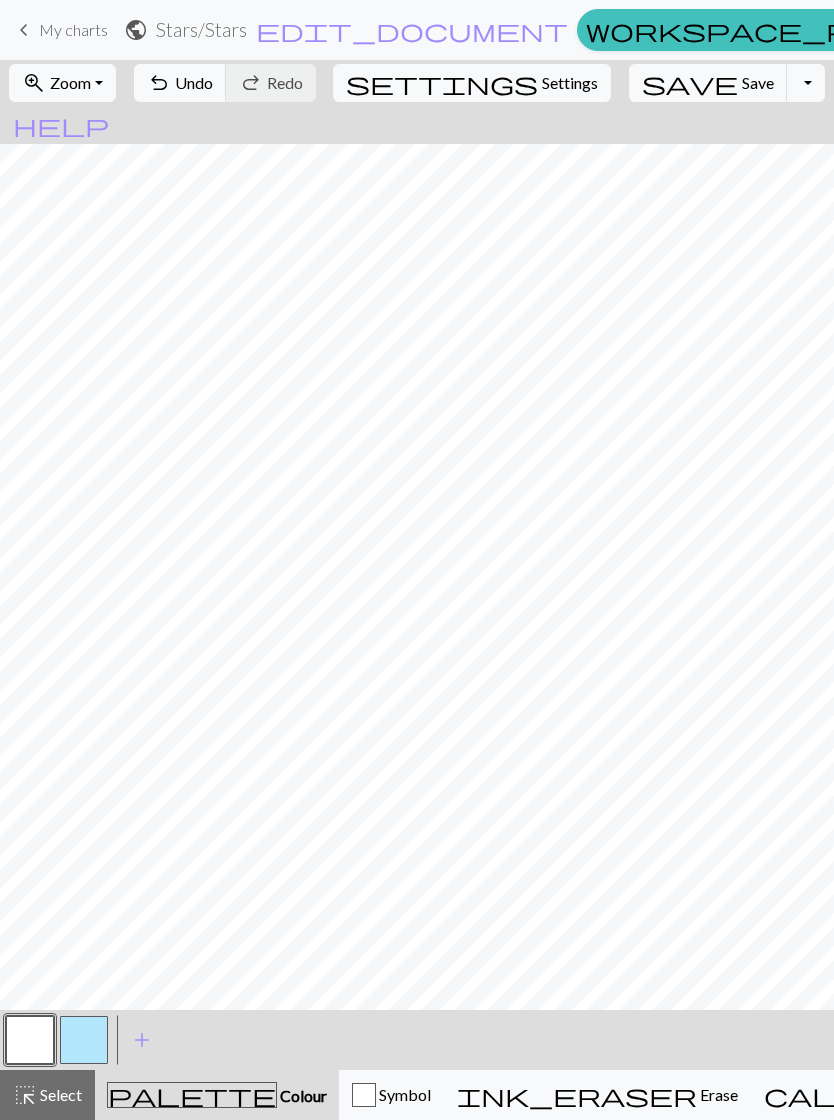 click at bounding box center (84, 1040) 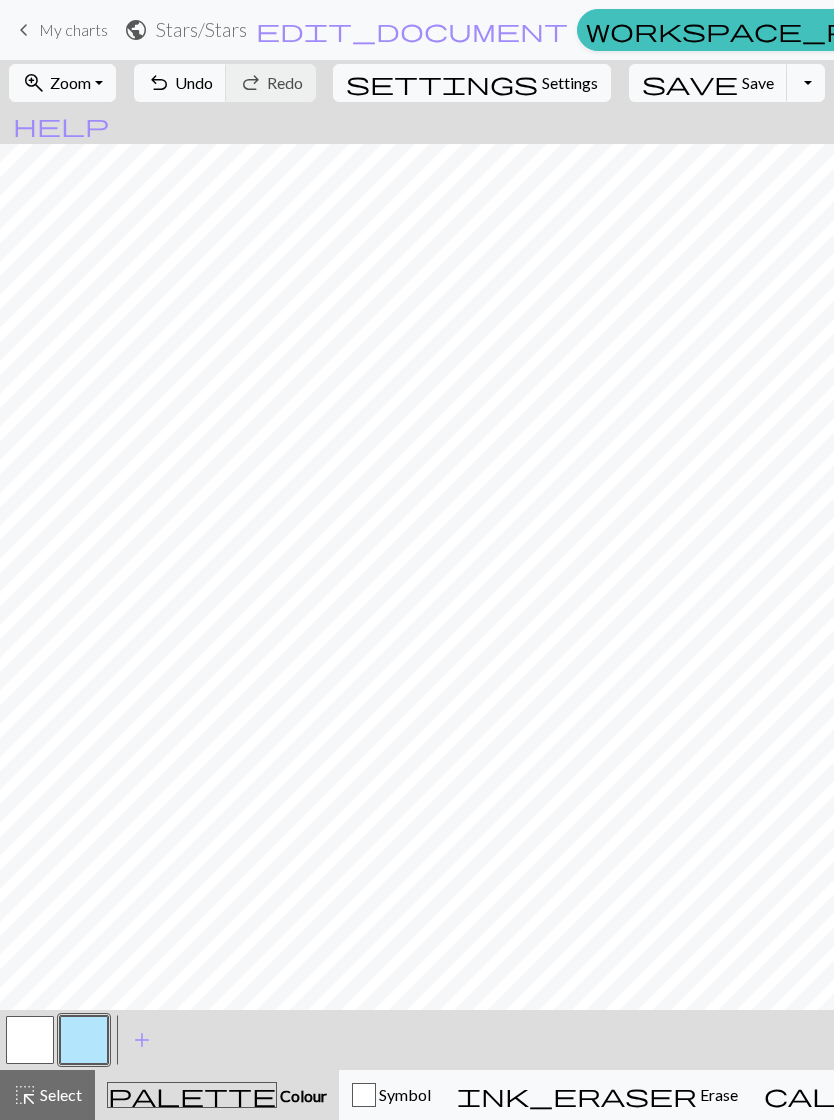click at bounding box center [30, 1040] 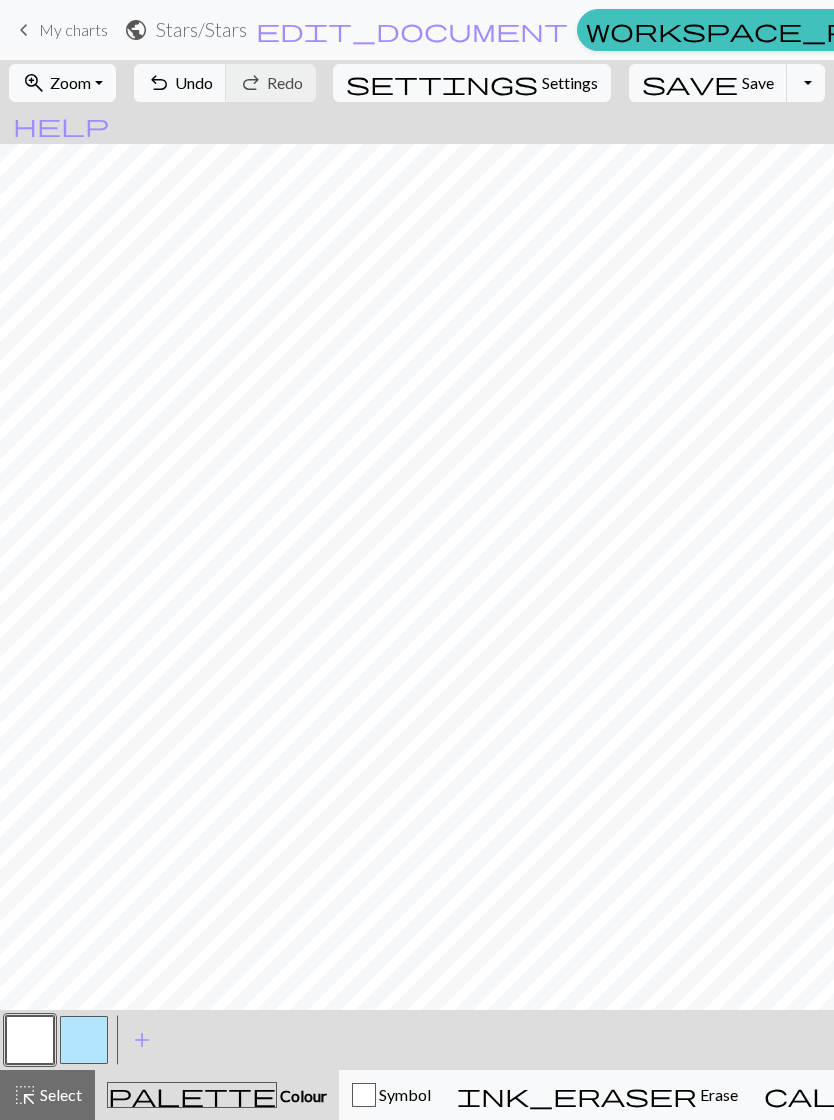 click at bounding box center (84, 1040) 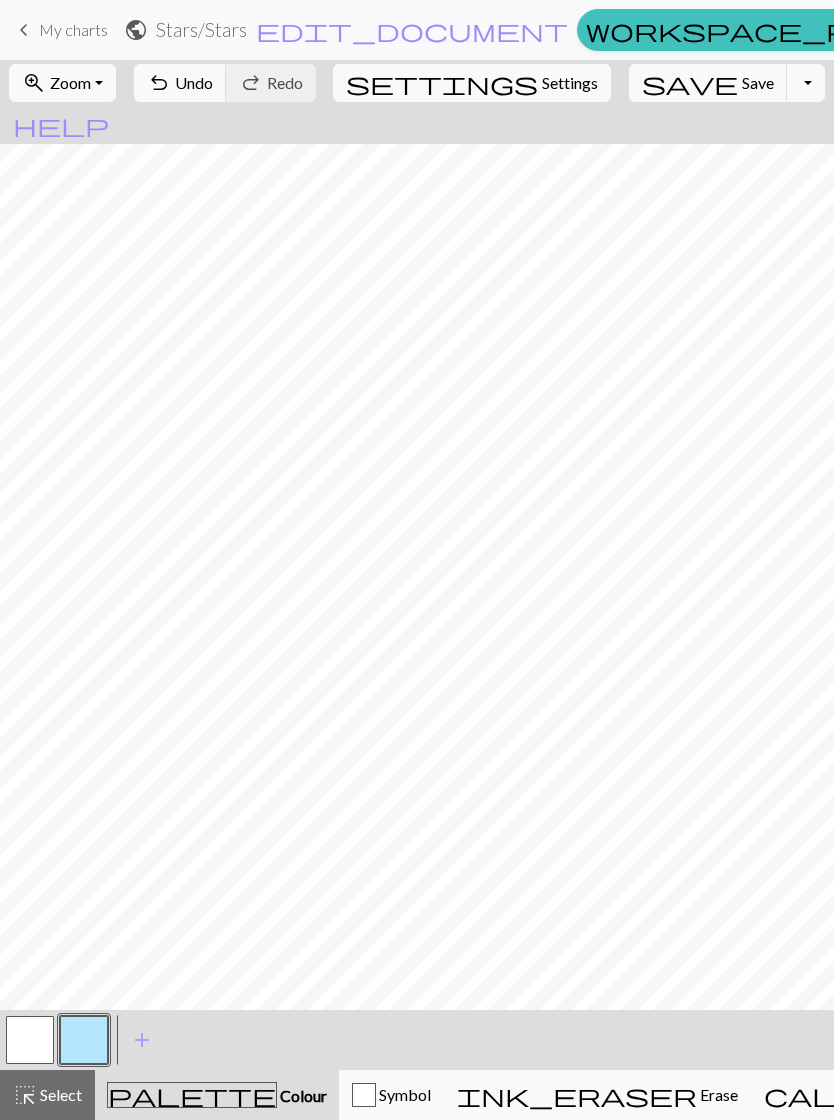 click at bounding box center (84, 1040) 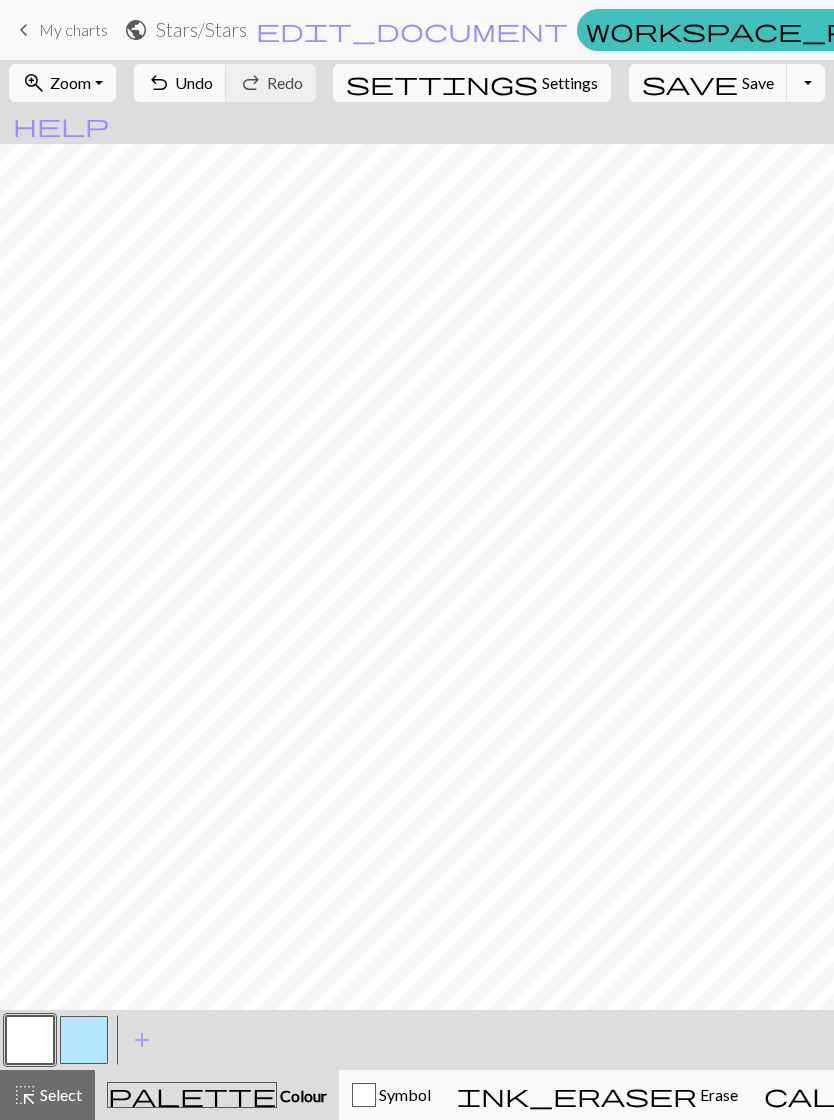 click at bounding box center [84, 1040] 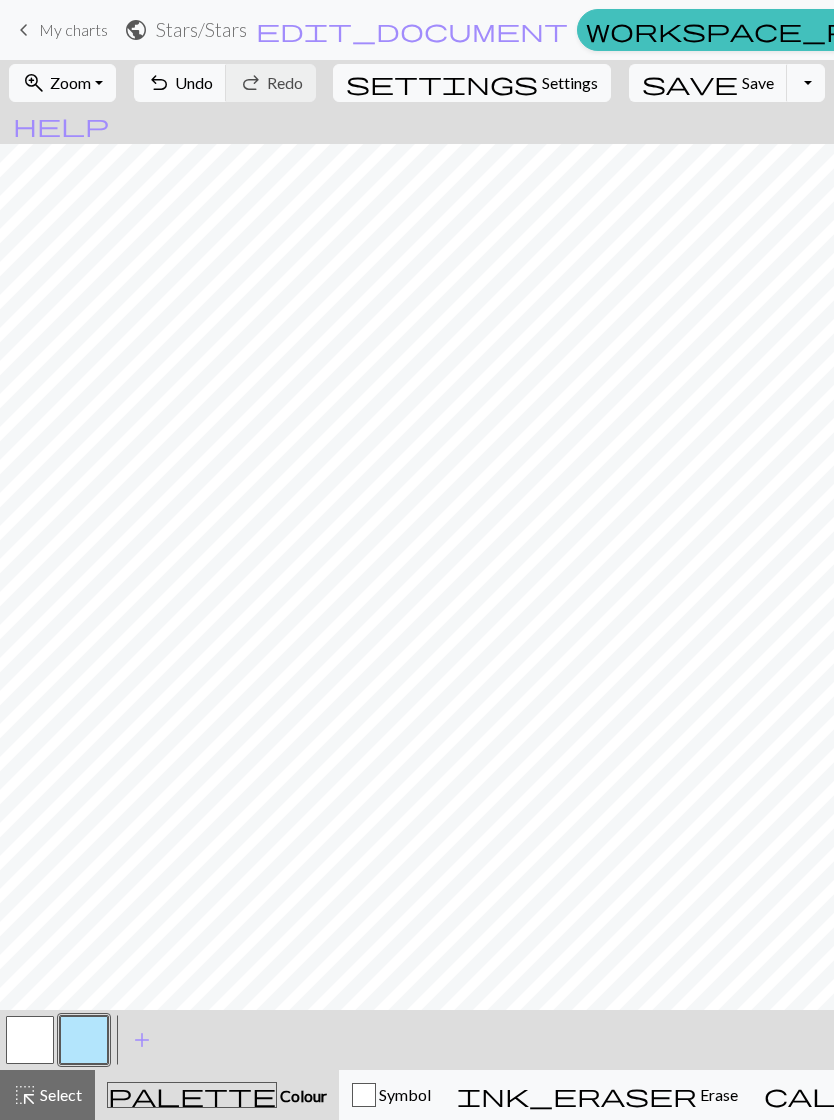 click at bounding box center (30, 1040) 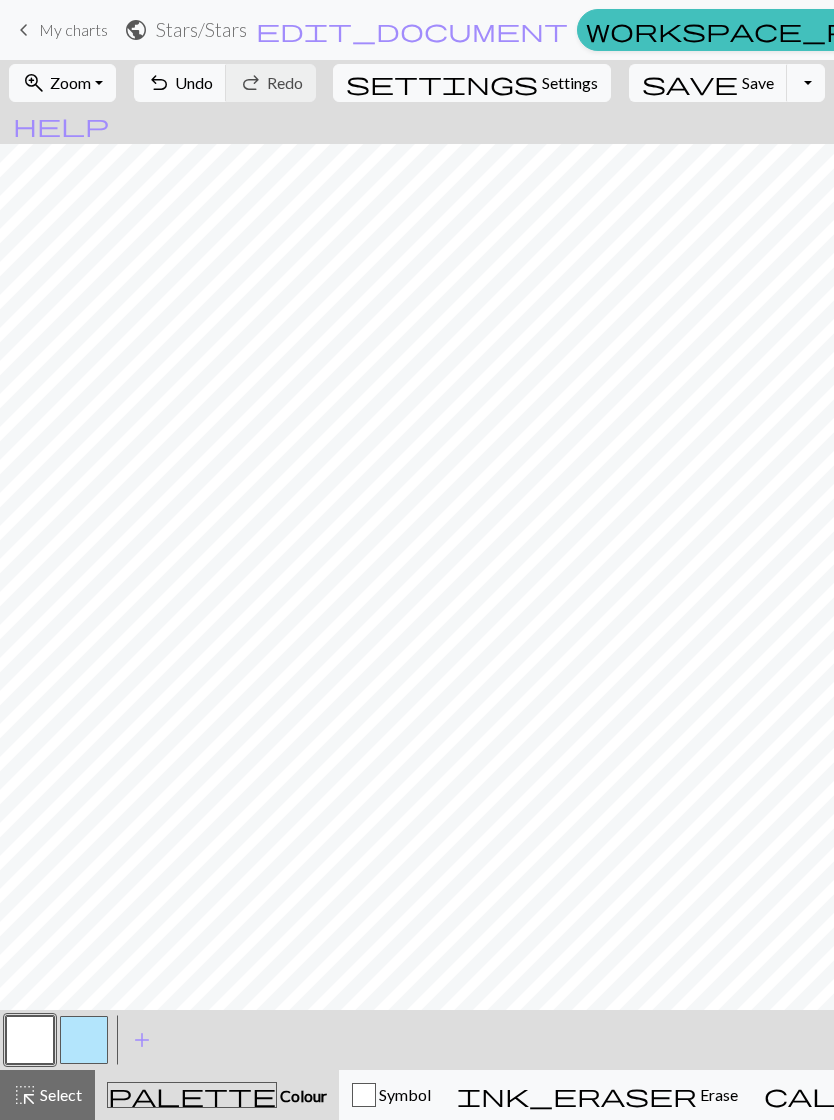 click at bounding box center [84, 1040] 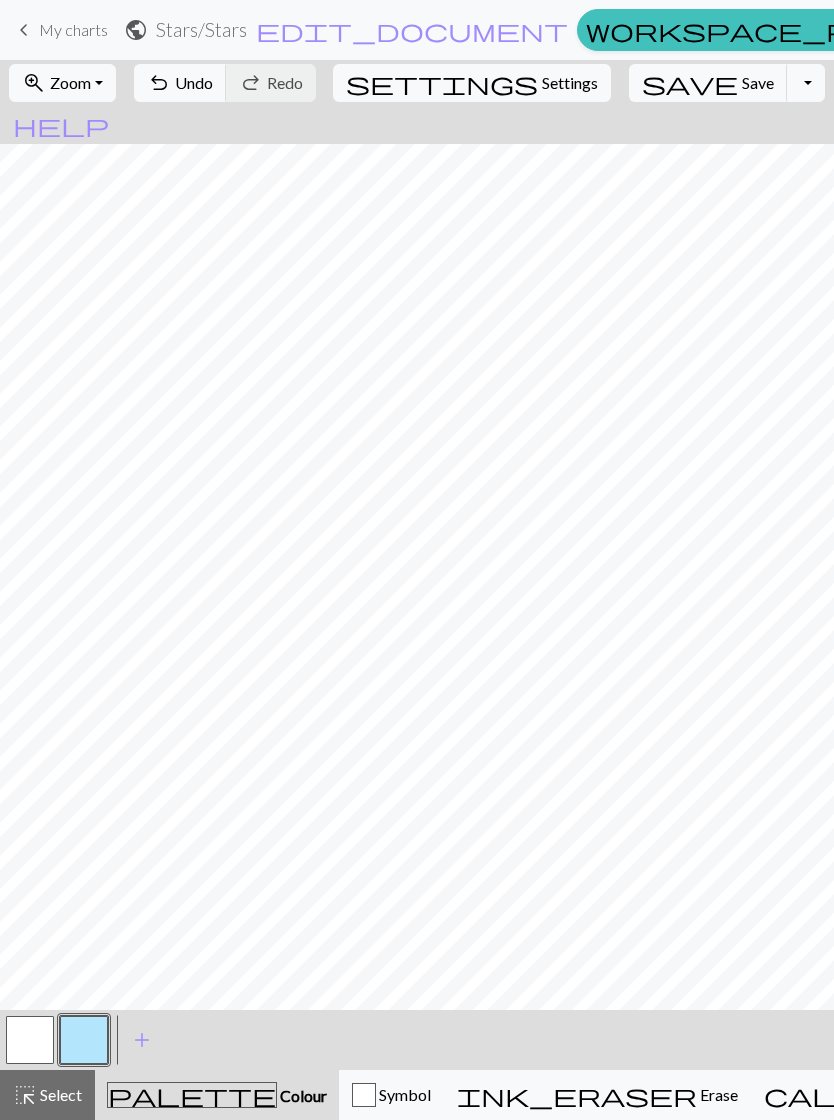 click at bounding box center (30, 1040) 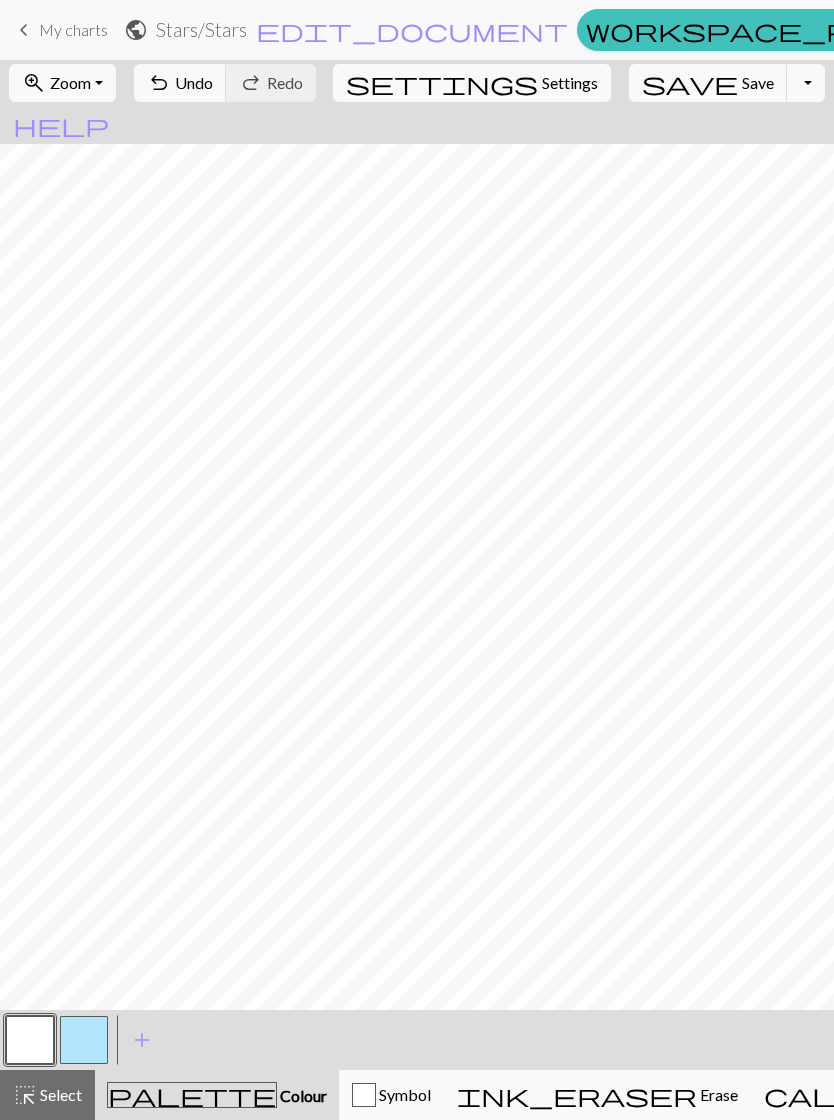 click at bounding box center (84, 1040) 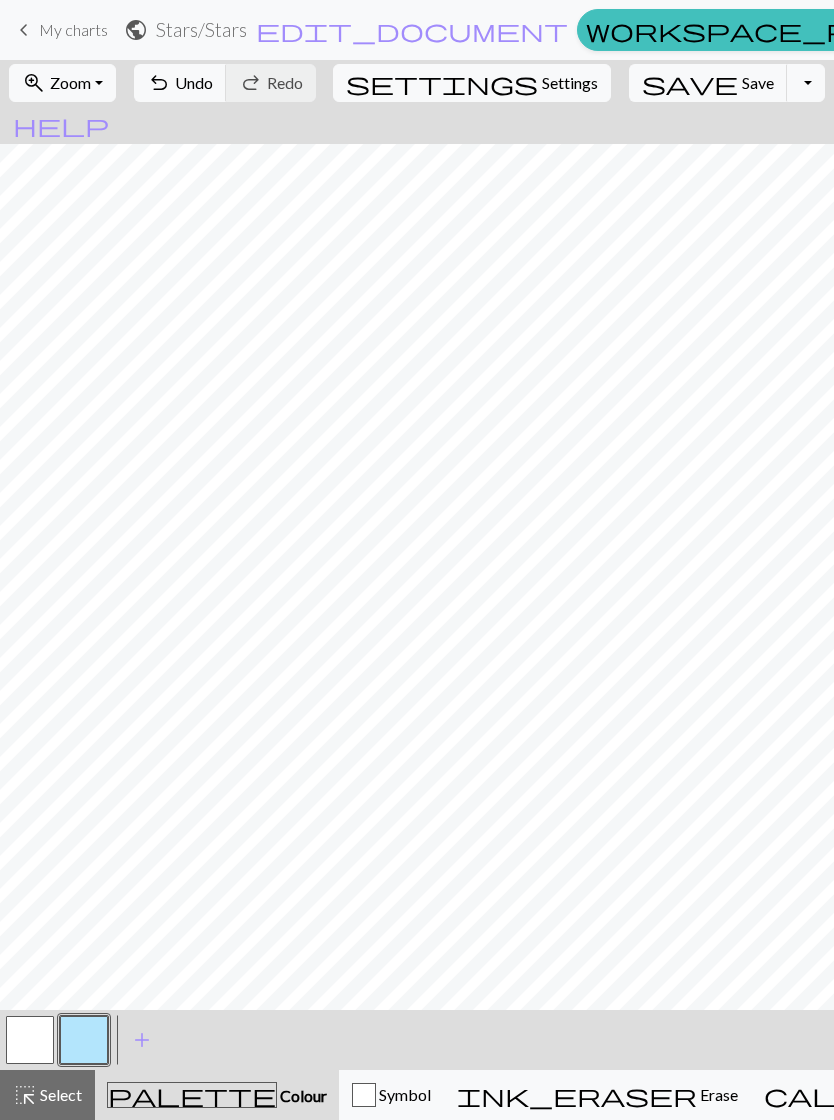 click at bounding box center [30, 1040] 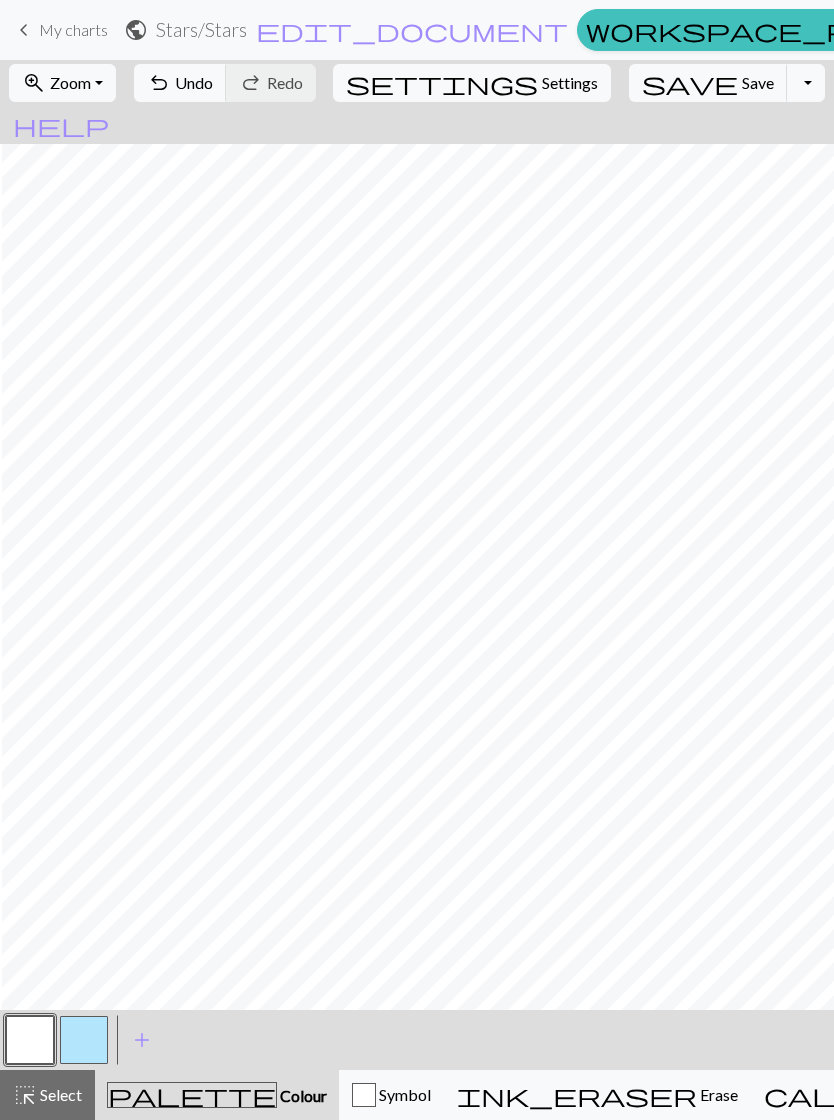 scroll, scrollTop: 0, scrollLeft: 0, axis: both 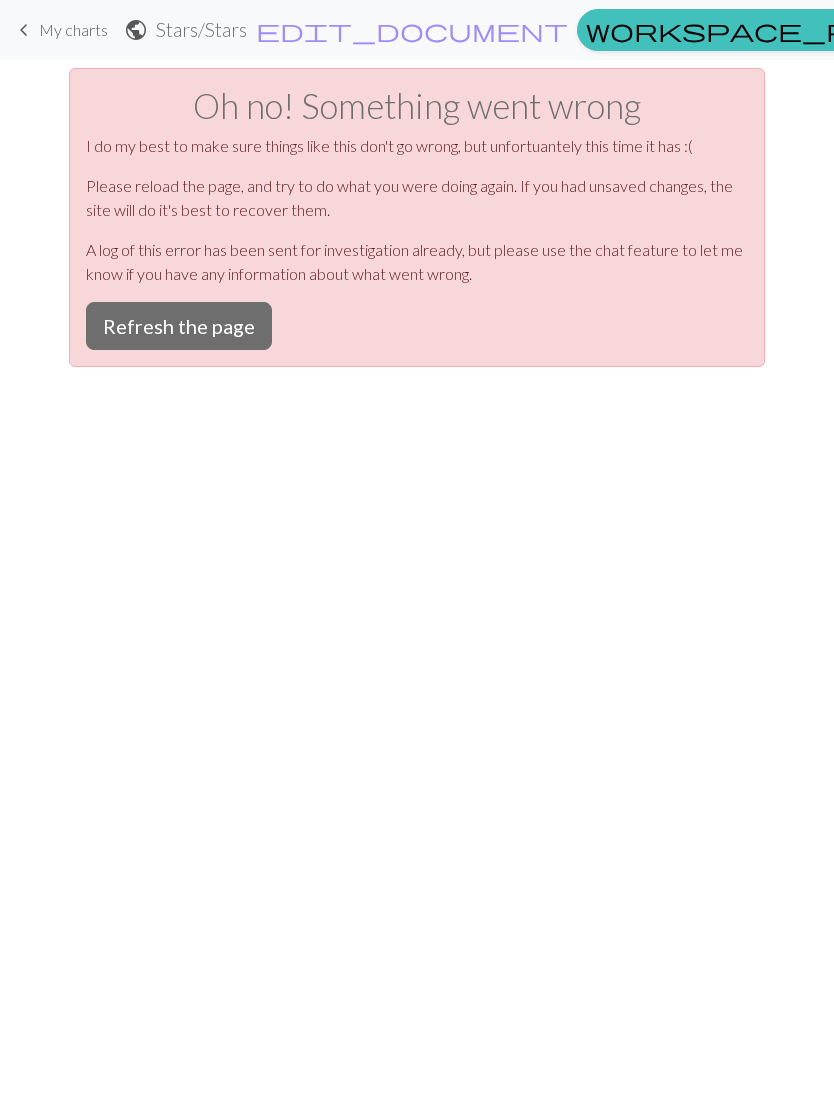 click on "Refresh the page" at bounding box center (179, 326) 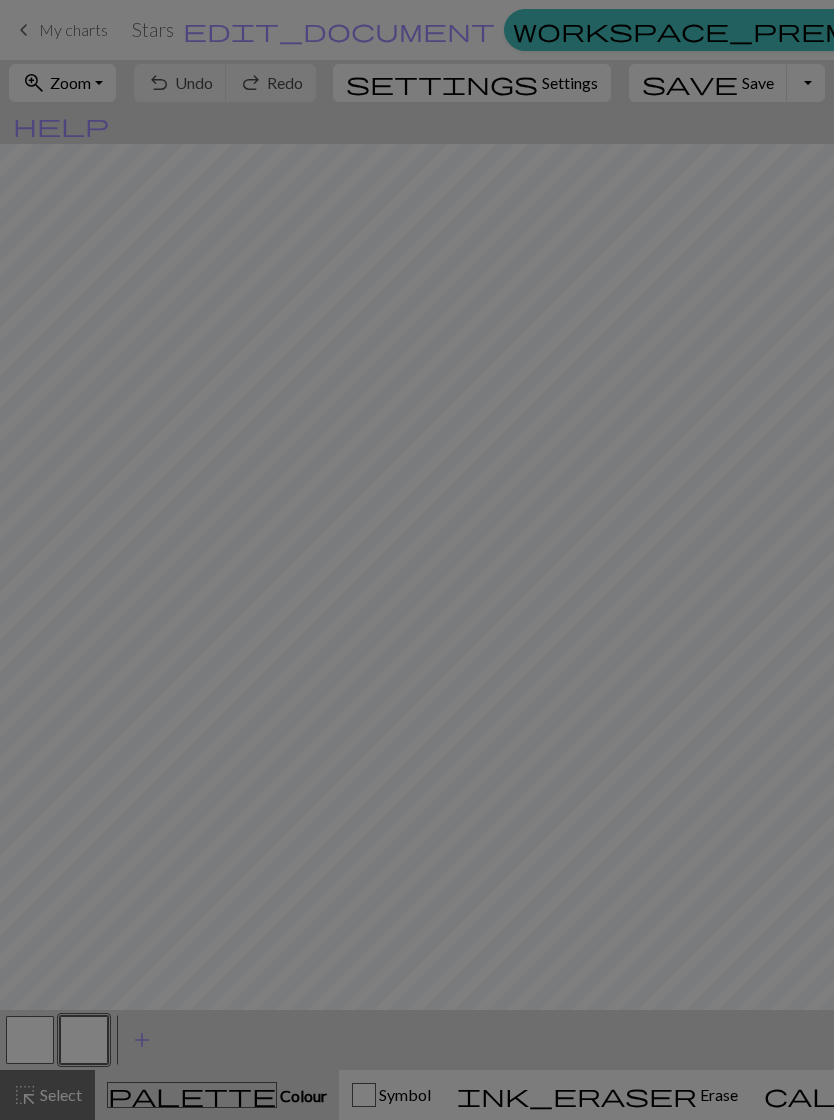 scroll, scrollTop: 0, scrollLeft: 0, axis: both 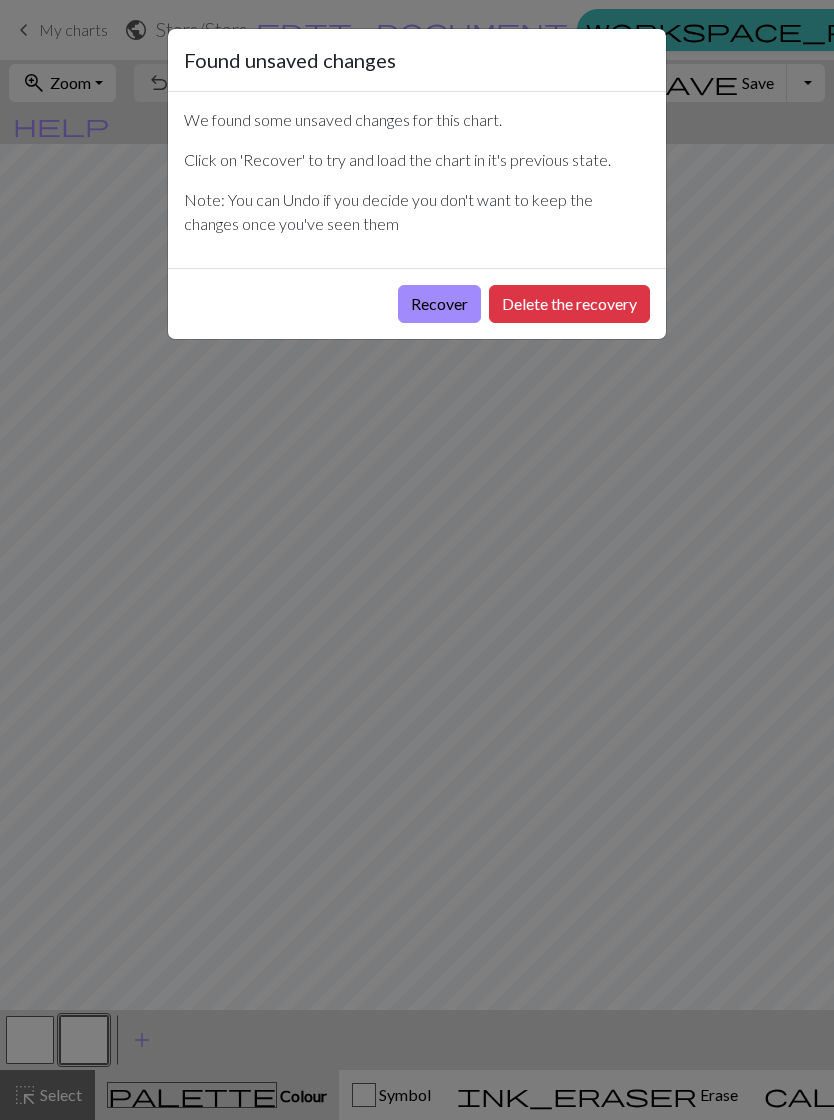 click on "Recover" at bounding box center (439, 304) 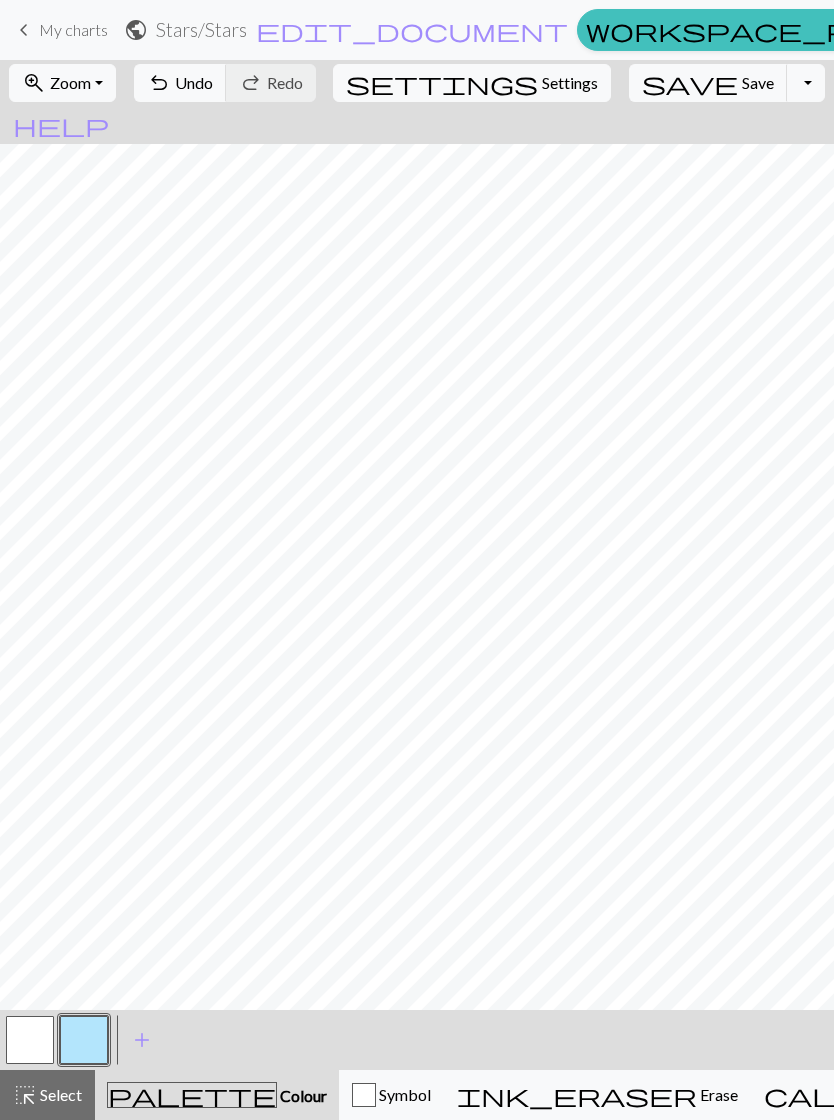 click at bounding box center [30, 1040] 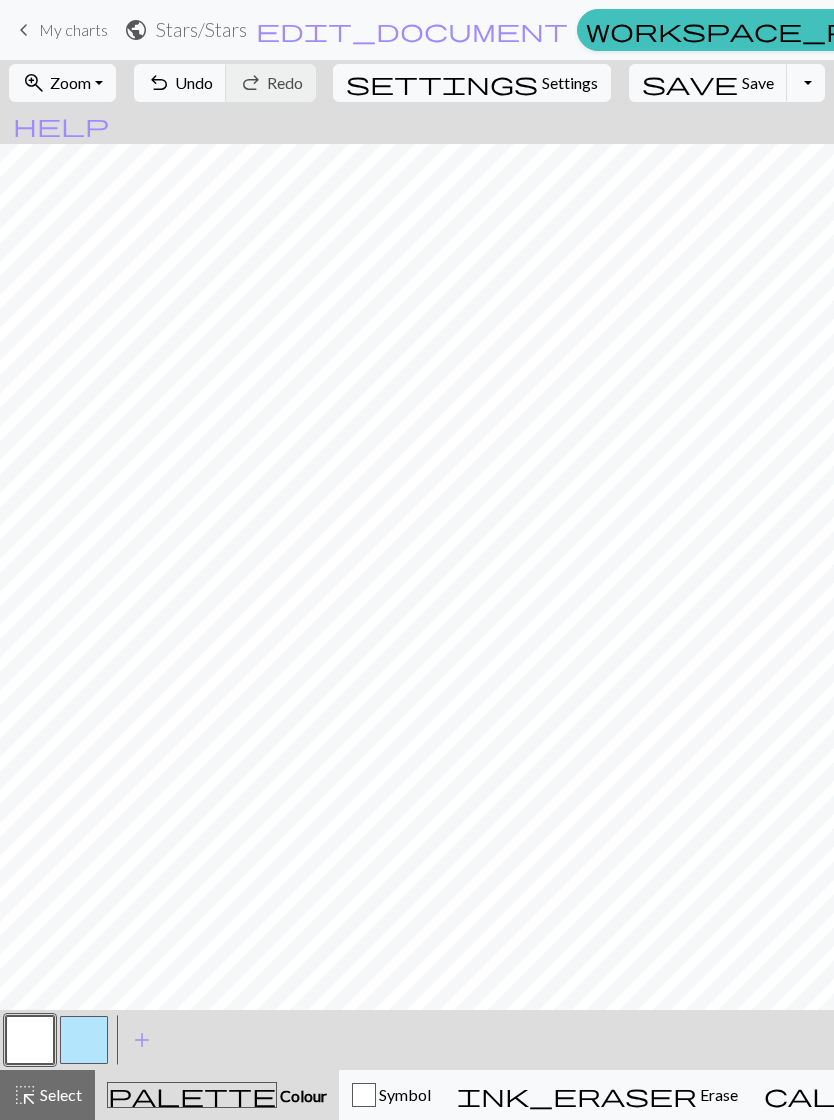 click at bounding box center [84, 1040] 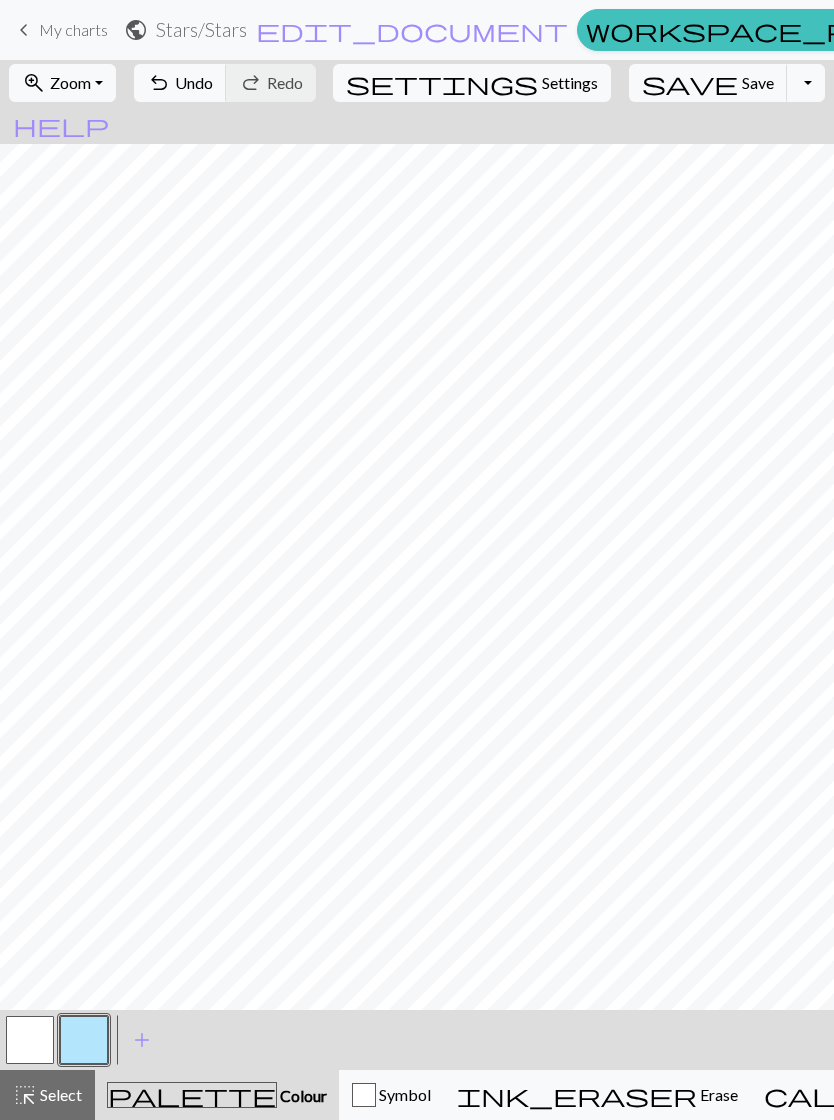 scroll, scrollTop: 0, scrollLeft: 0, axis: both 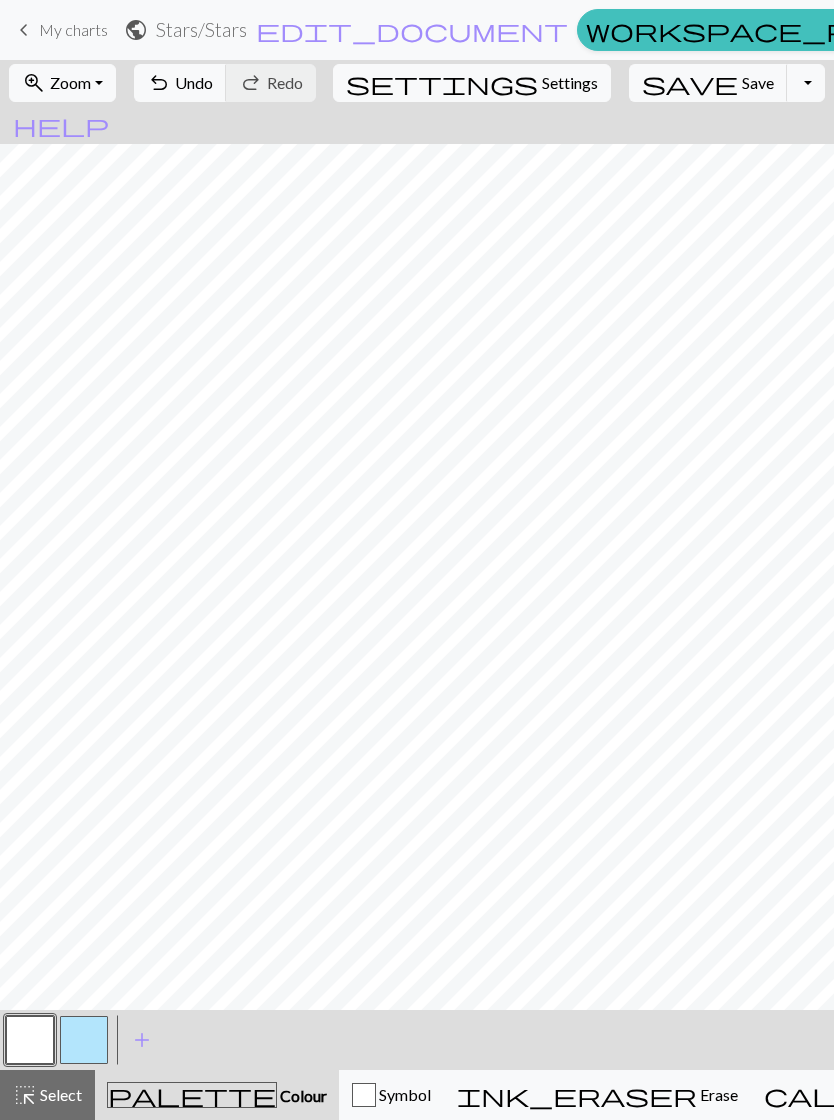 click at bounding box center [84, 1040] 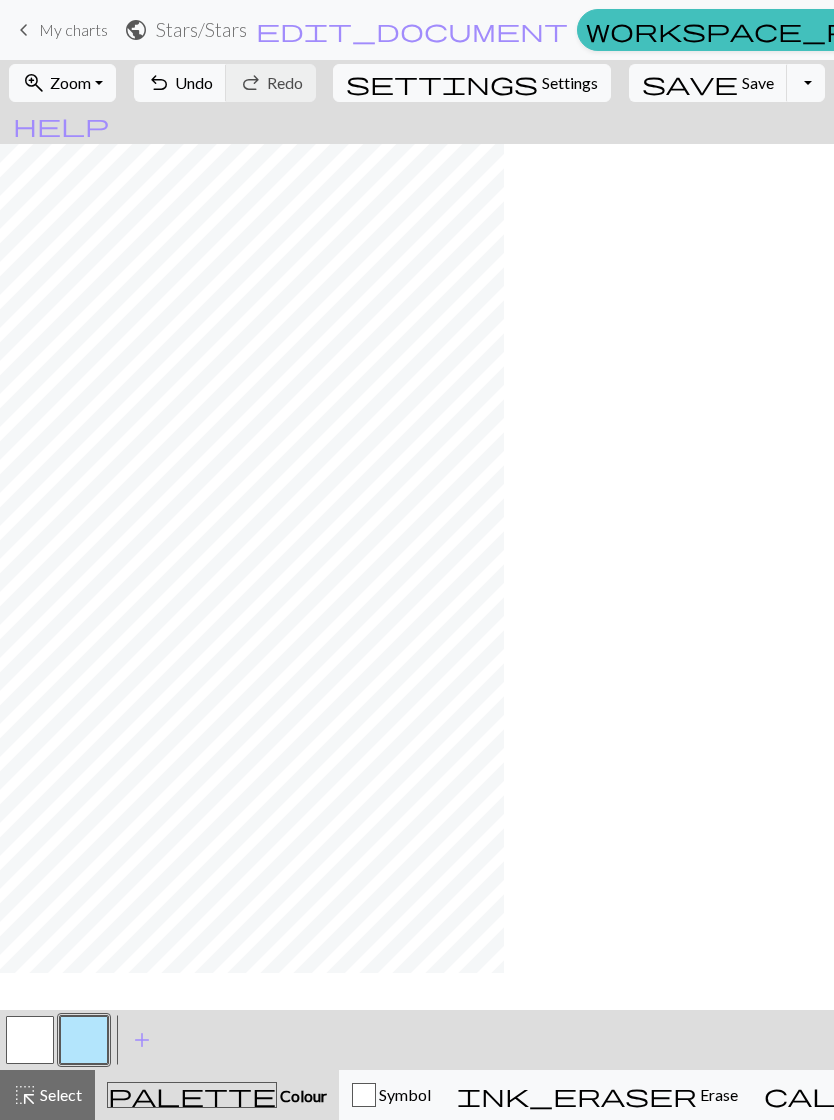 click at bounding box center [30, 1040] 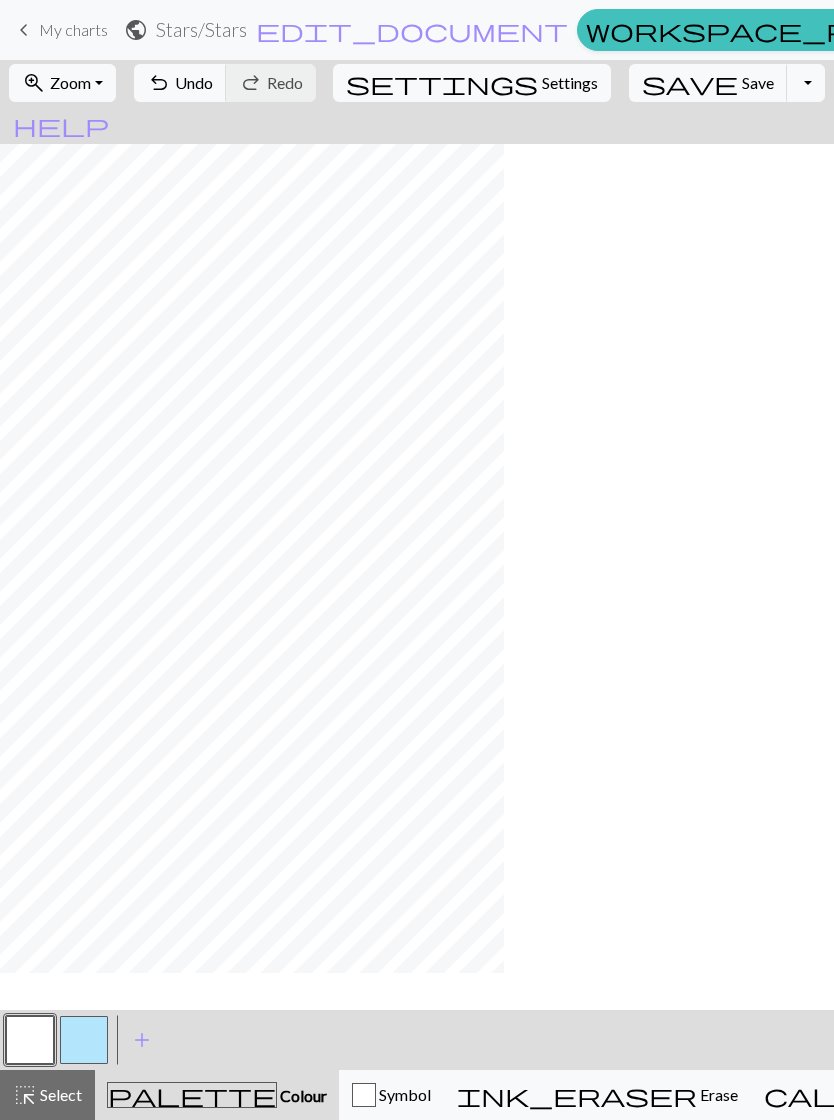click at bounding box center [84, 1040] 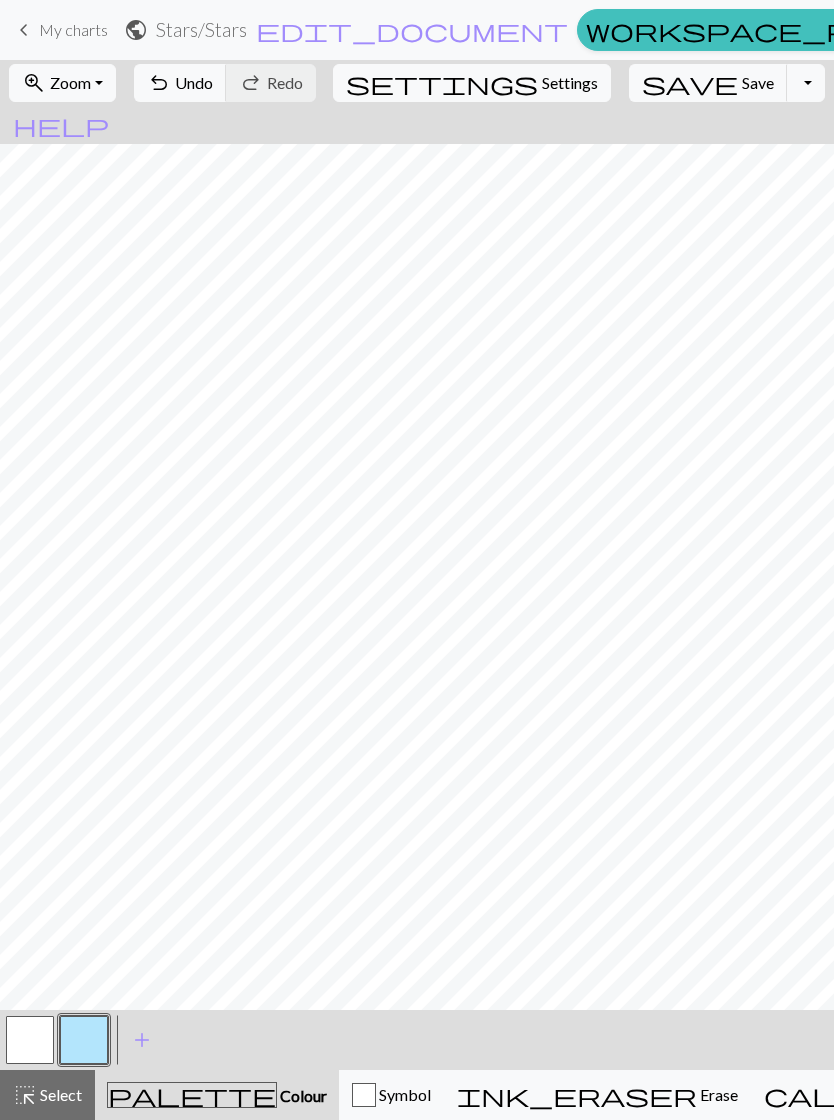 click at bounding box center (30, 1040) 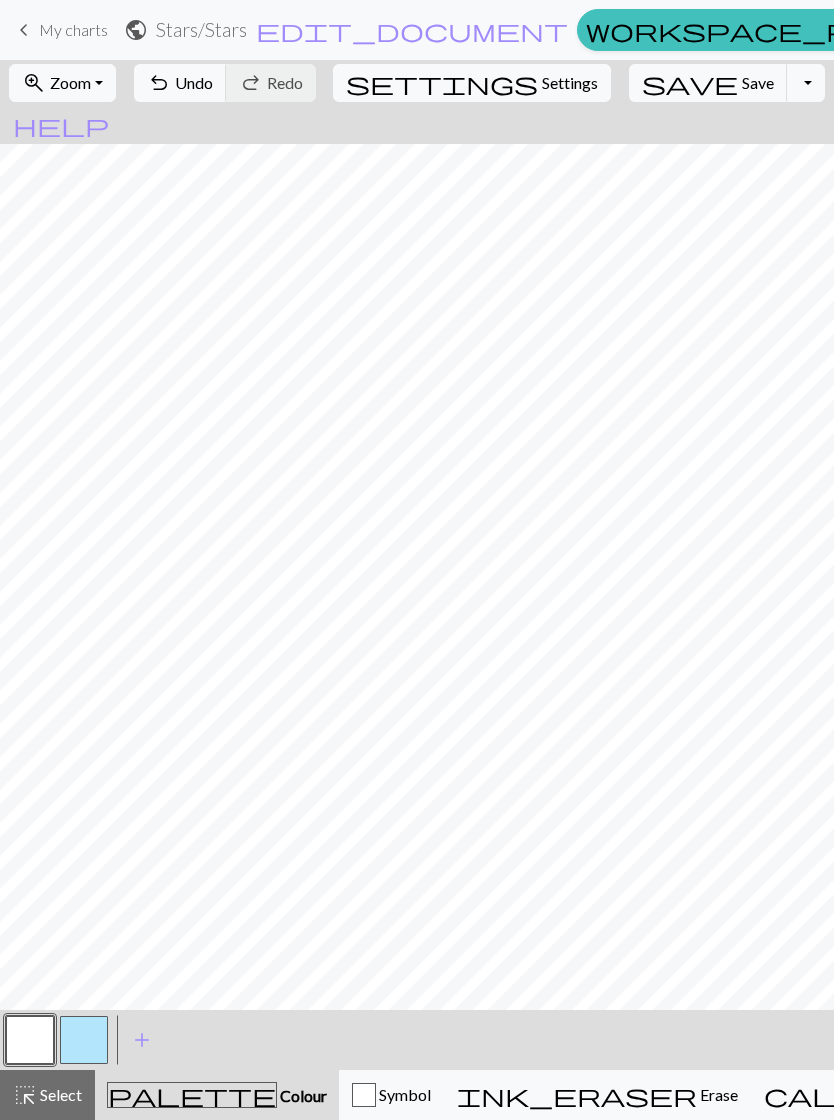 click at bounding box center [84, 1040] 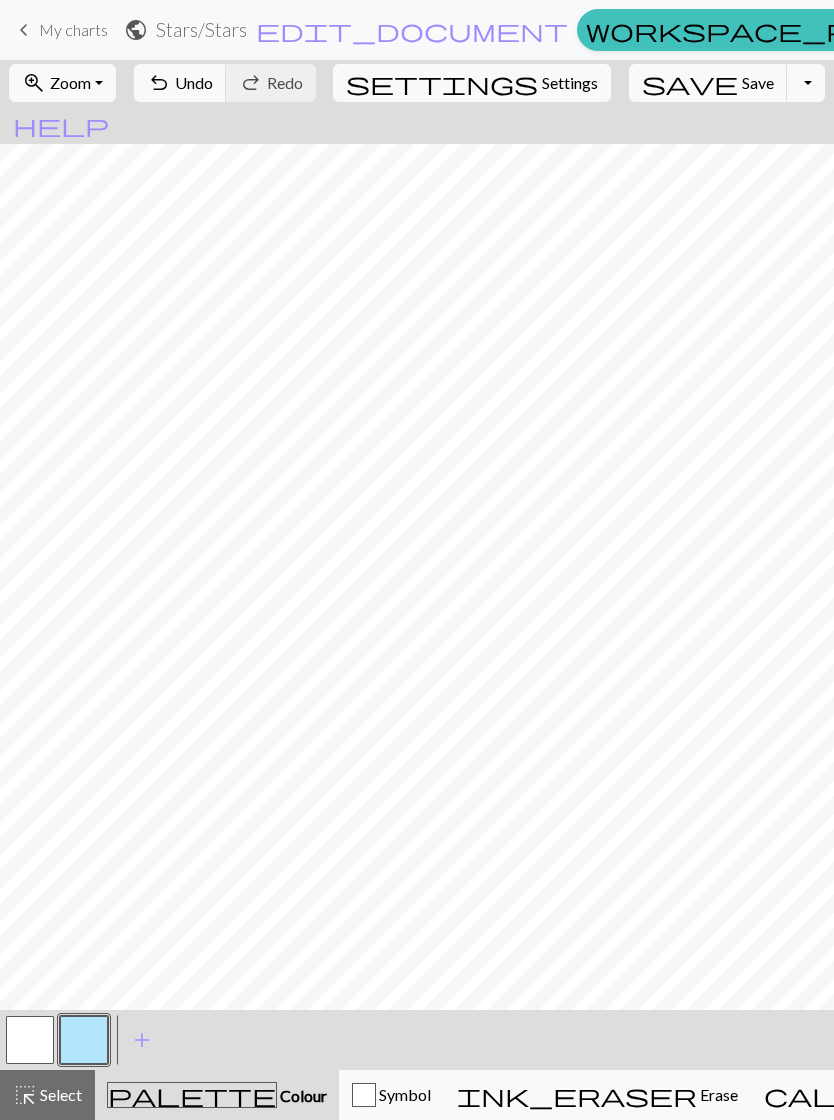 click at bounding box center [30, 1040] 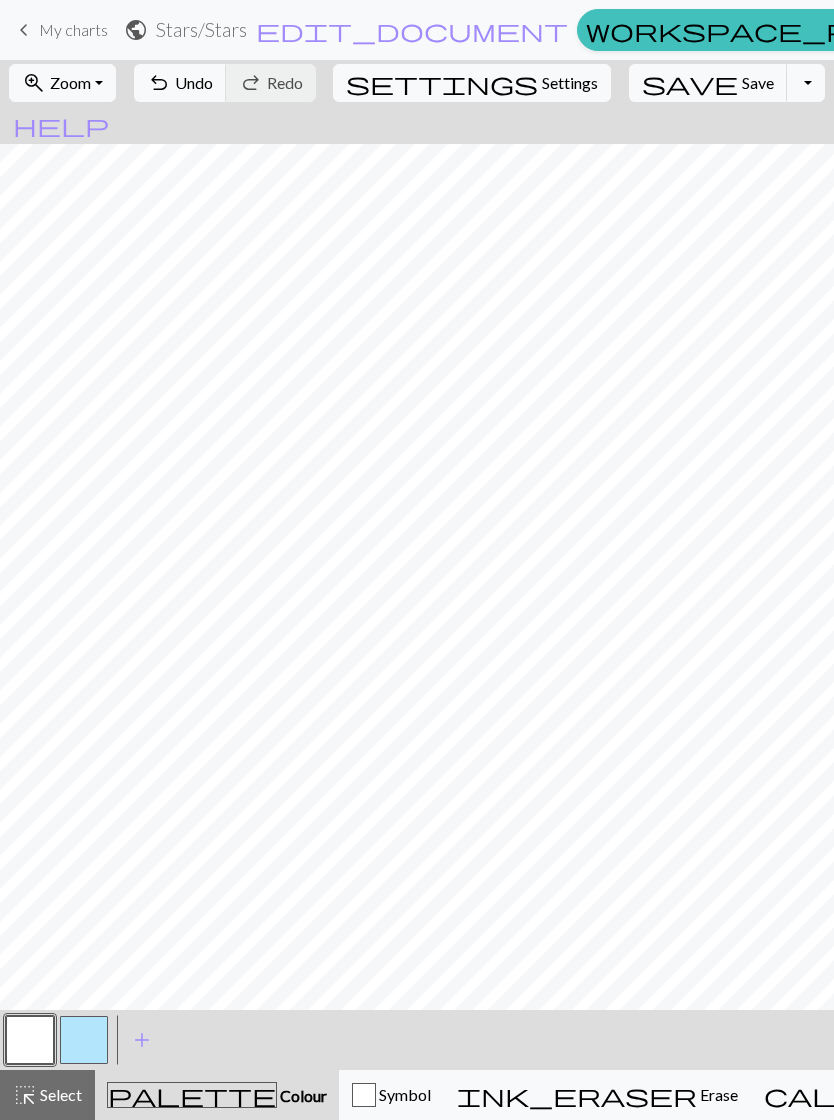 click at bounding box center (30, 1040) 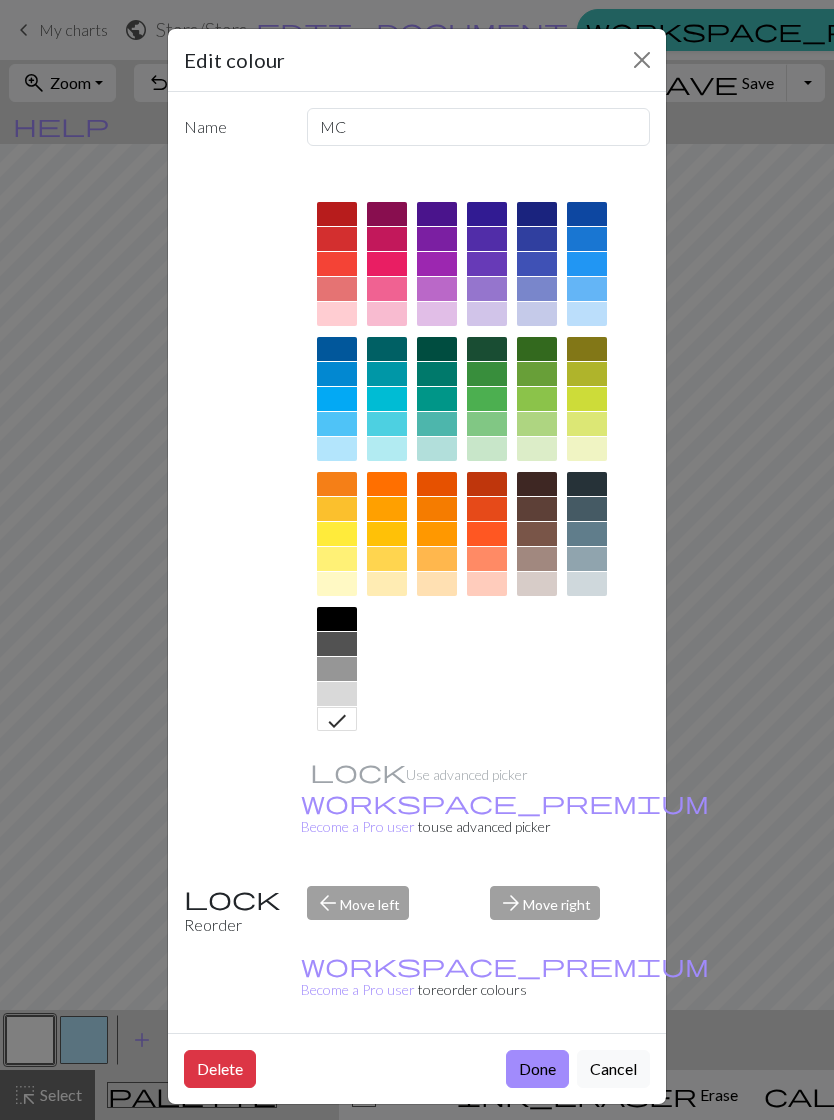 click on "Done" at bounding box center [537, 1069] 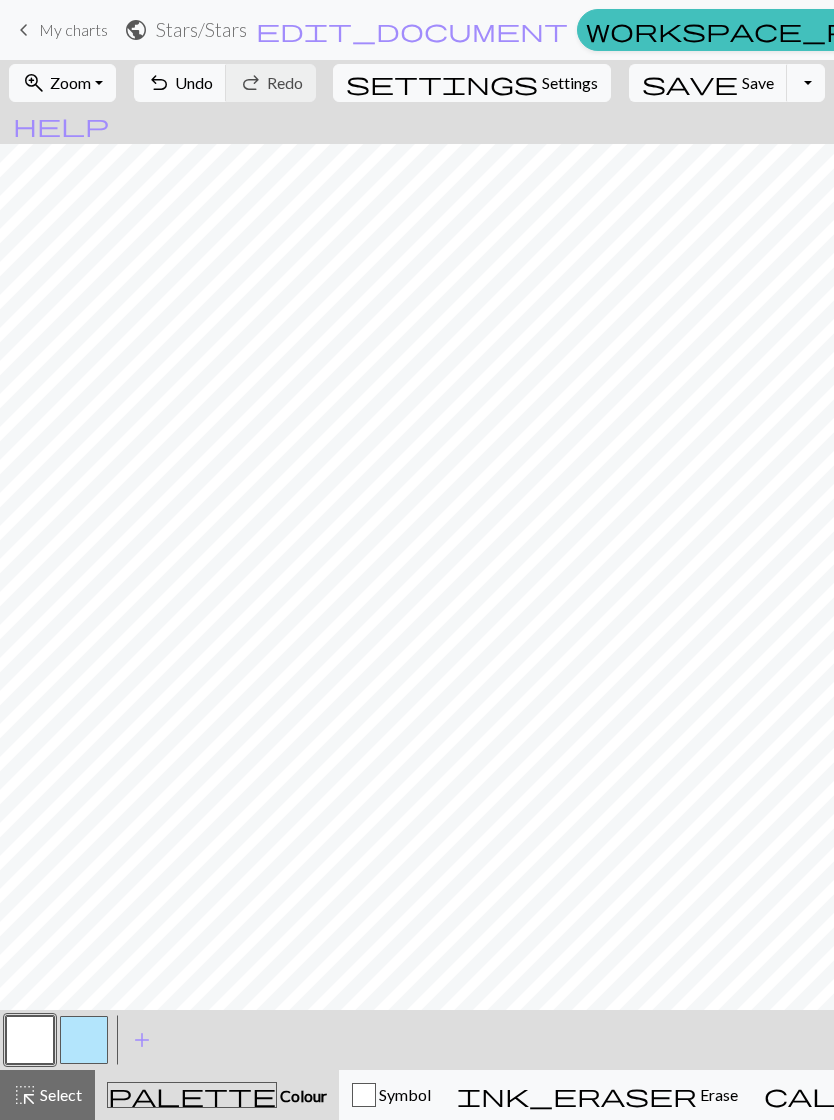 click at bounding box center [84, 1040] 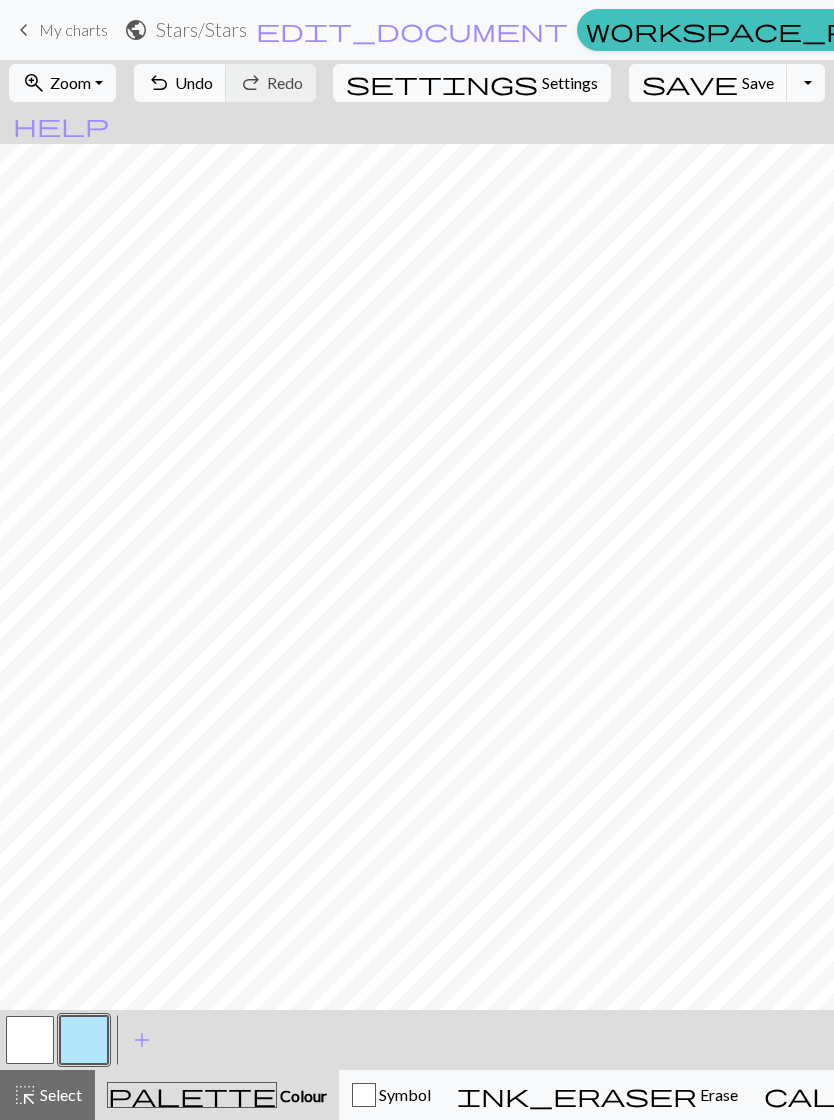 click at bounding box center [30, 1040] 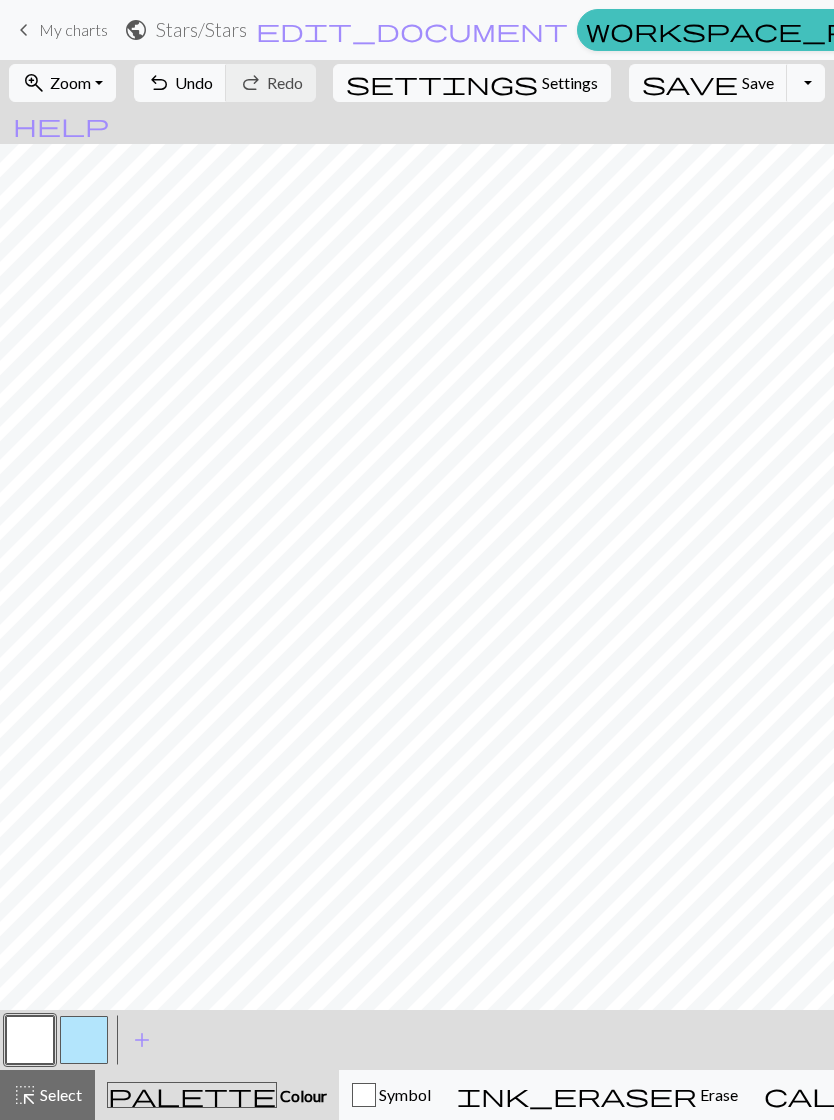 click at bounding box center [84, 1040] 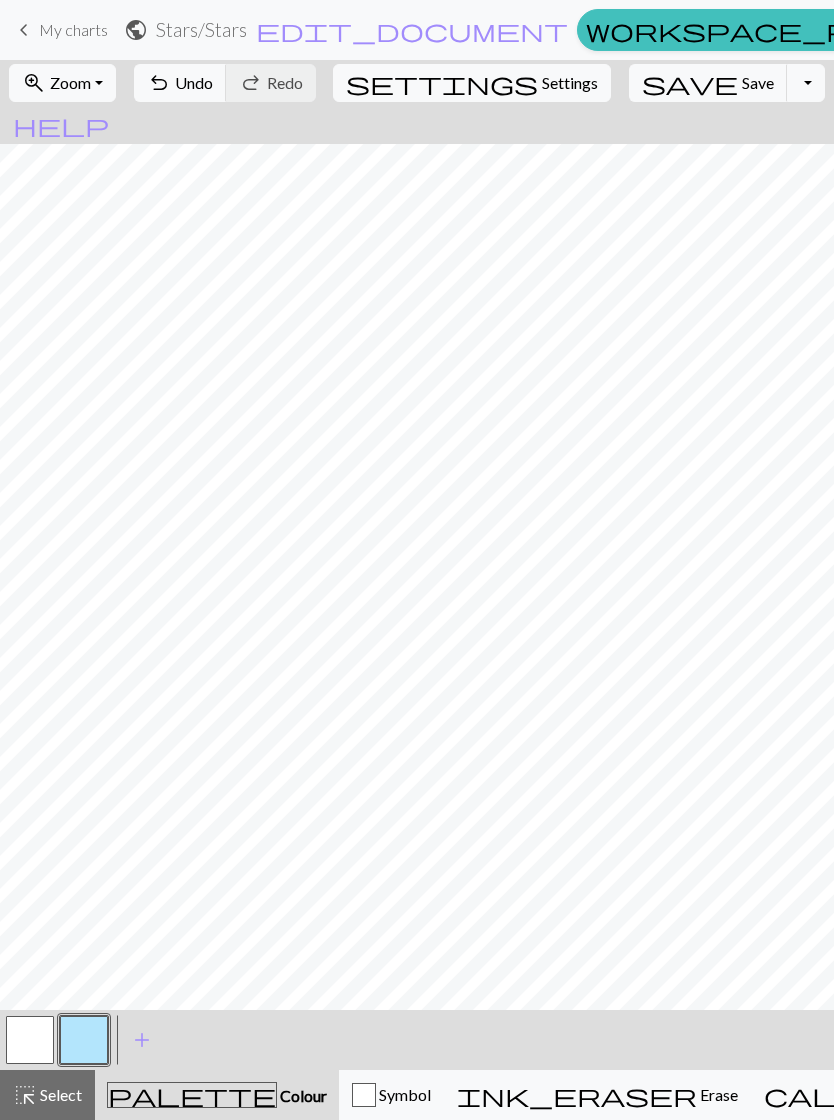 click at bounding box center (30, 1040) 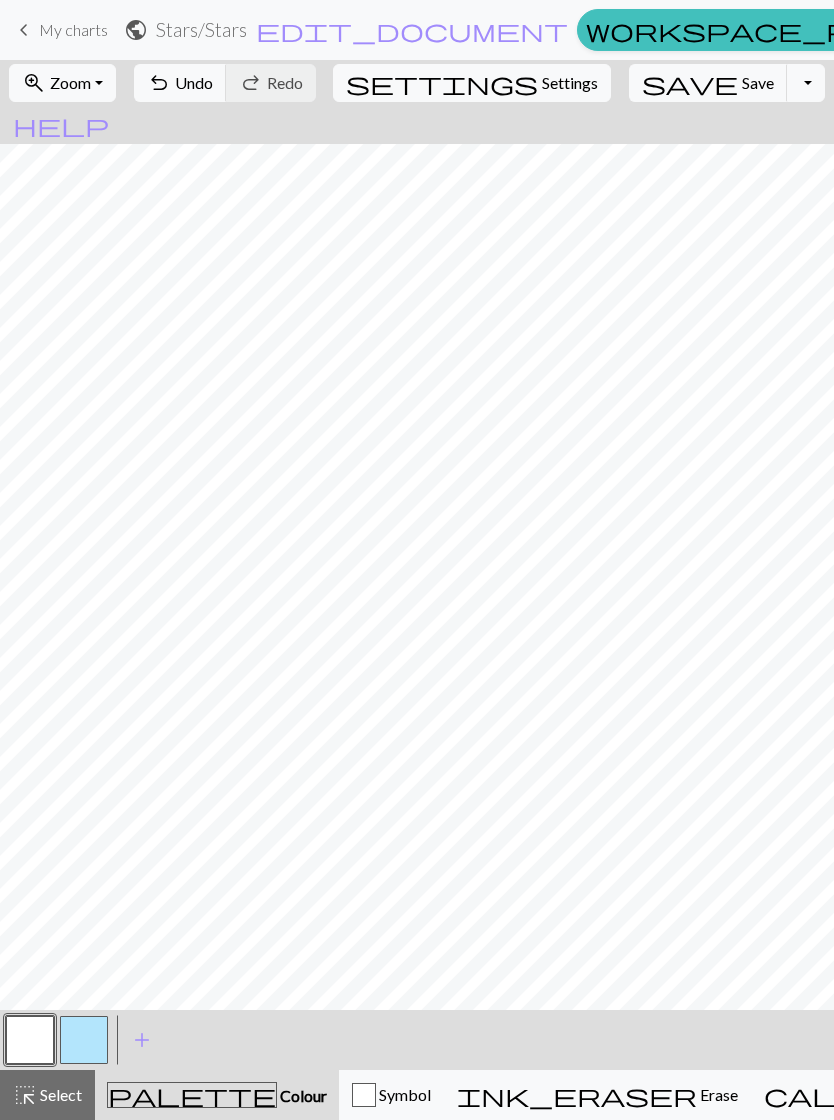 click at bounding box center (84, 1040) 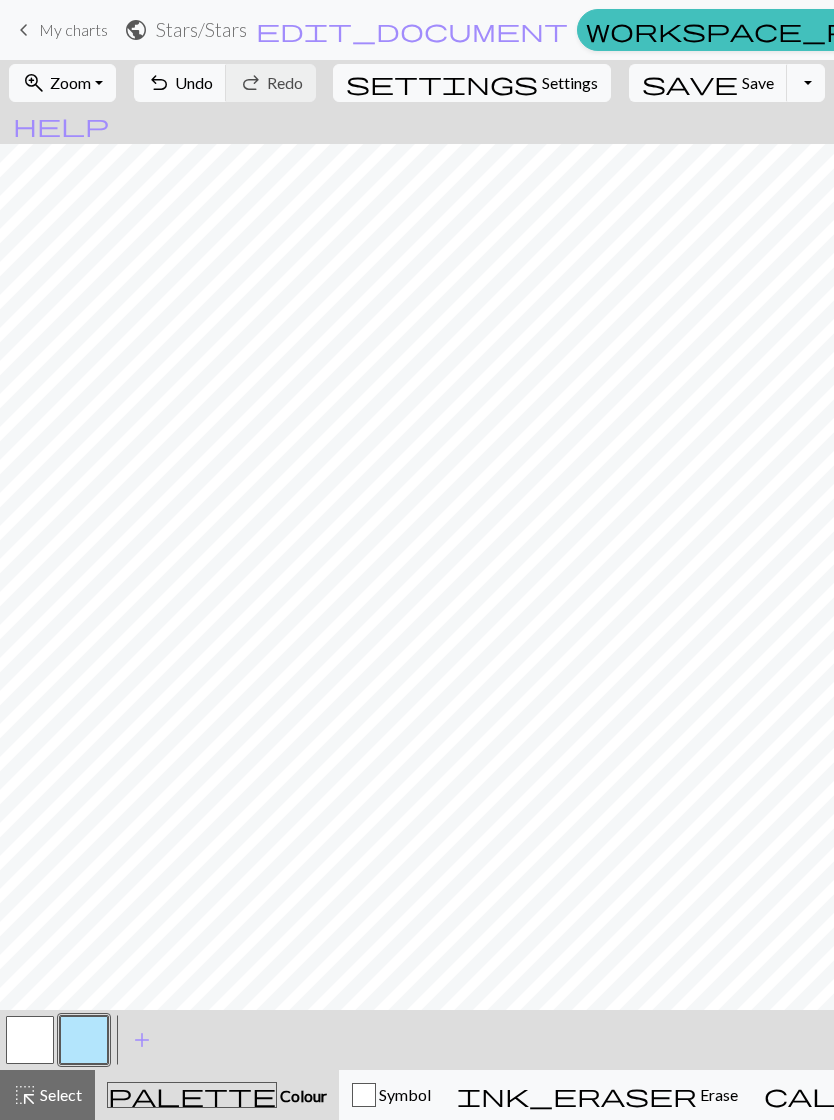 click at bounding box center (30, 1040) 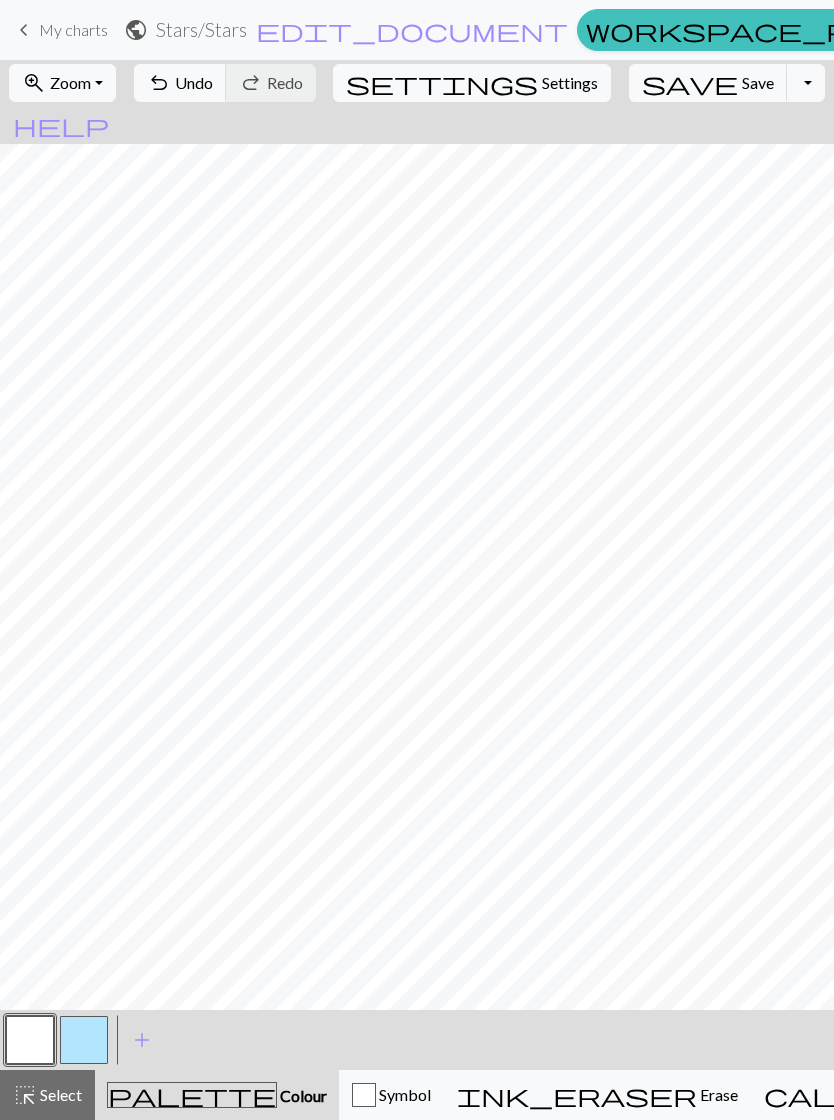 click at bounding box center (84, 1040) 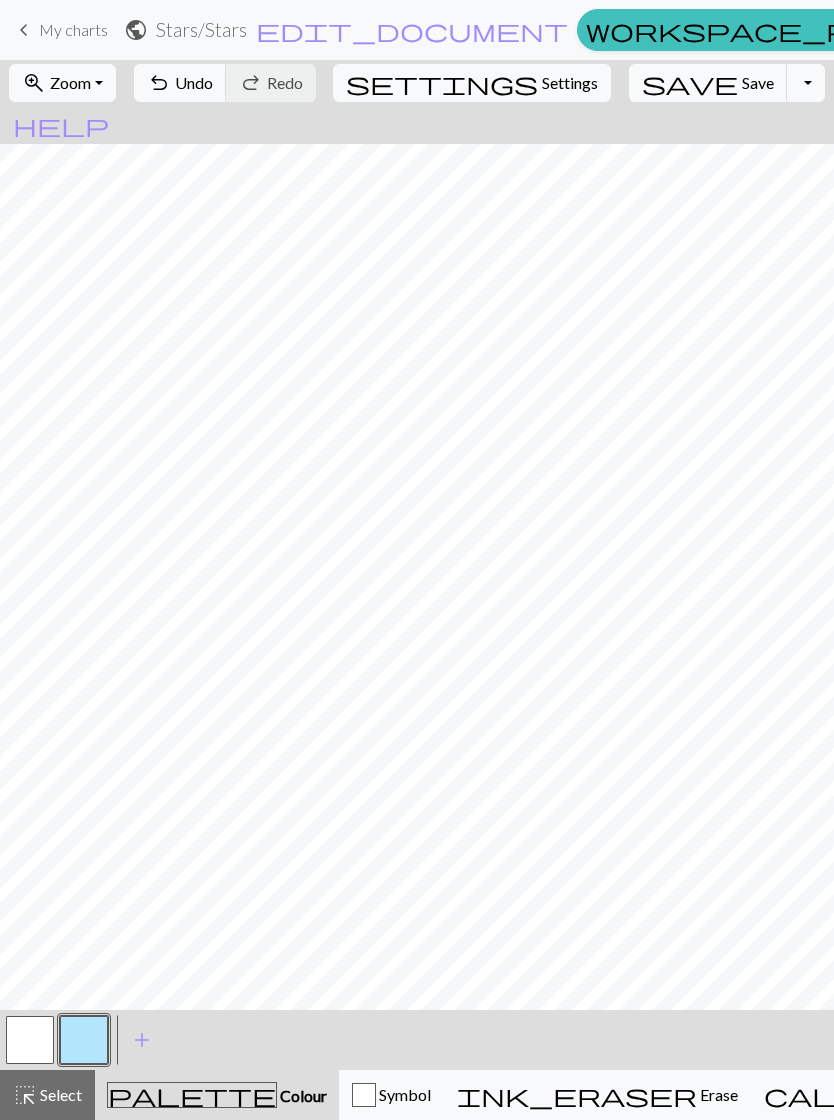 click at bounding box center (30, 1040) 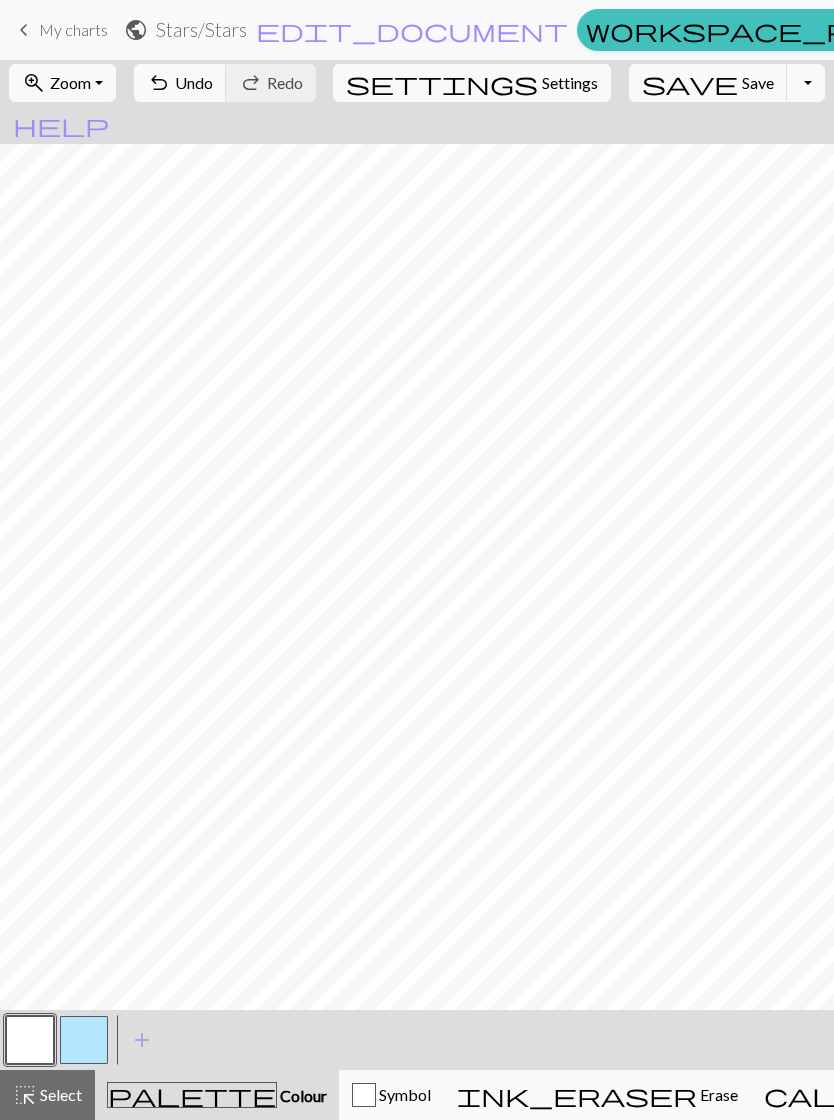 click at bounding box center [84, 1040] 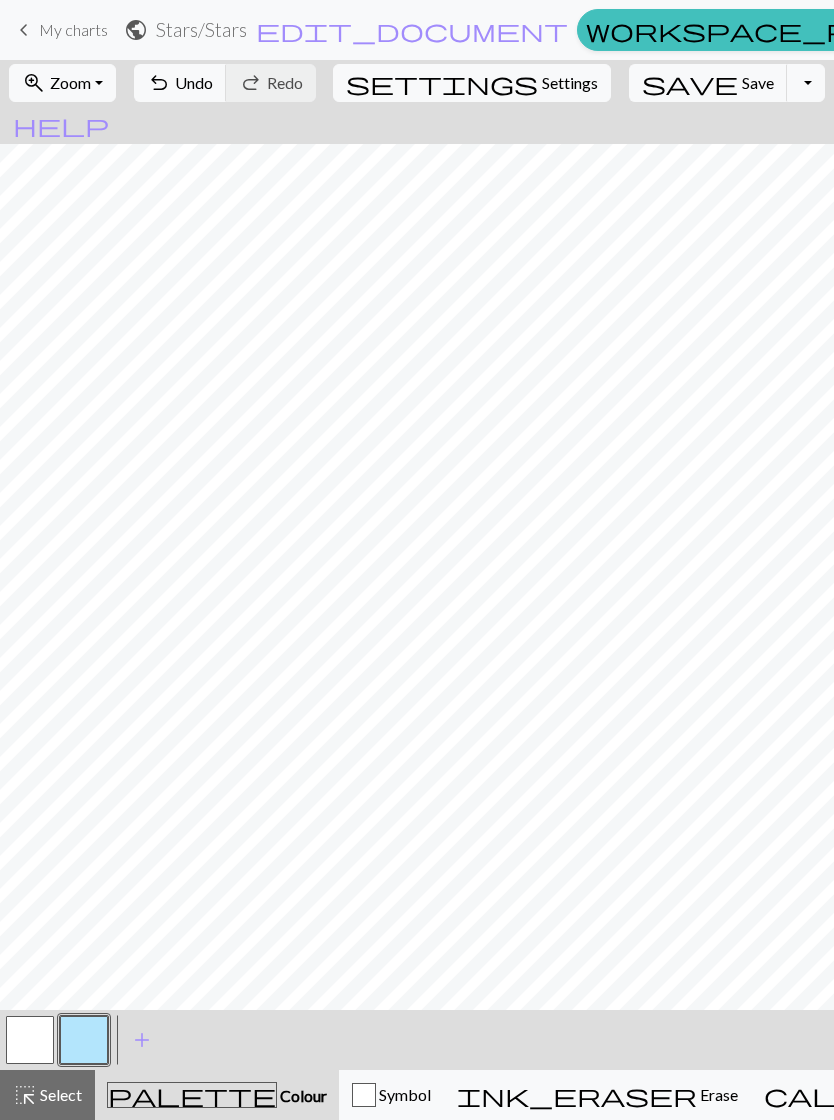 click at bounding box center (30, 1040) 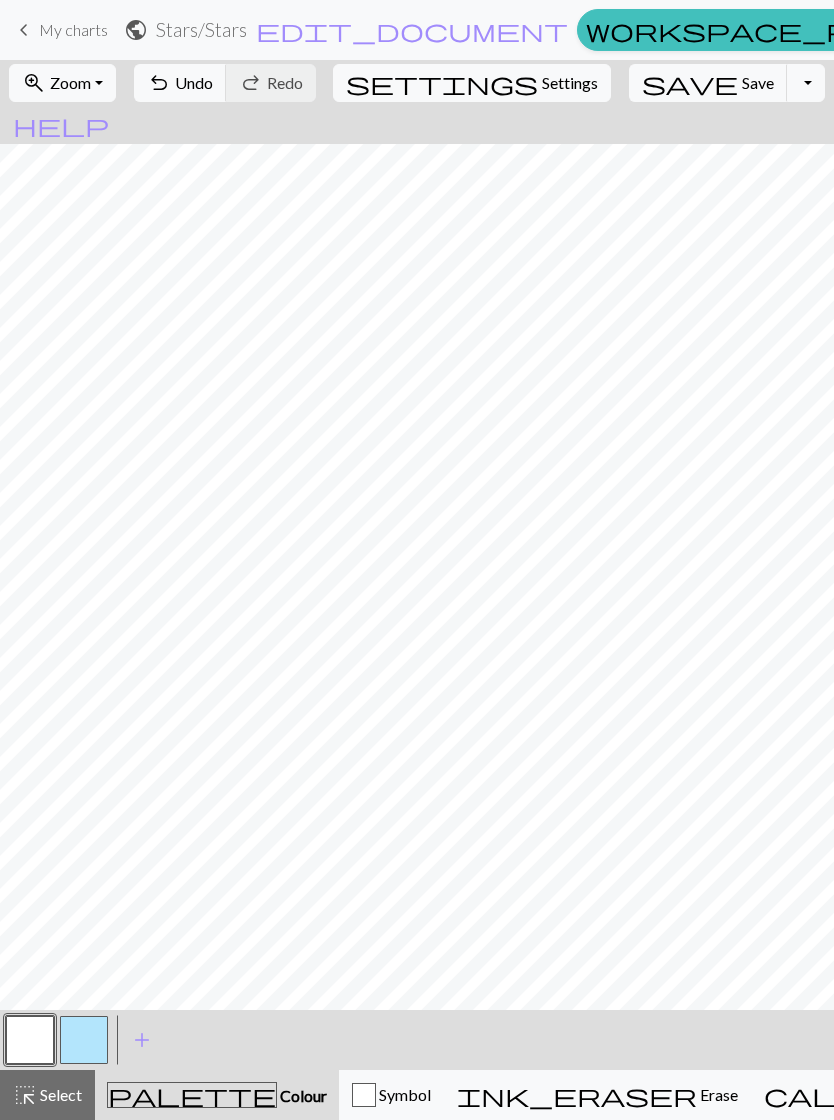 click at bounding box center [30, 1040] 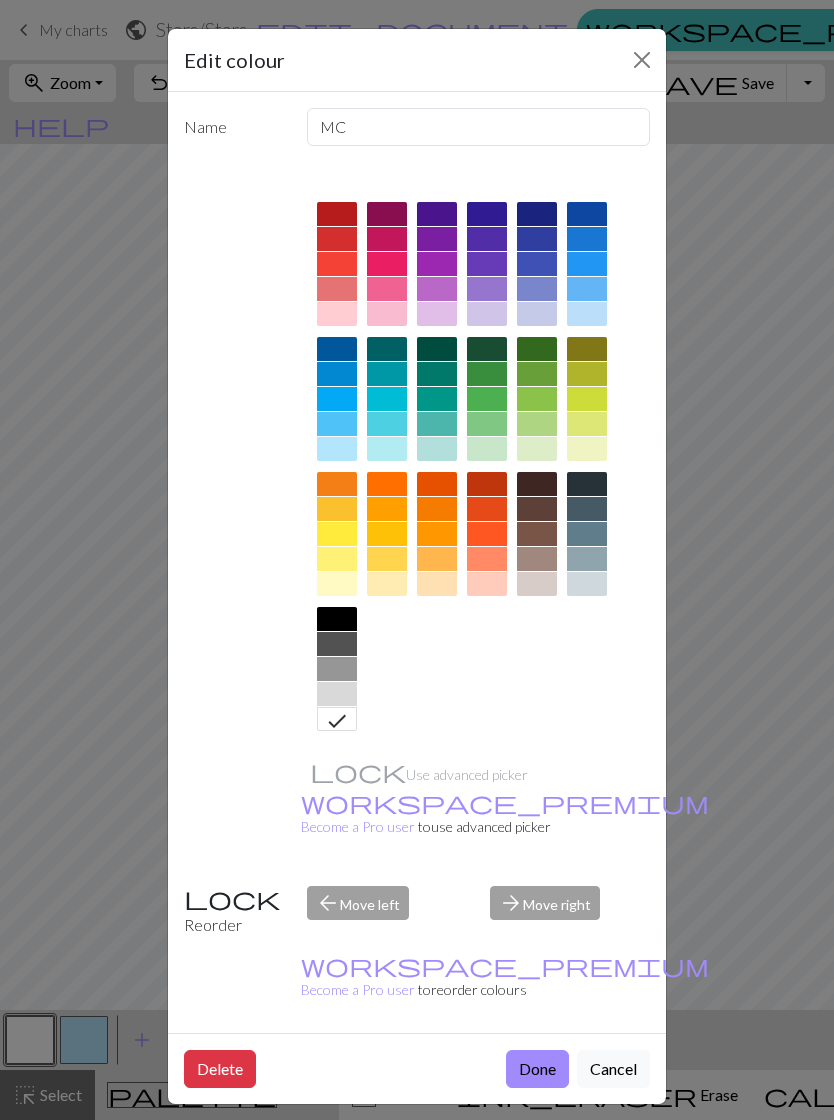 click on "Done" at bounding box center (537, 1069) 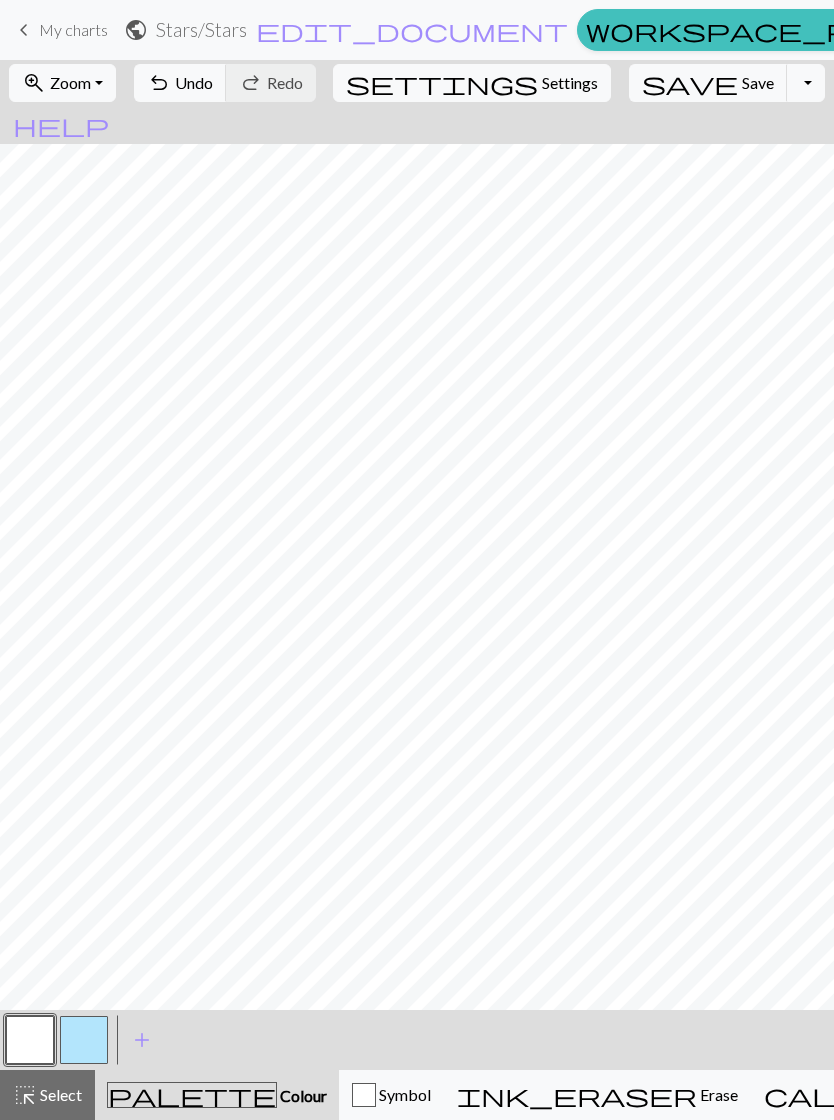 click at bounding box center (30, 1040) 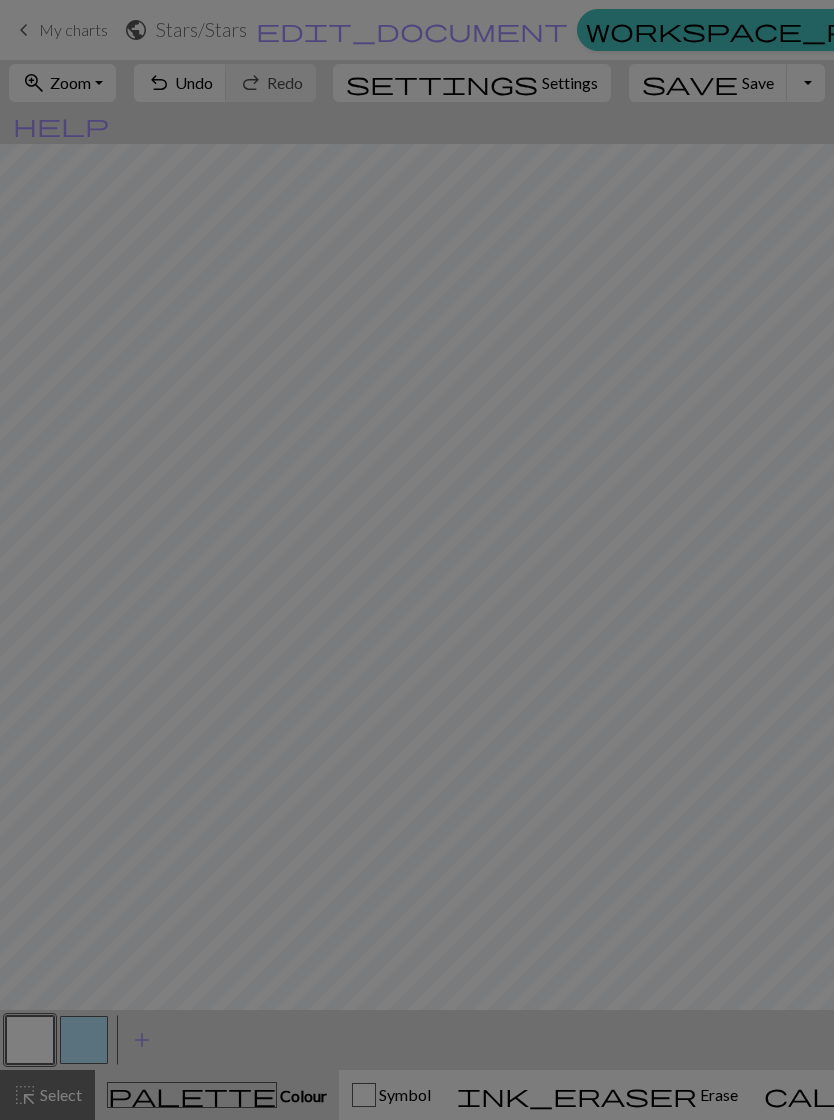 click on "Edit colour Name MC Use advanced picker workspace_premium Become a Pro user   to  use advanced picker Reorder arrow_back Move left arrow_forward Move right workspace_premium Become a Pro user   to  reorder colours Delete Done Cancel" at bounding box center (417, 560) 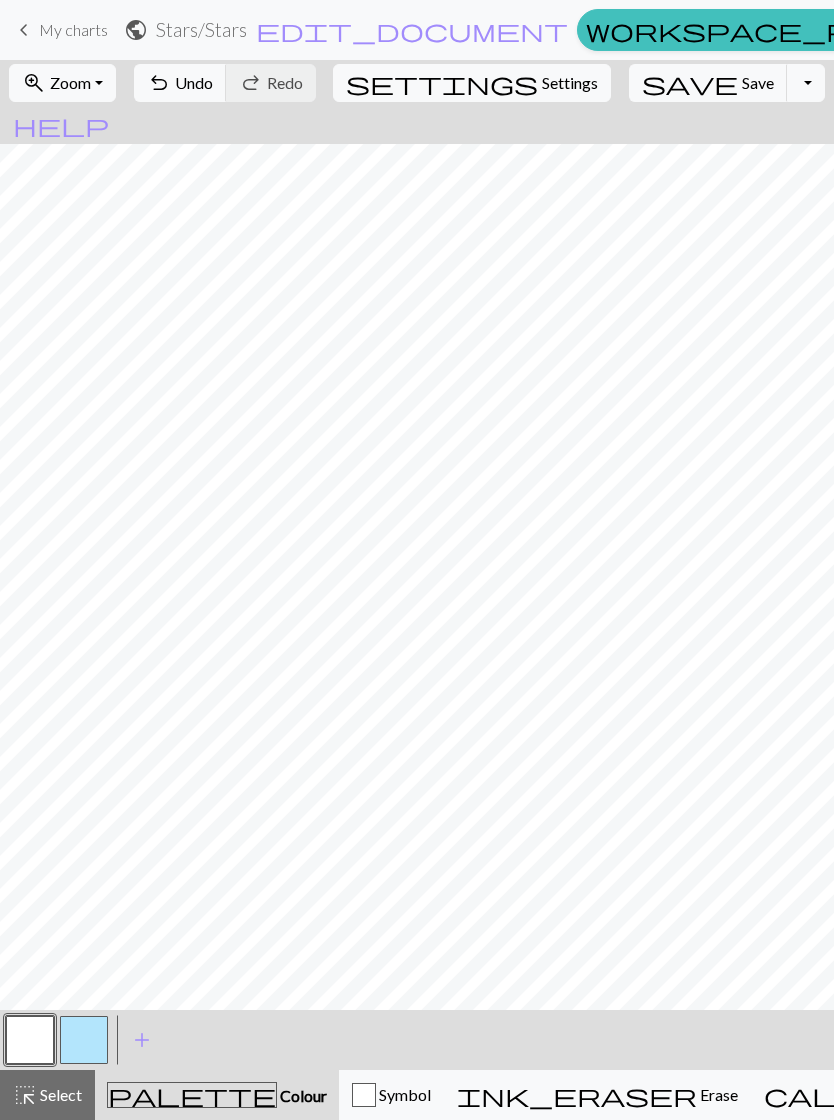 click at bounding box center (84, 1040) 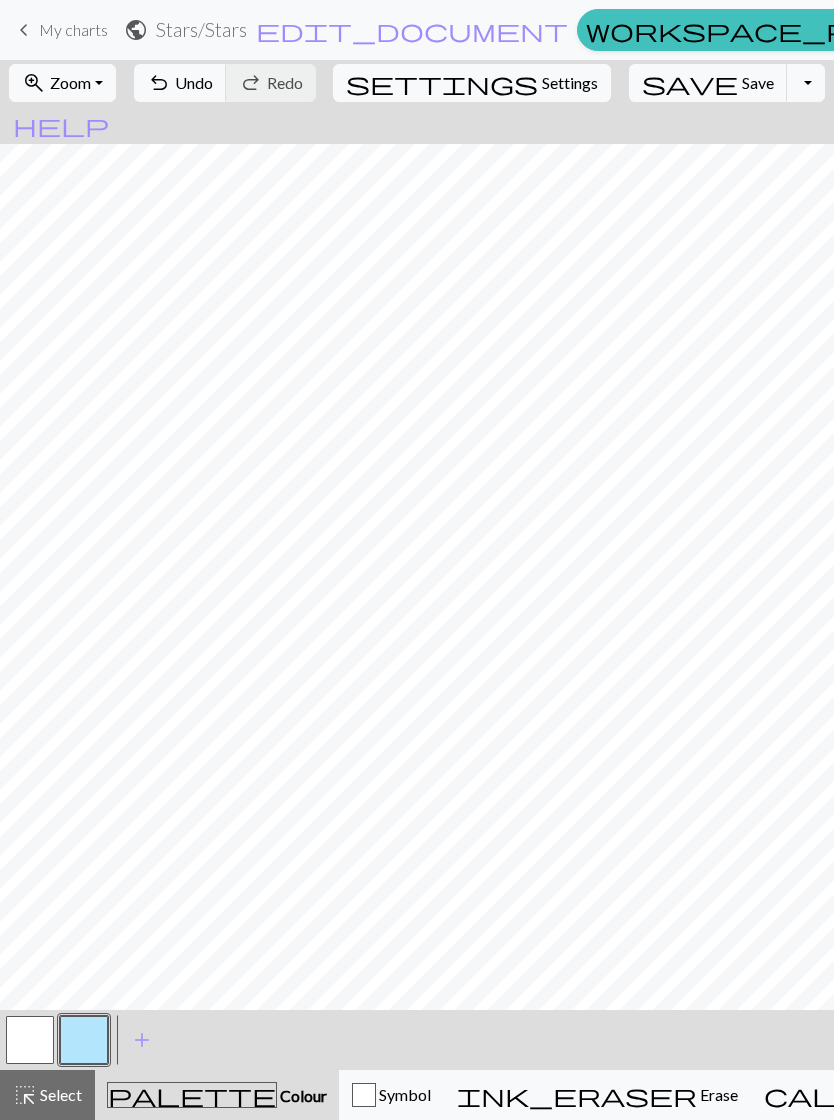 click at bounding box center [30, 1040] 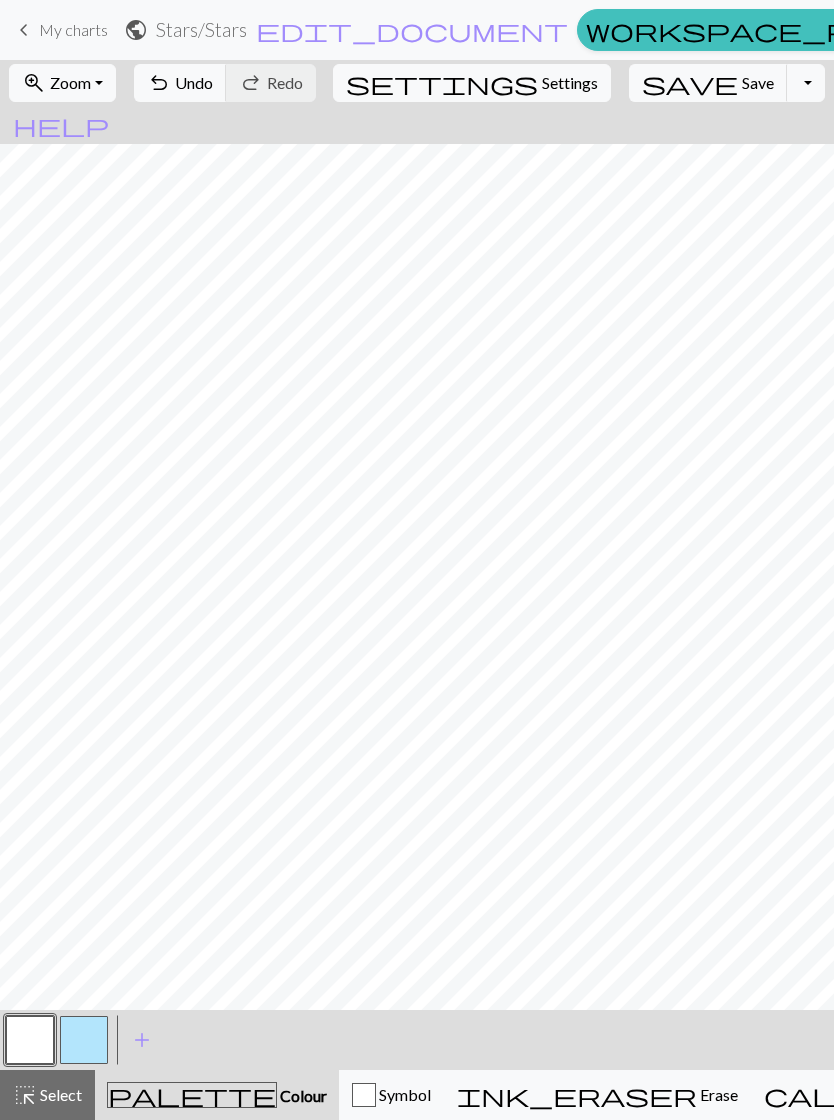 click at bounding box center [84, 1040] 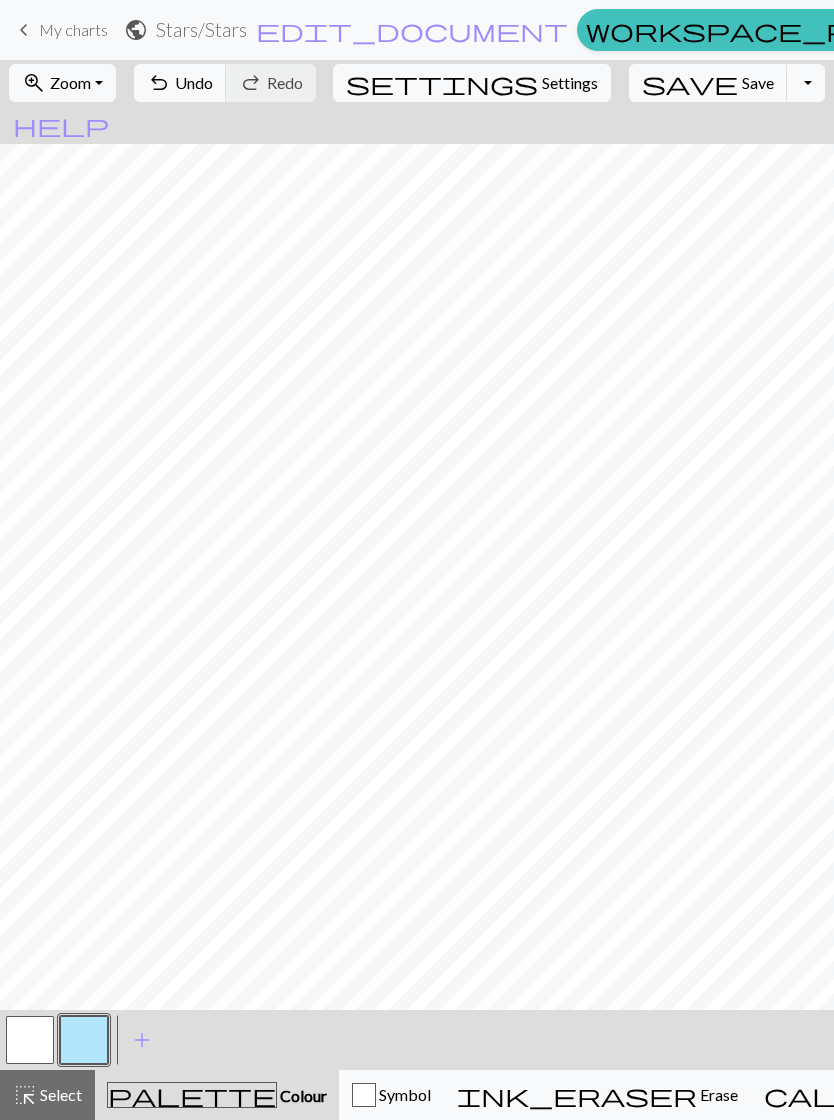 click at bounding box center (30, 1040) 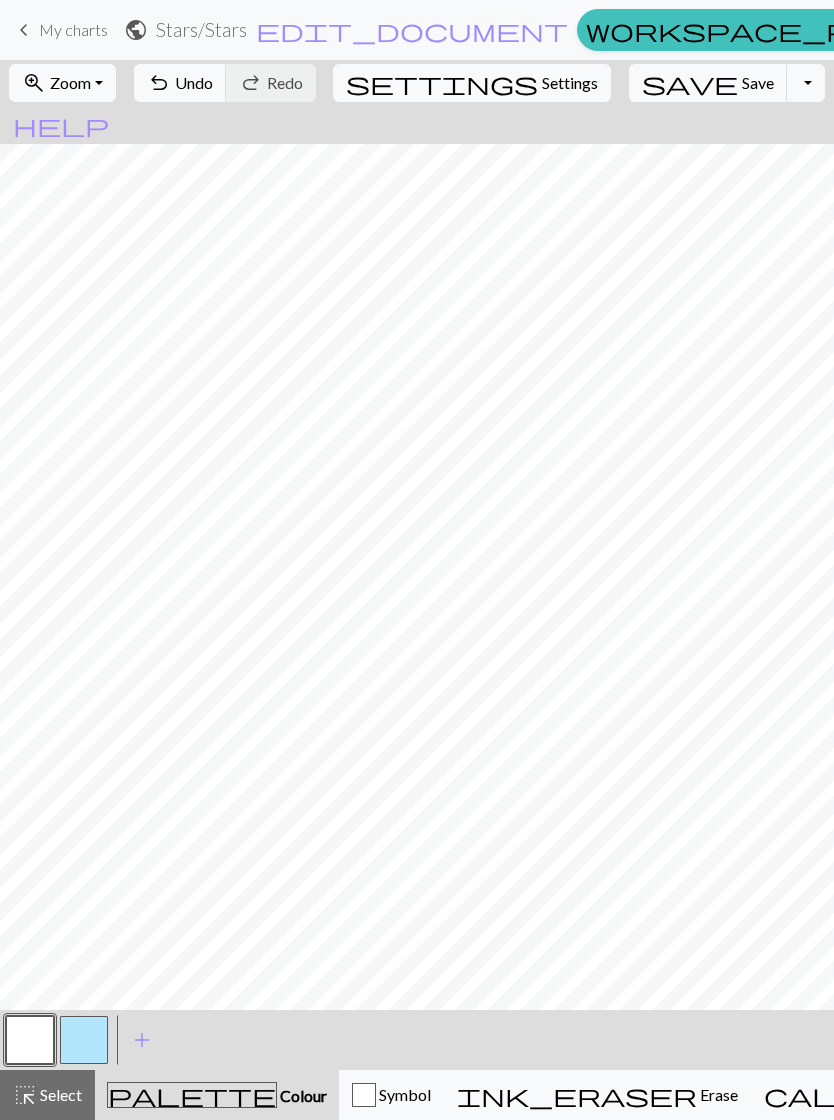 click at bounding box center (84, 1040) 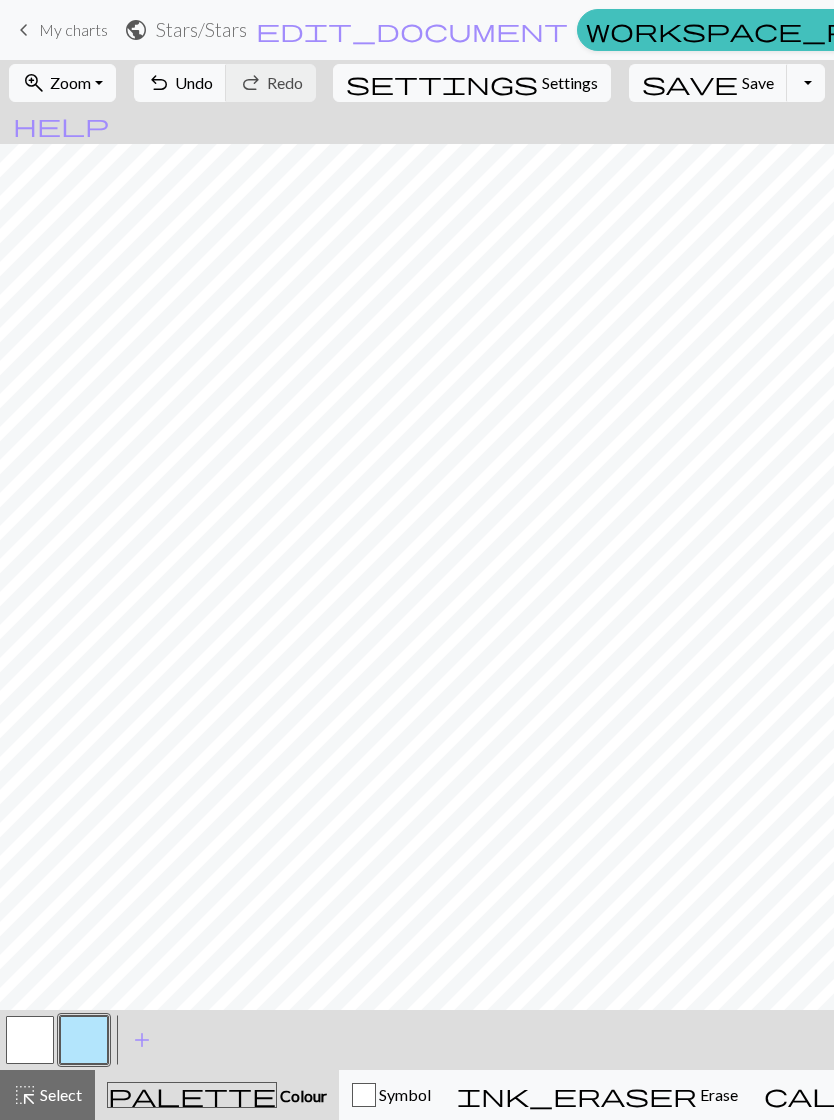 click at bounding box center [30, 1040] 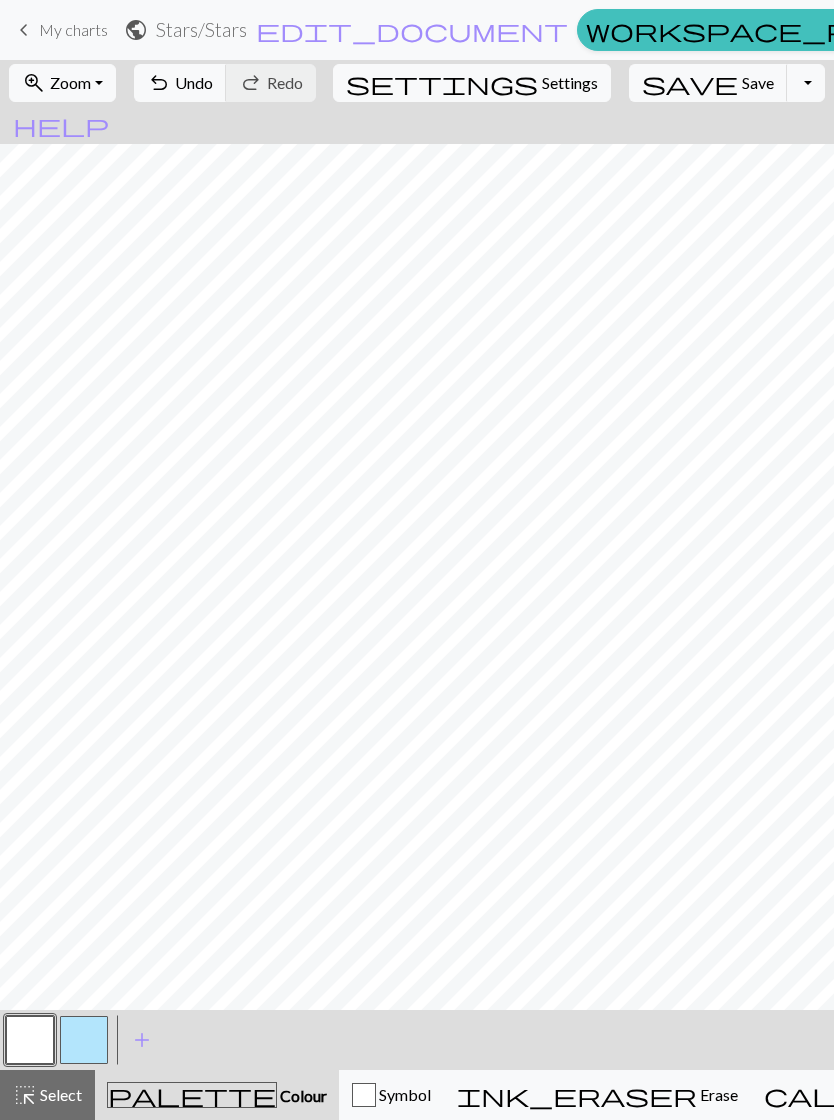 click at bounding box center (84, 1040) 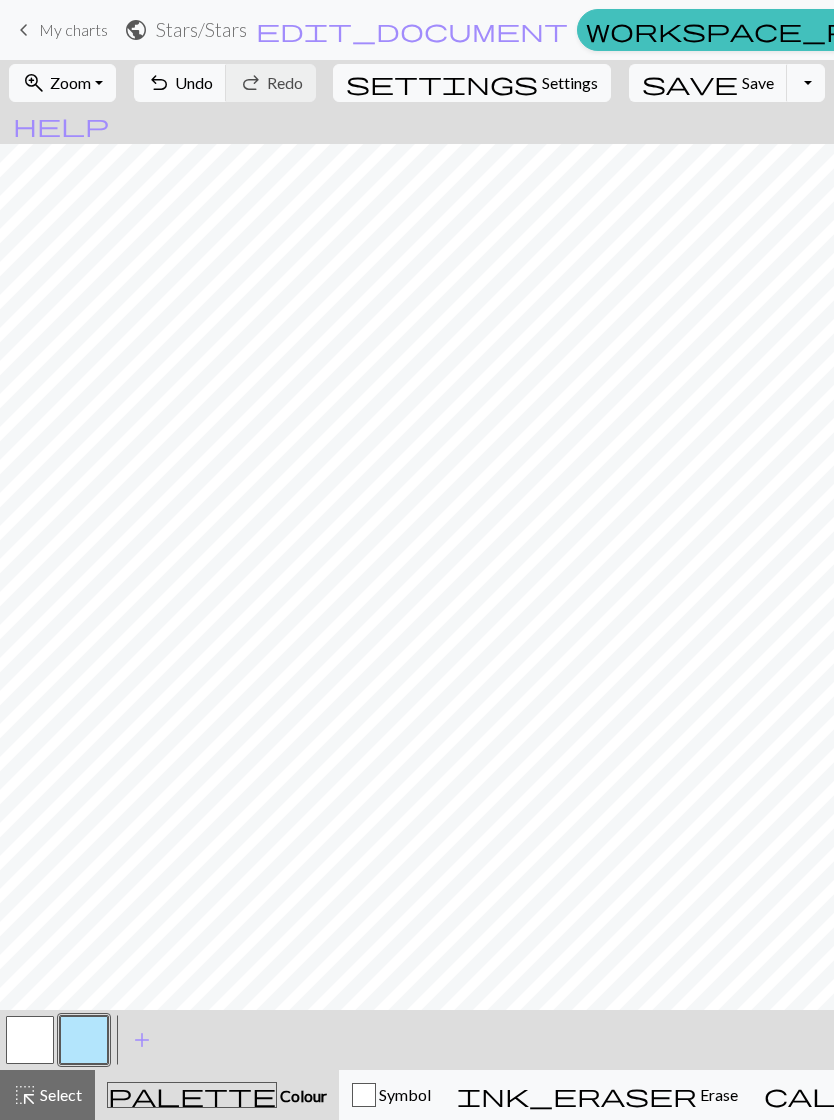 click at bounding box center (30, 1040) 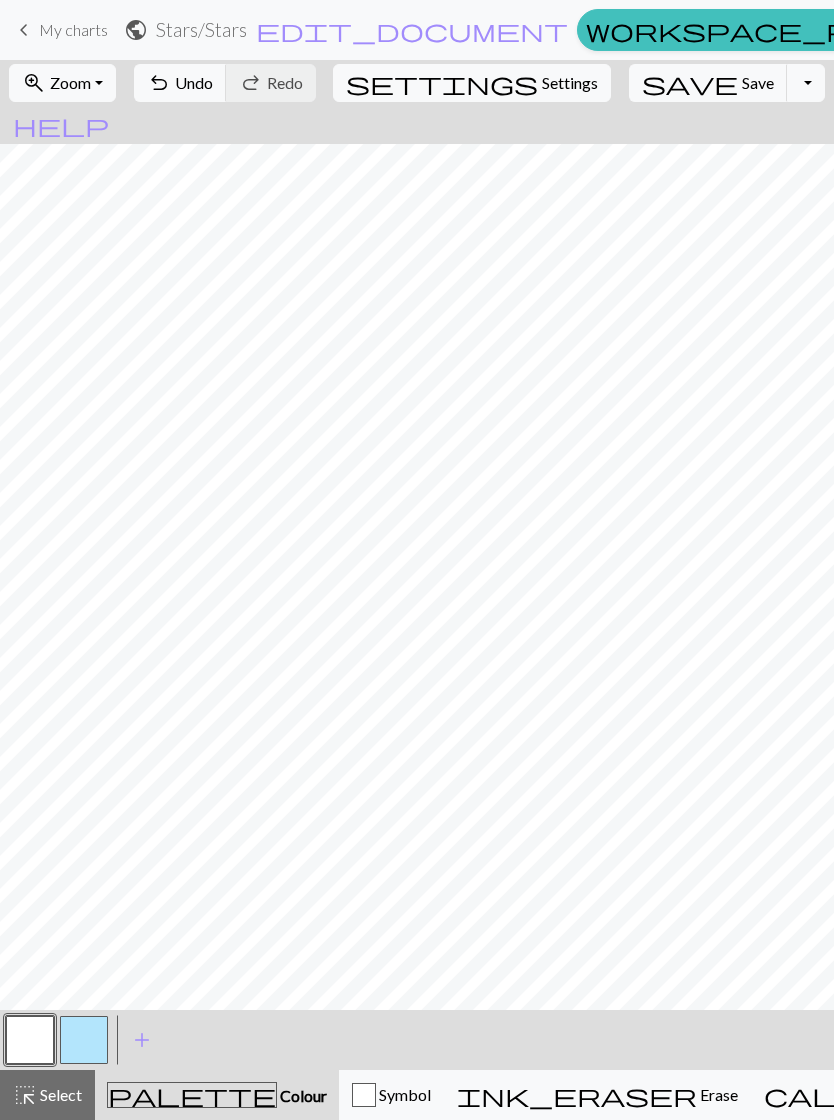 click at bounding box center [84, 1040] 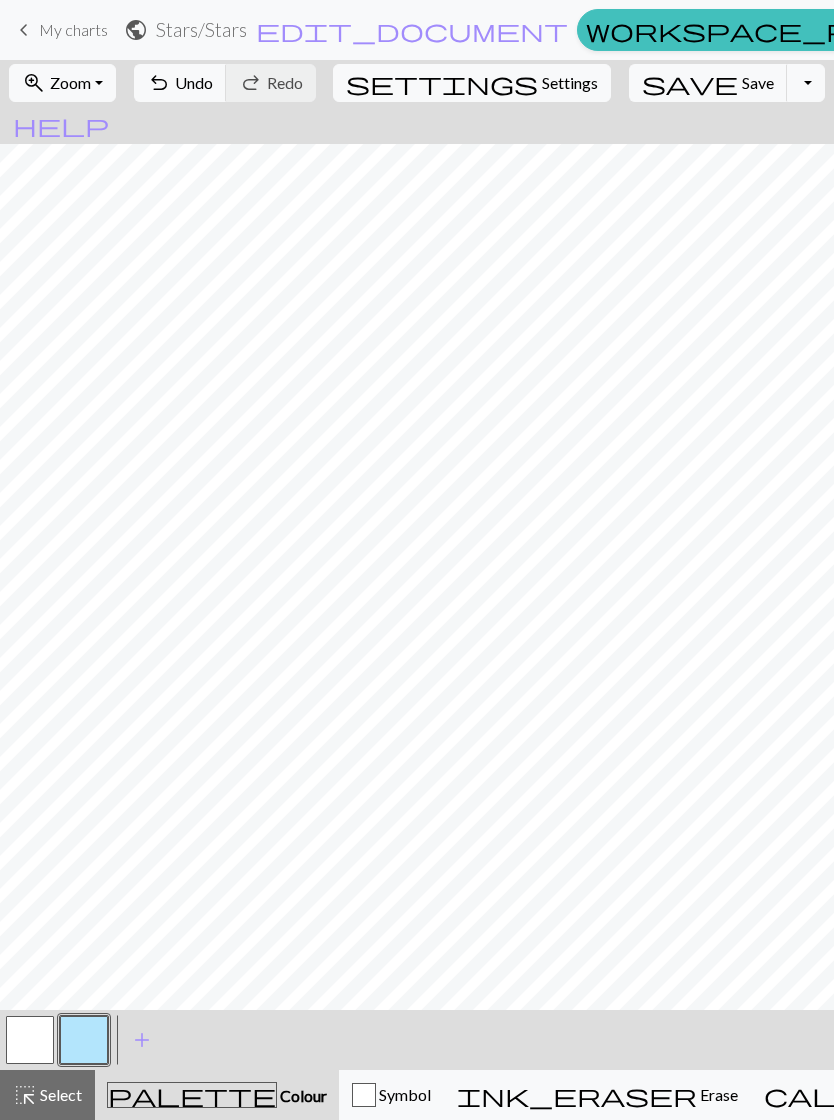 click at bounding box center [30, 1040] 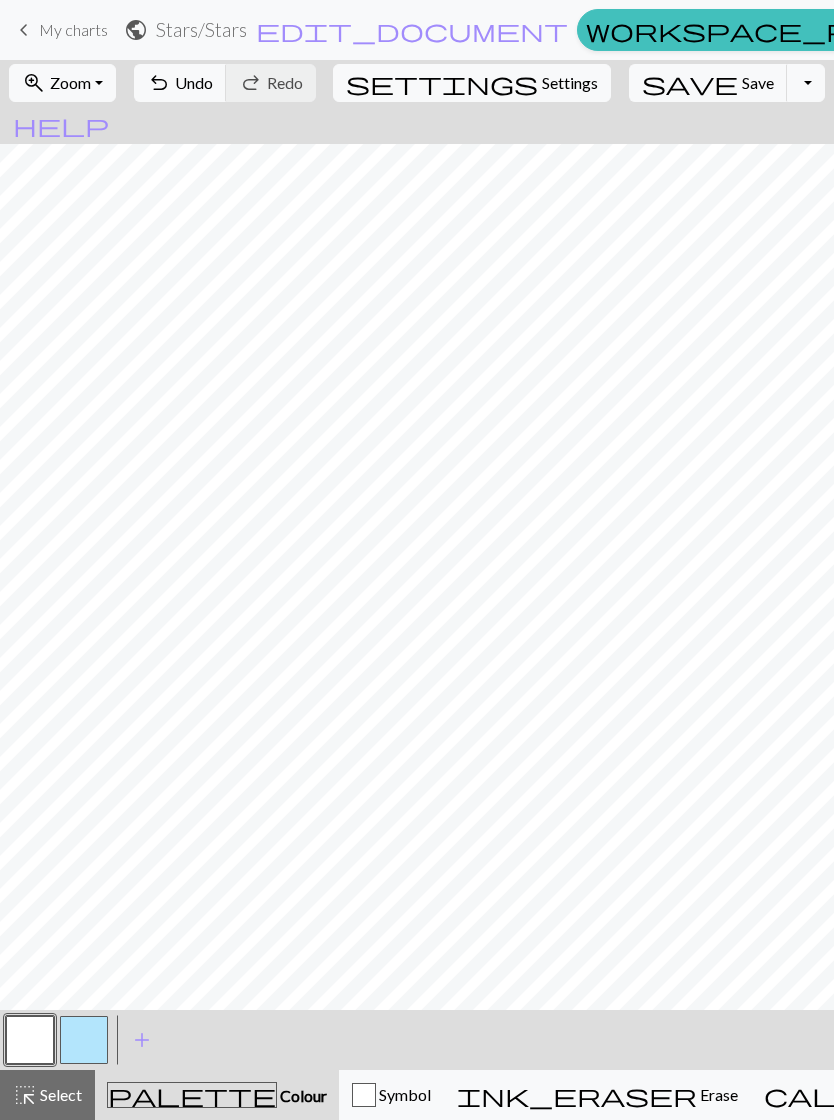 click at bounding box center [84, 1040] 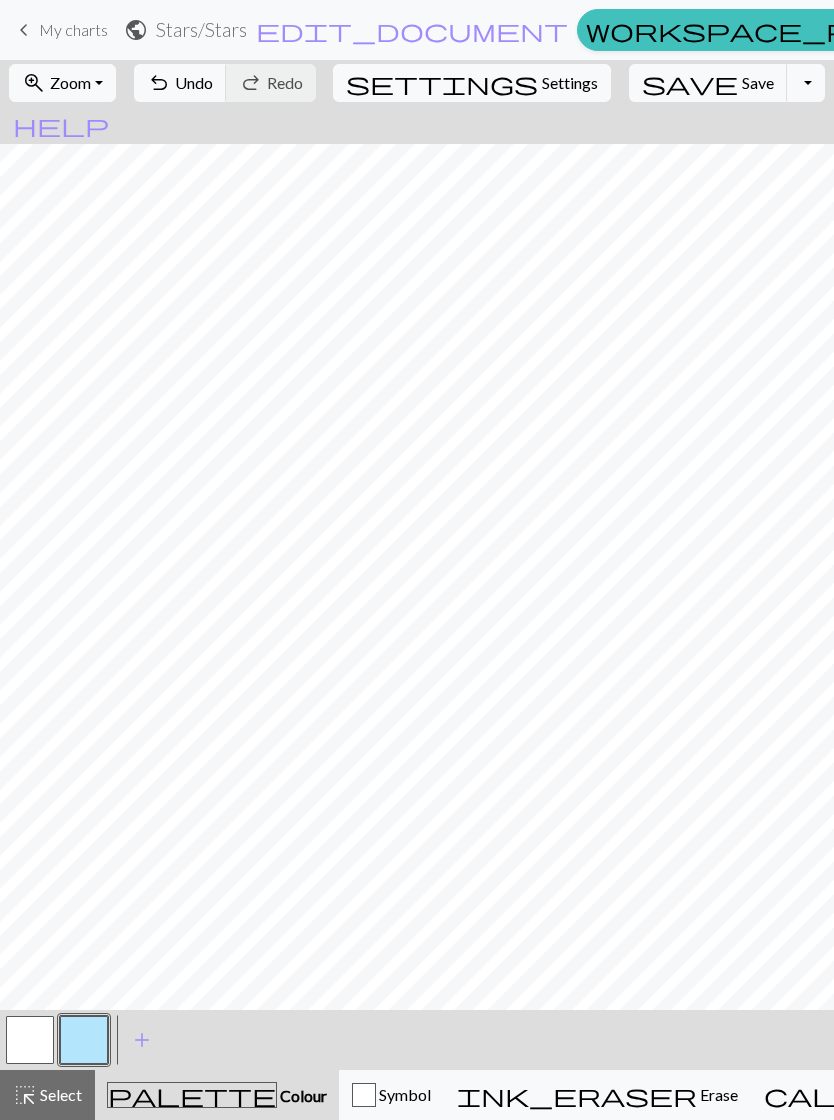click at bounding box center [30, 1040] 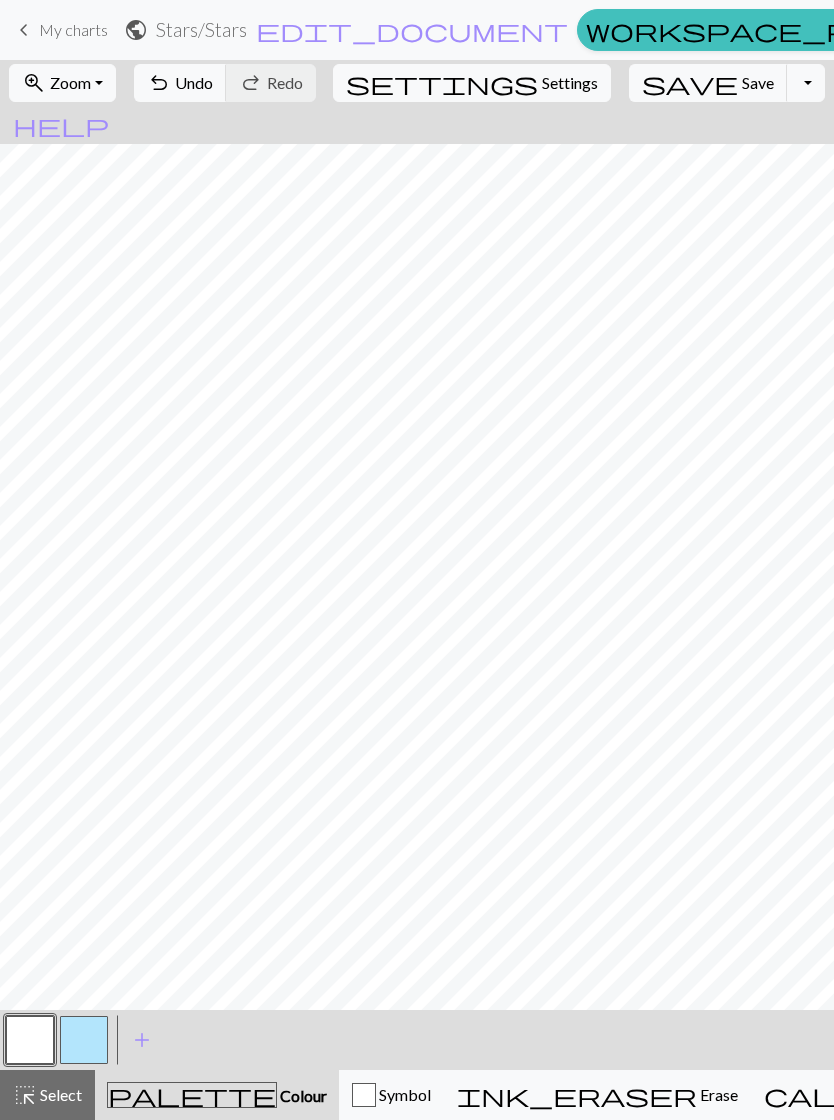 click at bounding box center (84, 1040) 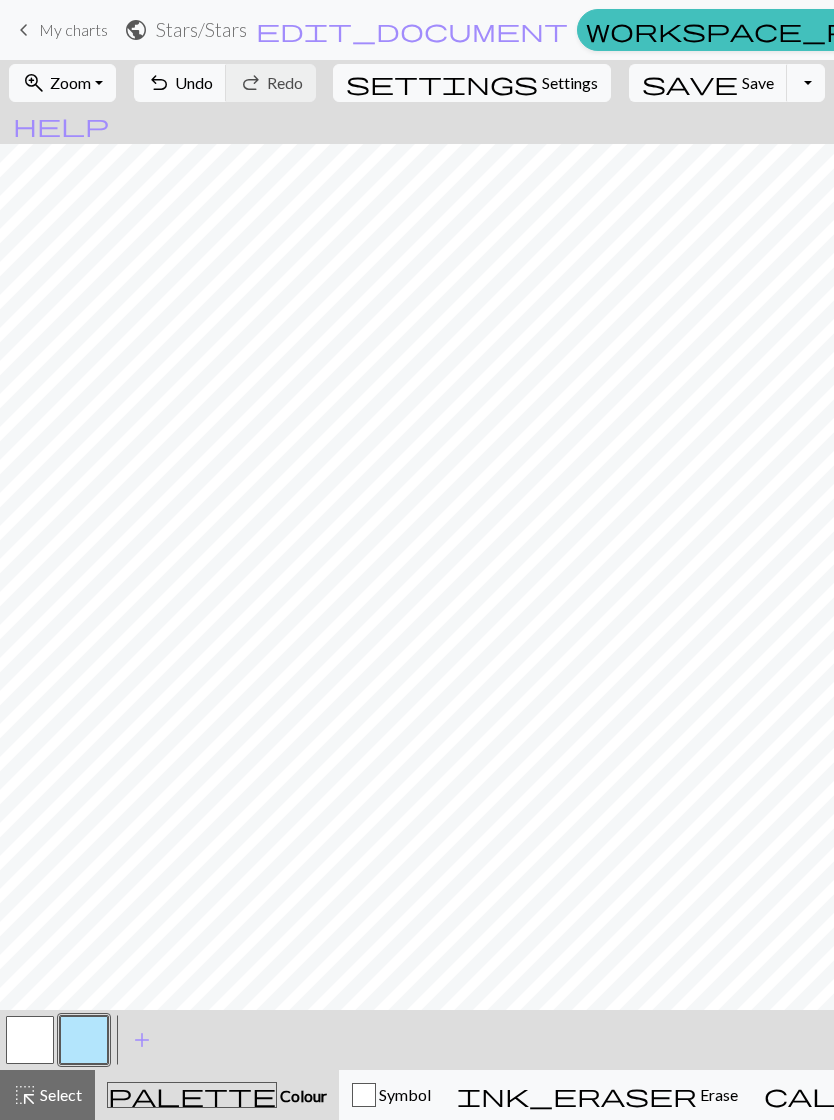 click at bounding box center (30, 1040) 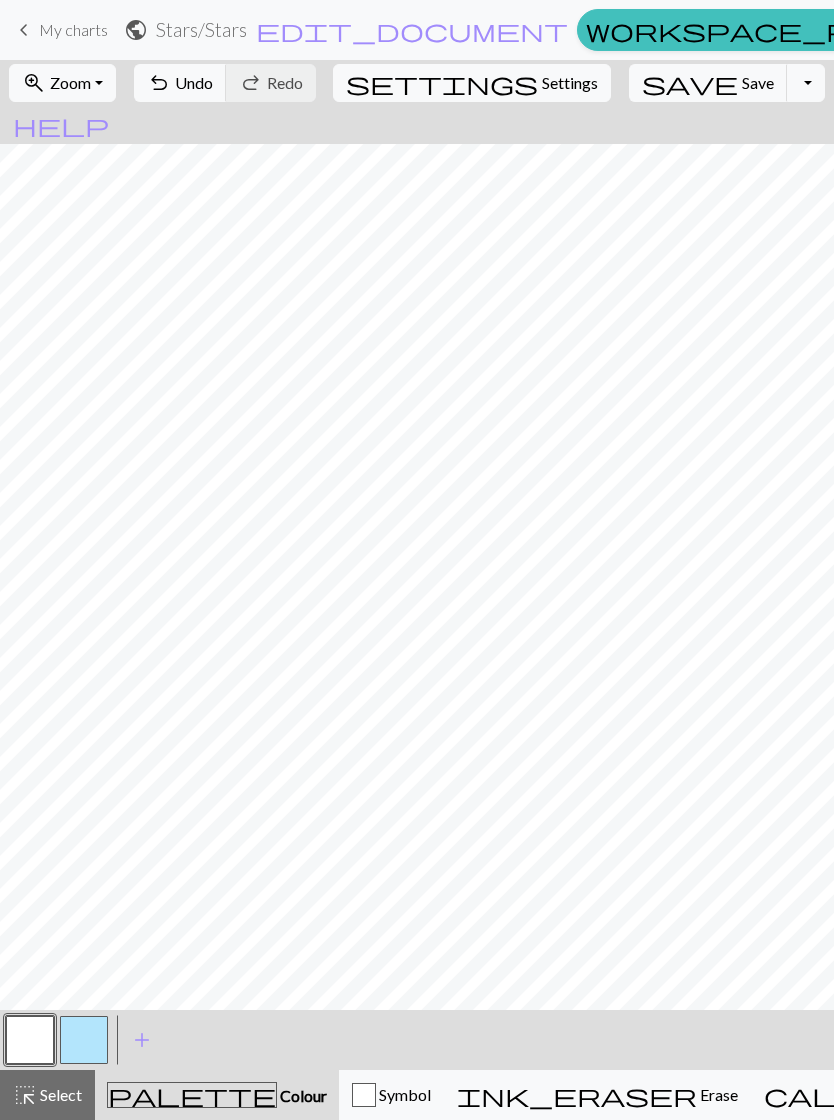 click at bounding box center (84, 1040) 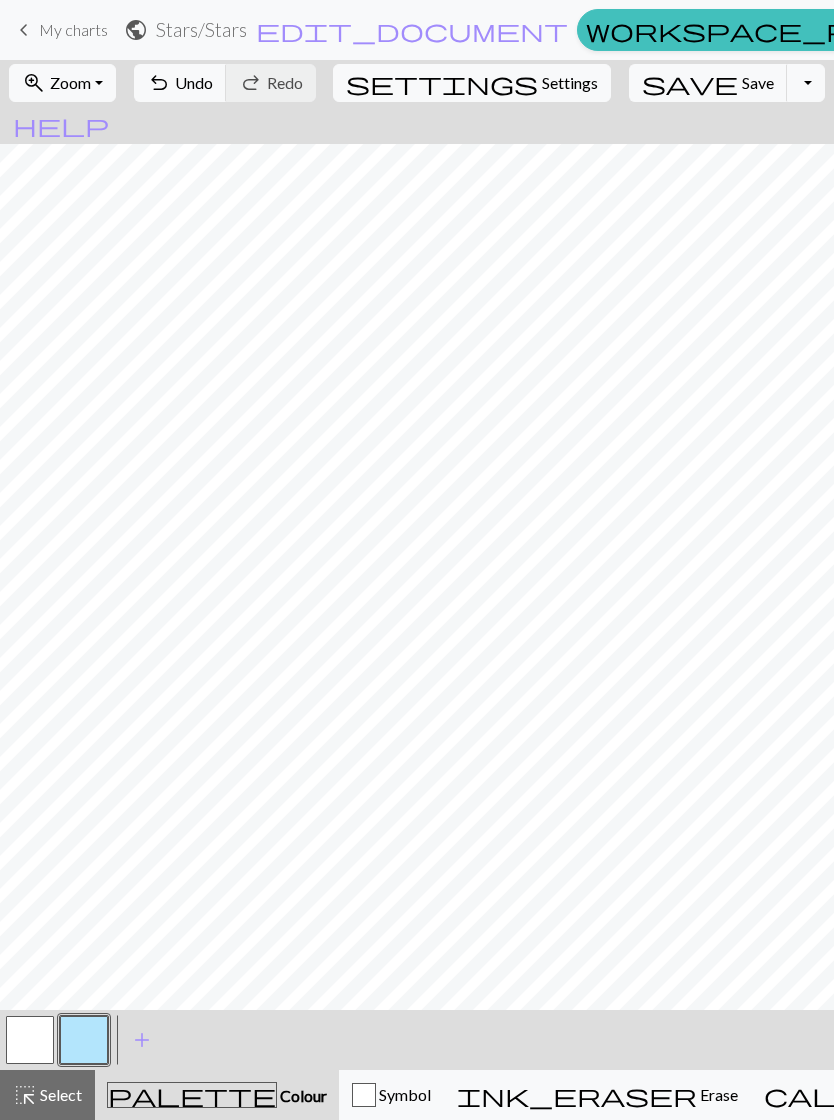 click on "My charts" at bounding box center (73, 29) 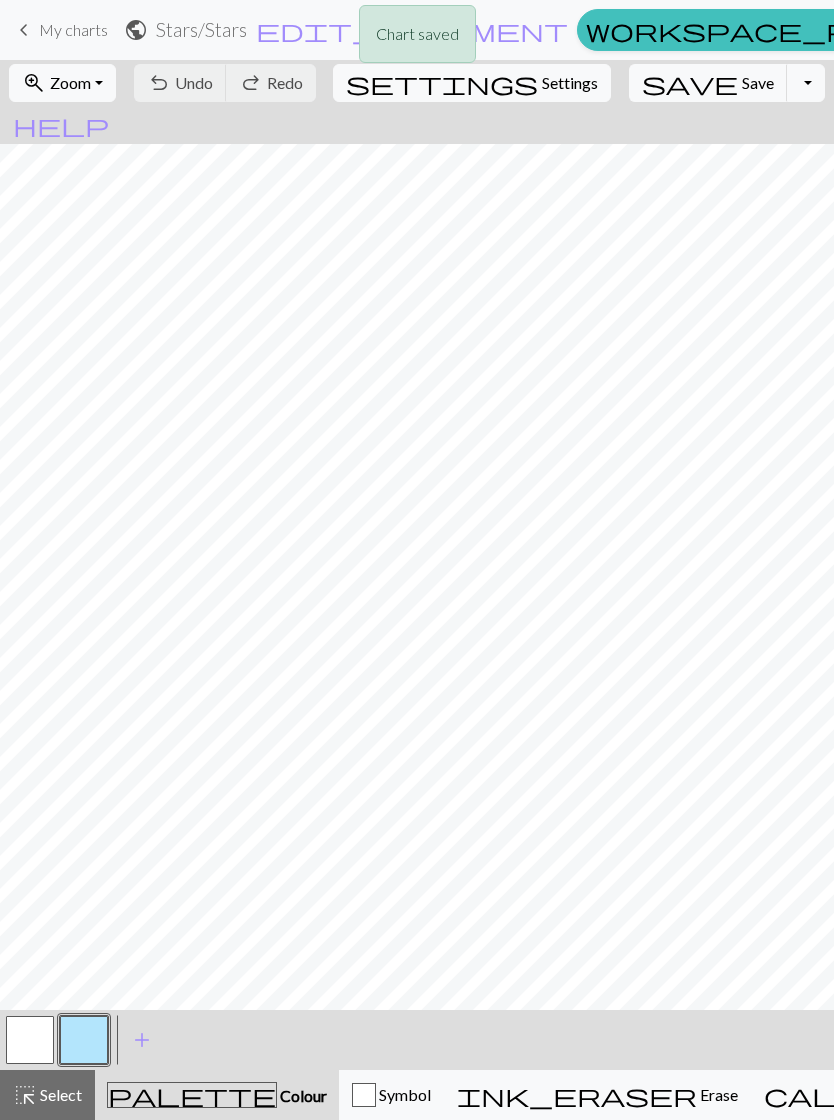 click on "save" at bounding box center [690, 83] 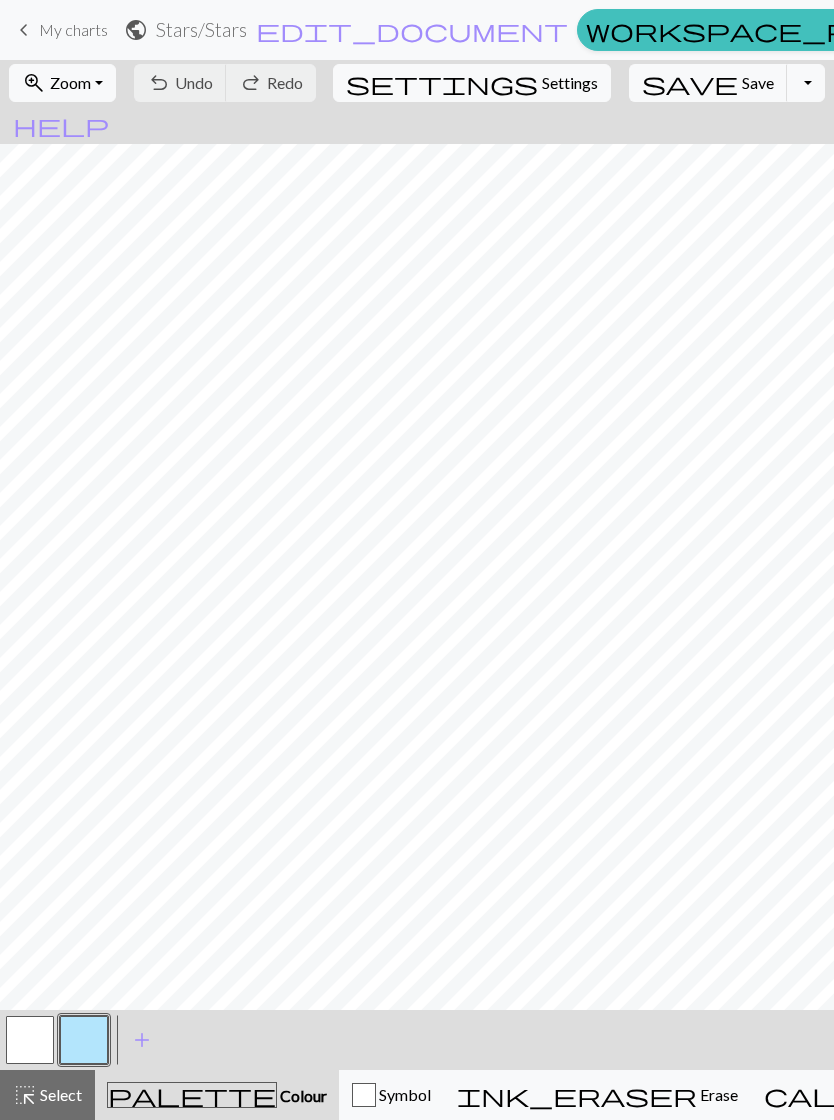 click on "My charts" at bounding box center (73, 29) 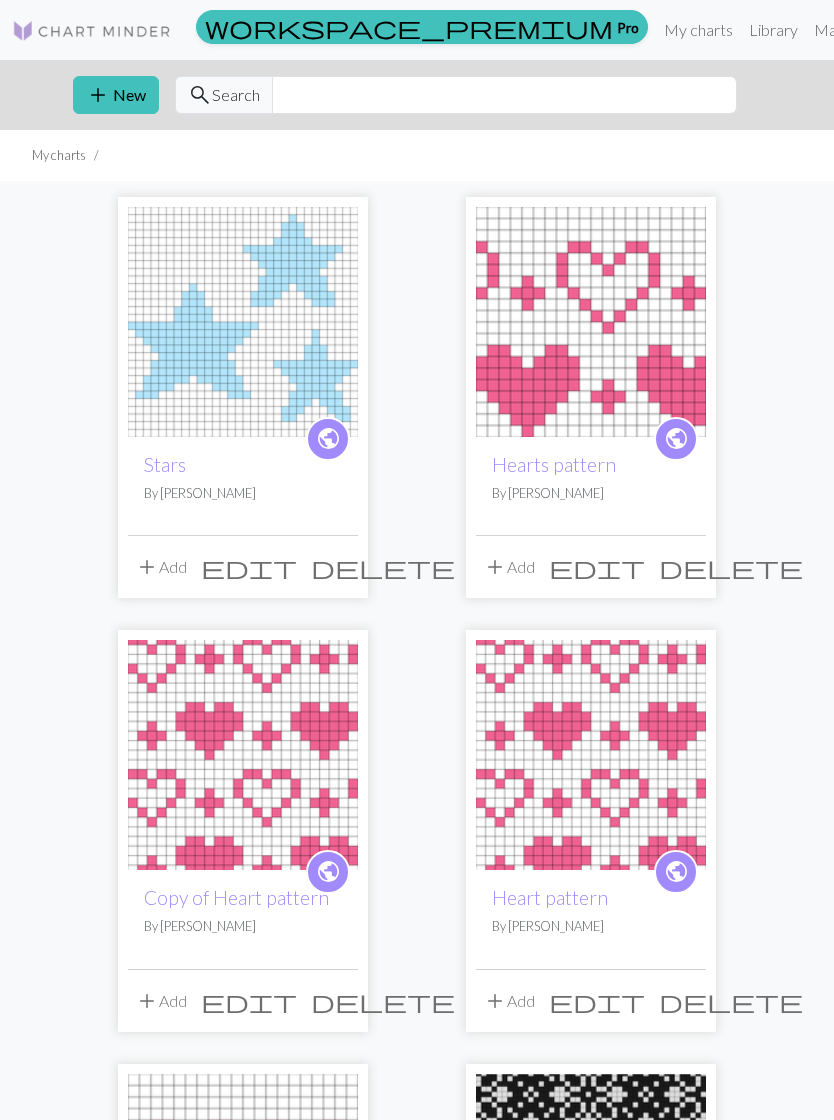 click on "add   New" at bounding box center (116, 95) 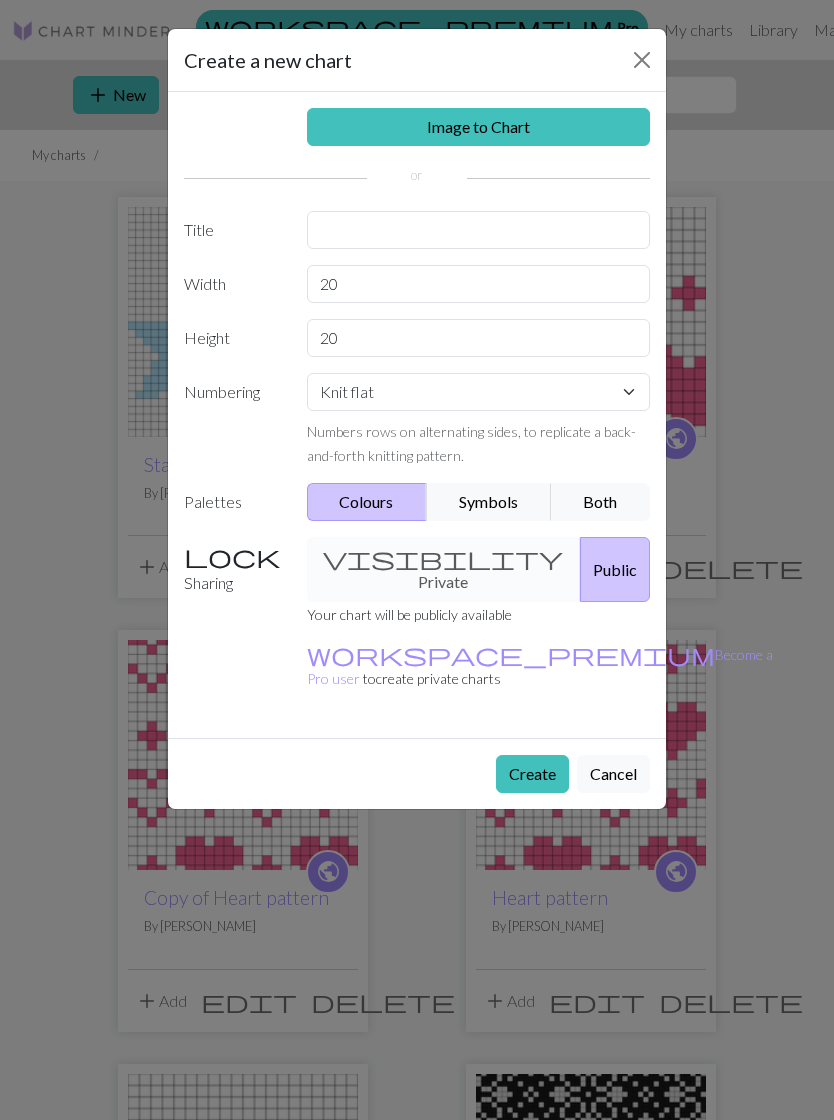 click on "Image to Chart" at bounding box center (479, 127) 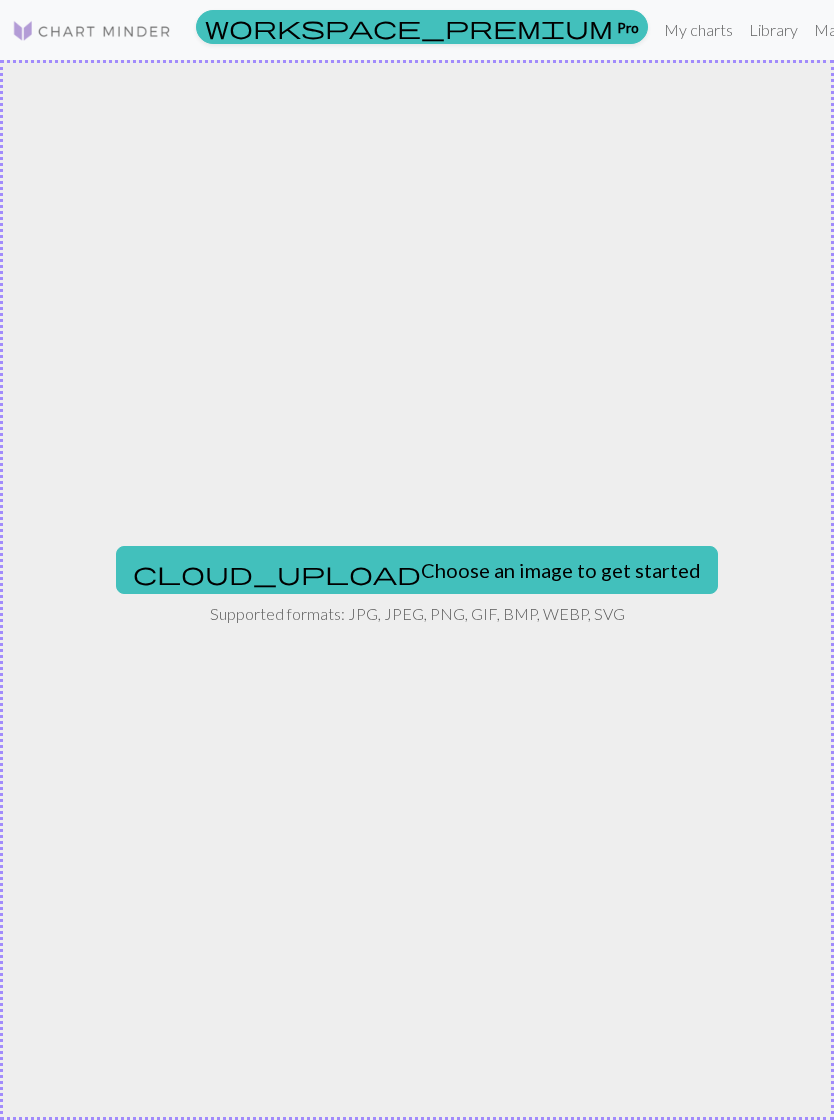 click on "cloud_upload  Choose an image to get started" at bounding box center (417, 570) 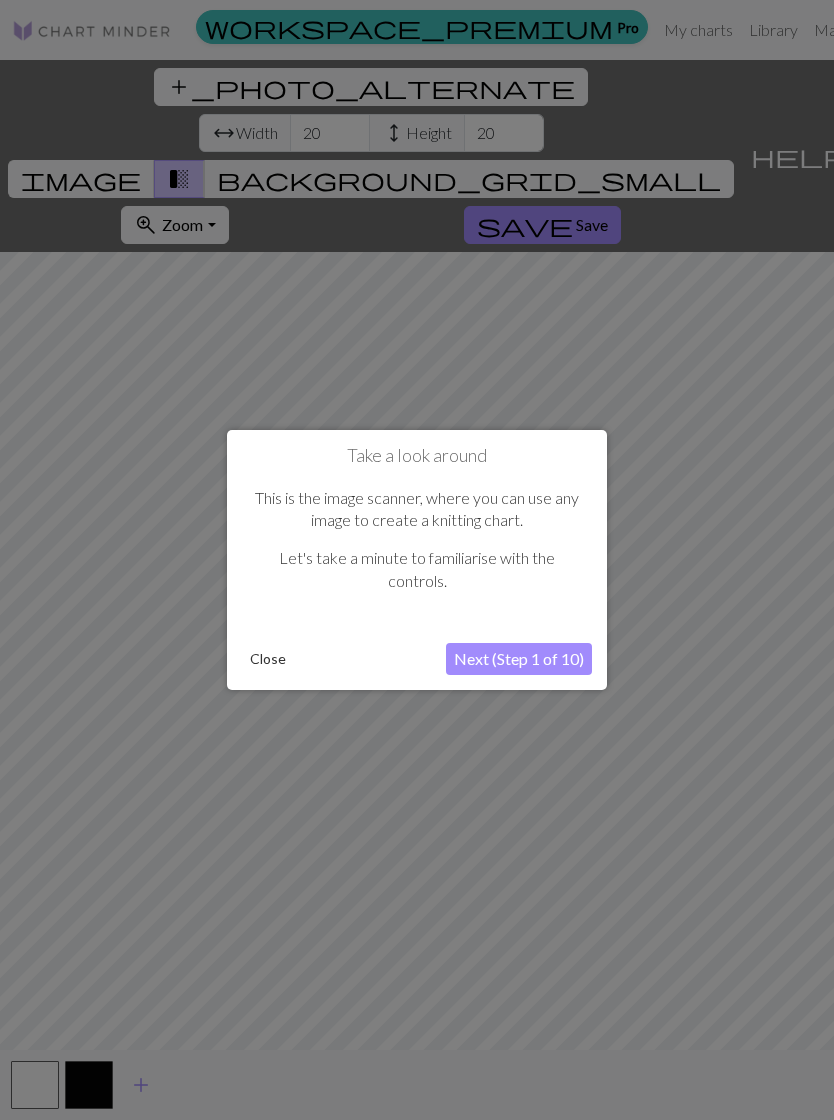 click on "Next (Step 1 of 10)" at bounding box center (519, 659) 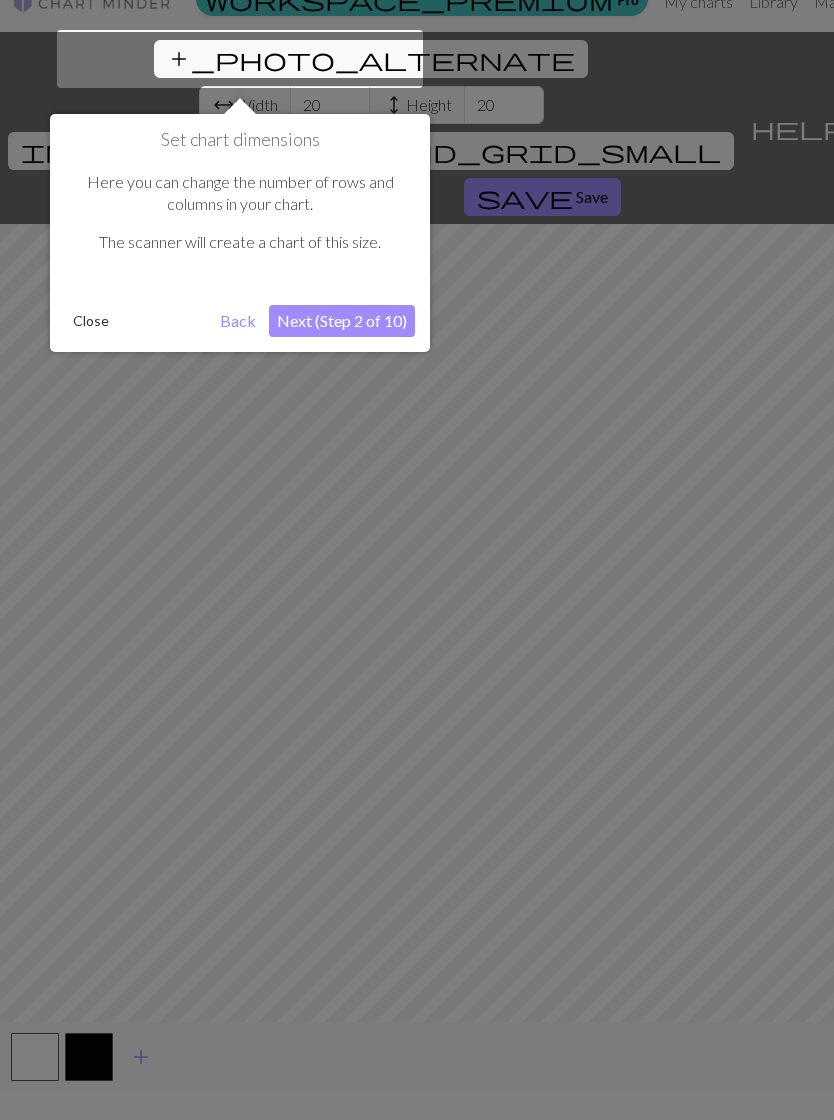 scroll, scrollTop: 31, scrollLeft: 0, axis: vertical 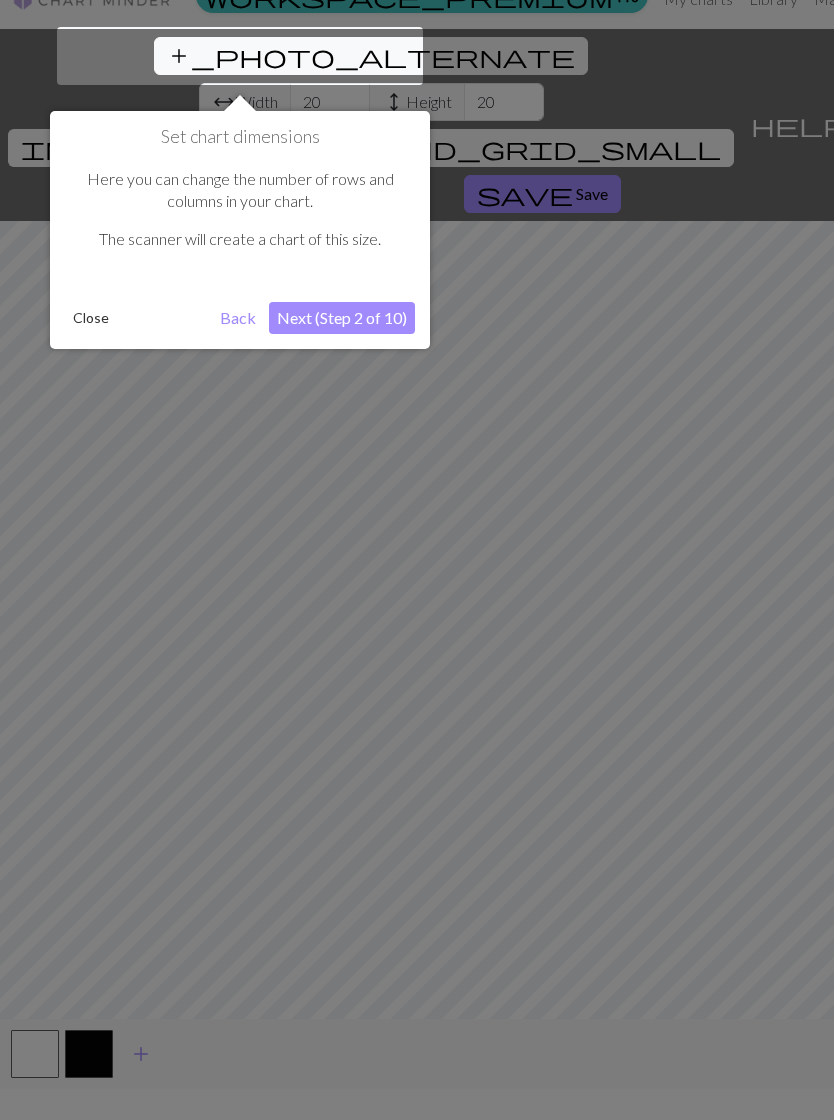 click at bounding box center (240, 56) 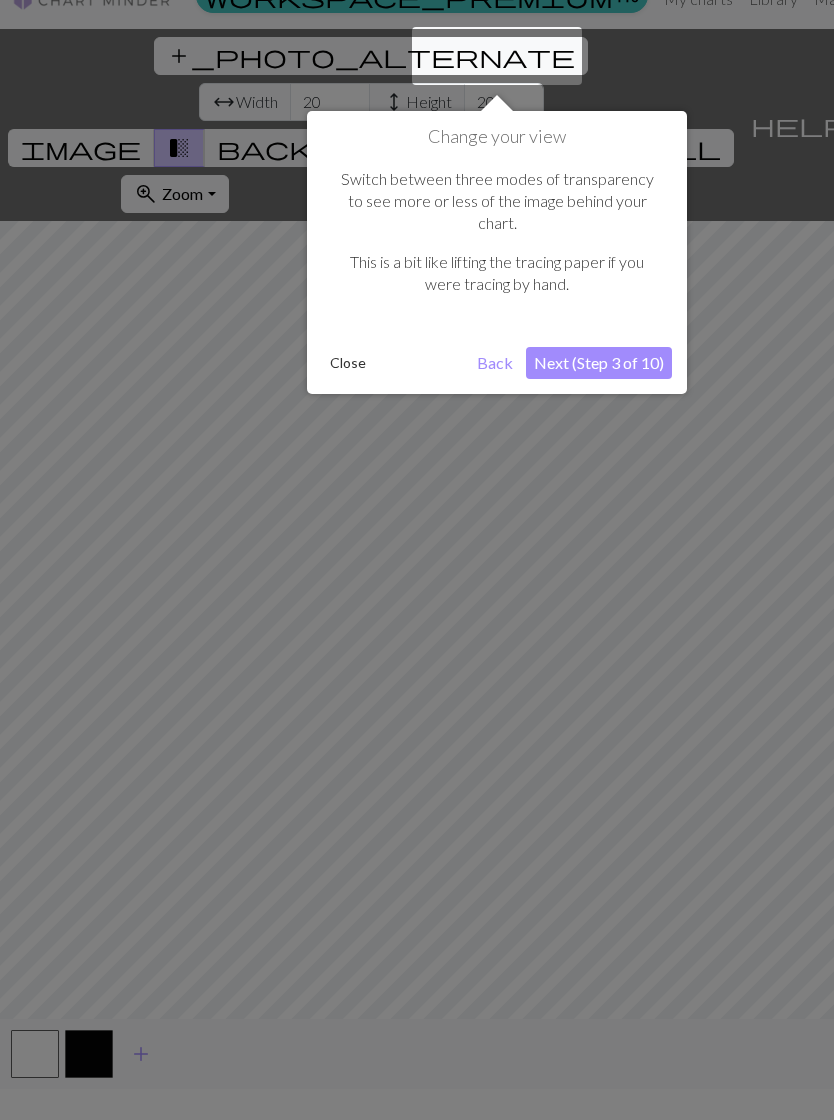 click on "Next (Step 3 of 10)" at bounding box center (599, 363) 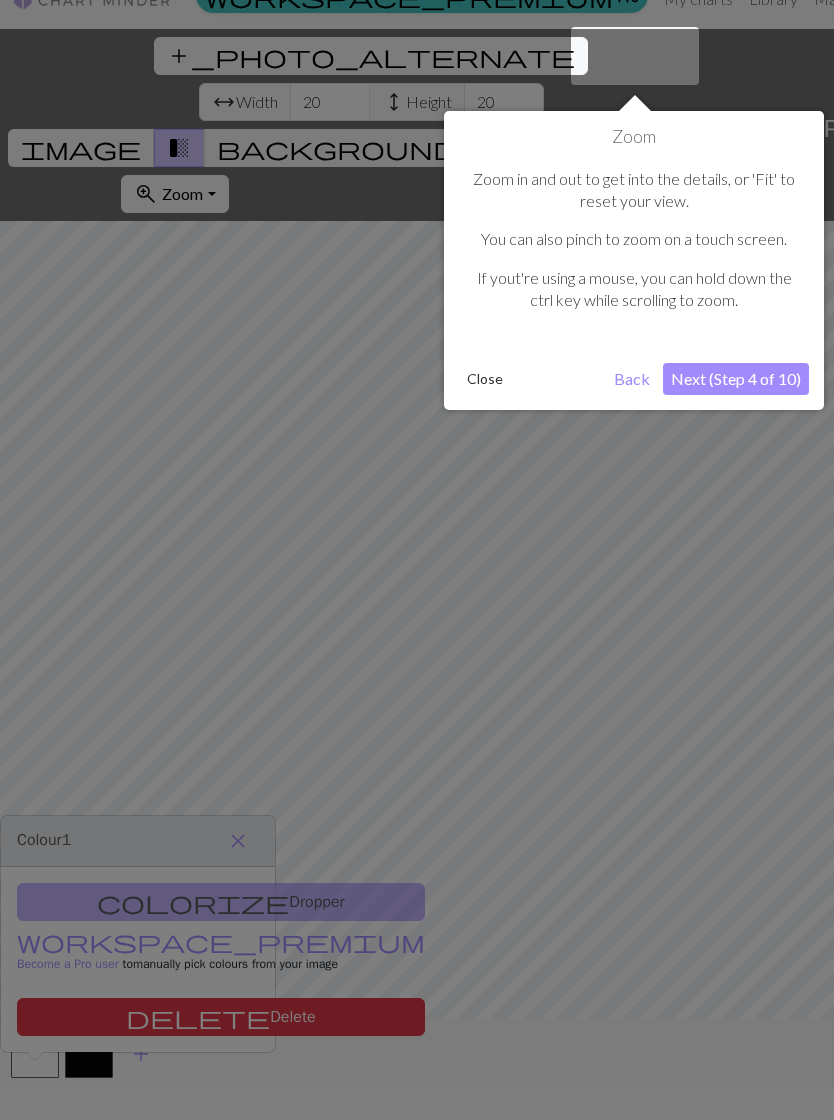 click on "Next (Step 4 of 10)" at bounding box center [736, 379] 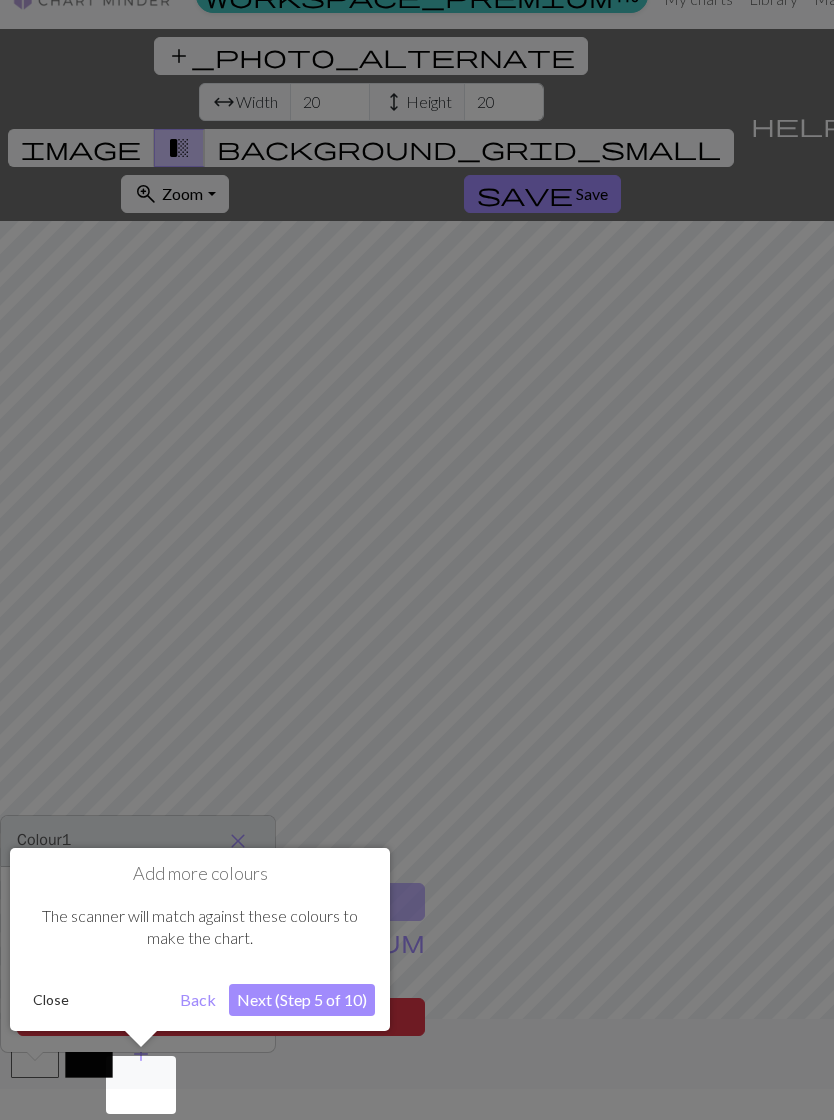 click on "Close" at bounding box center [51, 1000] 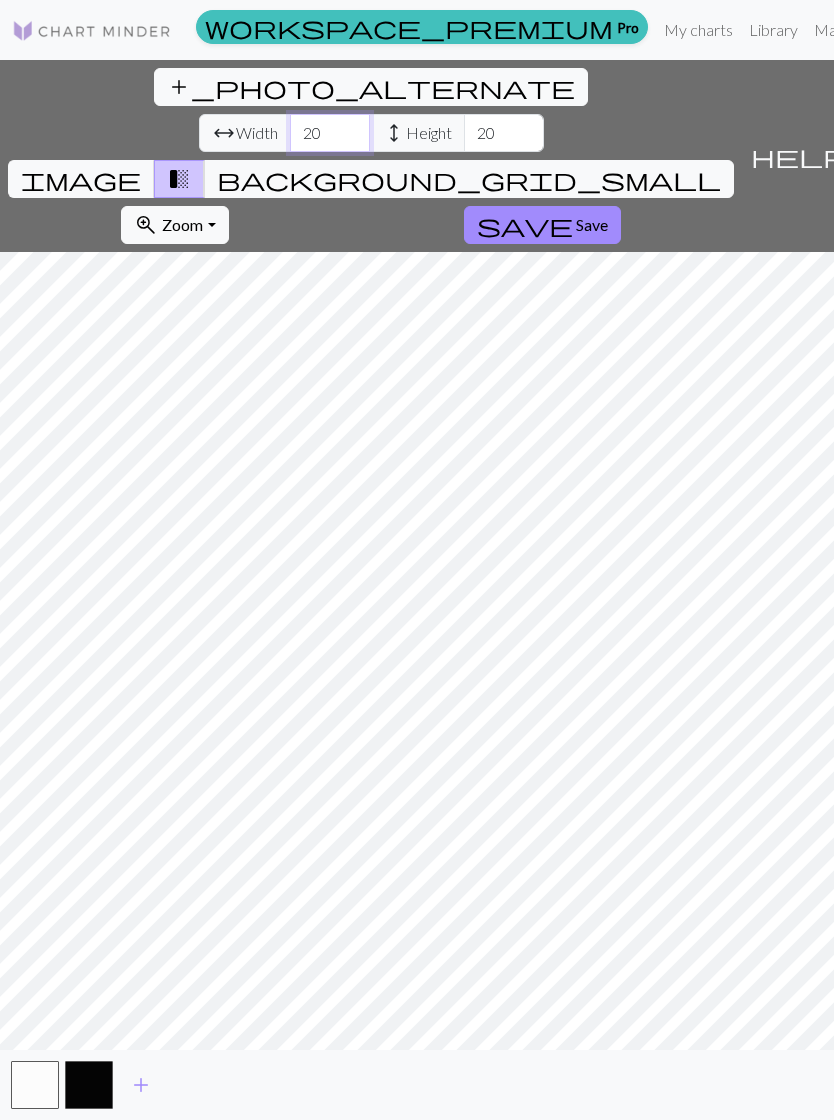 click on "20" at bounding box center (330, 133) 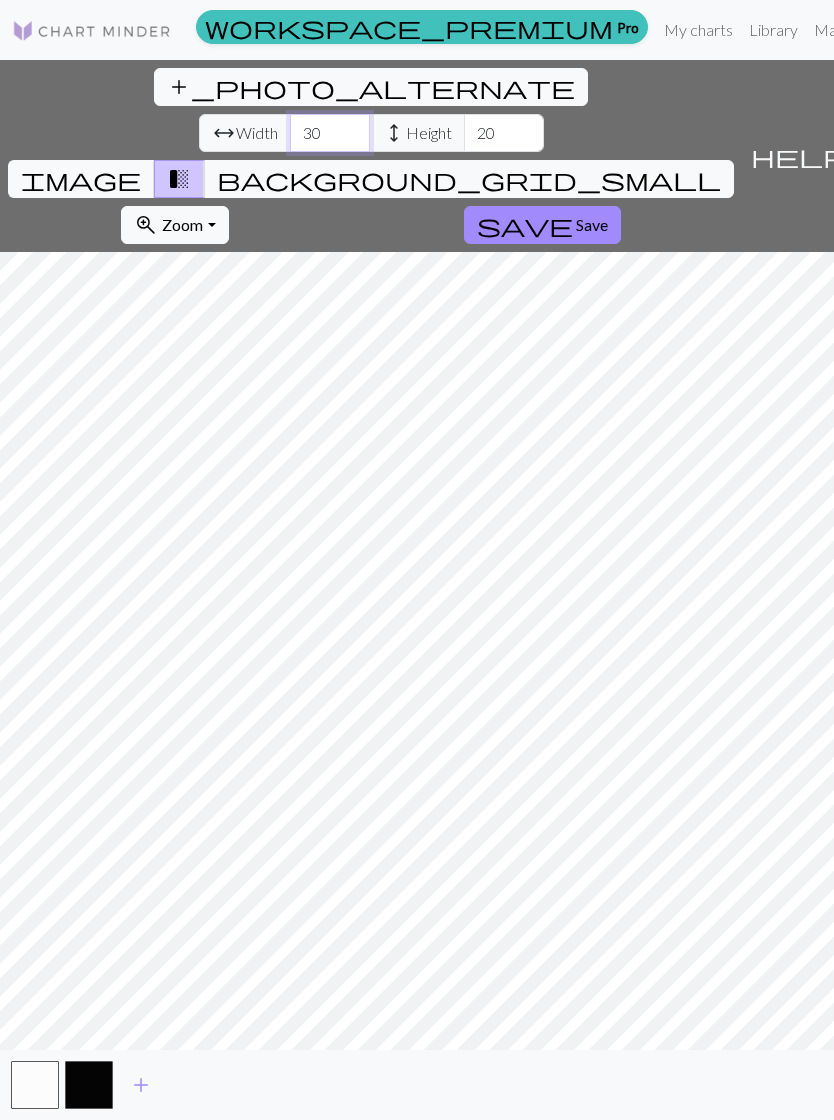 type on "30" 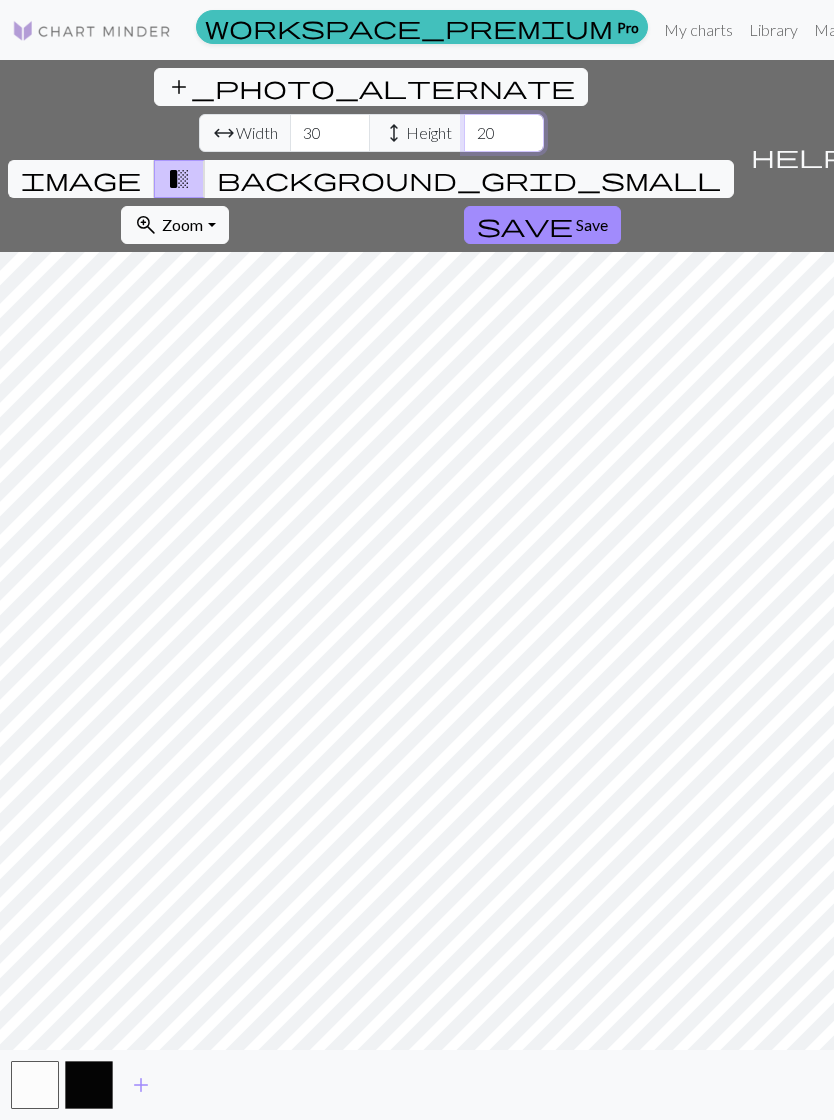 click on "20" at bounding box center [504, 133] 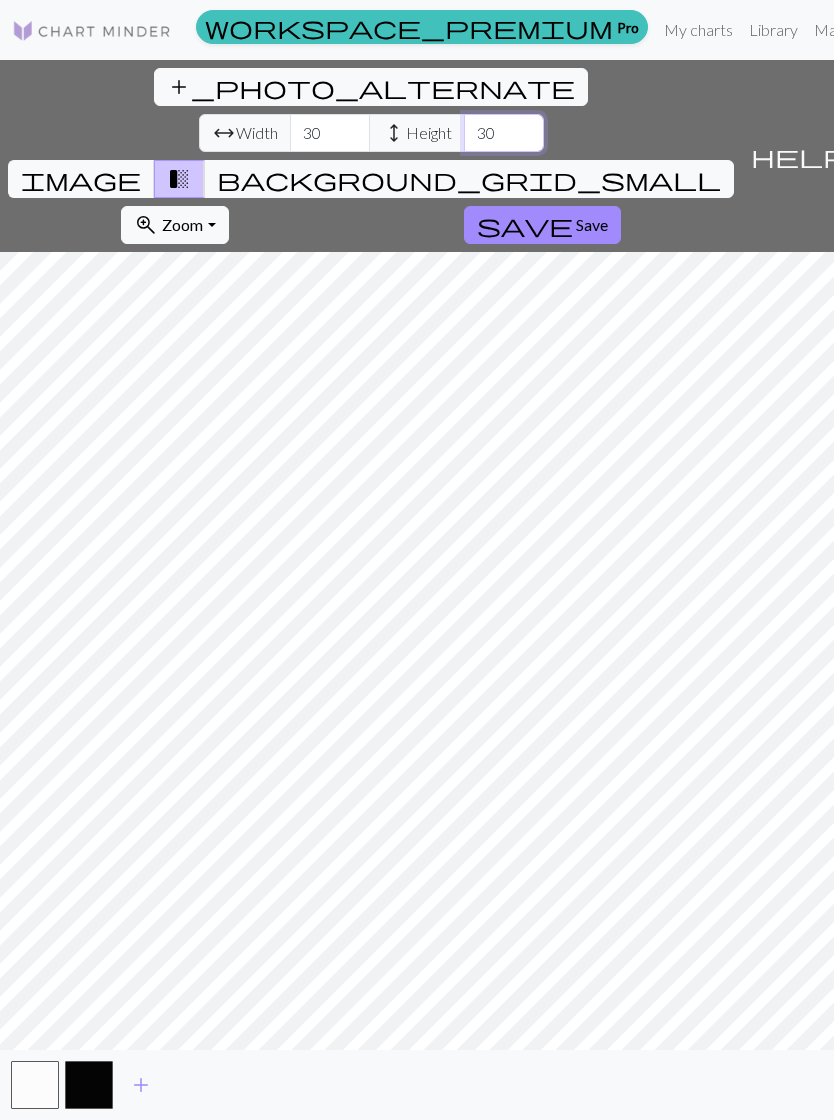 type on "30" 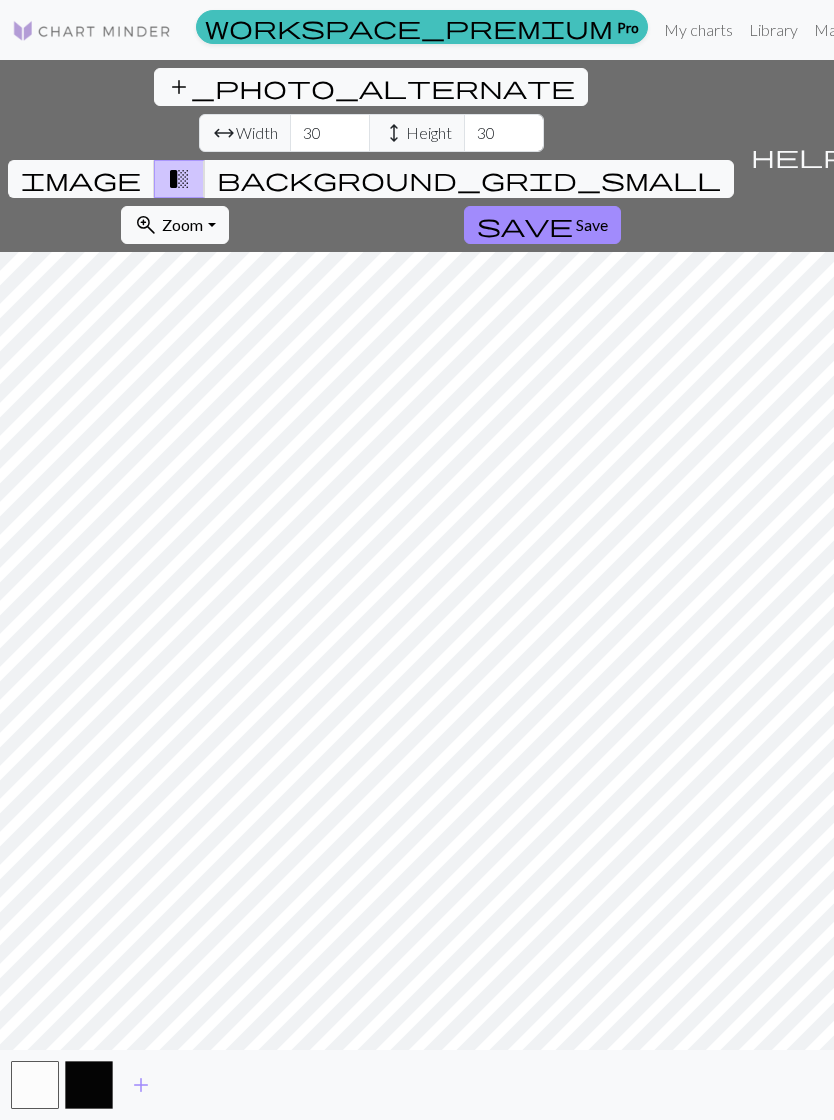 click on "background_grid_small" at bounding box center (469, 179) 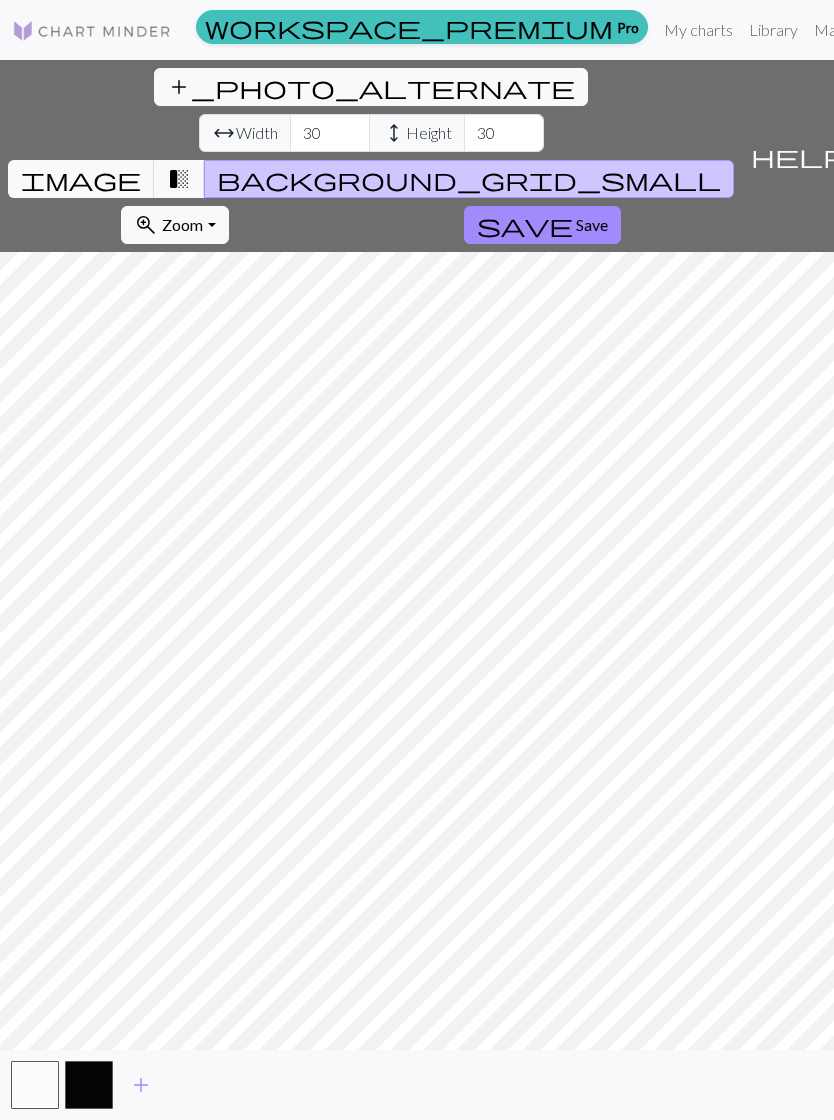 click on "transition_fade" at bounding box center (179, 179) 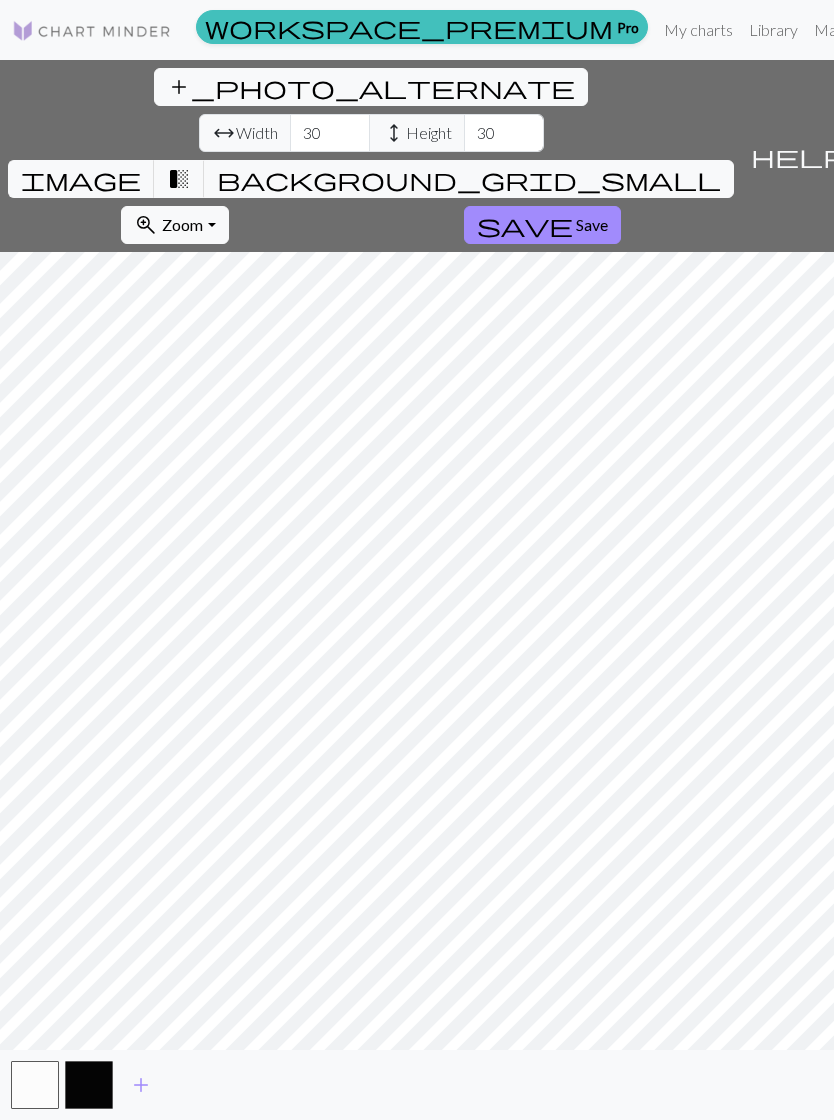 click on "image" at bounding box center (81, 179) 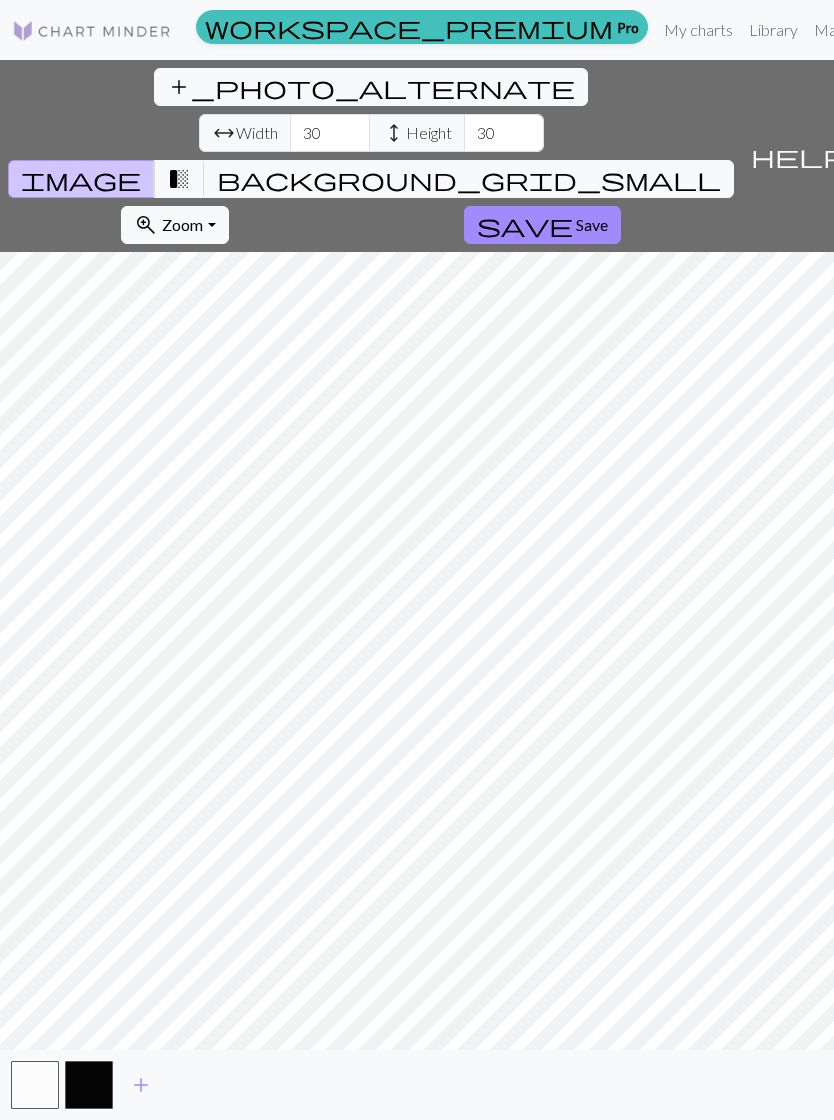 click on "transition_fade" at bounding box center (179, 179) 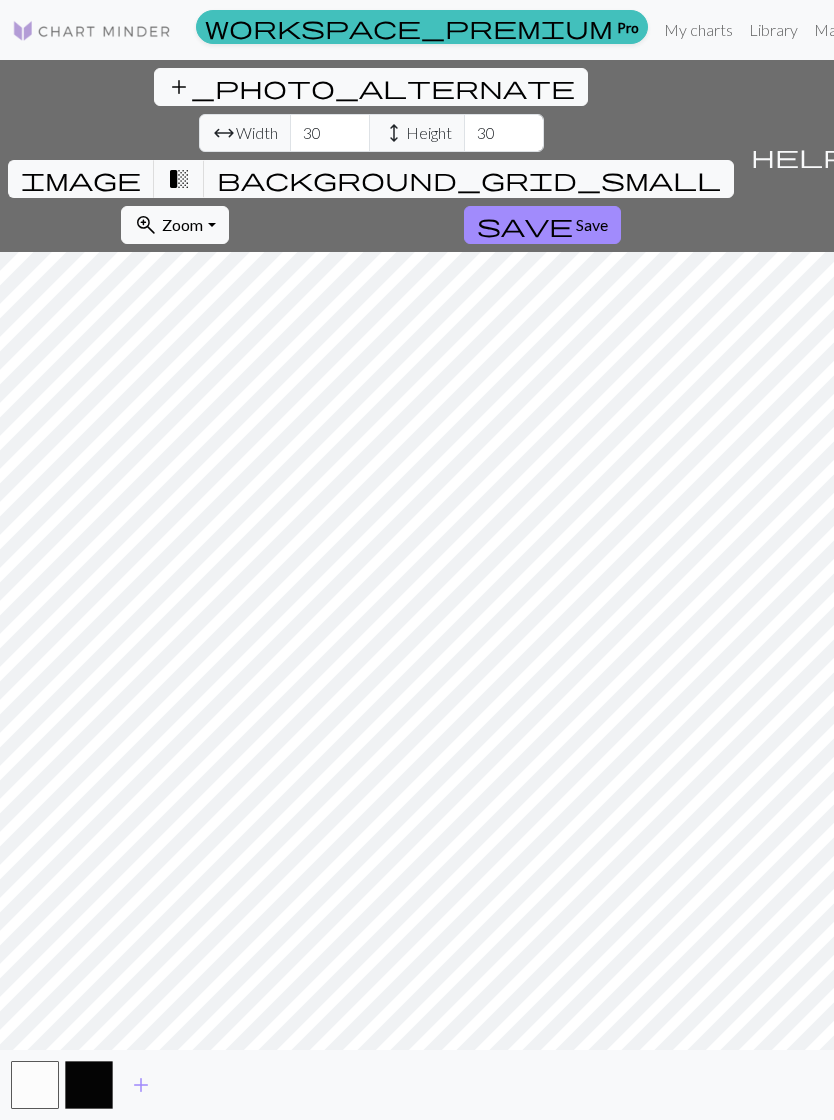 click on "background_grid_small" at bounding box center (469, 179) 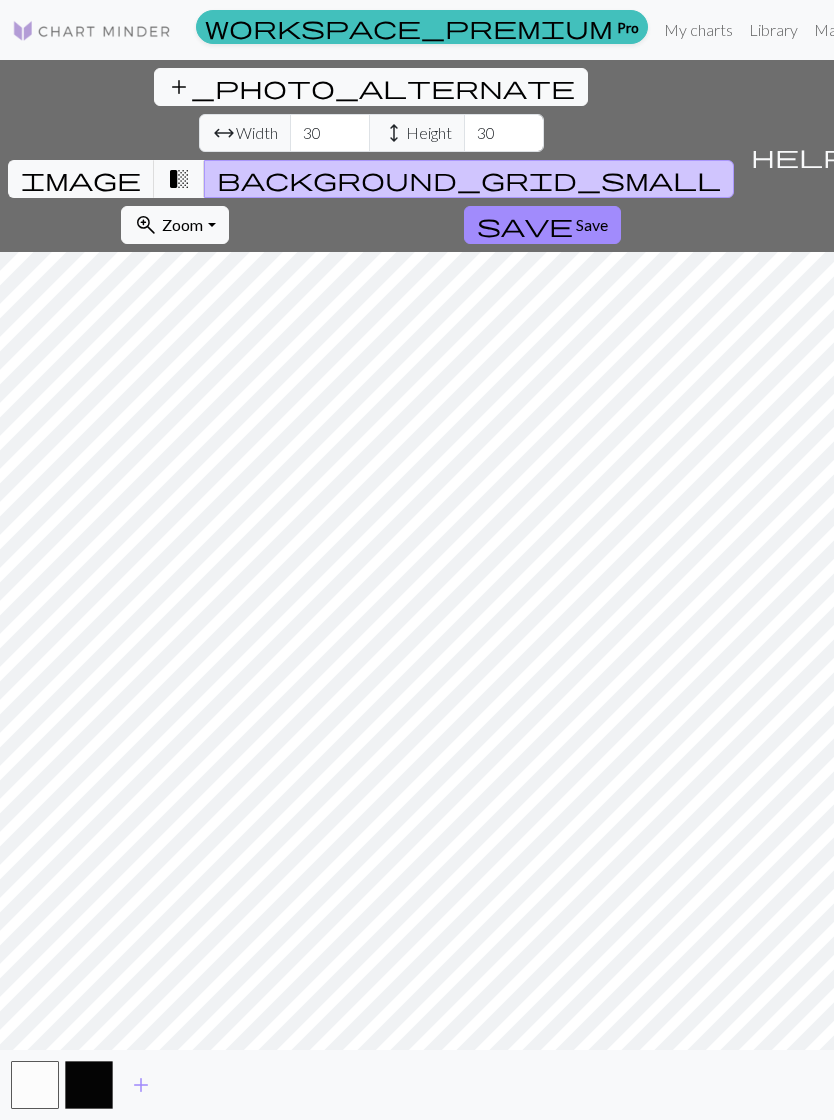 click on "background_grid_small" at bounding box center (469, 179) 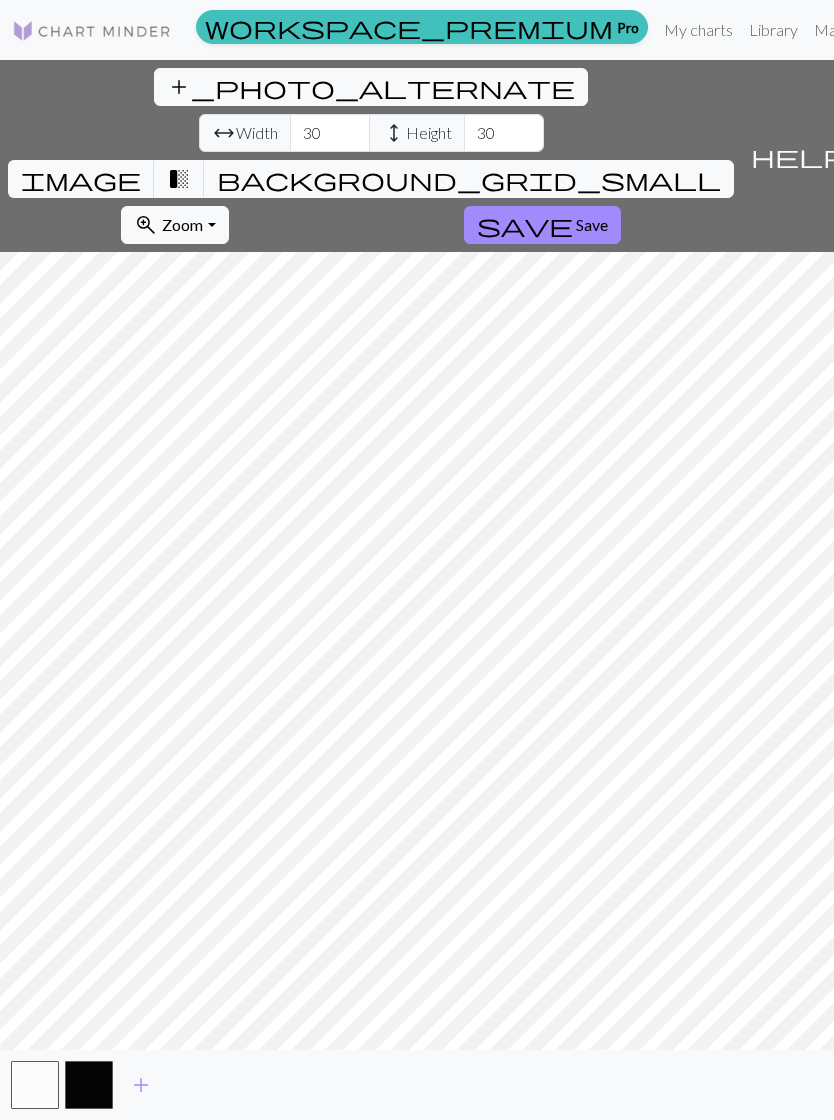 click on "transition_fade" at bounding box center [179, 179] 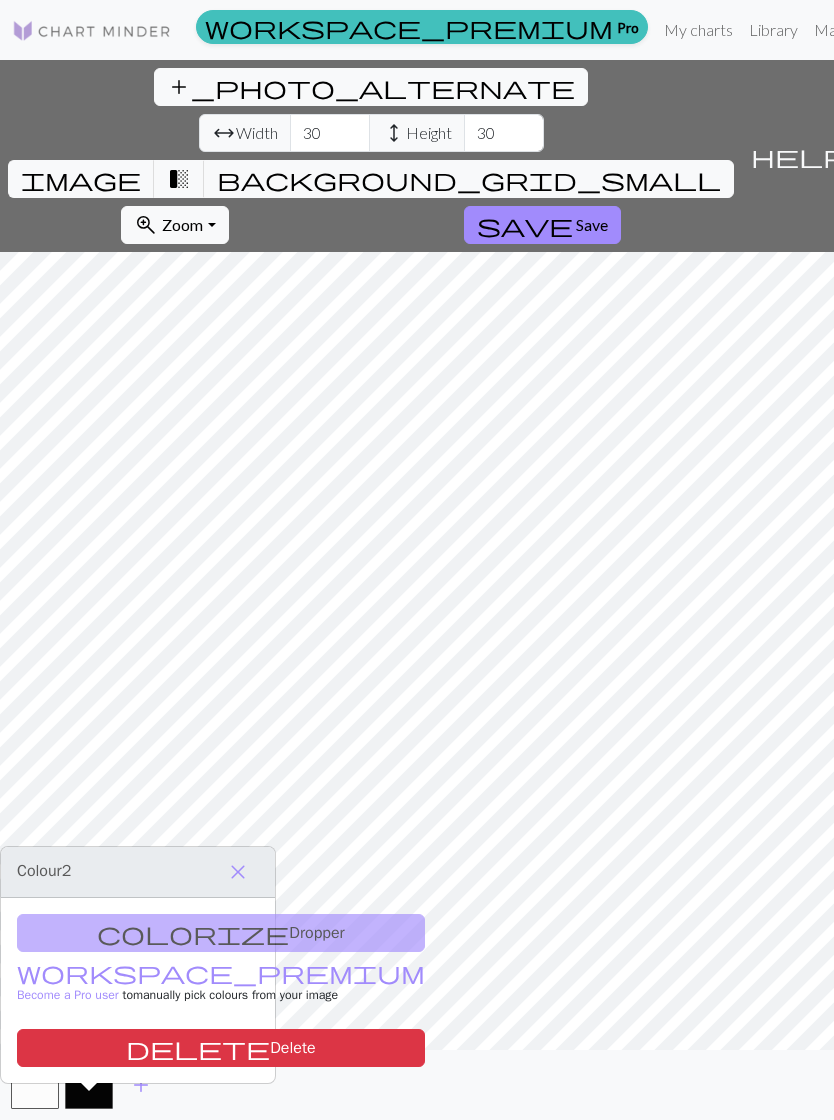click on "close" at bounding box center (238, 872) 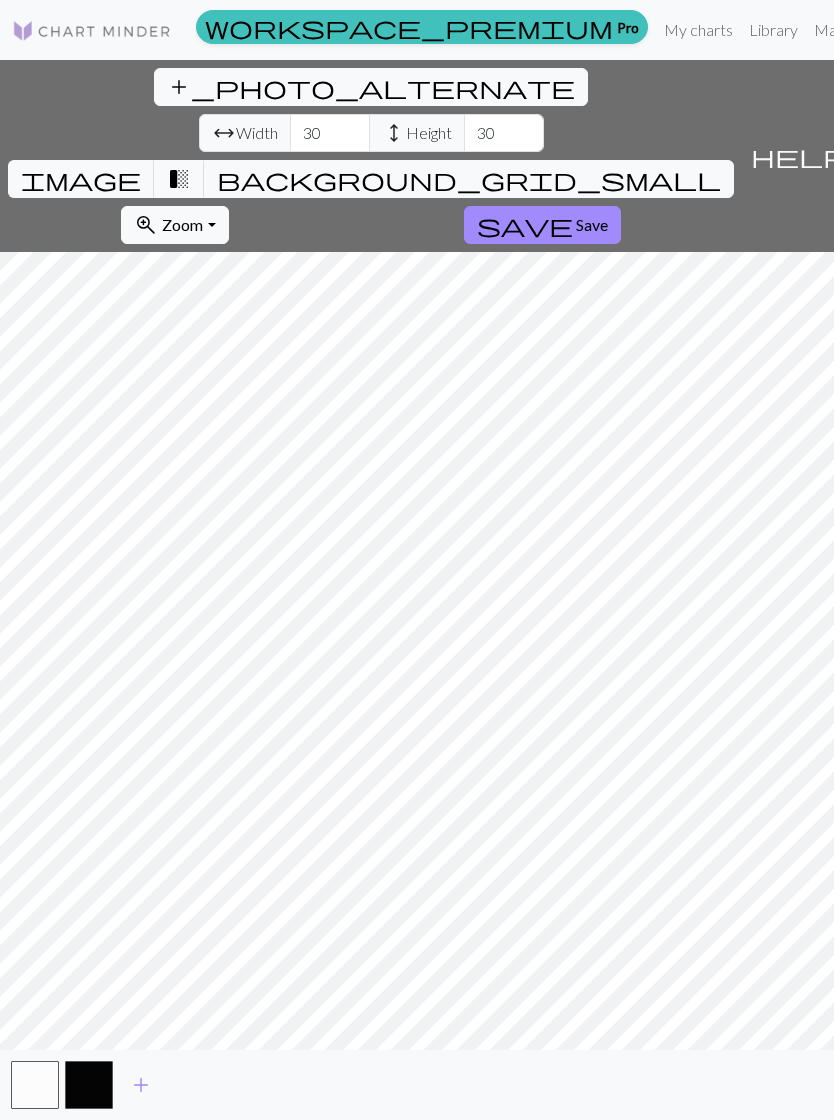 click at bounding box center [89, 1085] 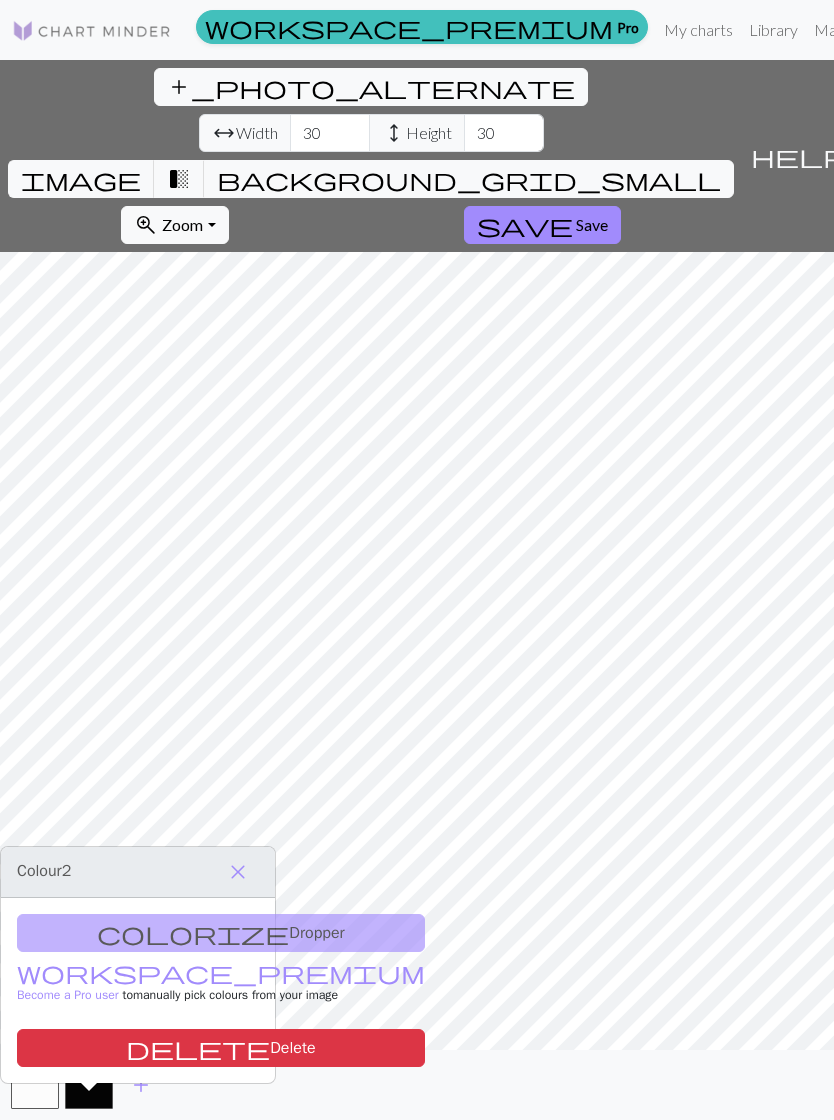 click on "close" at bounding box center (238, 872) 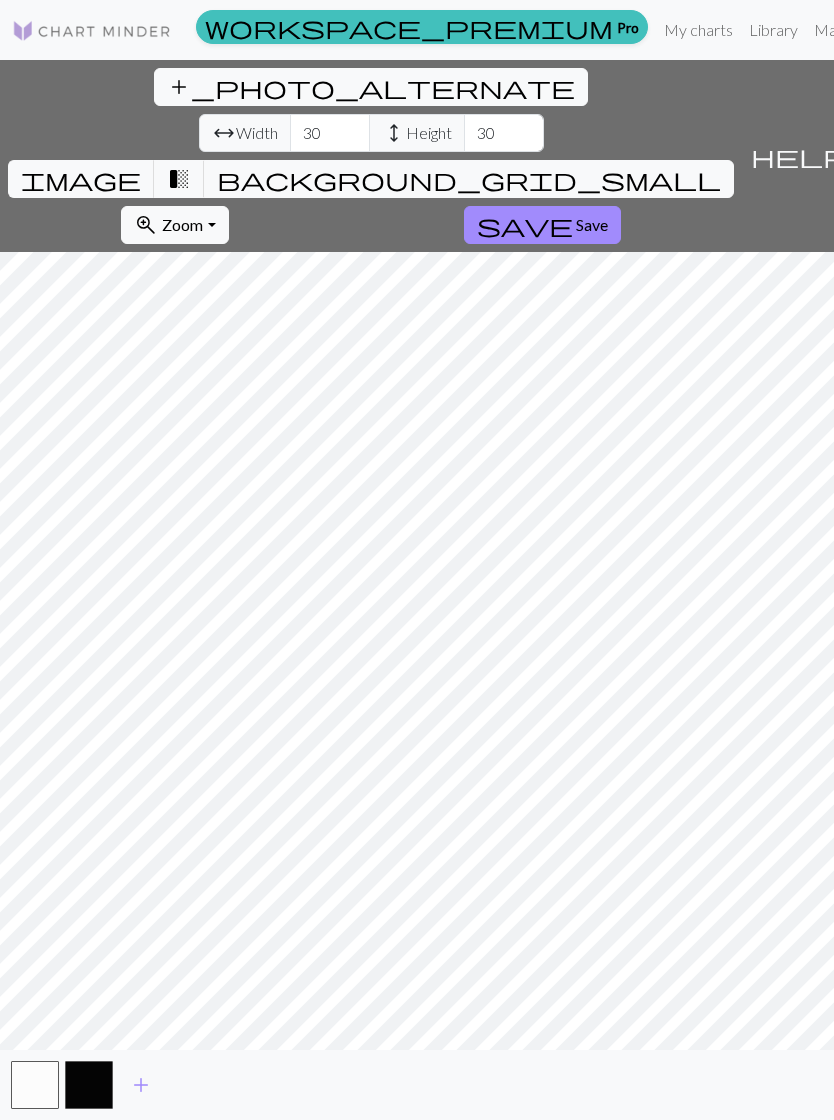 click on "save   Save" at bounding box center (542, 225) 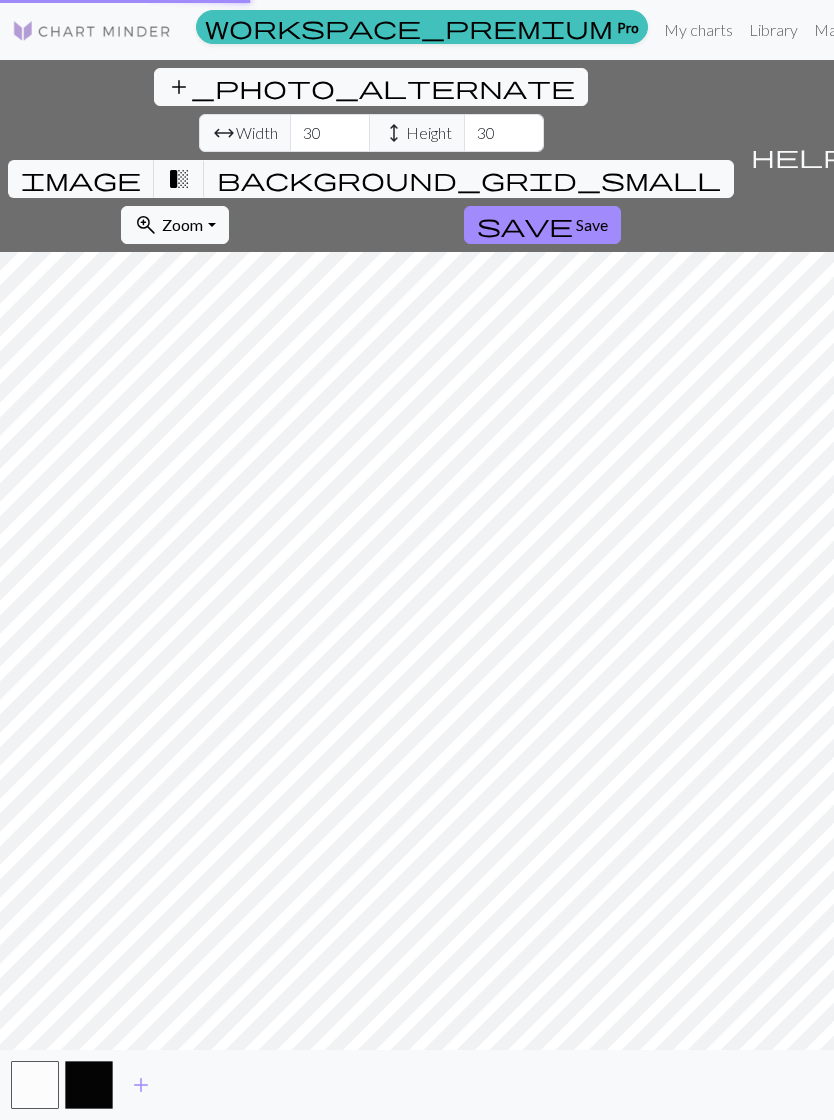 scroll, scrollTop: 0, scrollLeft: 0, axis: both 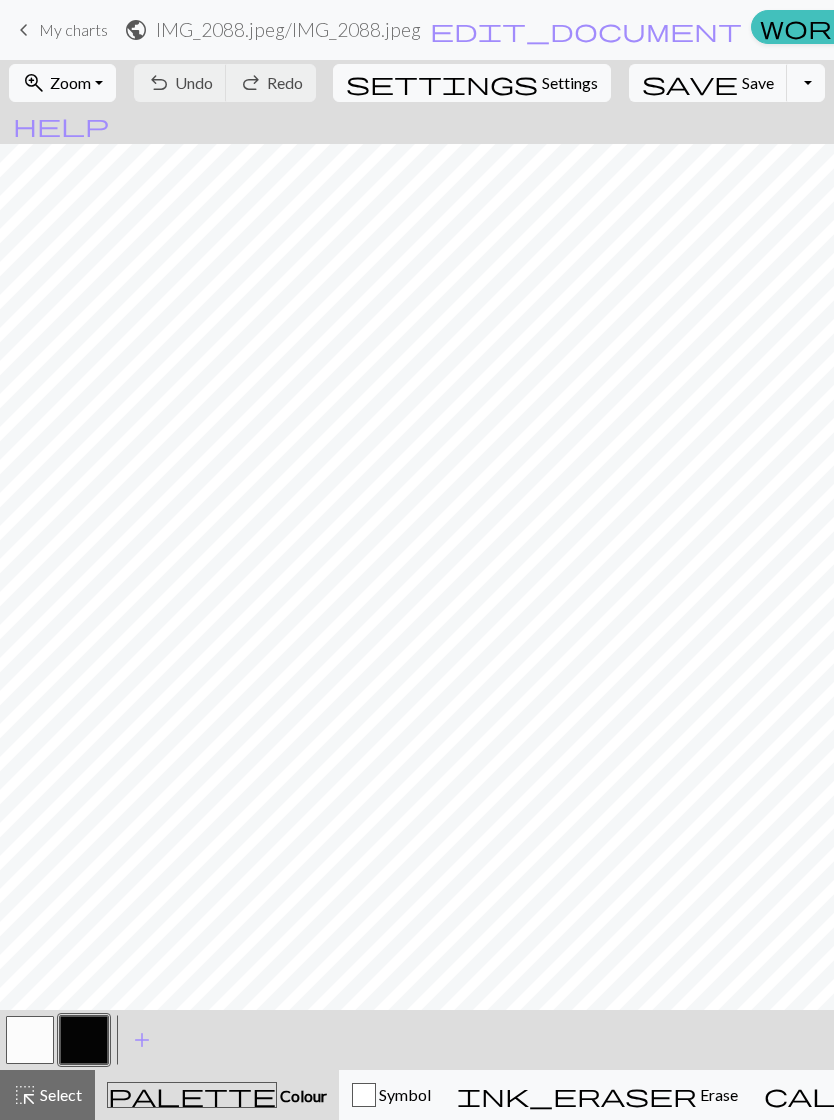 click at bounding box center [30, 1040] 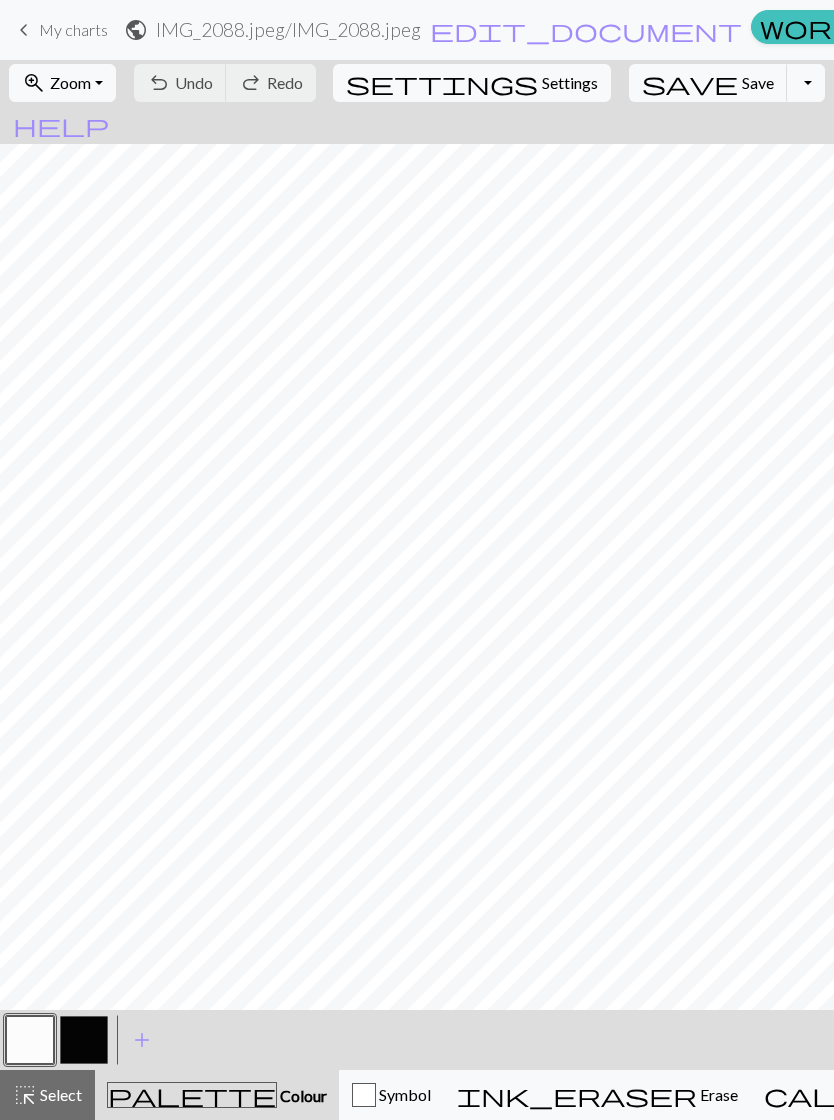 click at bounding box center (84, 1040) 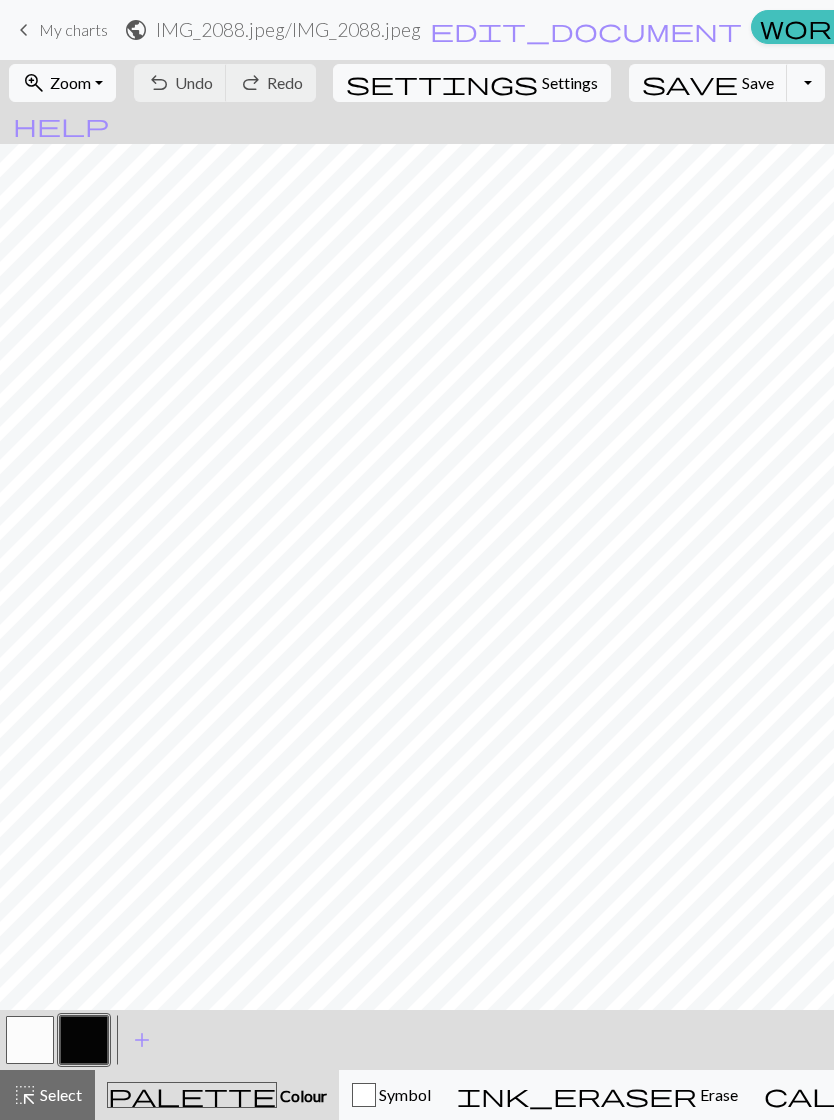 click at bounding box center [84, 1040] 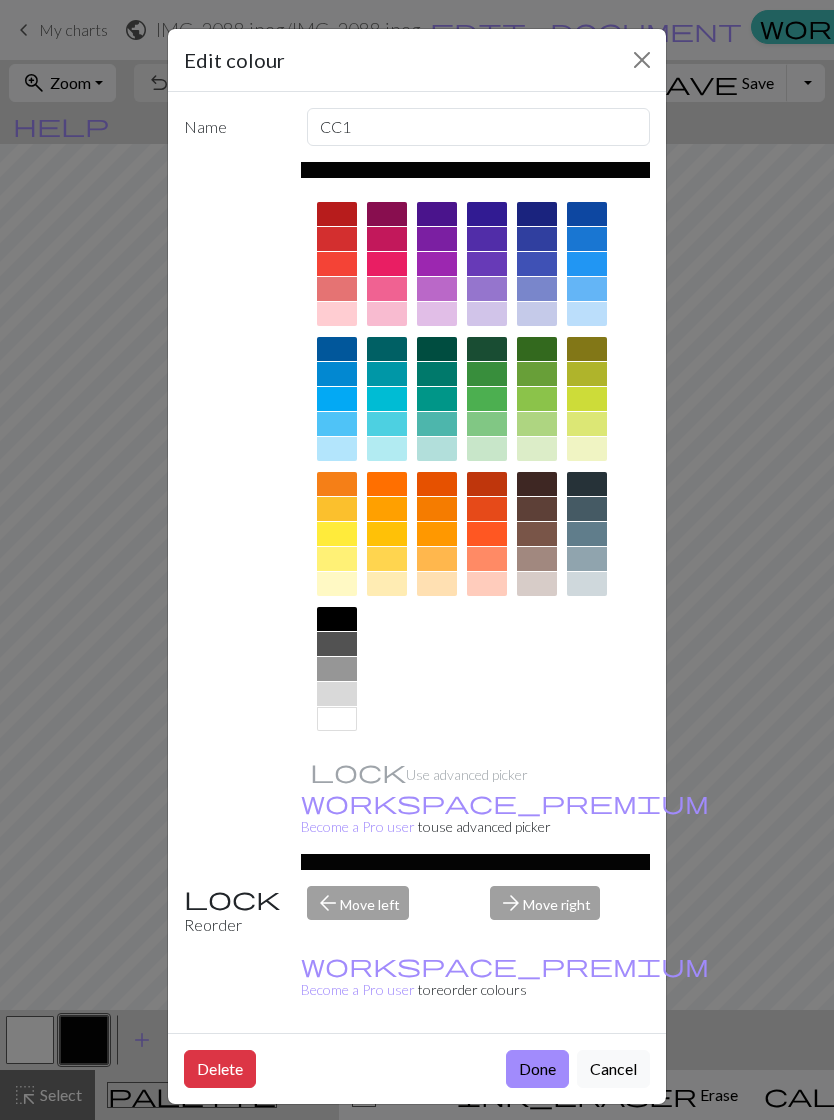 click at bounding box center (337, 449) 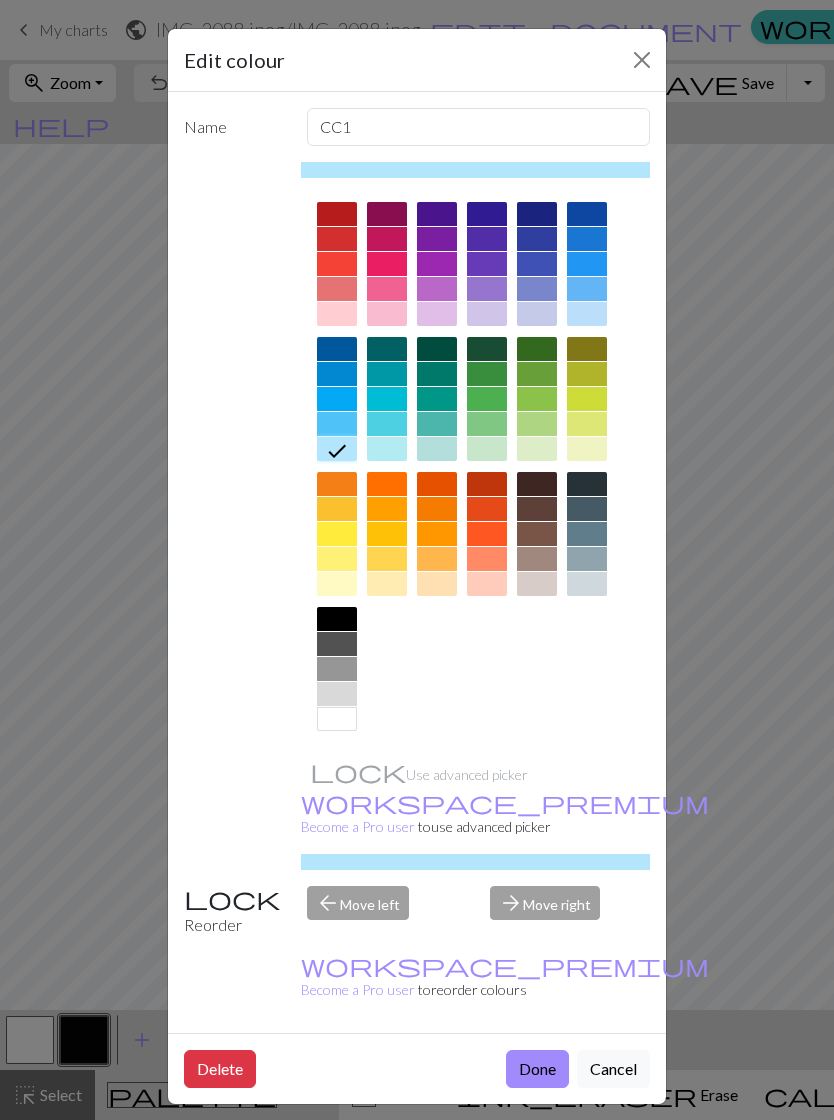 click on "Done" at bounding box center (537, 1069) 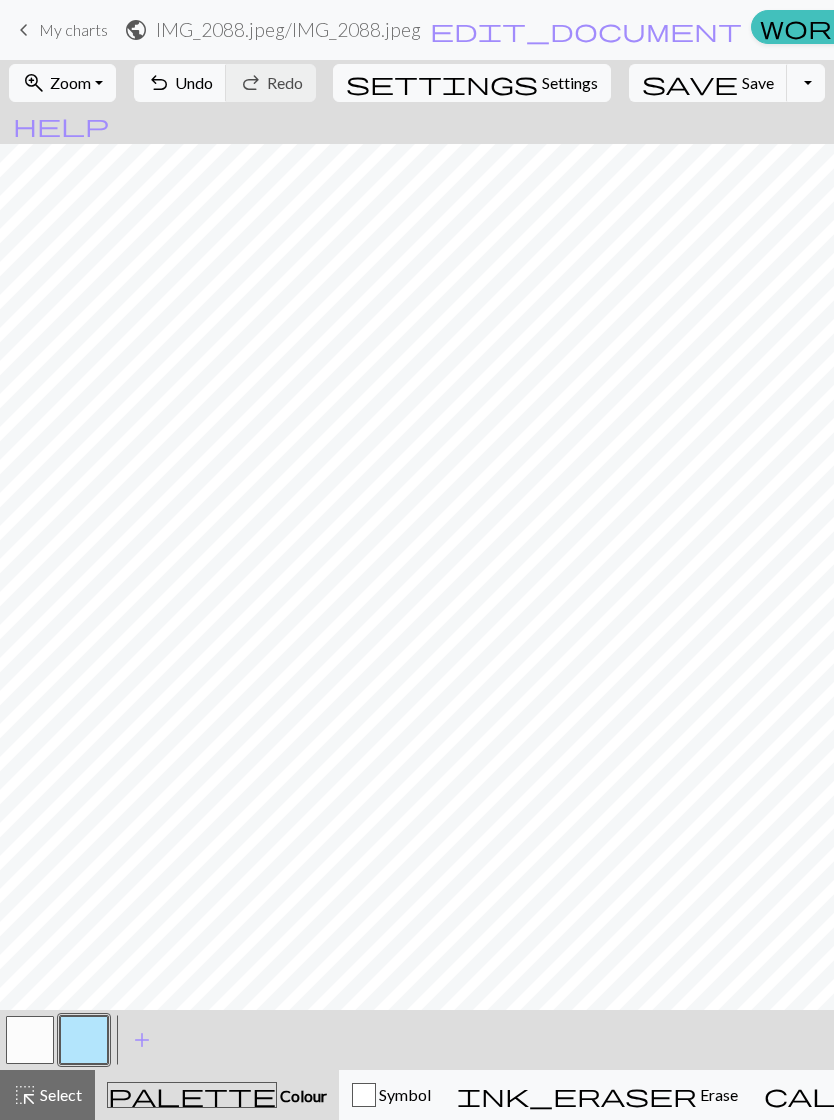 click at bounding box center (30, 1040) 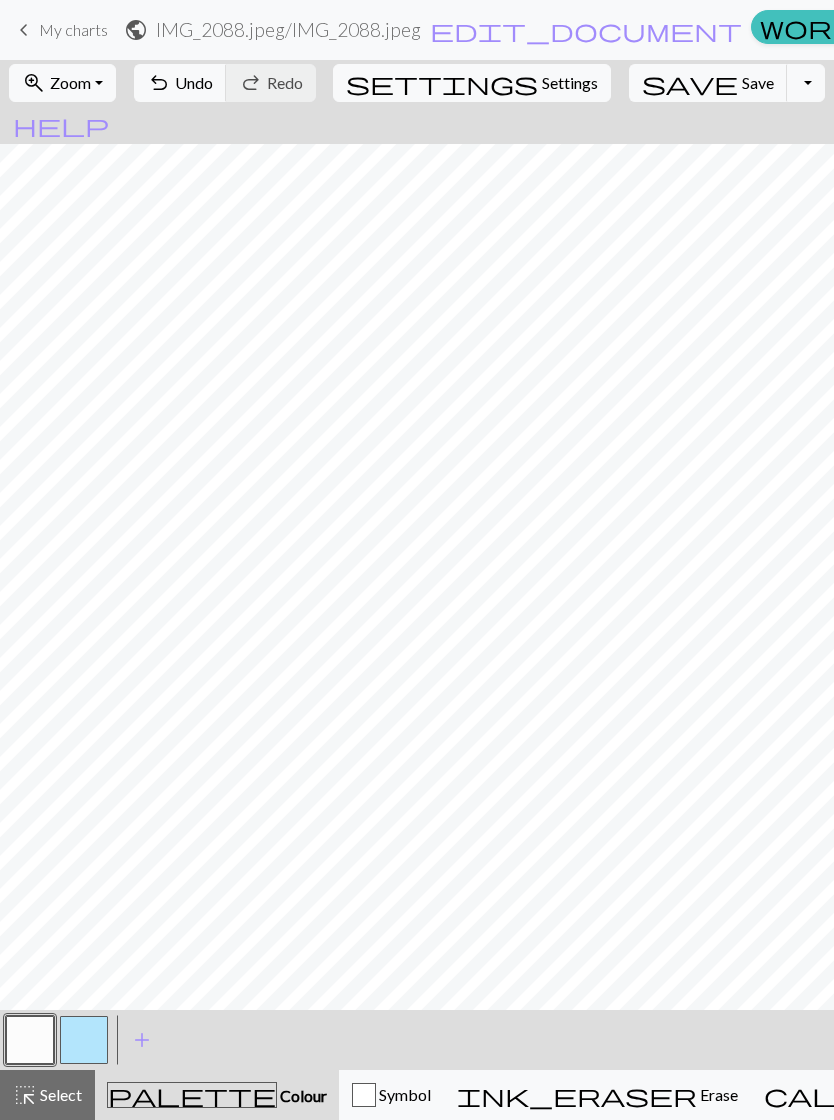 click at bounding box center [84, 1040] 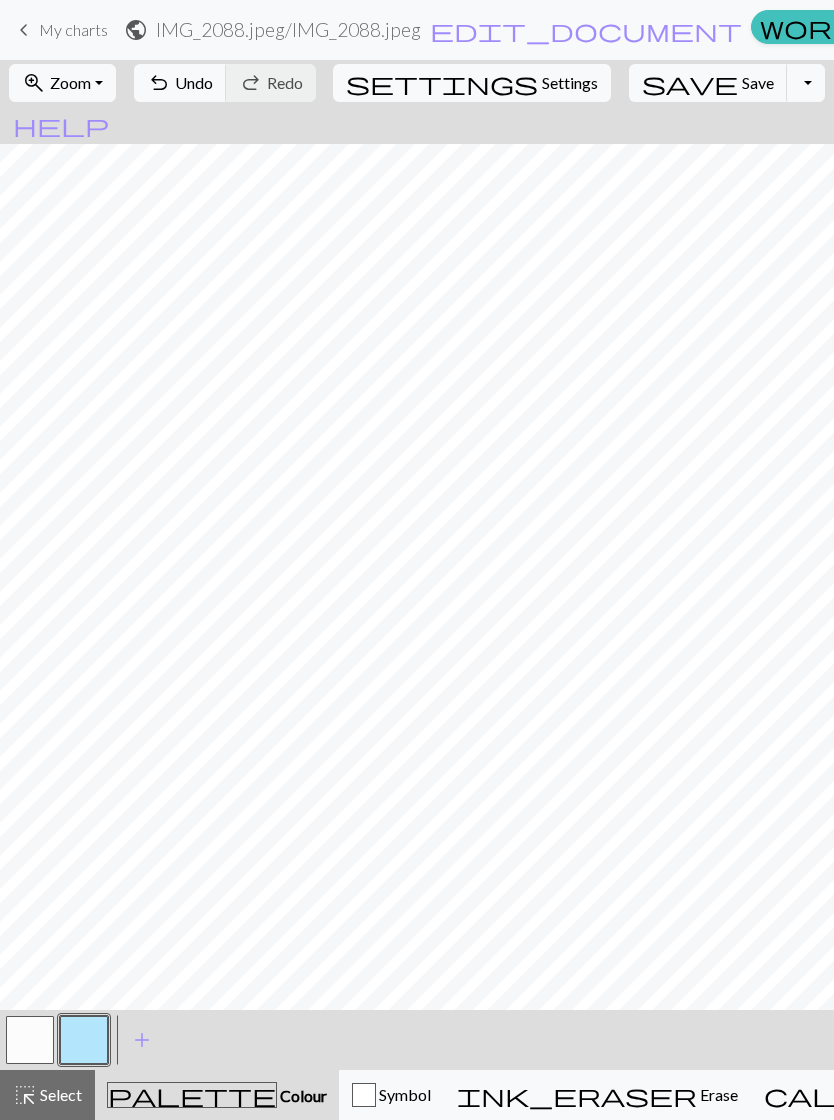 click at bounding box center (30, 1040) 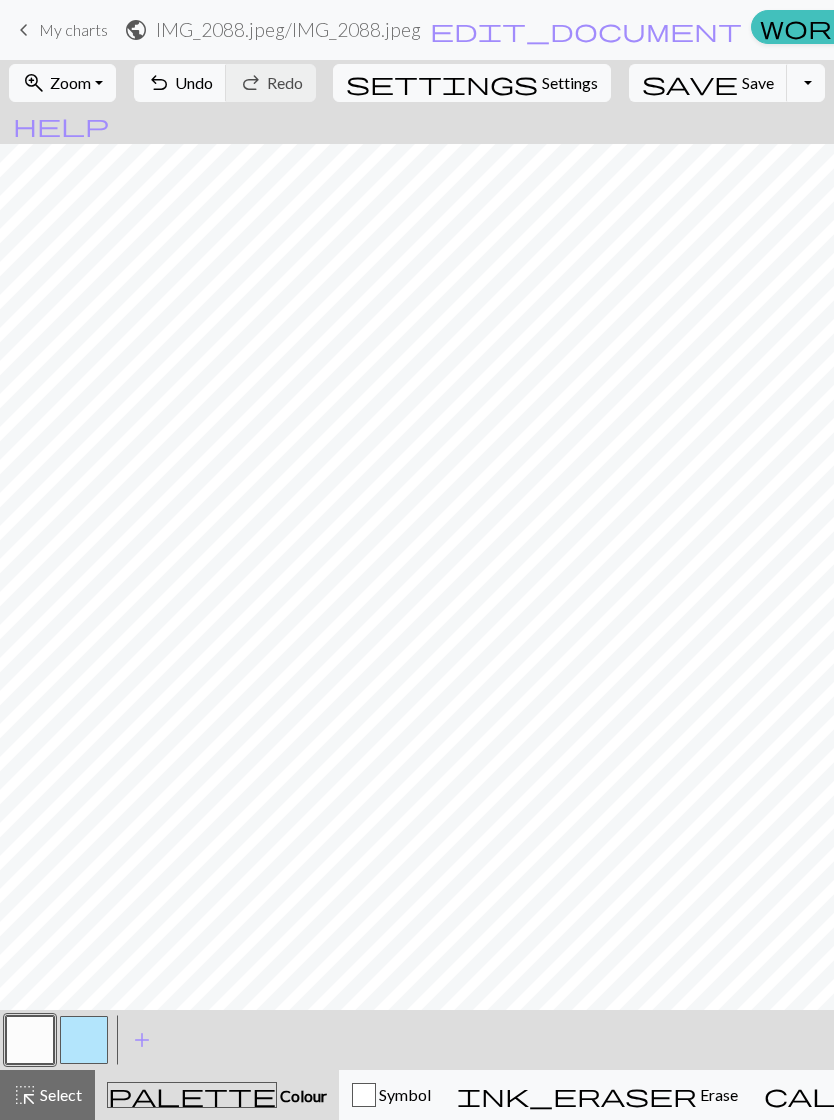 click on "My charts" at bounding box center [73, 29] 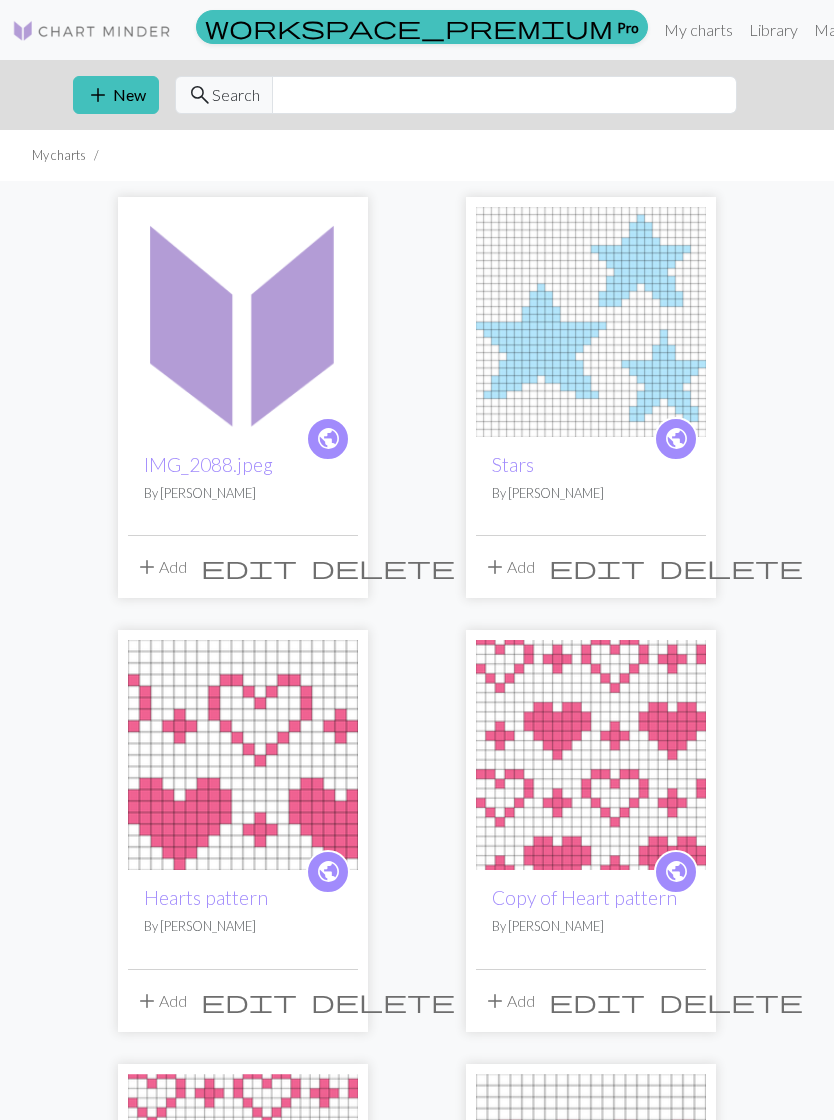click at bounding box center [591, 322] 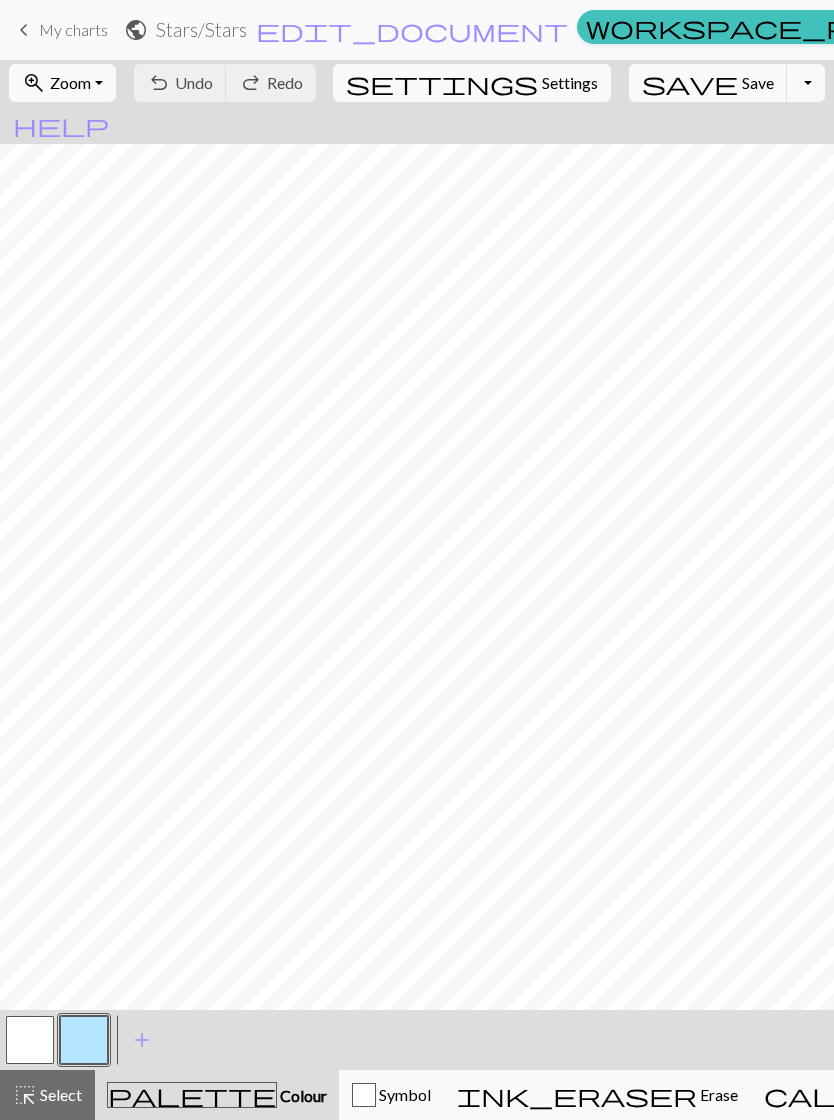 click on "Zoom" at bounding box center (70, 82) 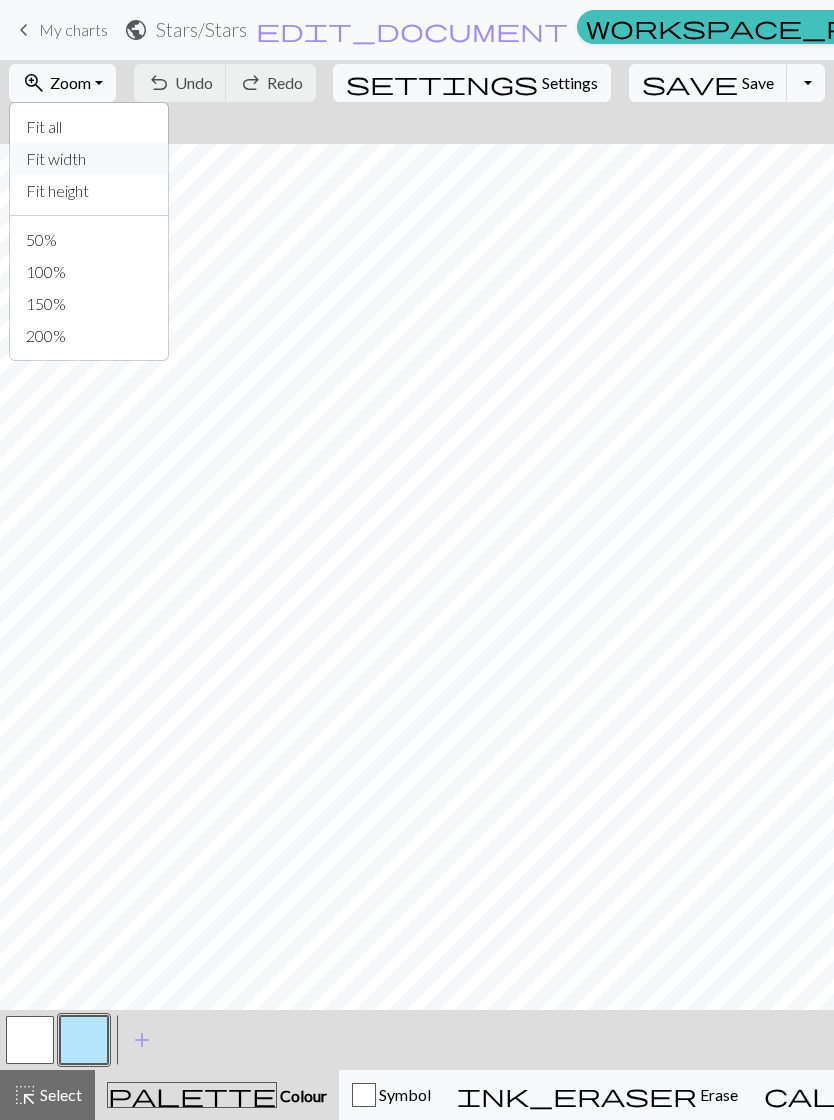 click on "Fit width" at bounding box center [89, 159] 